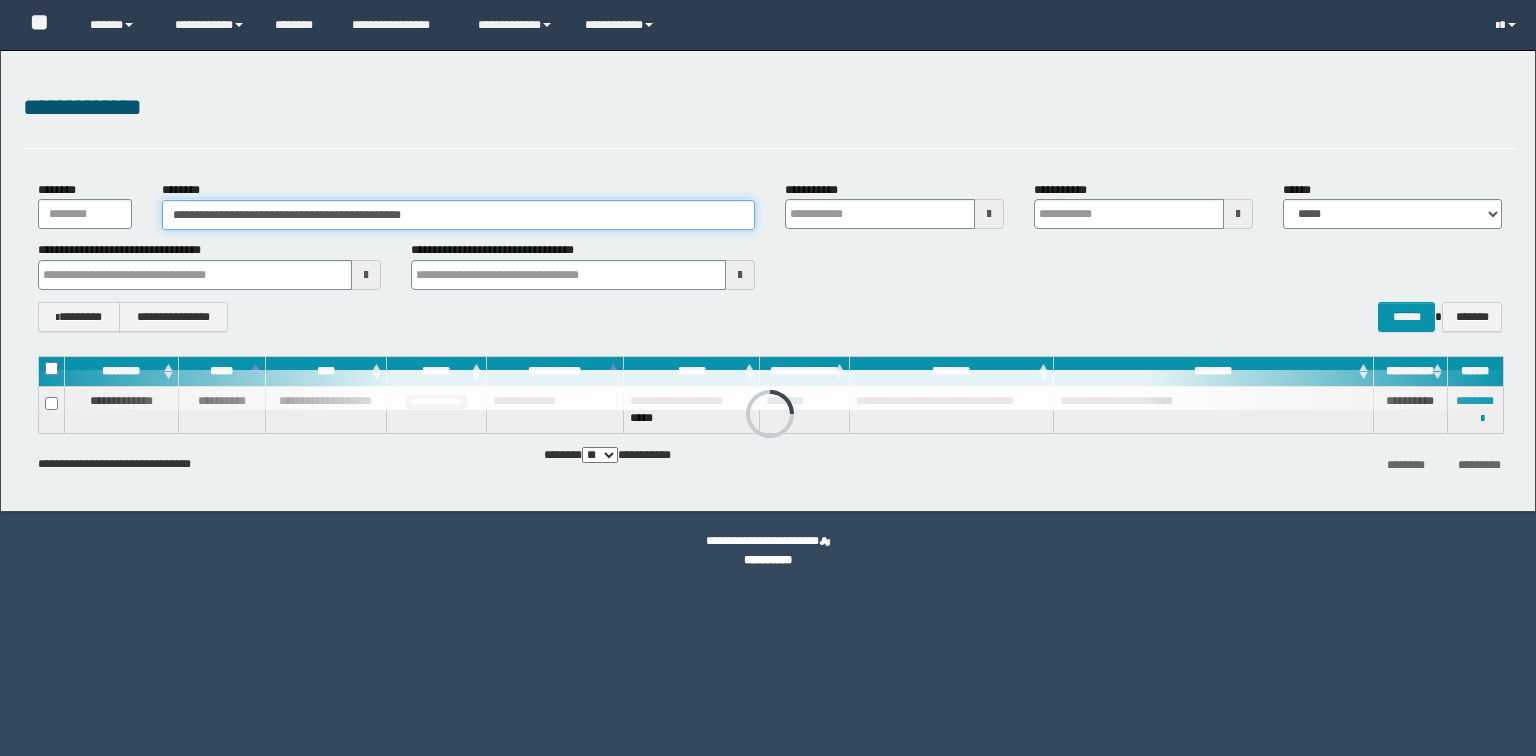 scroll, scrollTop: 0, scrollLeft: 0, axis: both 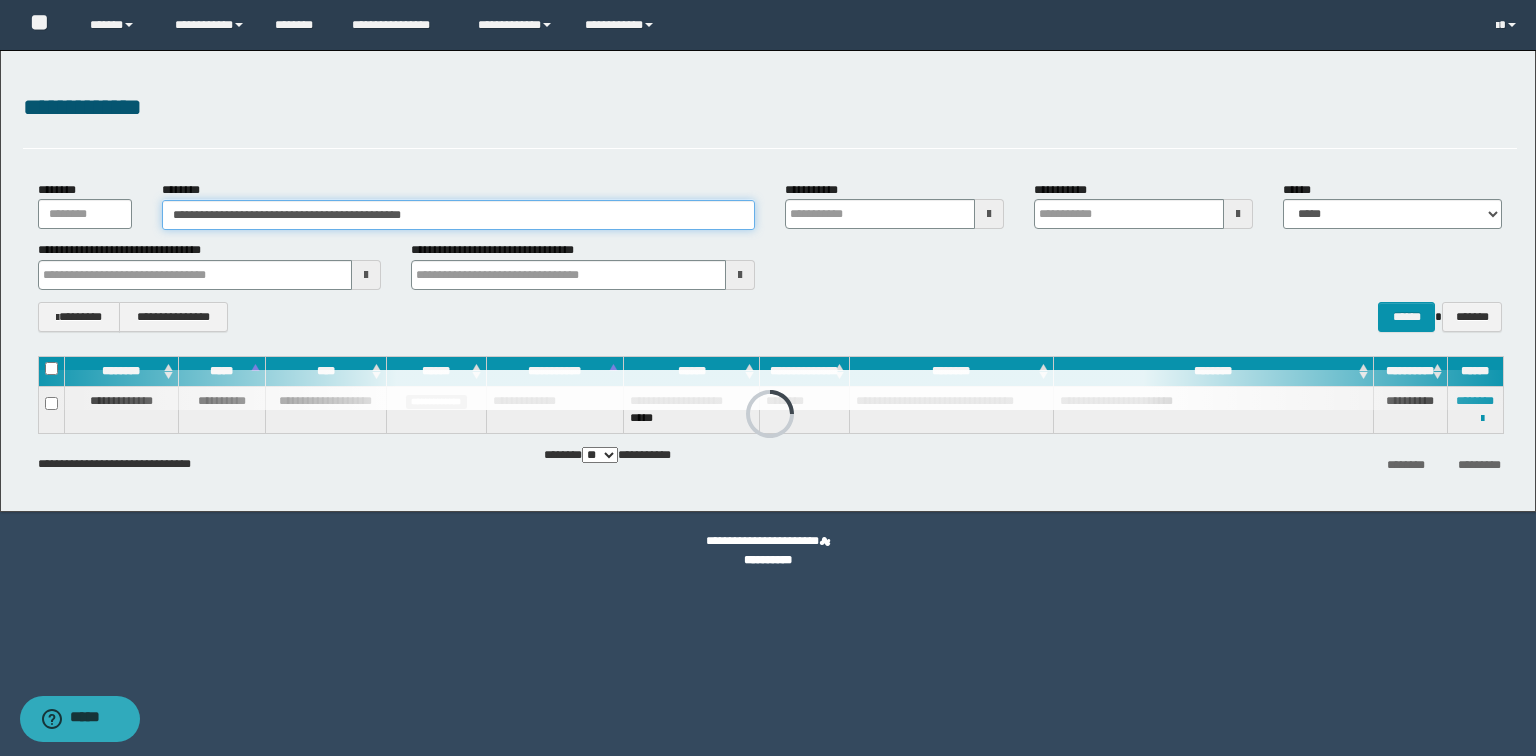 drag, startPoint x: 0, startPoint y: 0, endPoint x: 0, endPoint y: 173, distance: 173 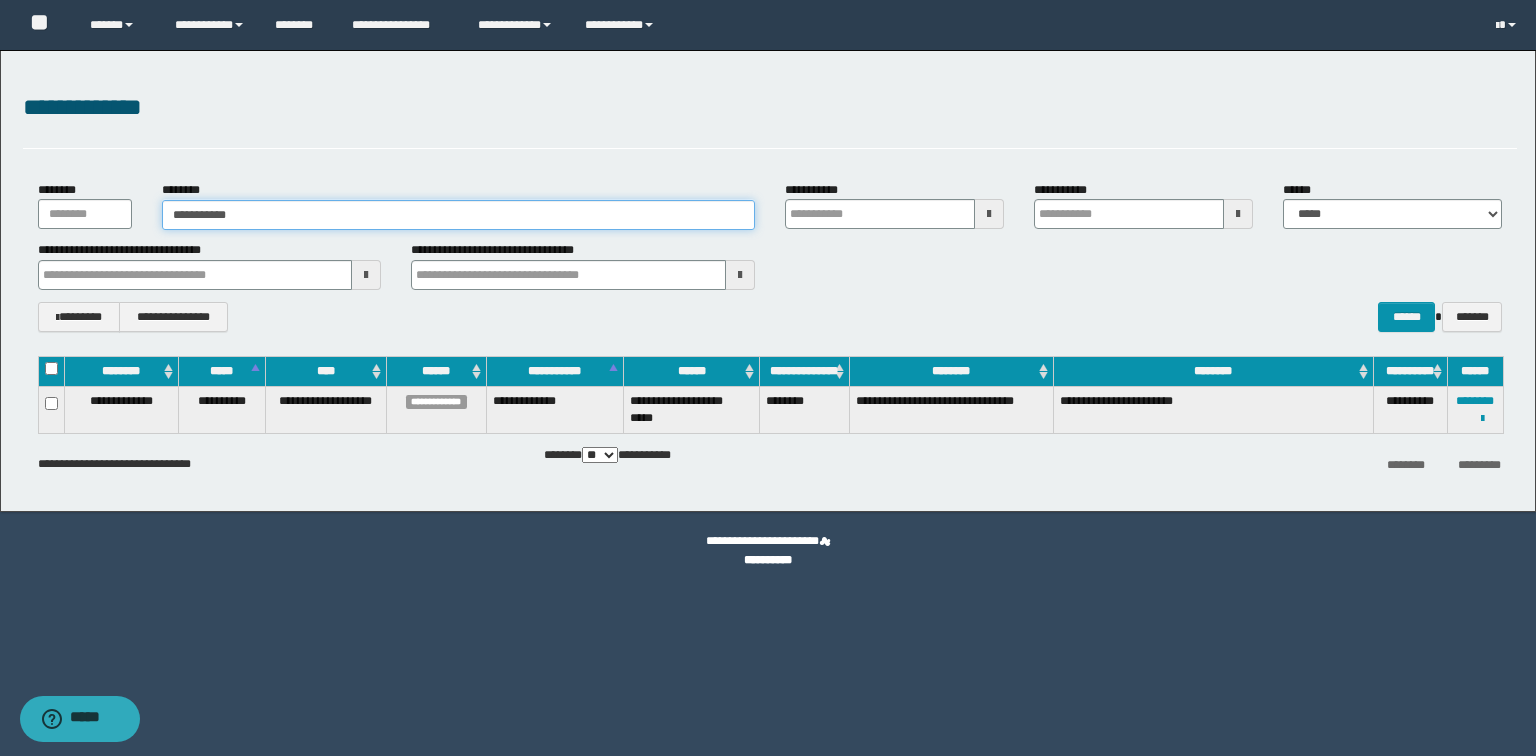 type on "**********" 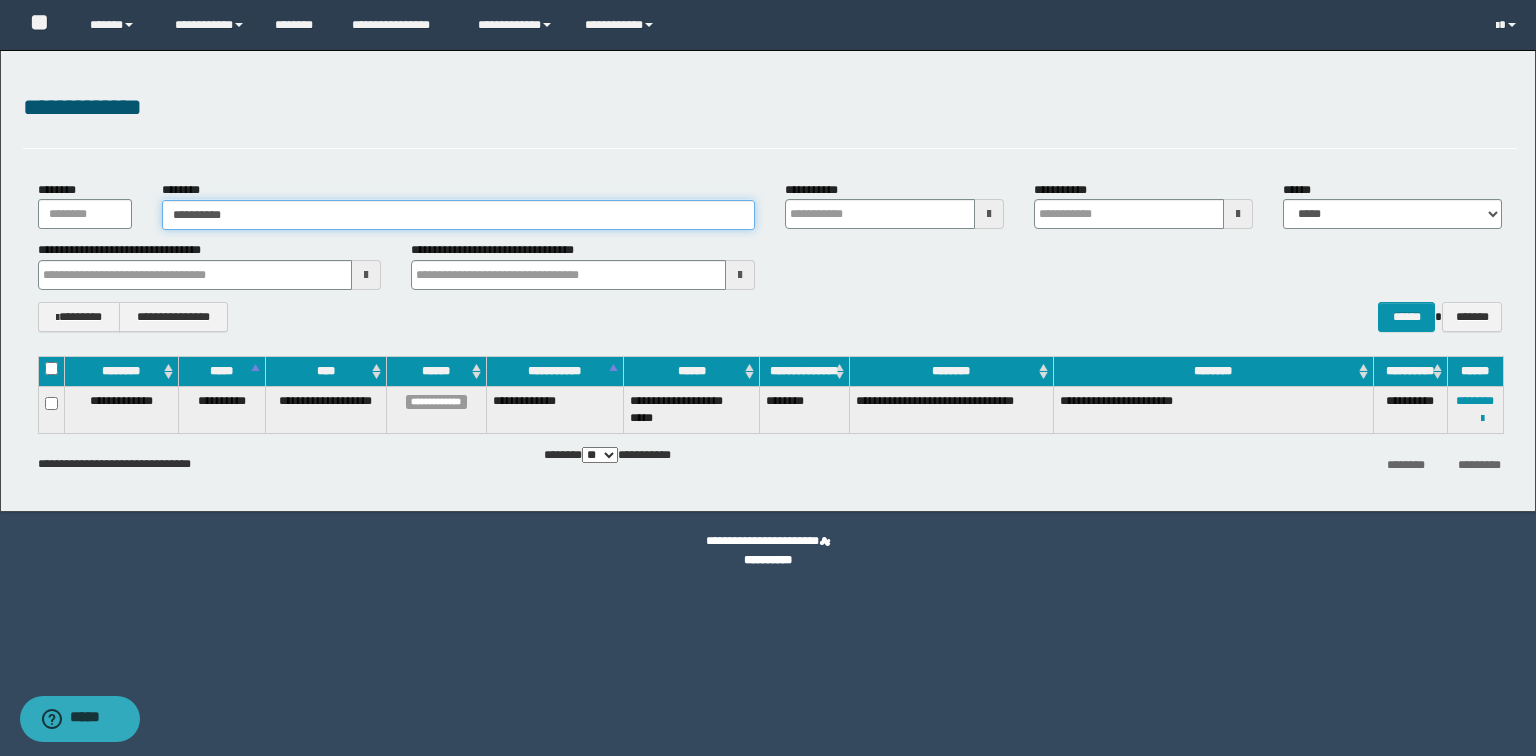 type on "**********" 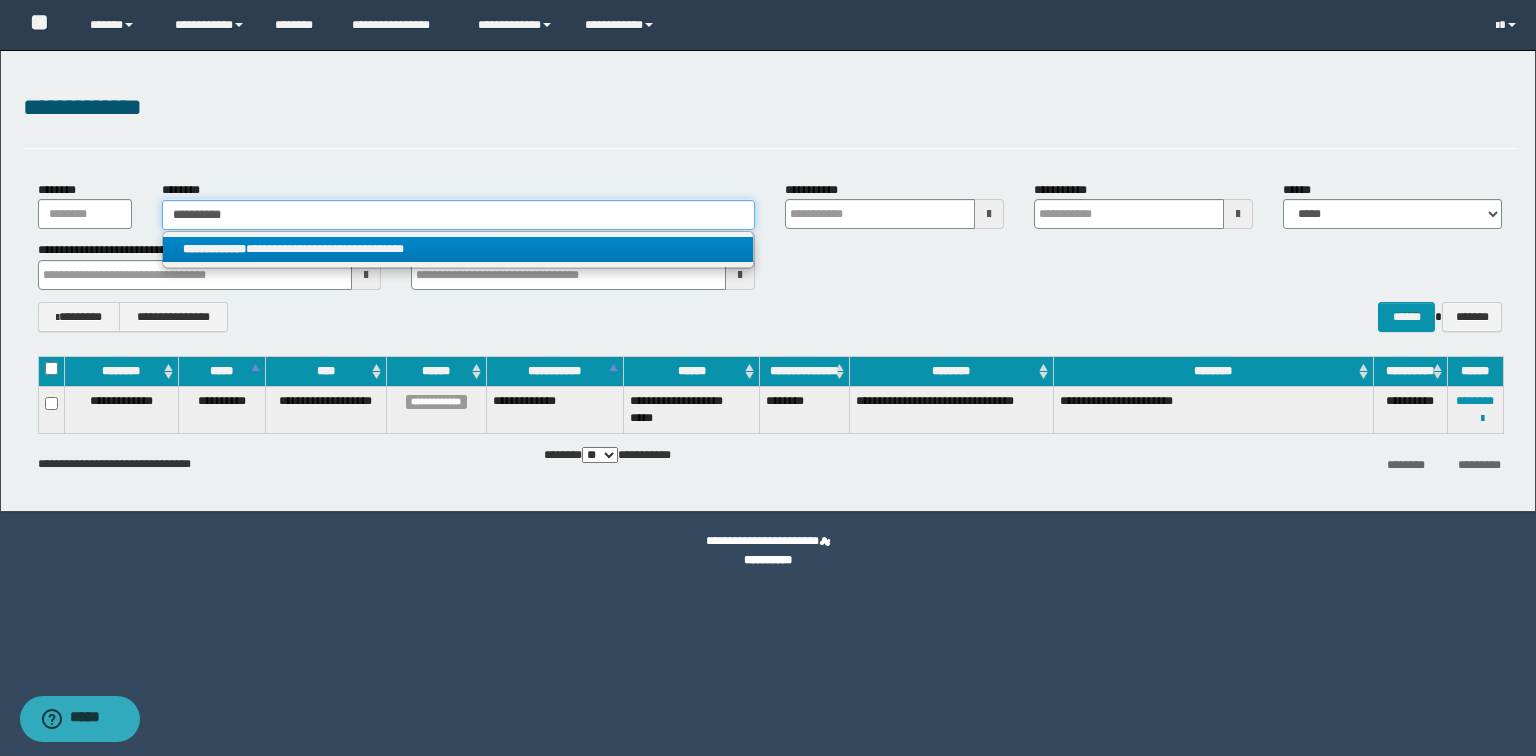 type on "**********" 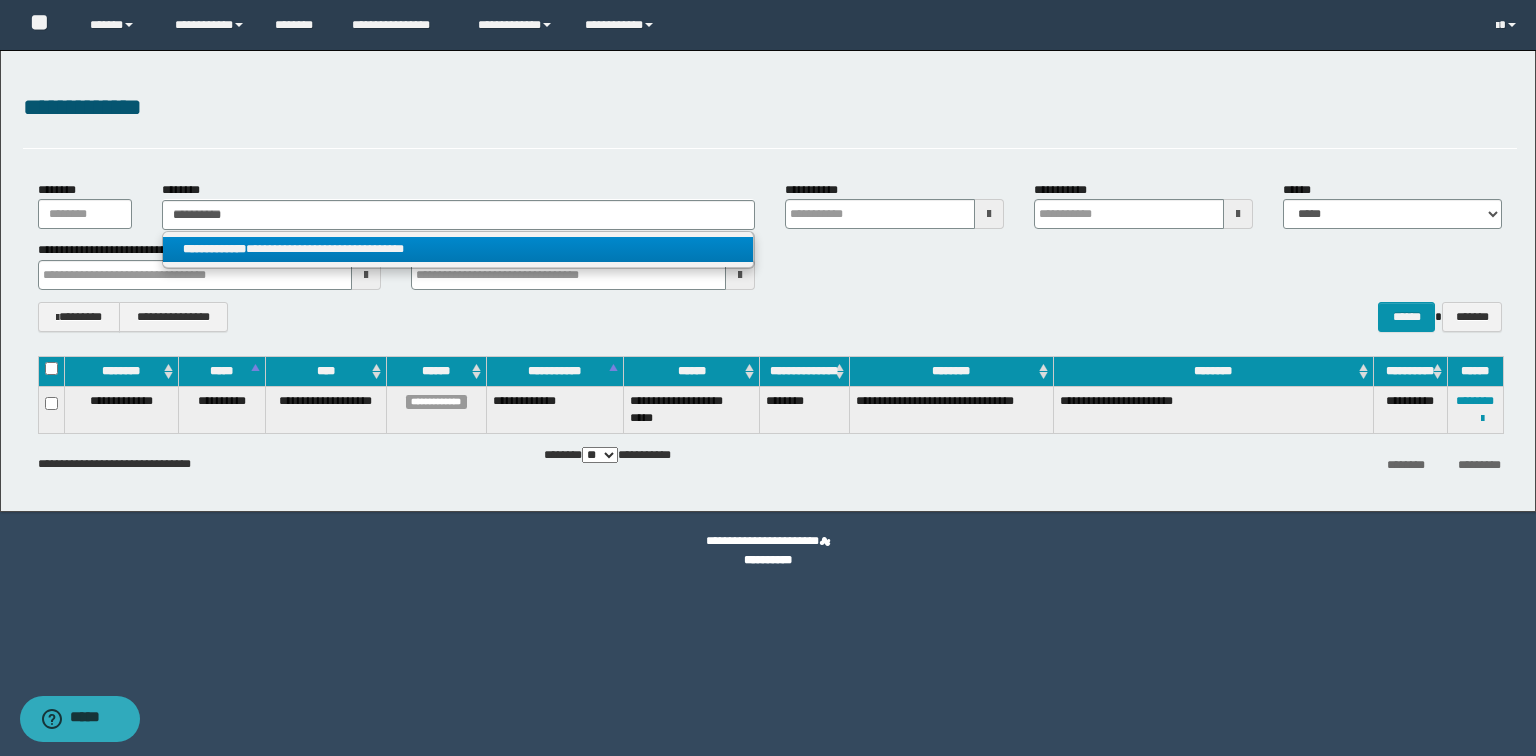 click on "**********" at bounding box center [458, 249] 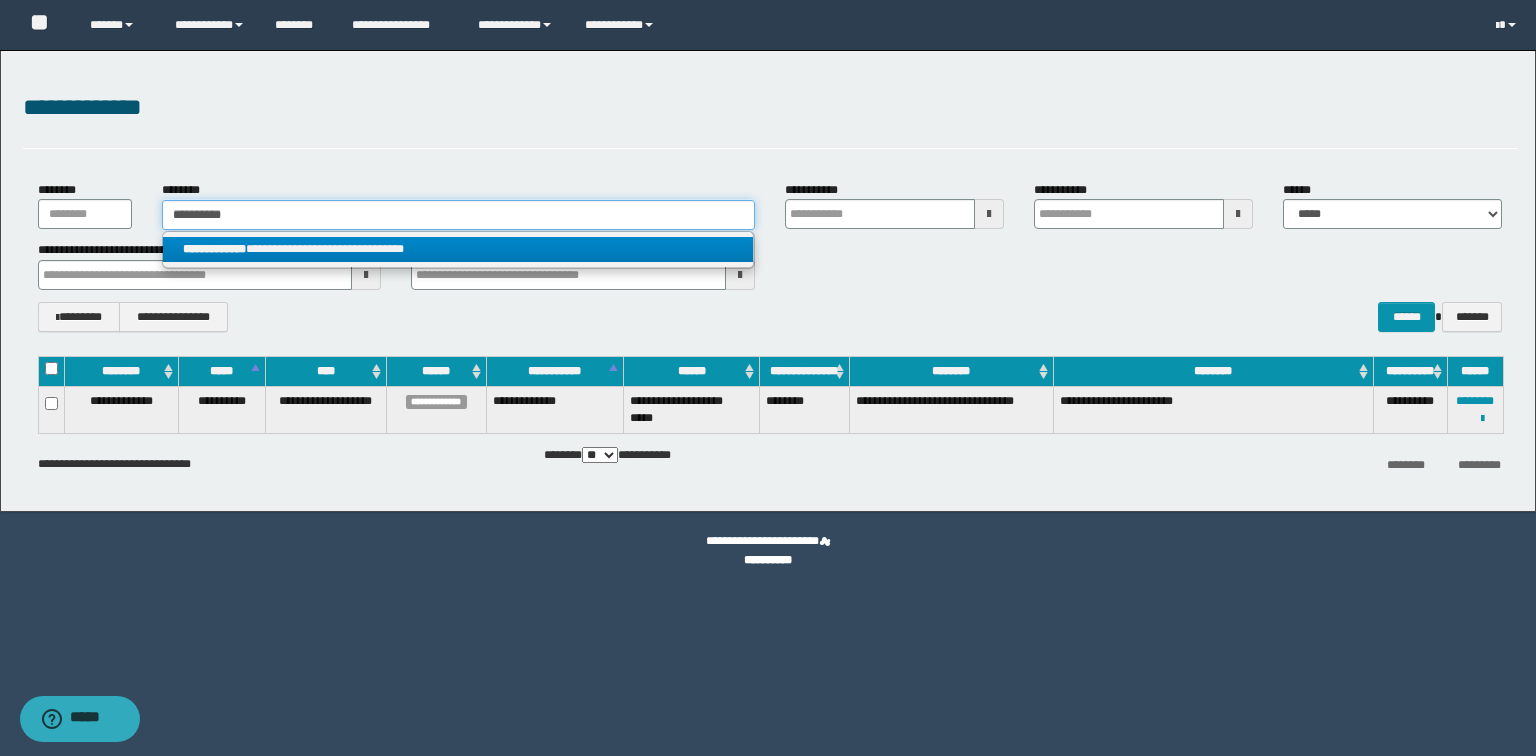 type 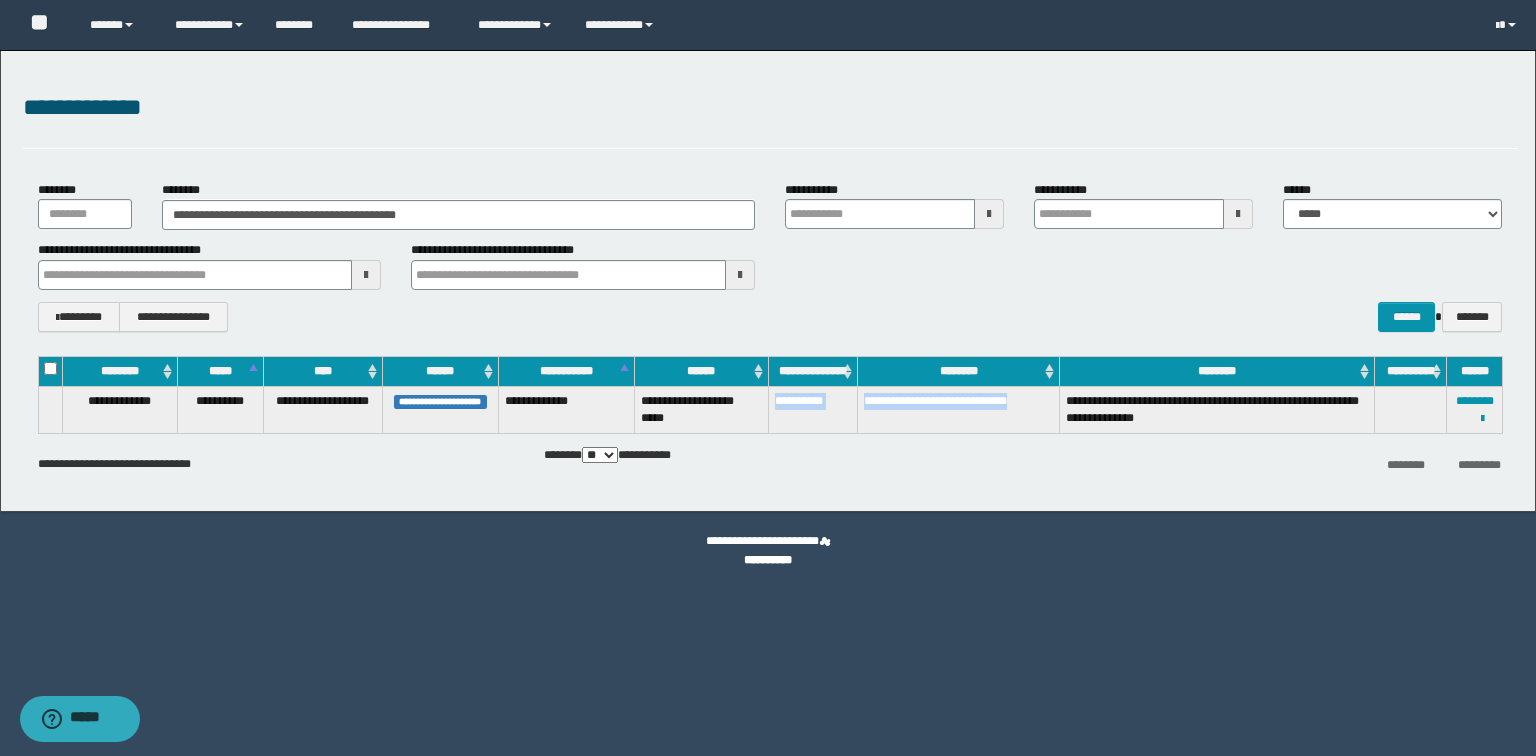drag, startPoint x: 937, startPoint y: 421, endPoint x: 773, endPoint y: 404, distance: 164.87874 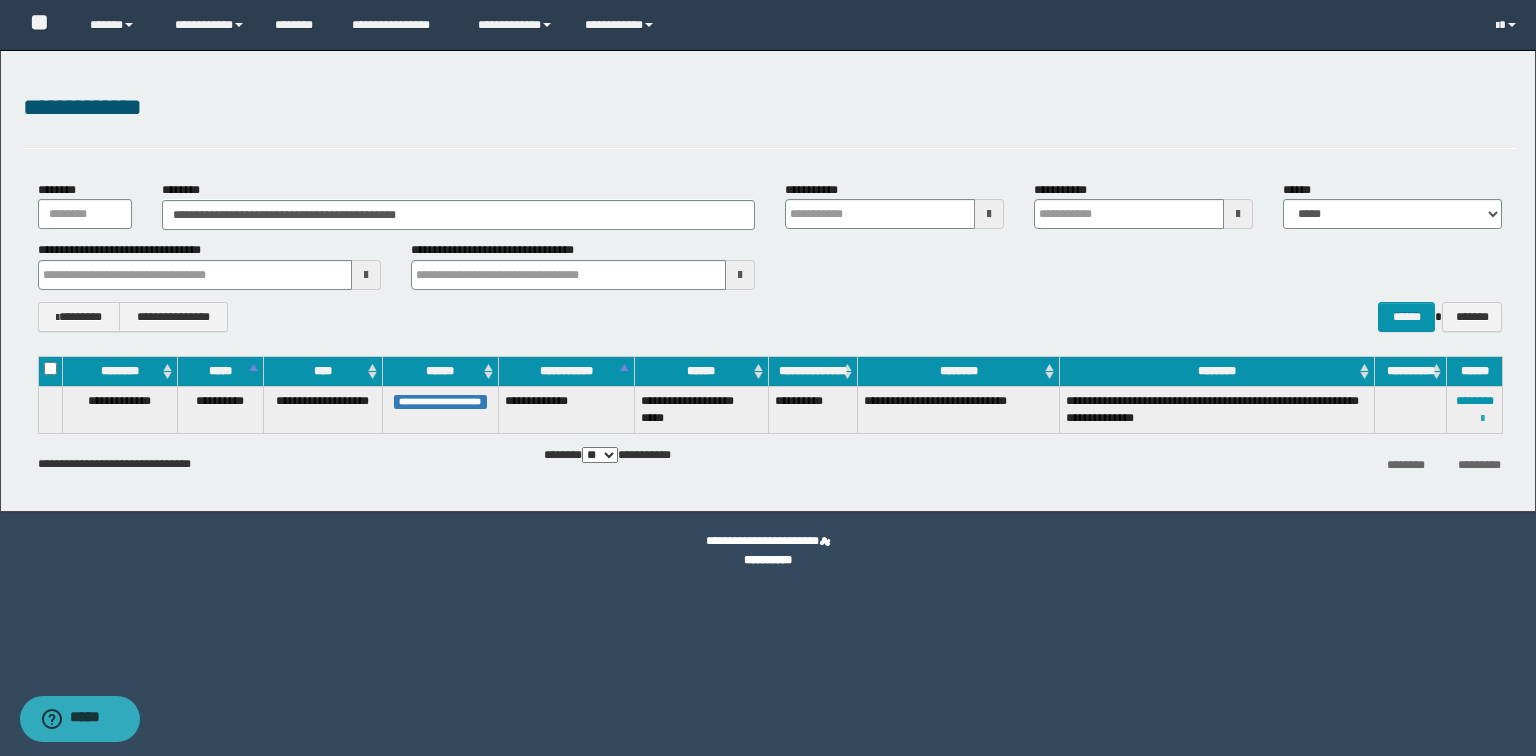click at bounding box center [1482, 419] 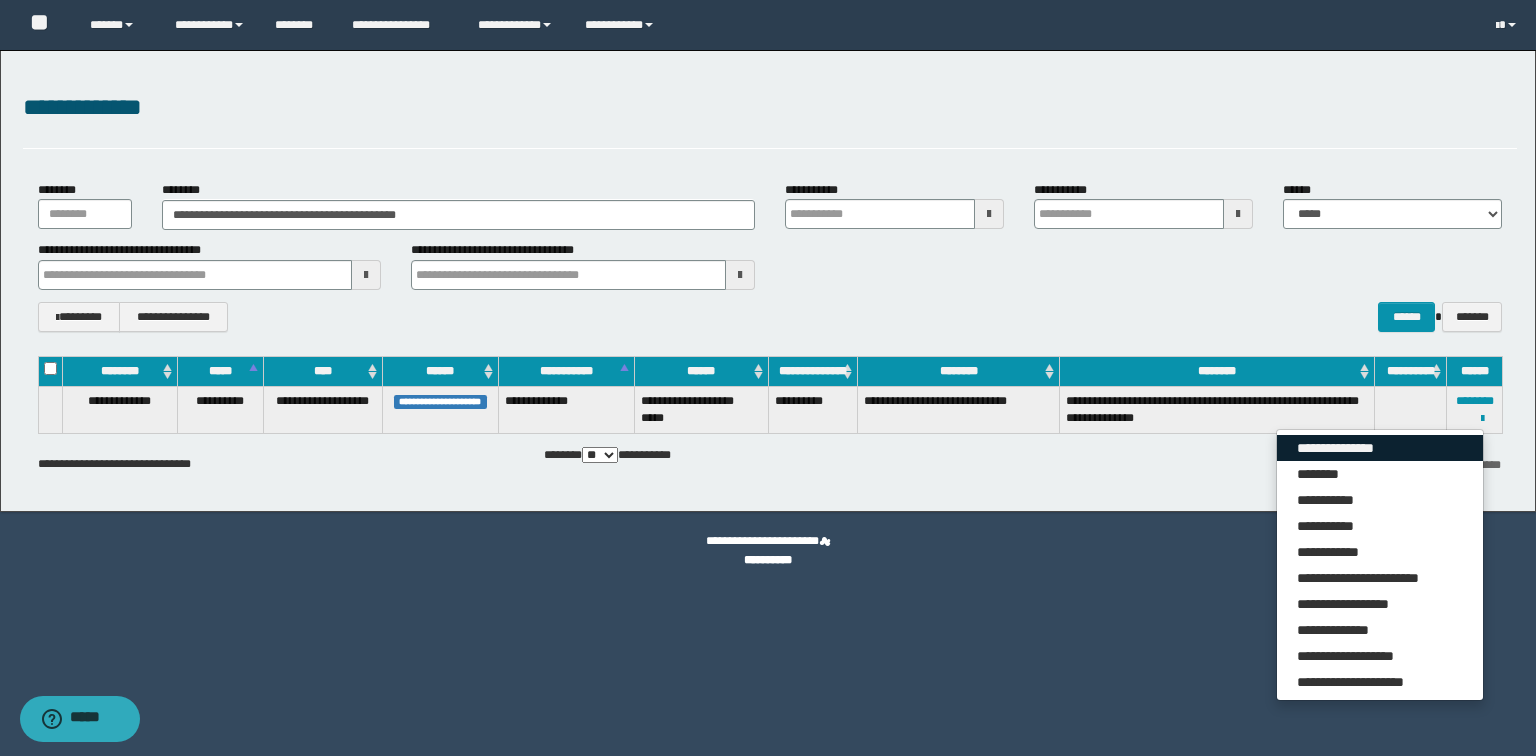 click on "**********" at bounding box center [1380, 448] 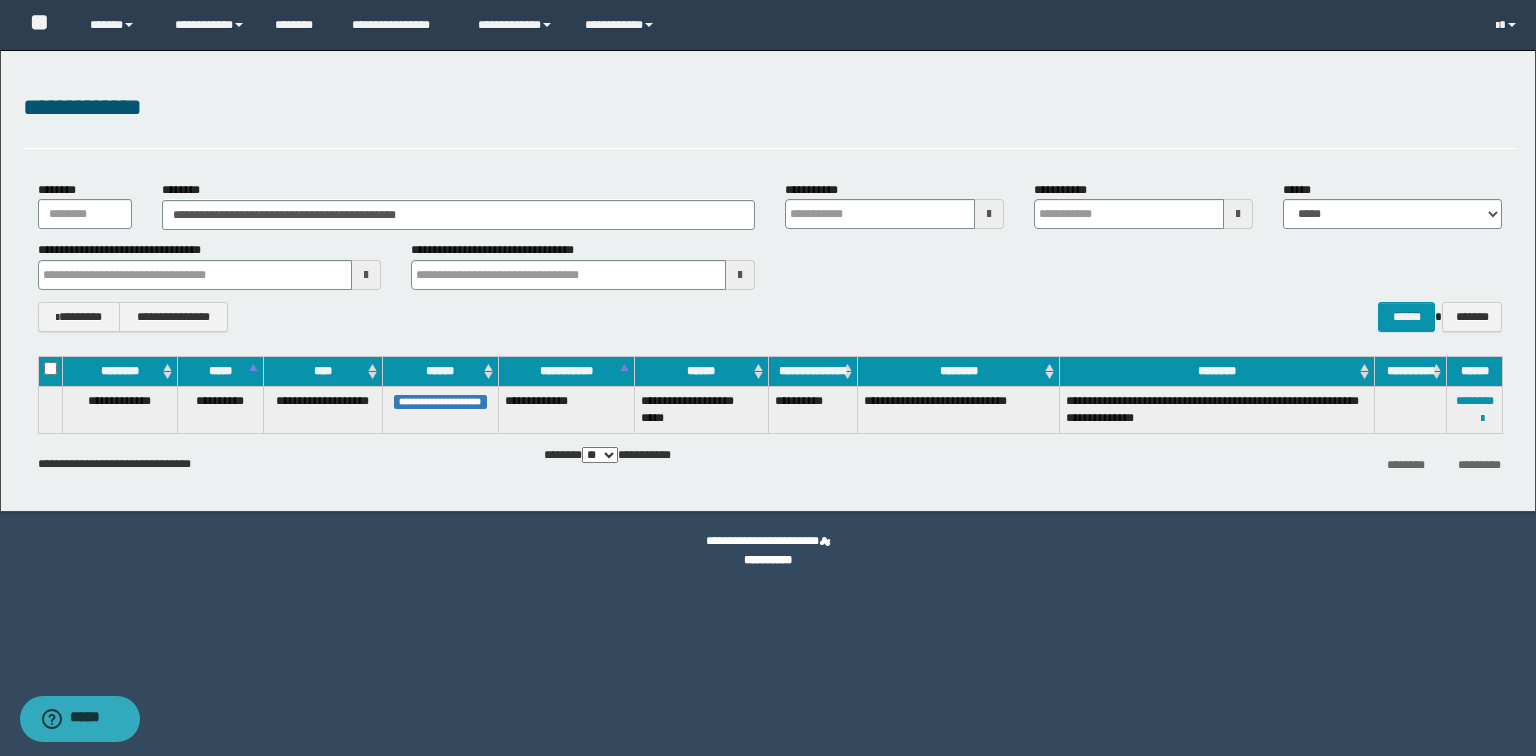 scroll, scrollTop: 0, scrollLeft: 0, axis: both 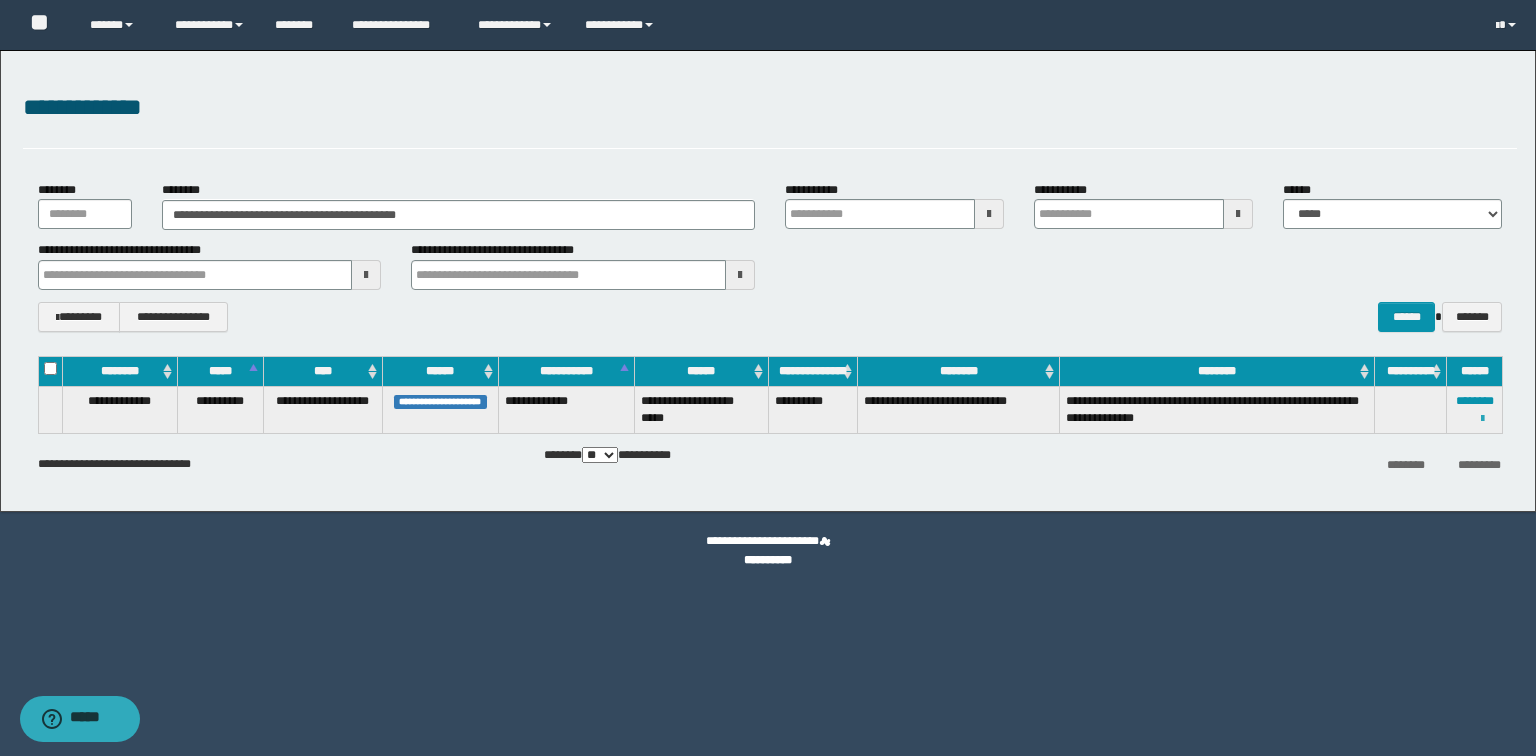 click at bounding box center (1482, 419) 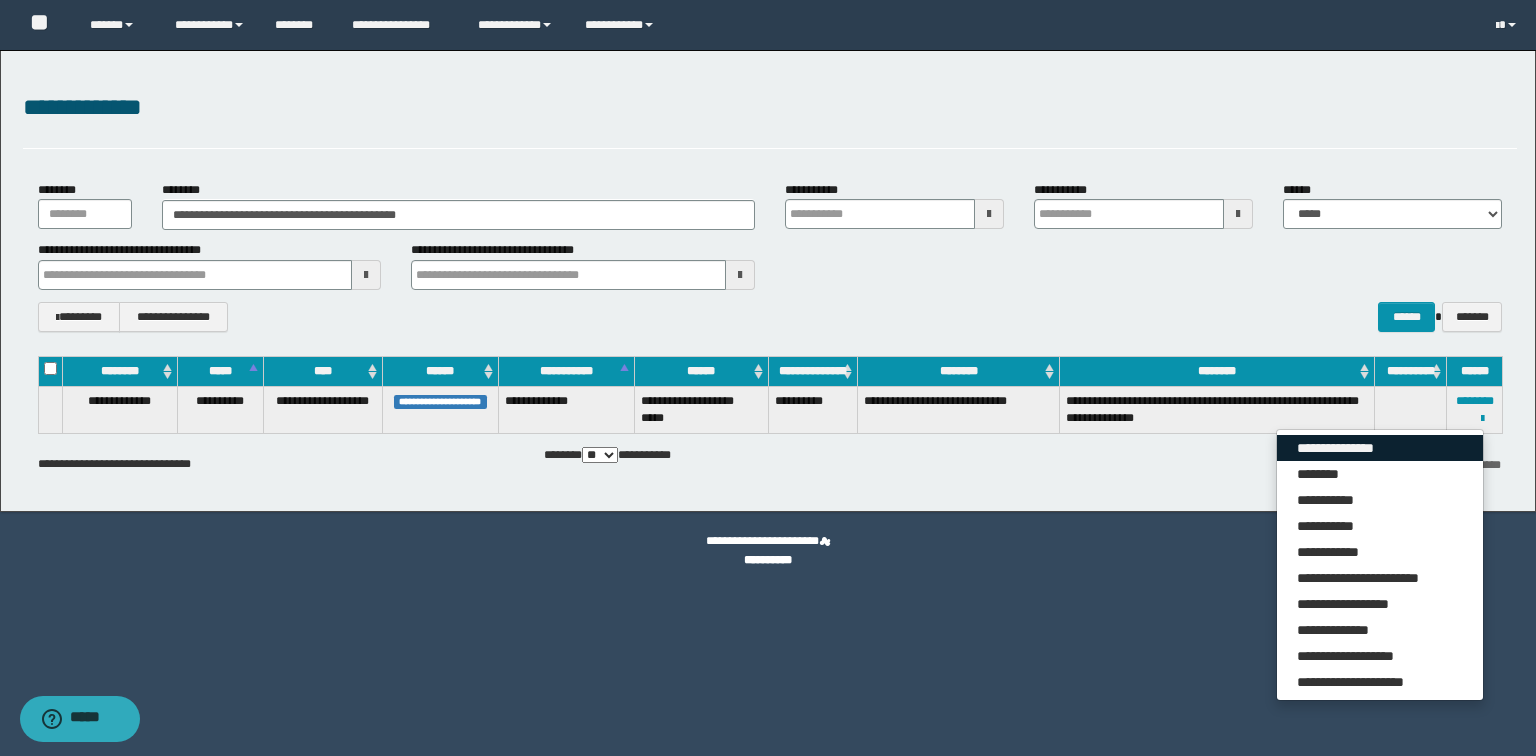 click on "**********" at bounding box center (1380, 448) 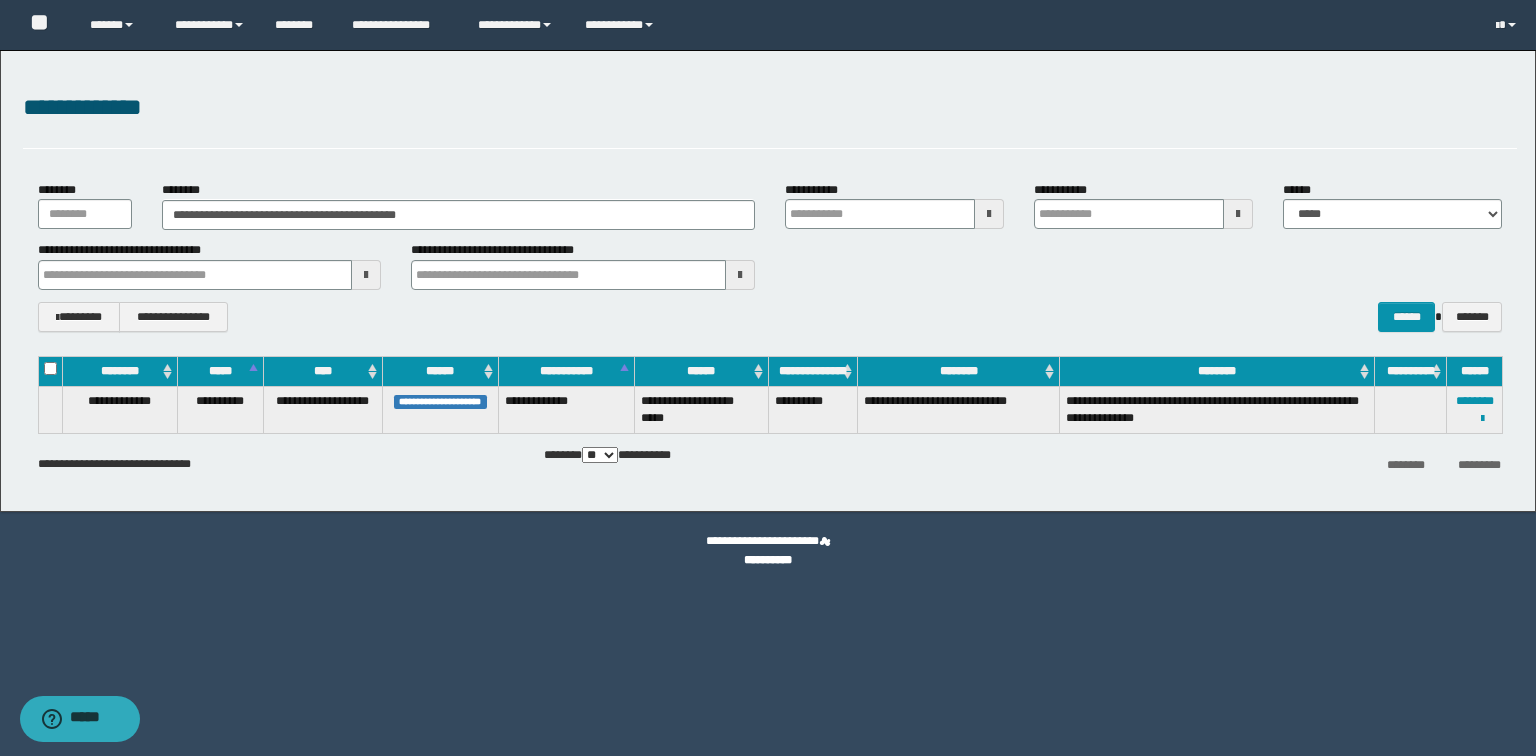 scroll, scrollTop: 0, scrollLeft: 0, axis: both 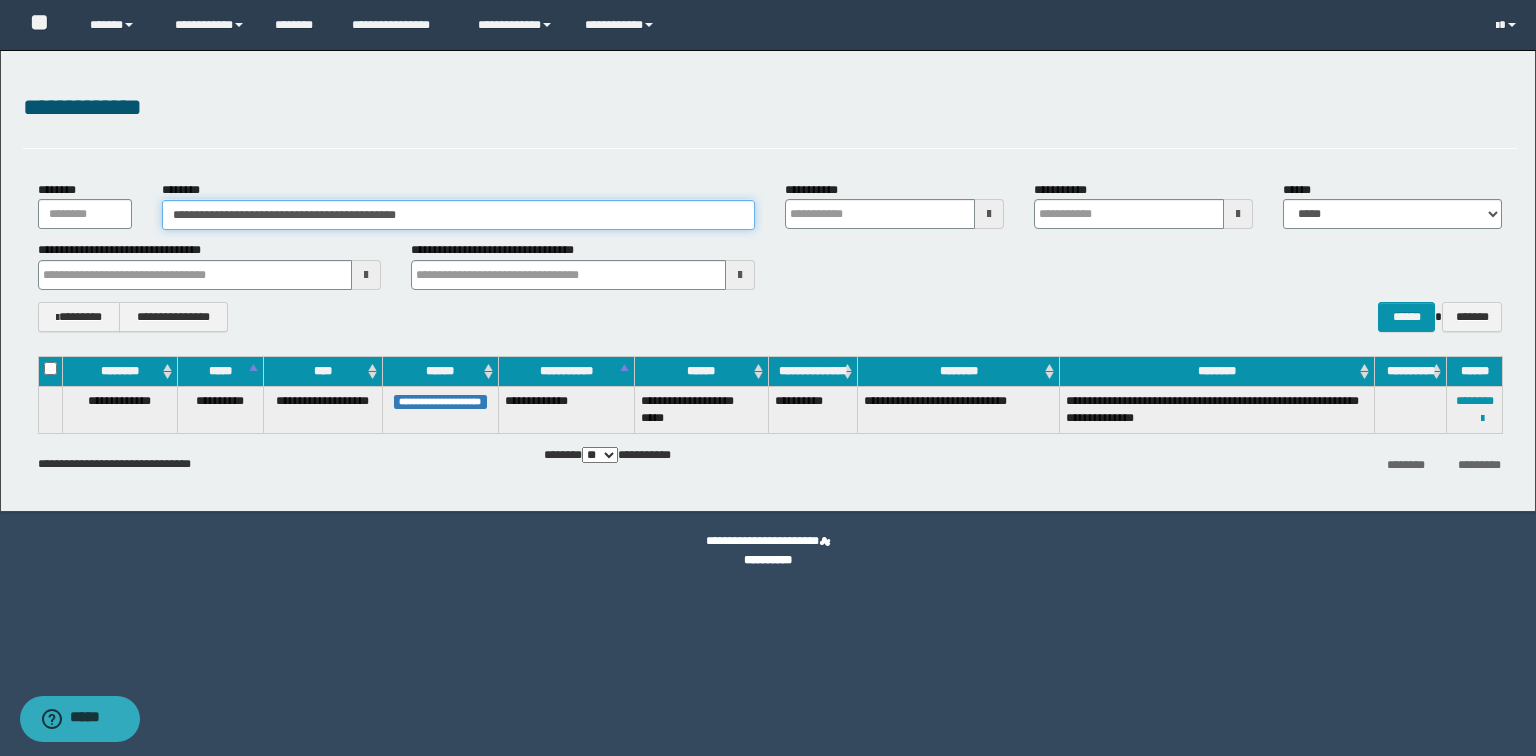drag, startPoint x: 541, startPoint y: 221, endPoint x: 16, endPoint y: 223, distance: 525.0038 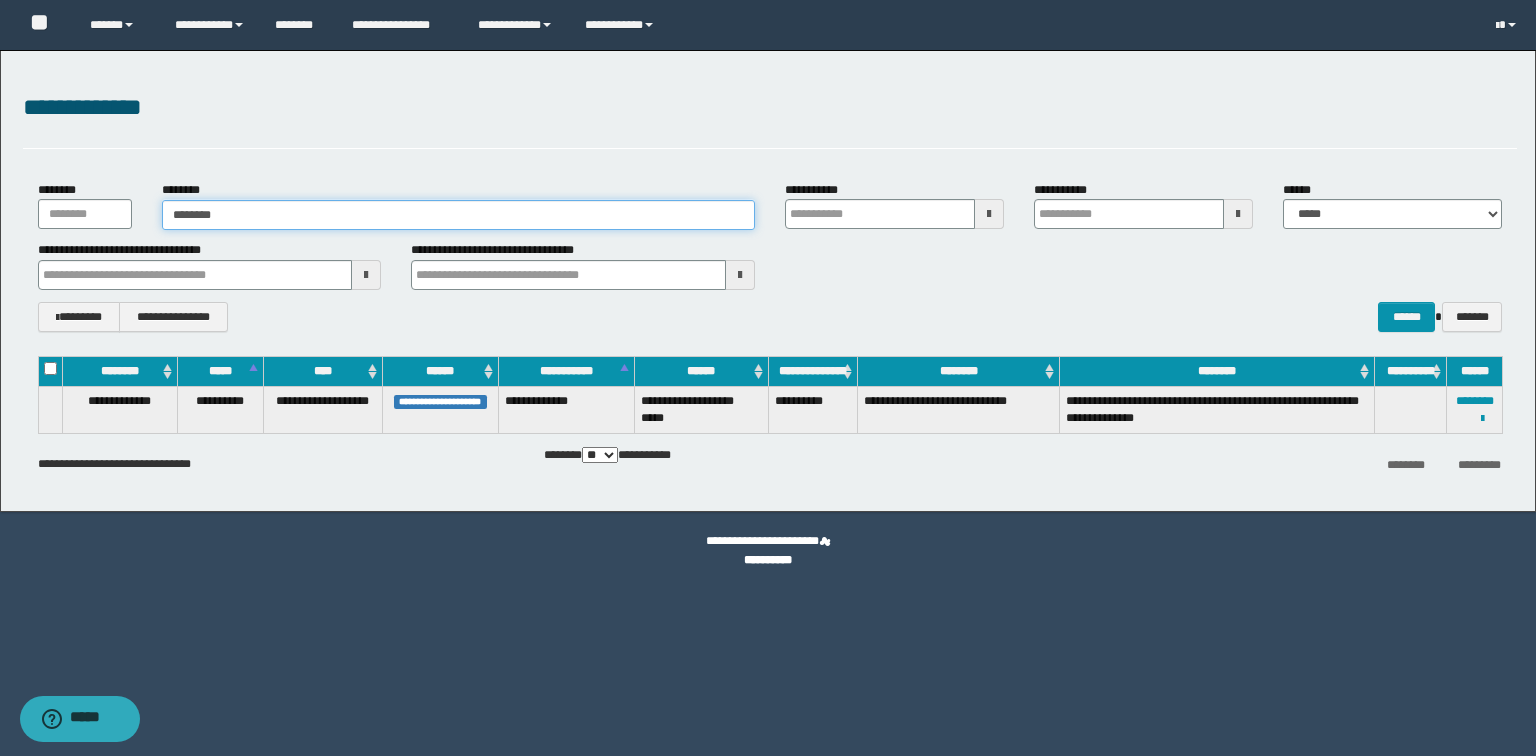 type on "********" 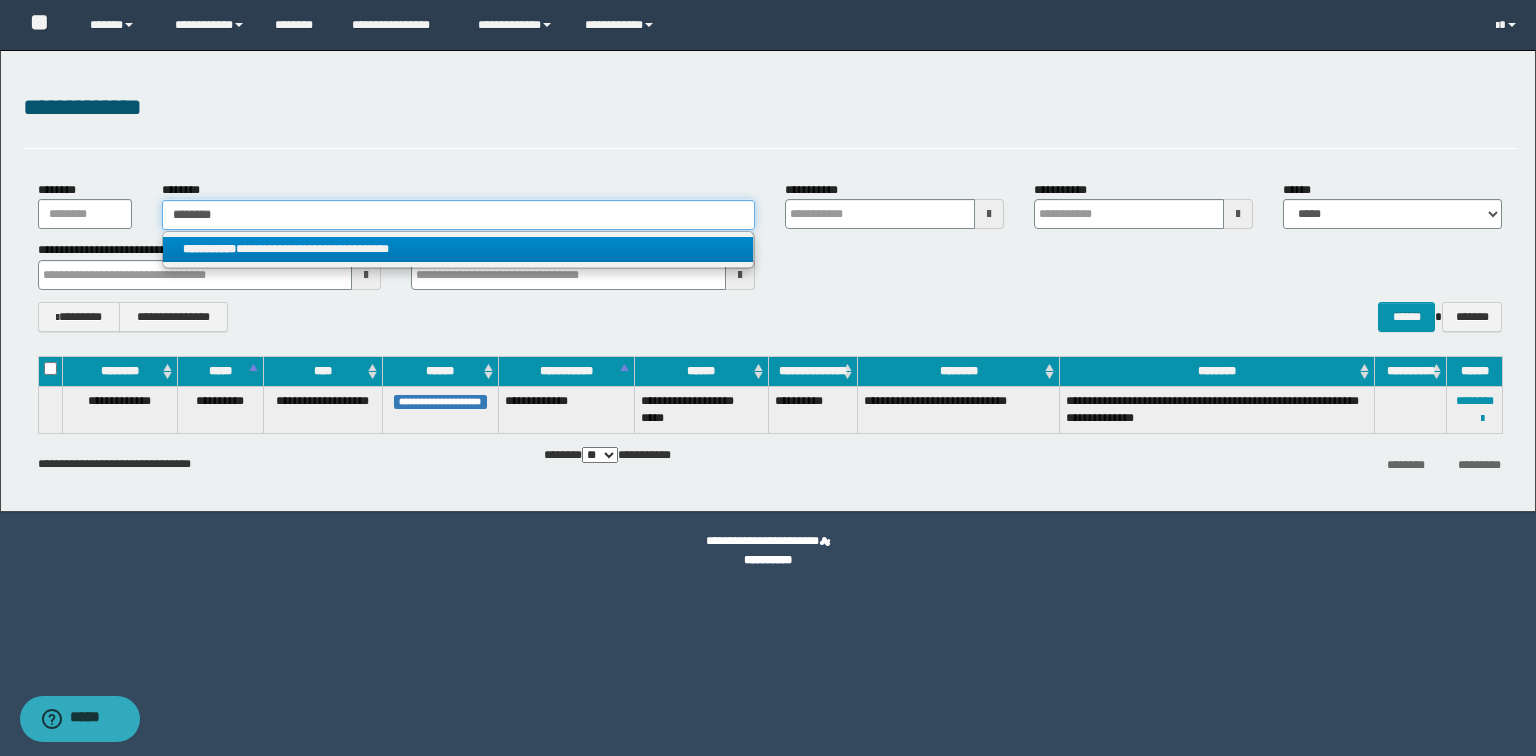type on "********" 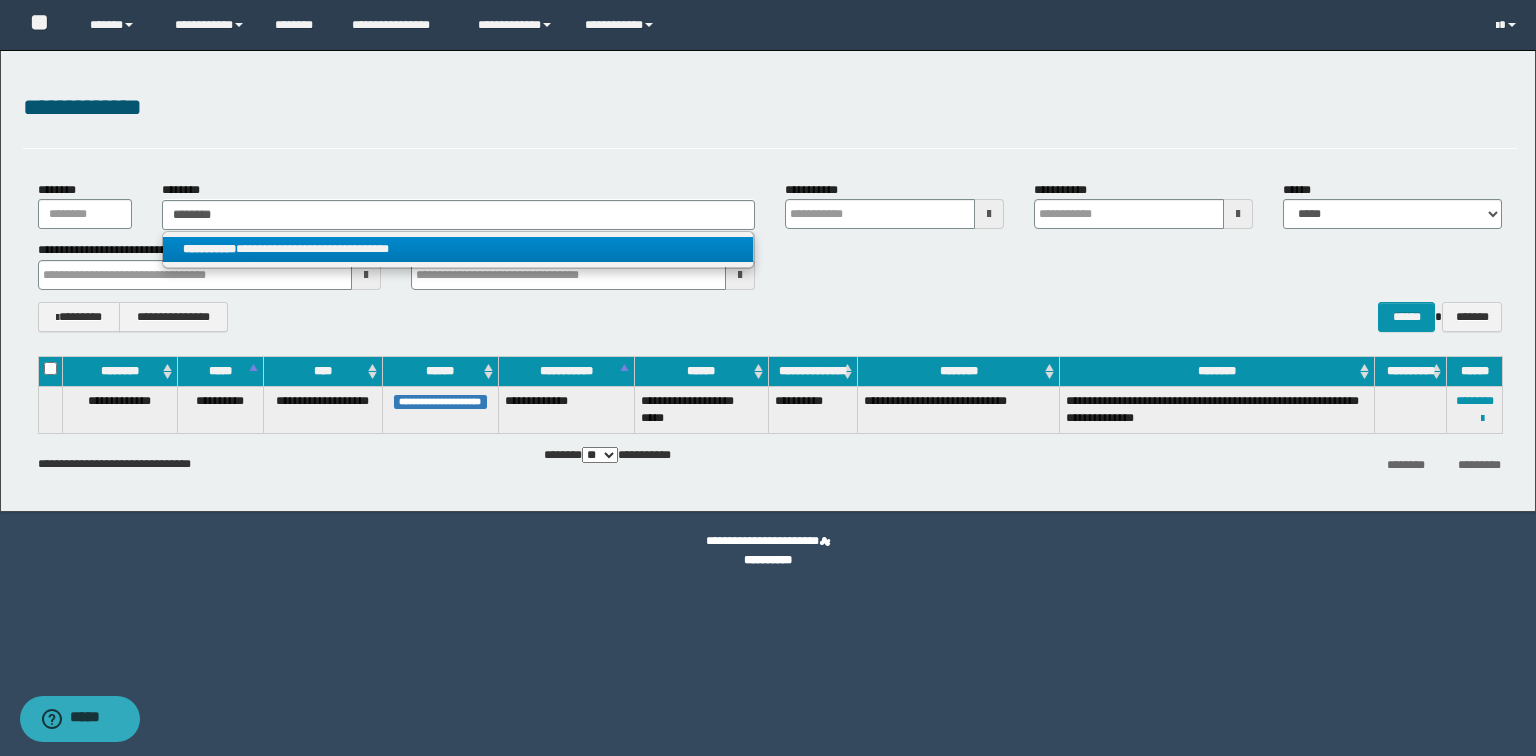 click on "**********" at bounding box center [458, 249] 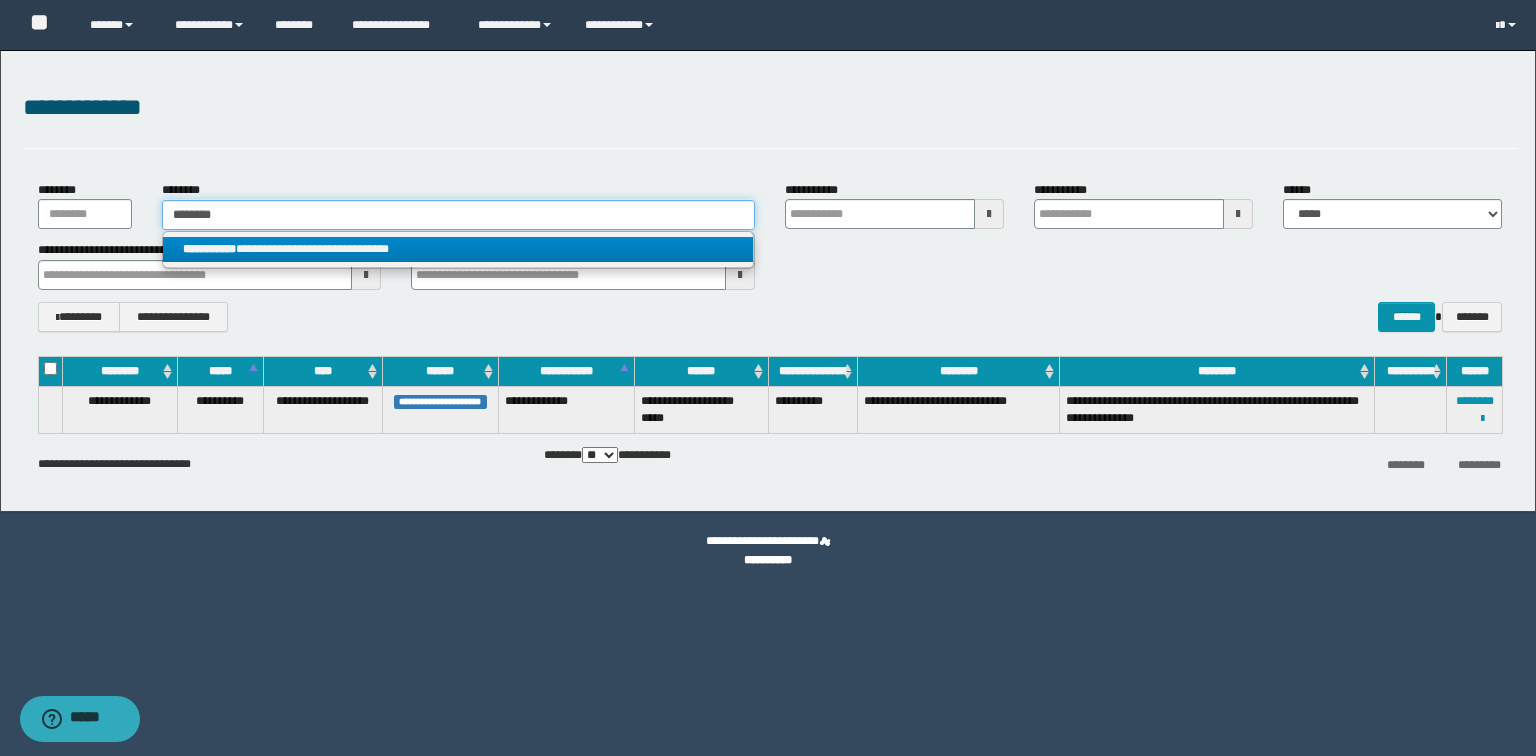 type 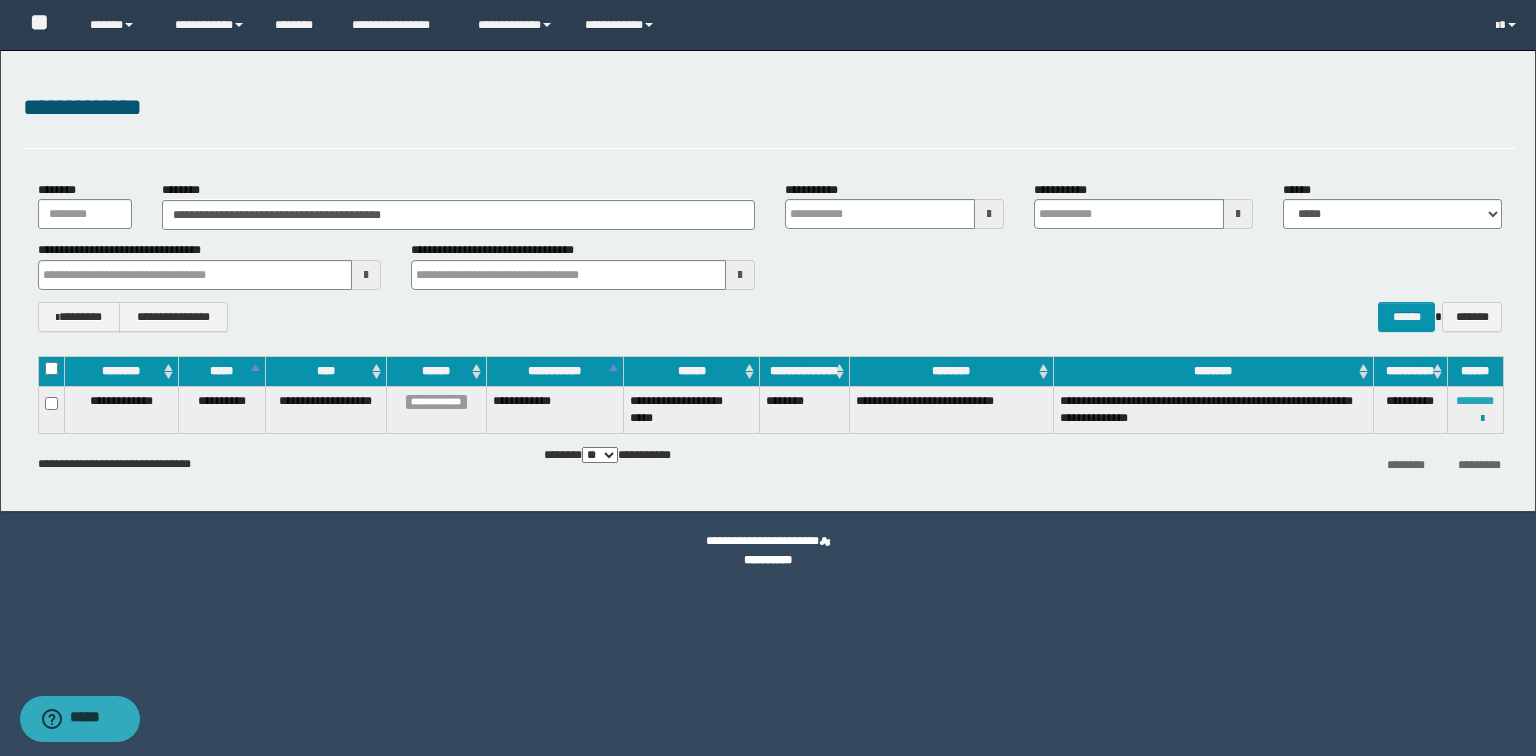 click on "********" at bounding box center [1475, 401] 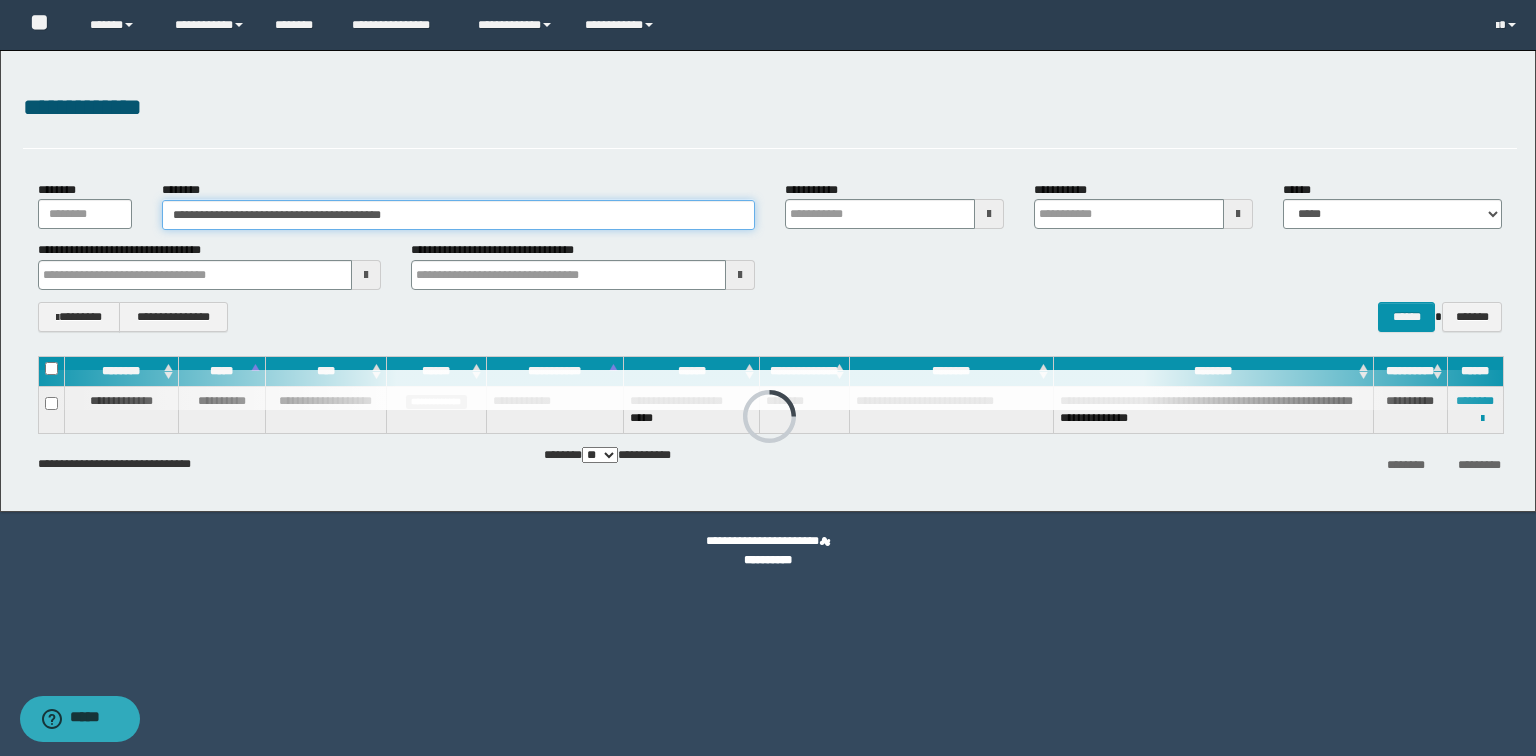 drag, startPoint x: 708, startPoint y: 211, endPoint x: 2, endPoint y: 226, distance: 706.1593 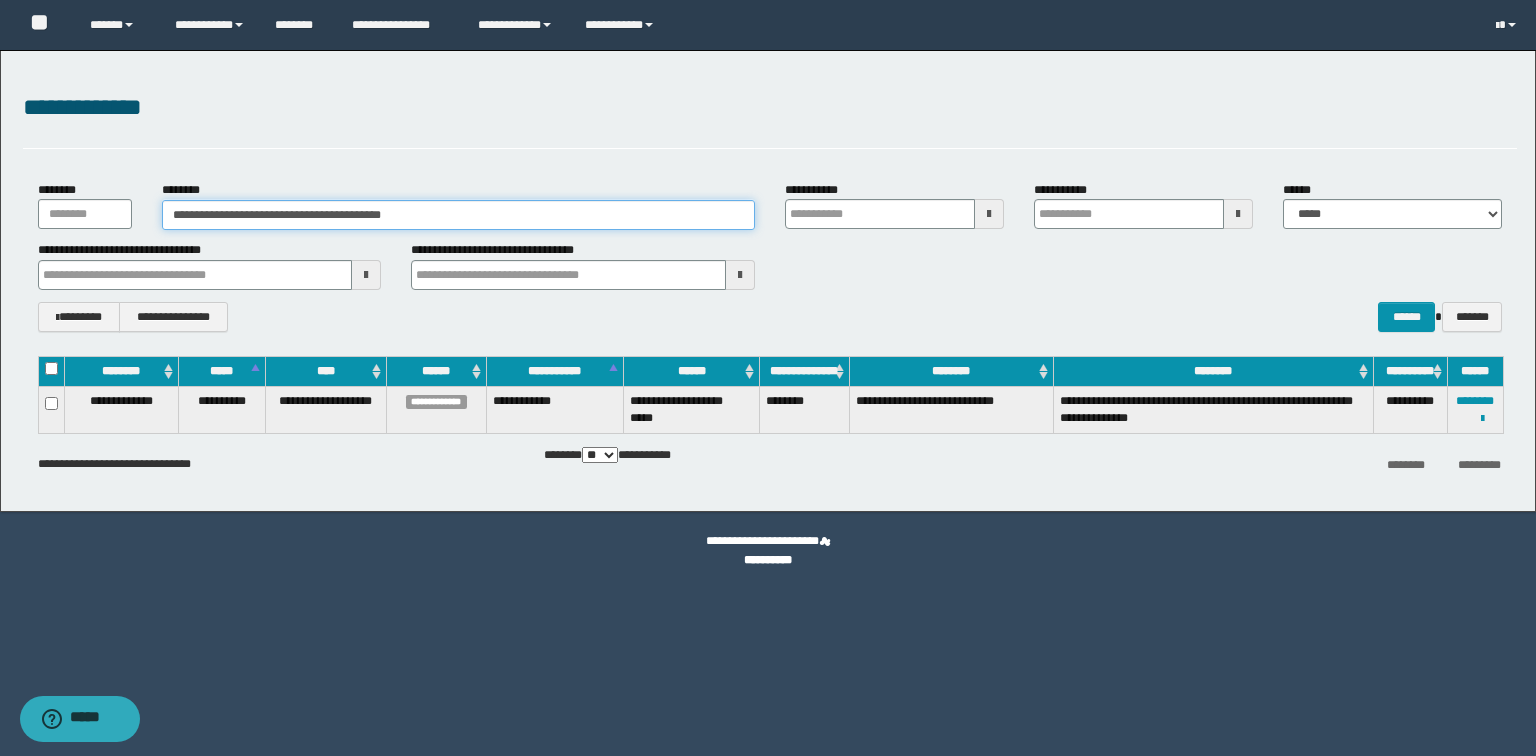 paste 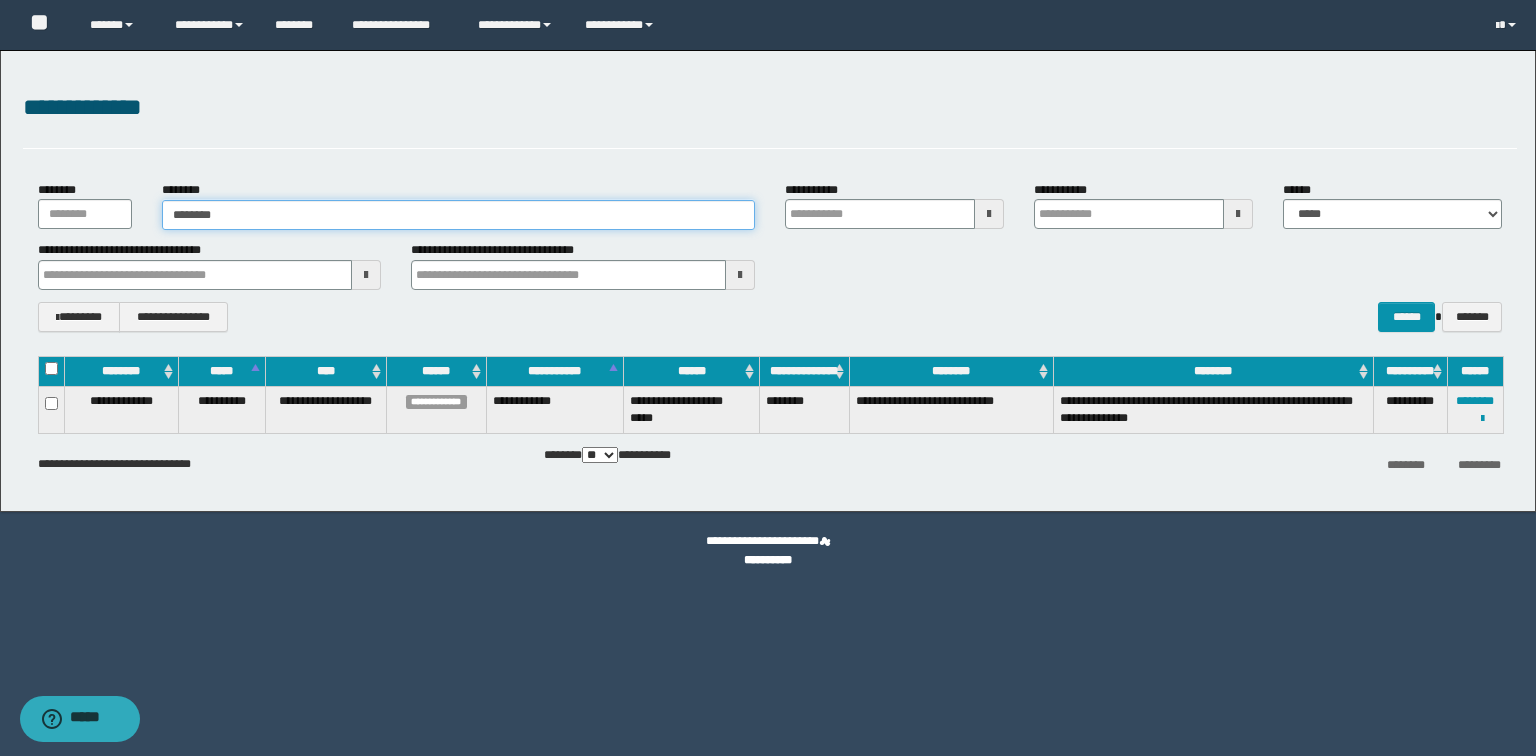 type on "*******" 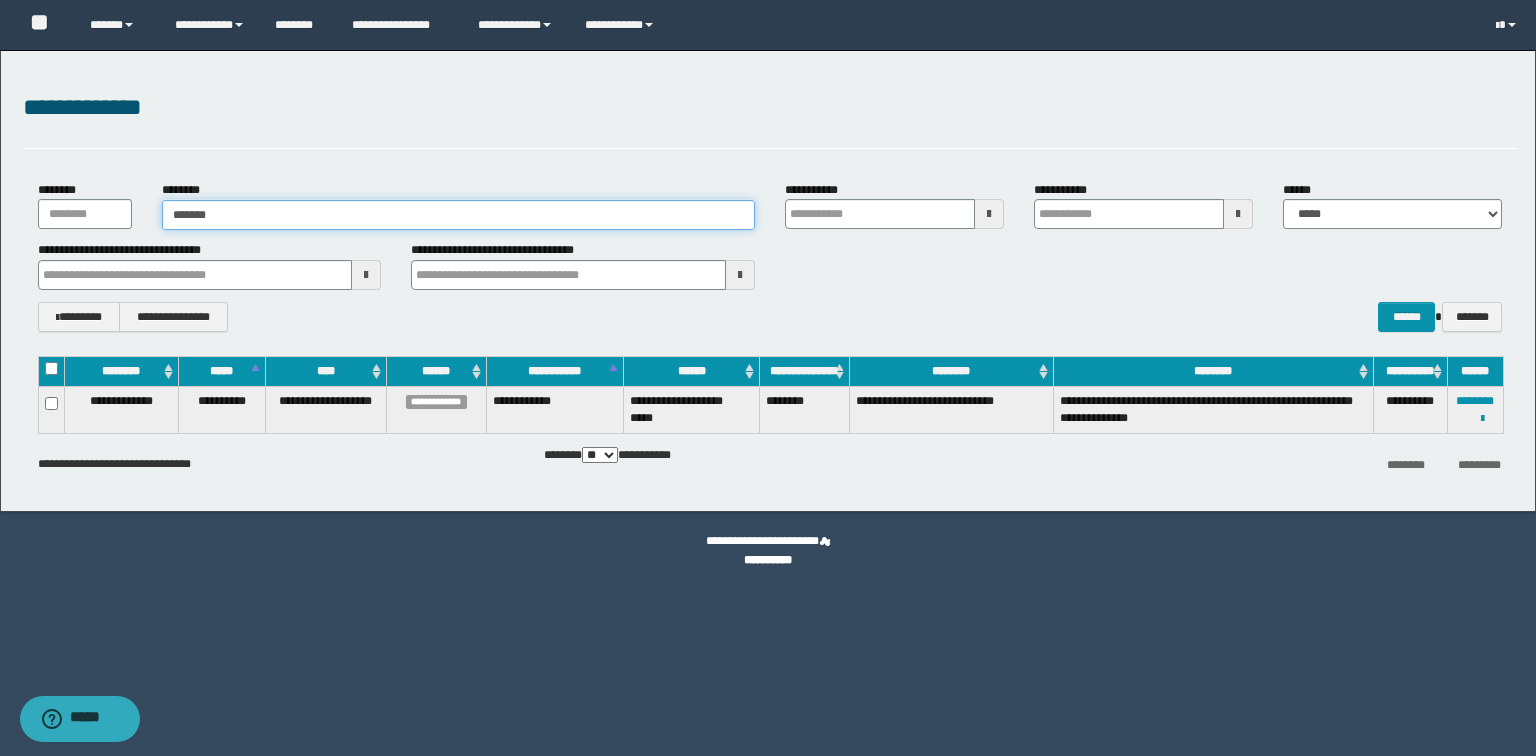 type on "*******" 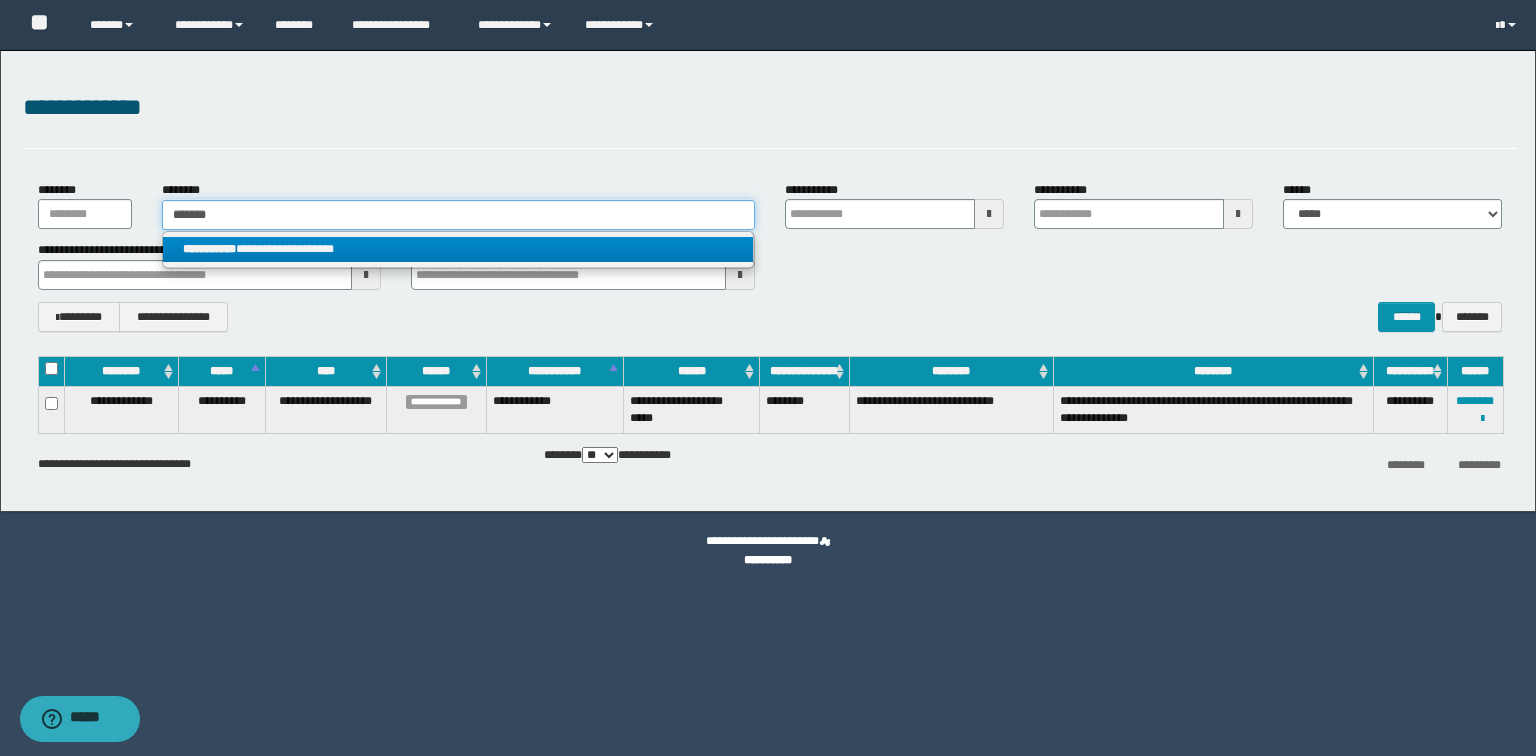 type on "*******" 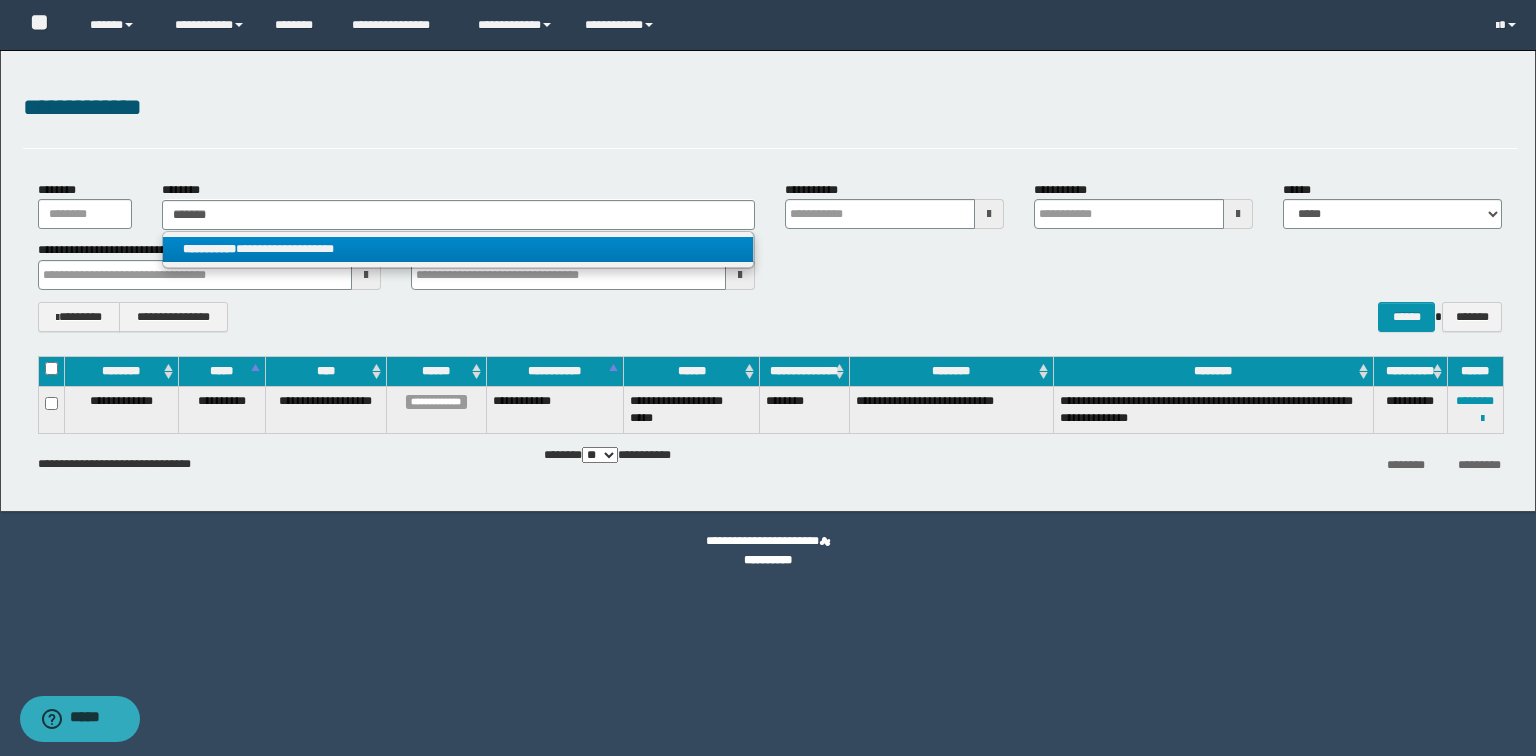 click on "**********" at bounding box center (458, 249) 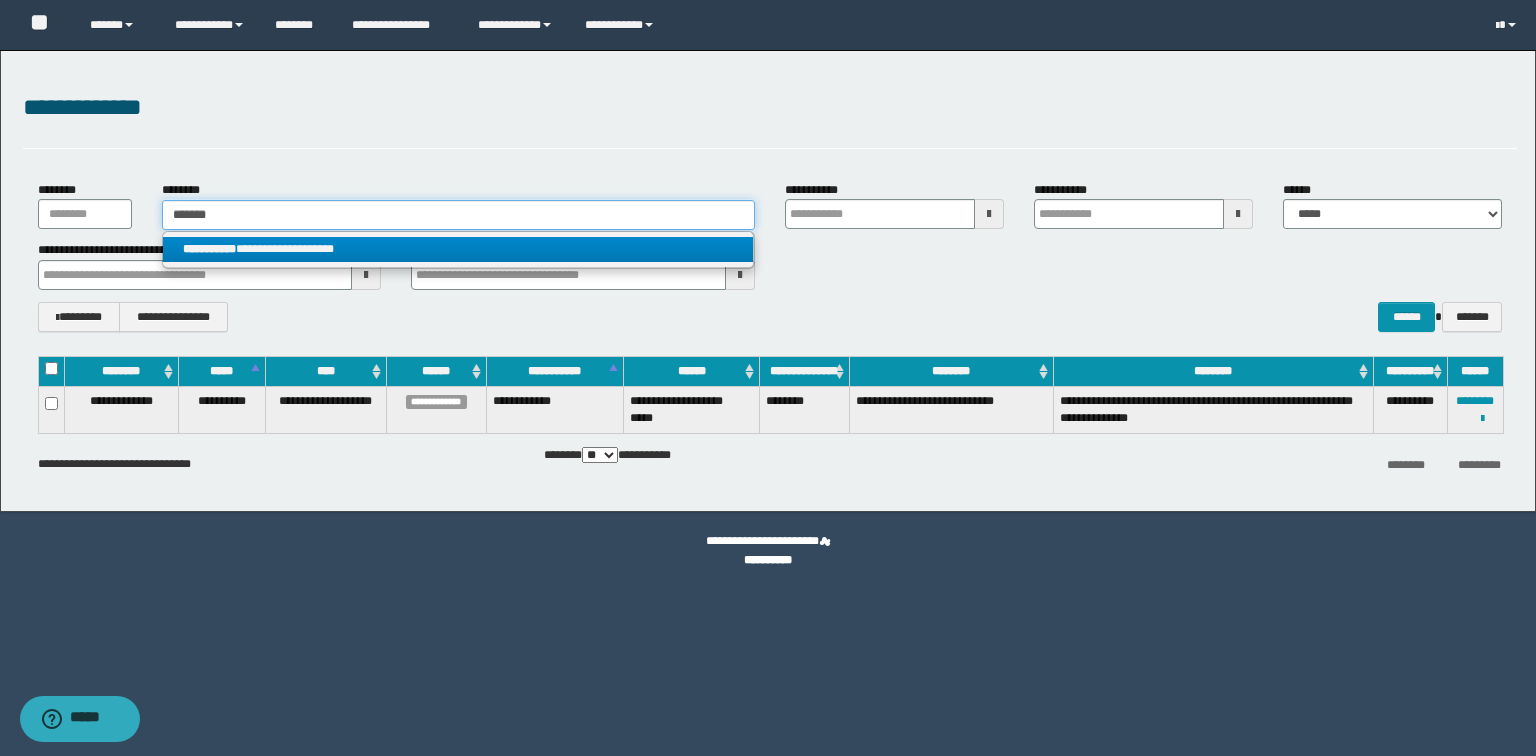 type 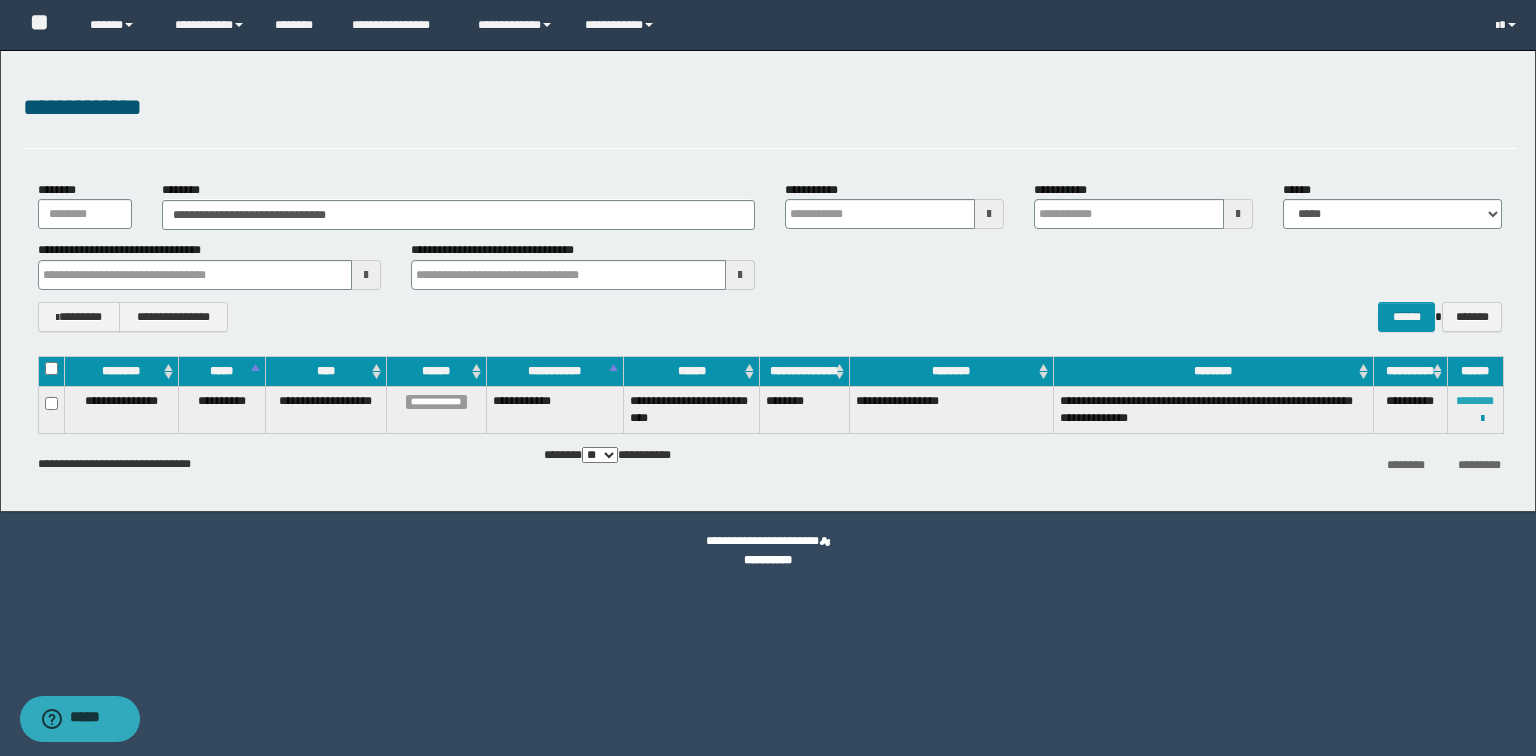 click on "********" at bounding box center (1475, 401) 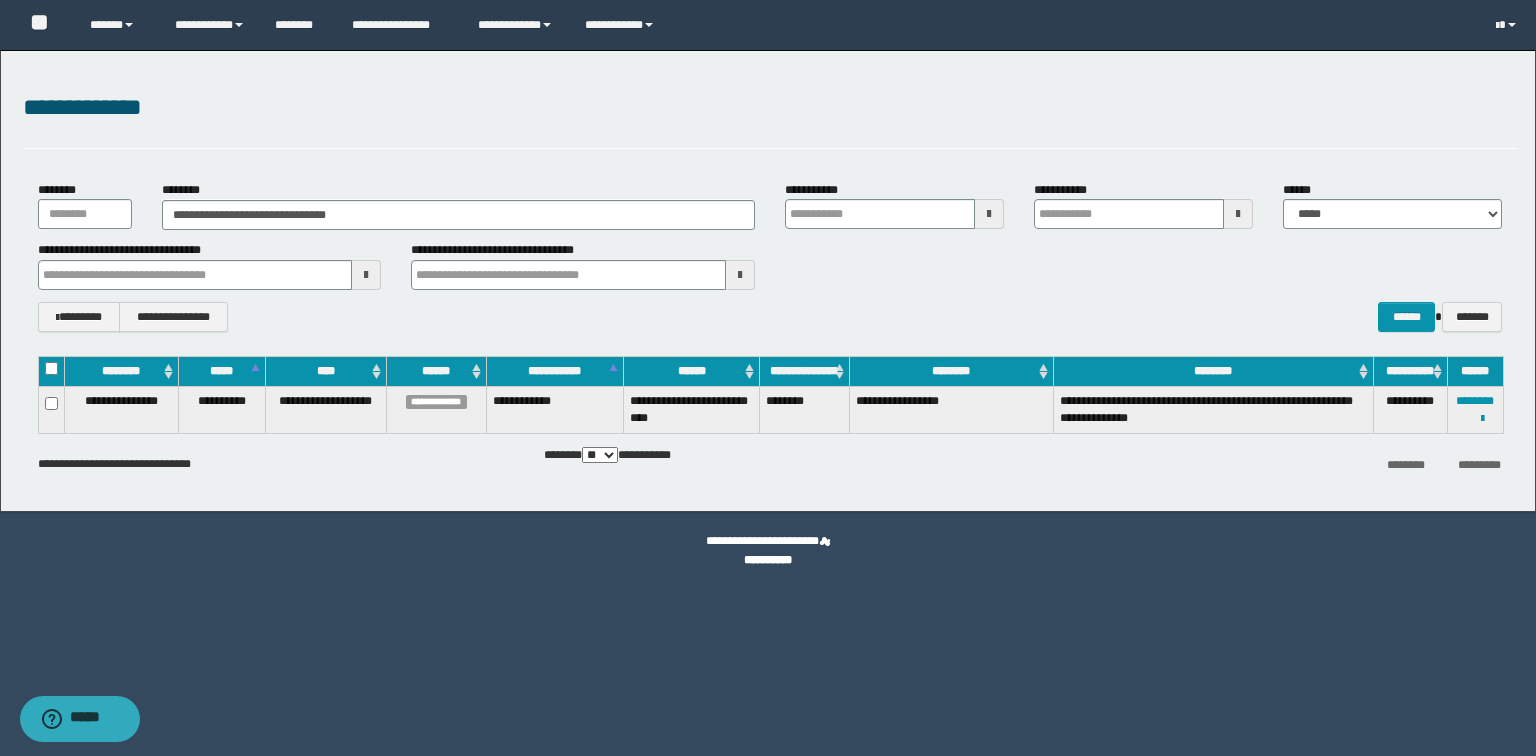 click on "********" at bounding box center [804, 409] 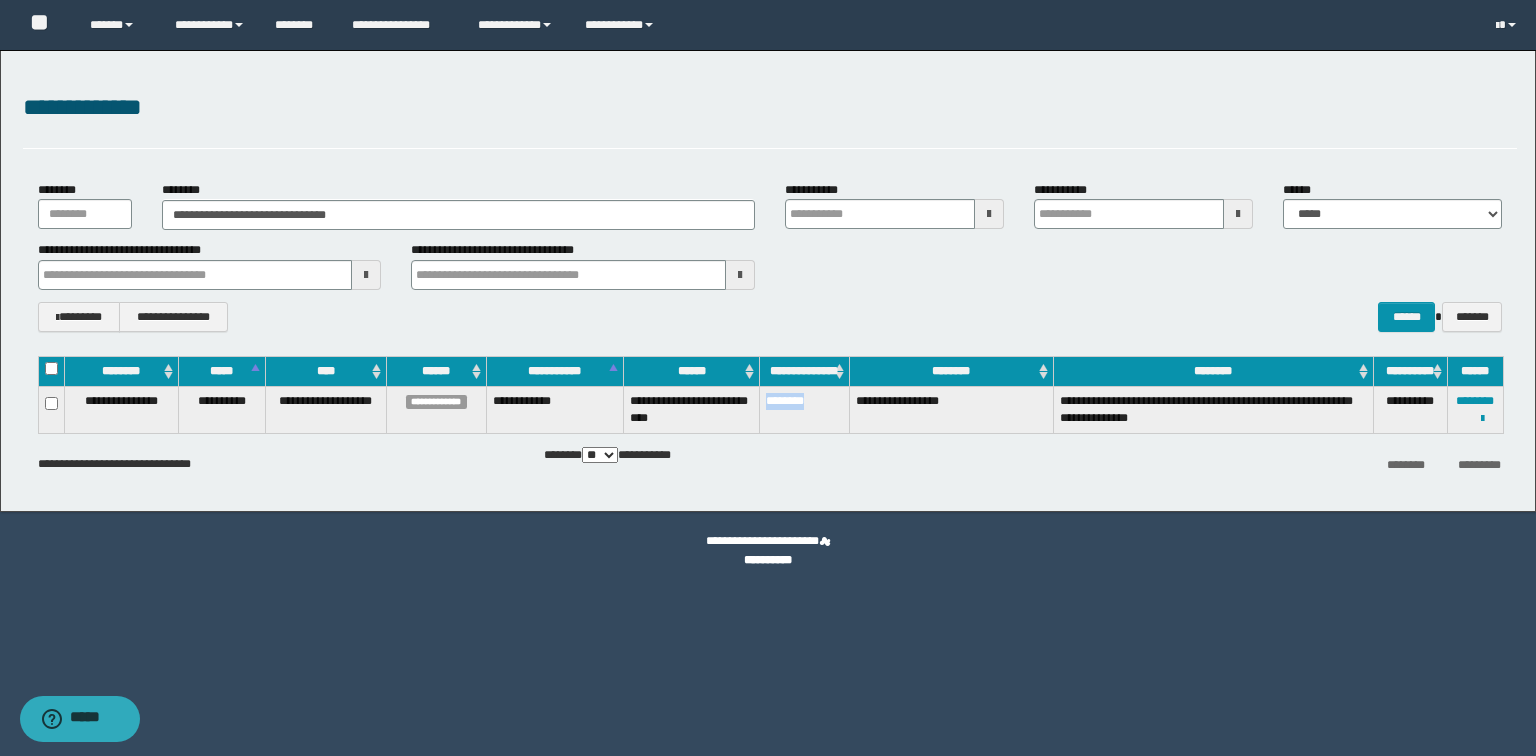 click on "********" at bounding box center (804, 409) 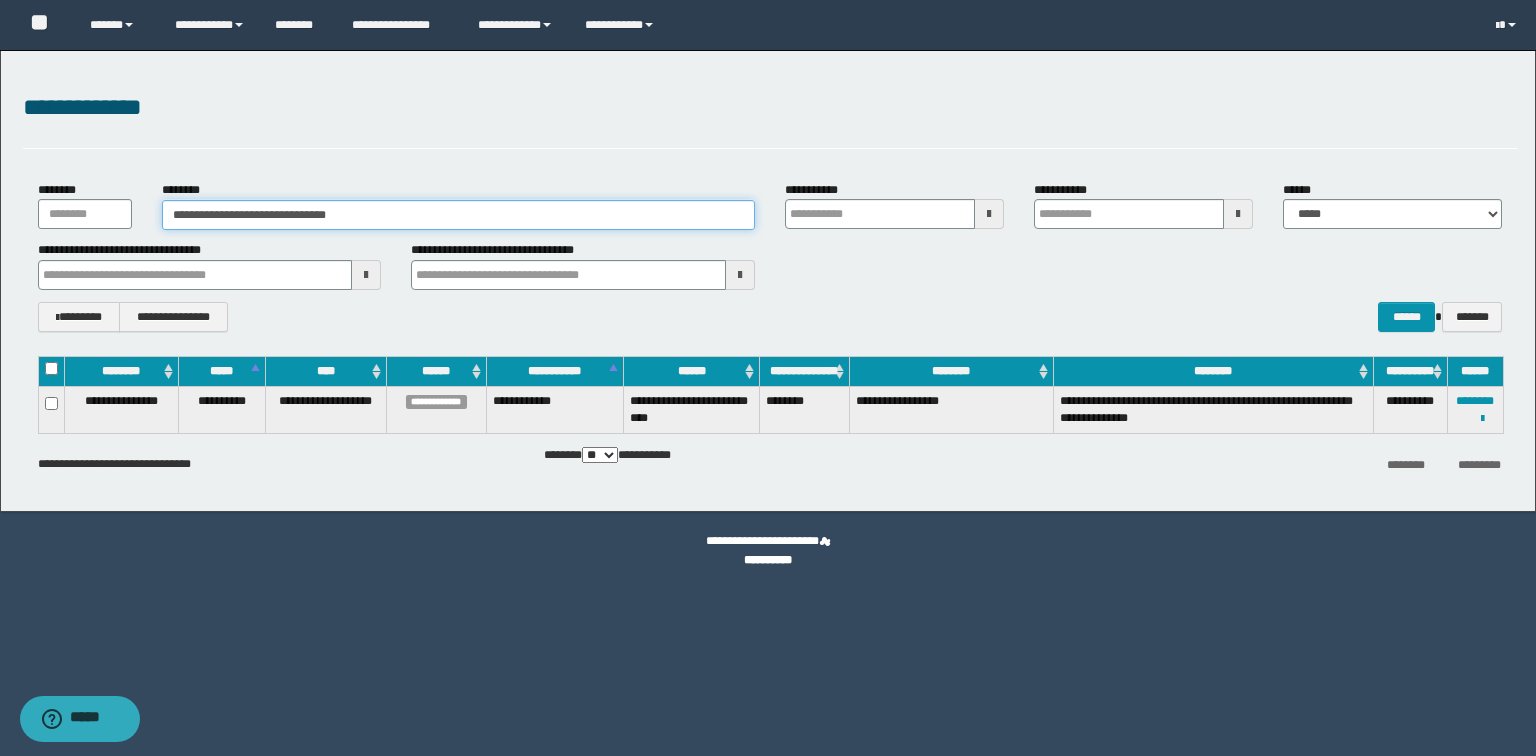 drag, startPoint x: 667, startPoint y: 207, endPoint x: 0, endPoint y: 212, distance: 667.01874 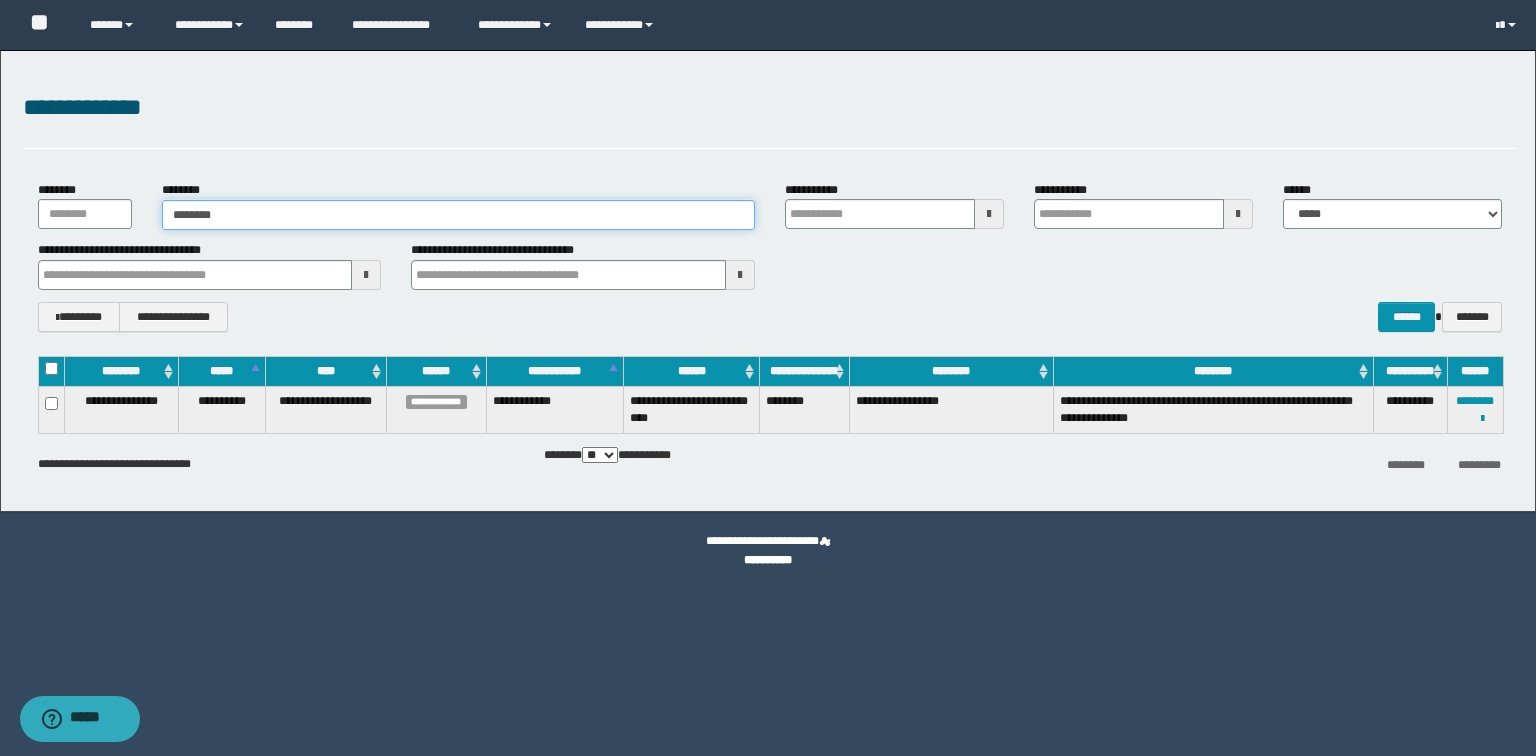 type on "********" 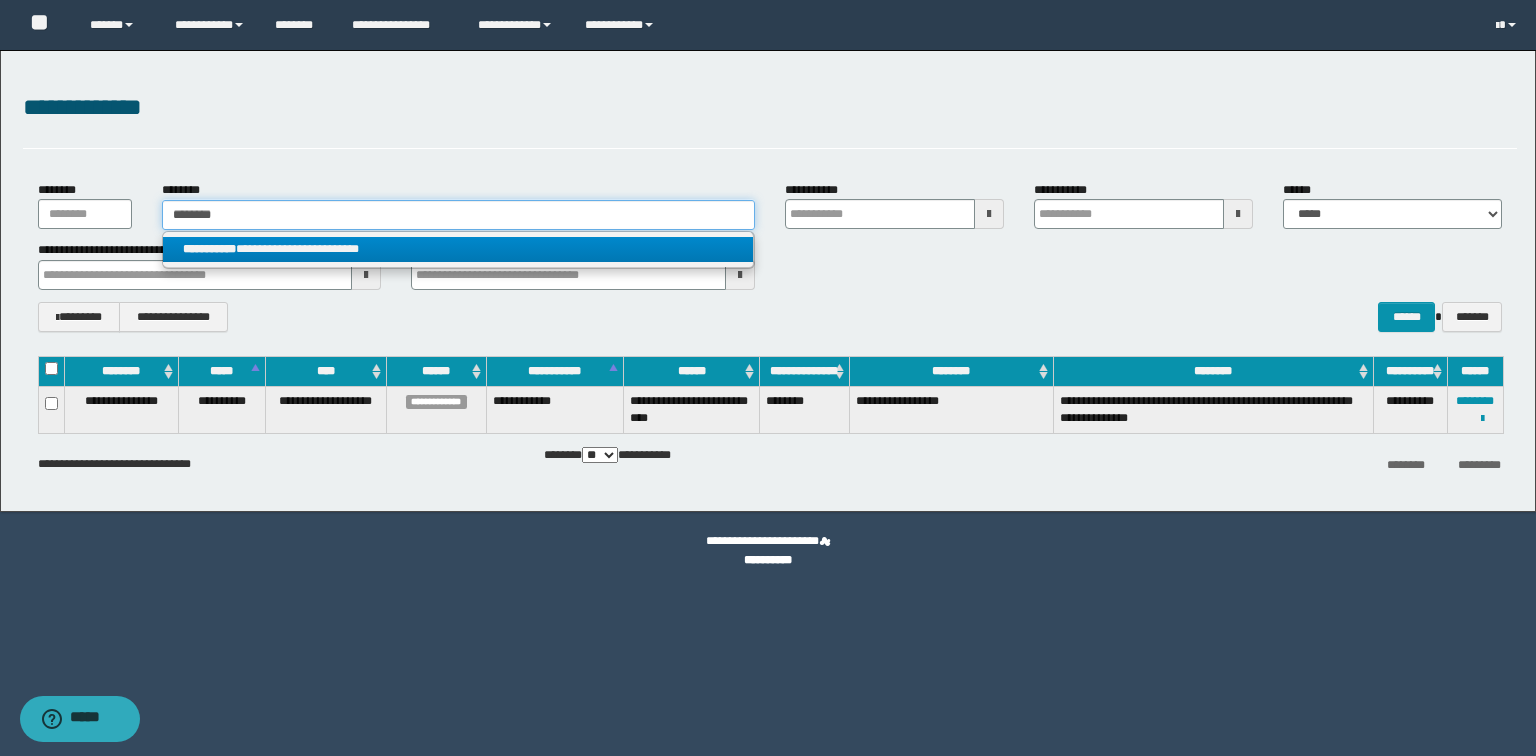 type on "********" 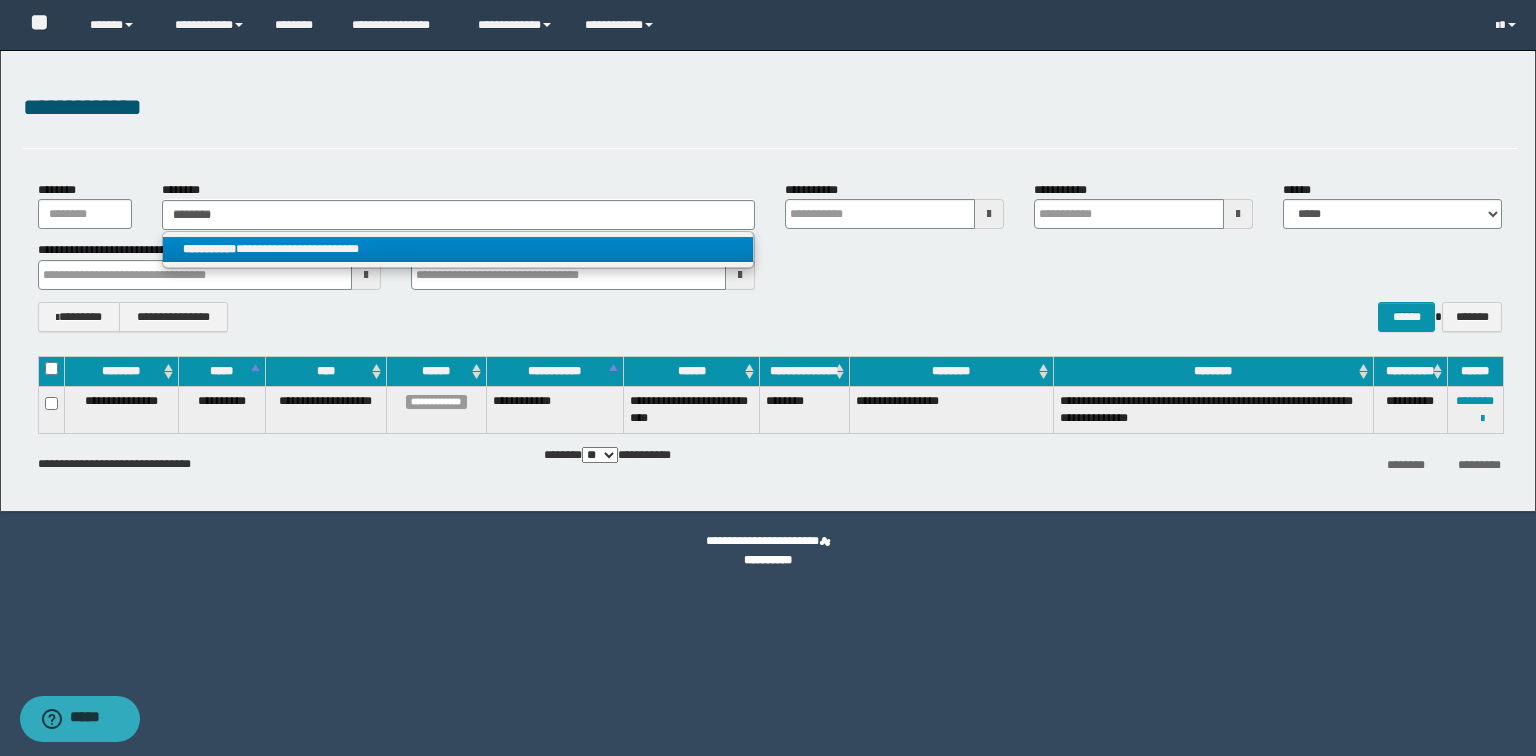 click on "**********" at bounding box center [458, 249] 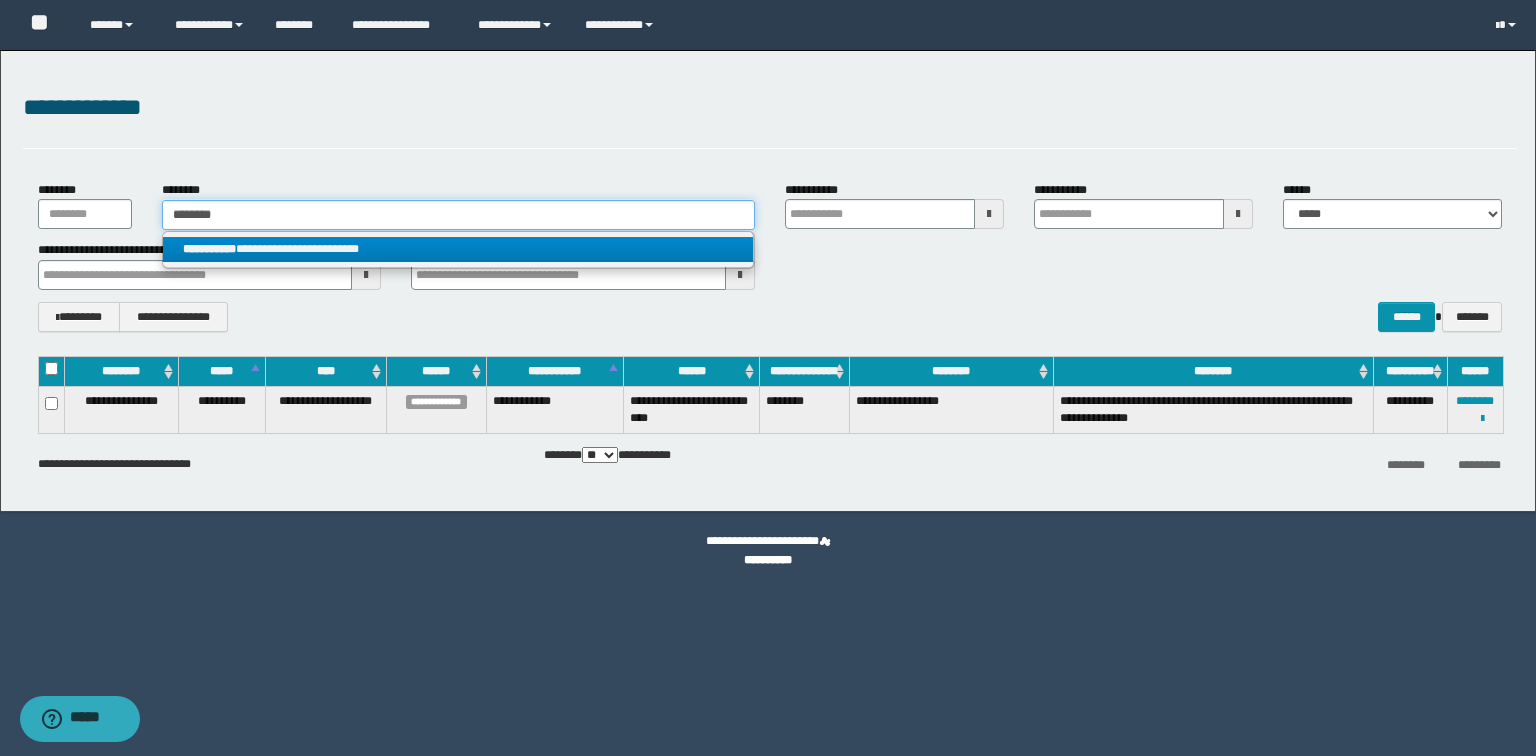 type 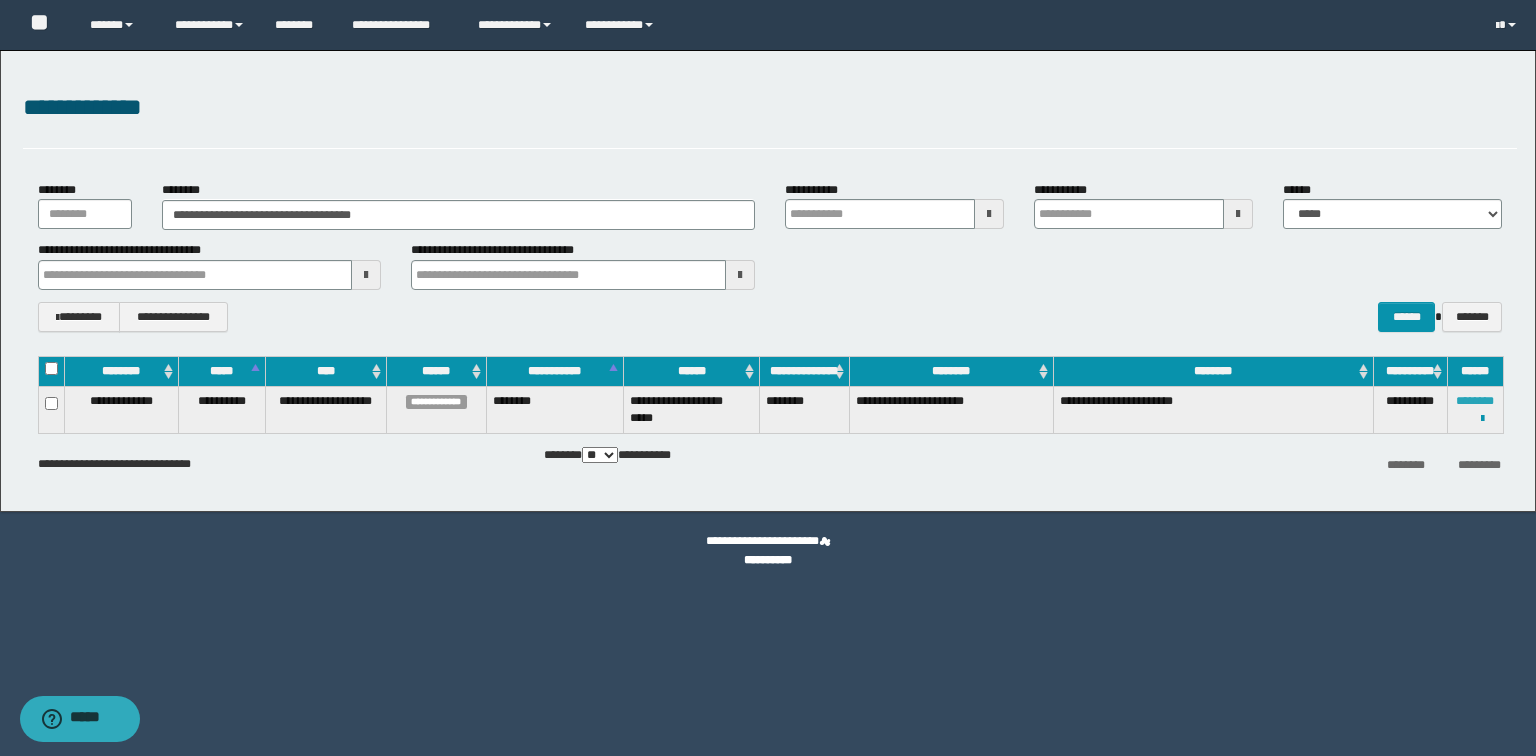 click on "********" at bounding box center [1475, 401] 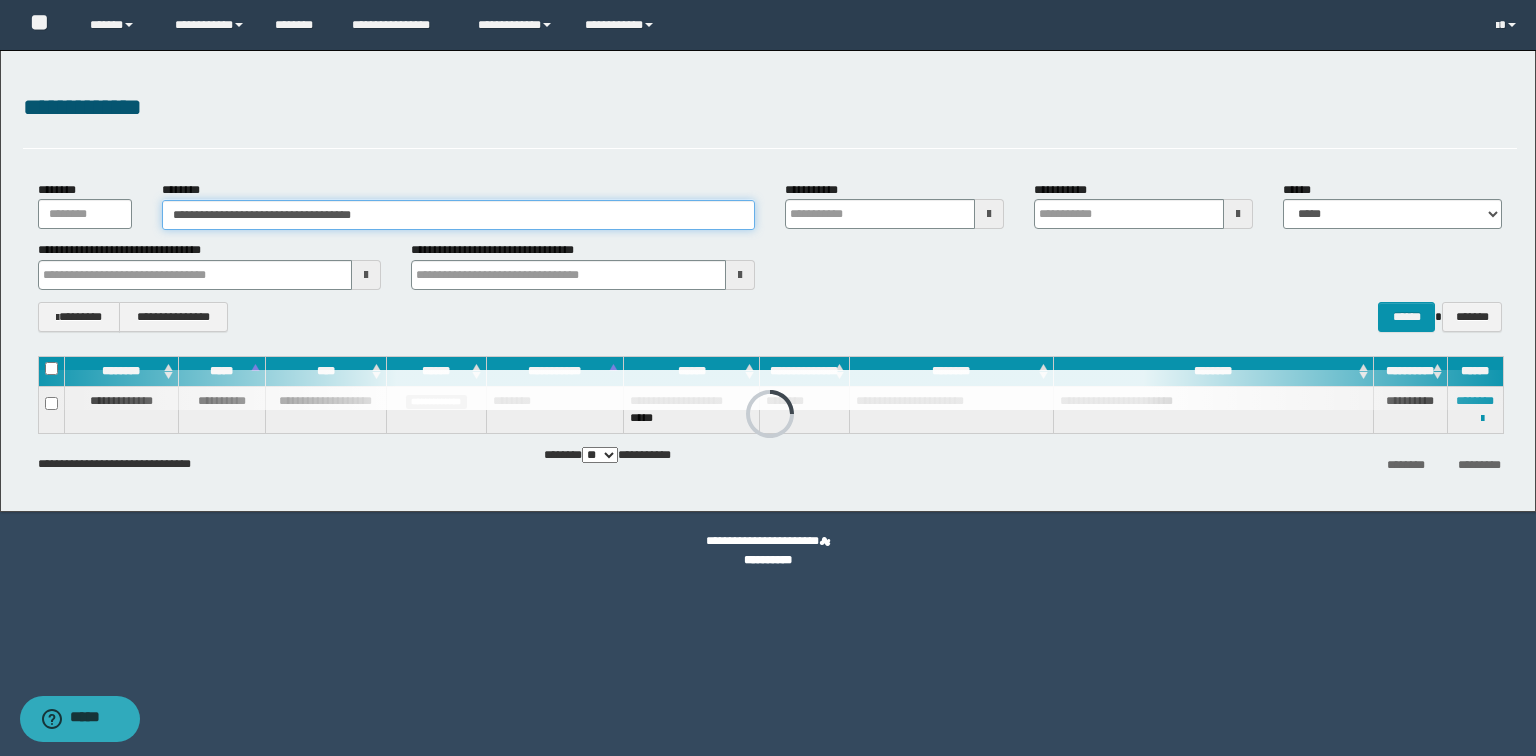 drag, startPoint x: 568, startPoint y: 211, endPoint x: 305, endPoint y: 228, distance: 263.54886 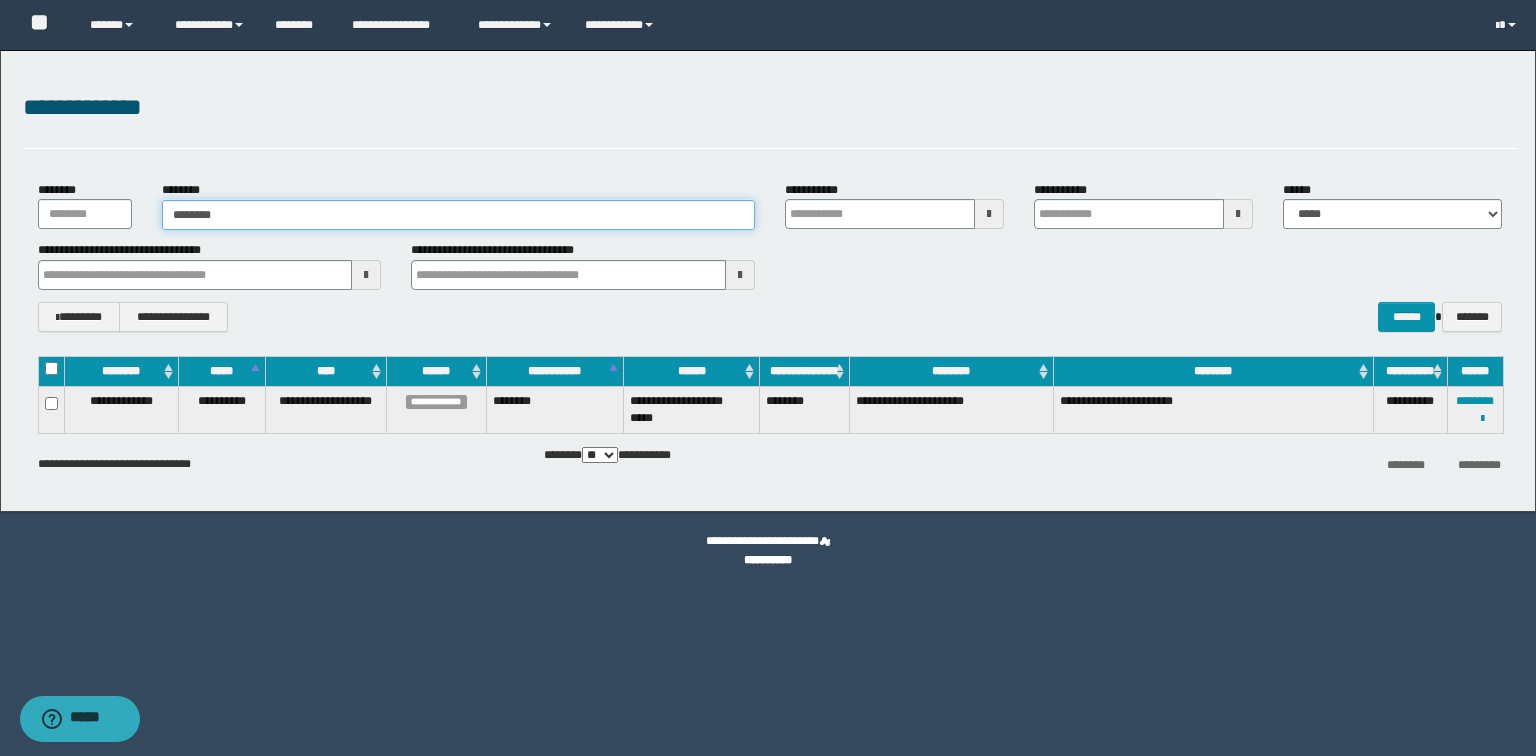 type on "********" 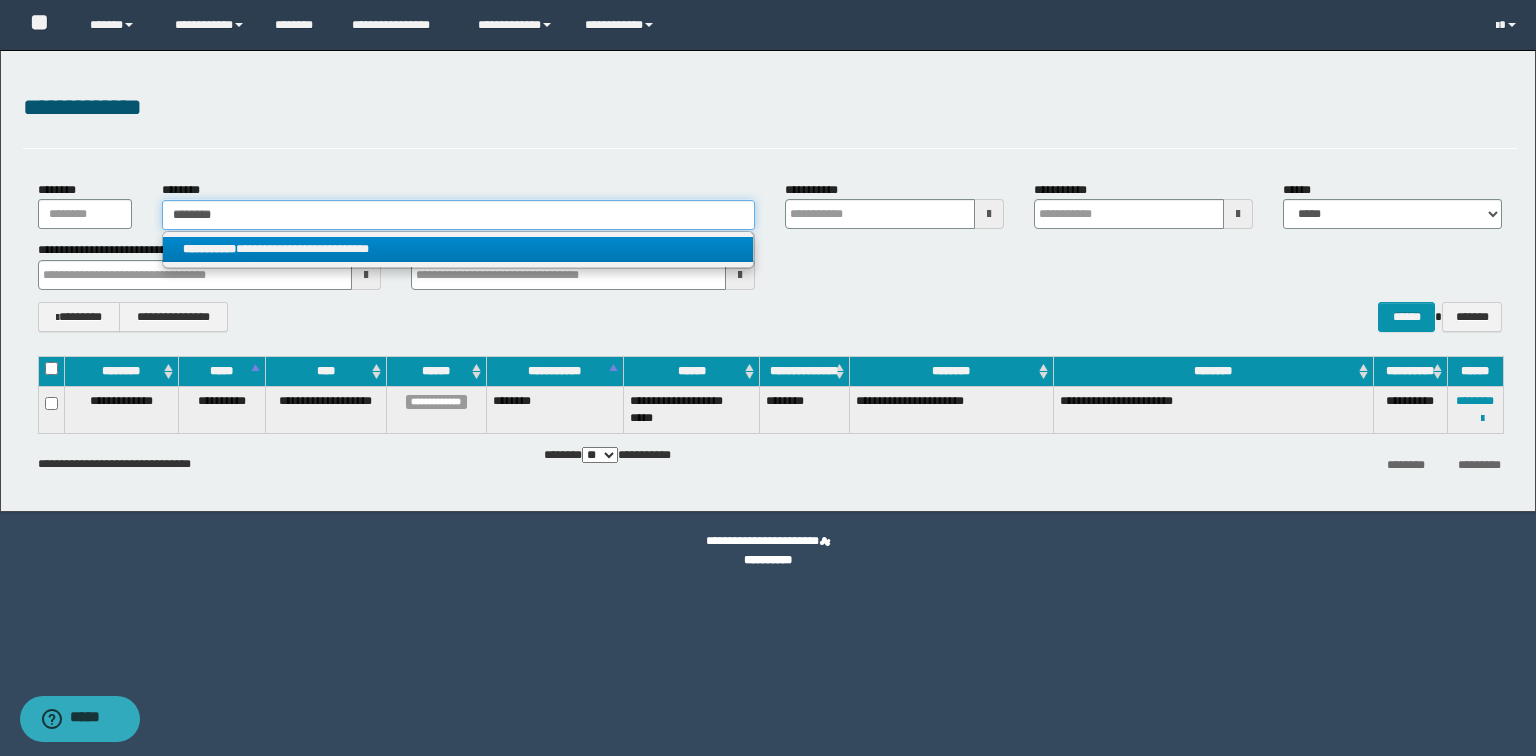 type on "********" 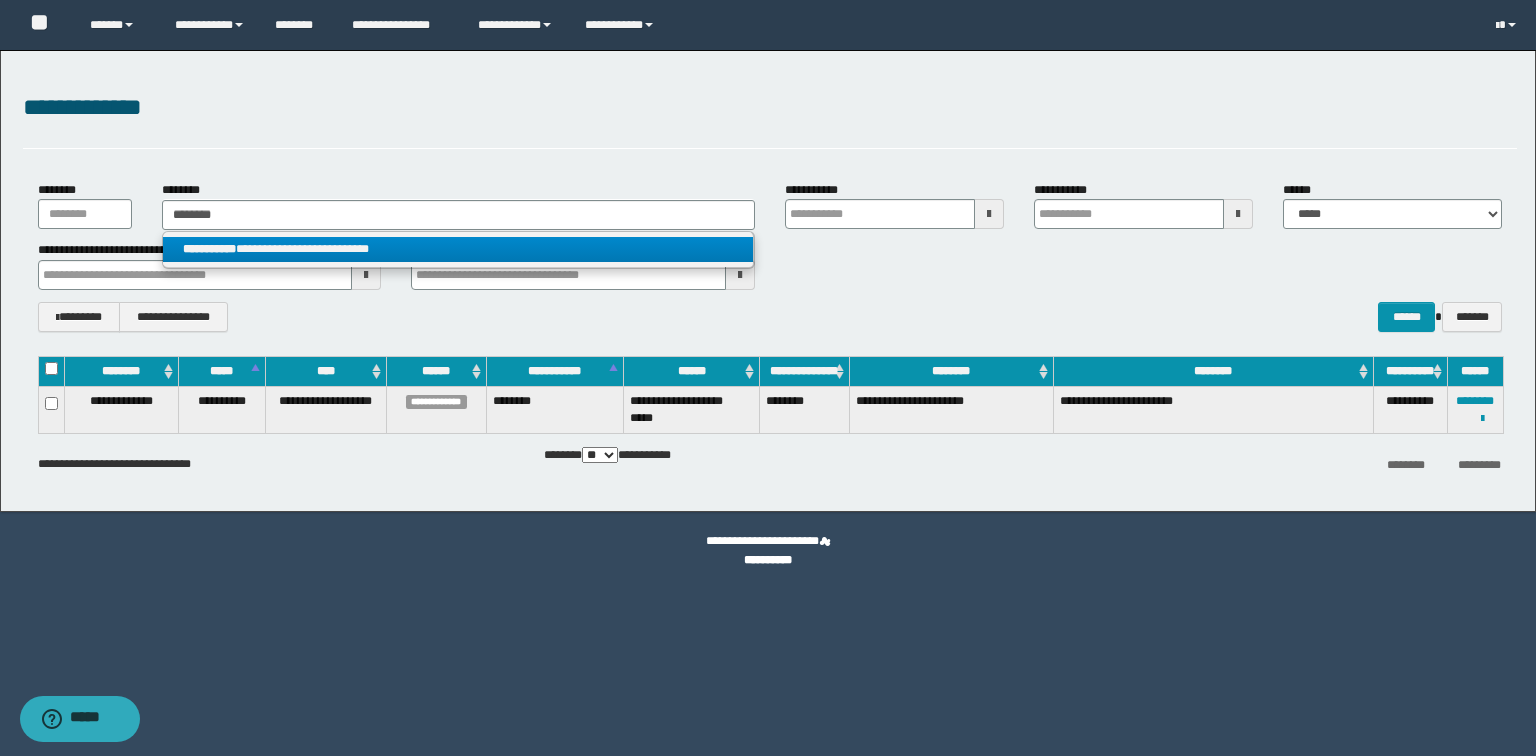 click on "**********" at bounding box center [458, 249] 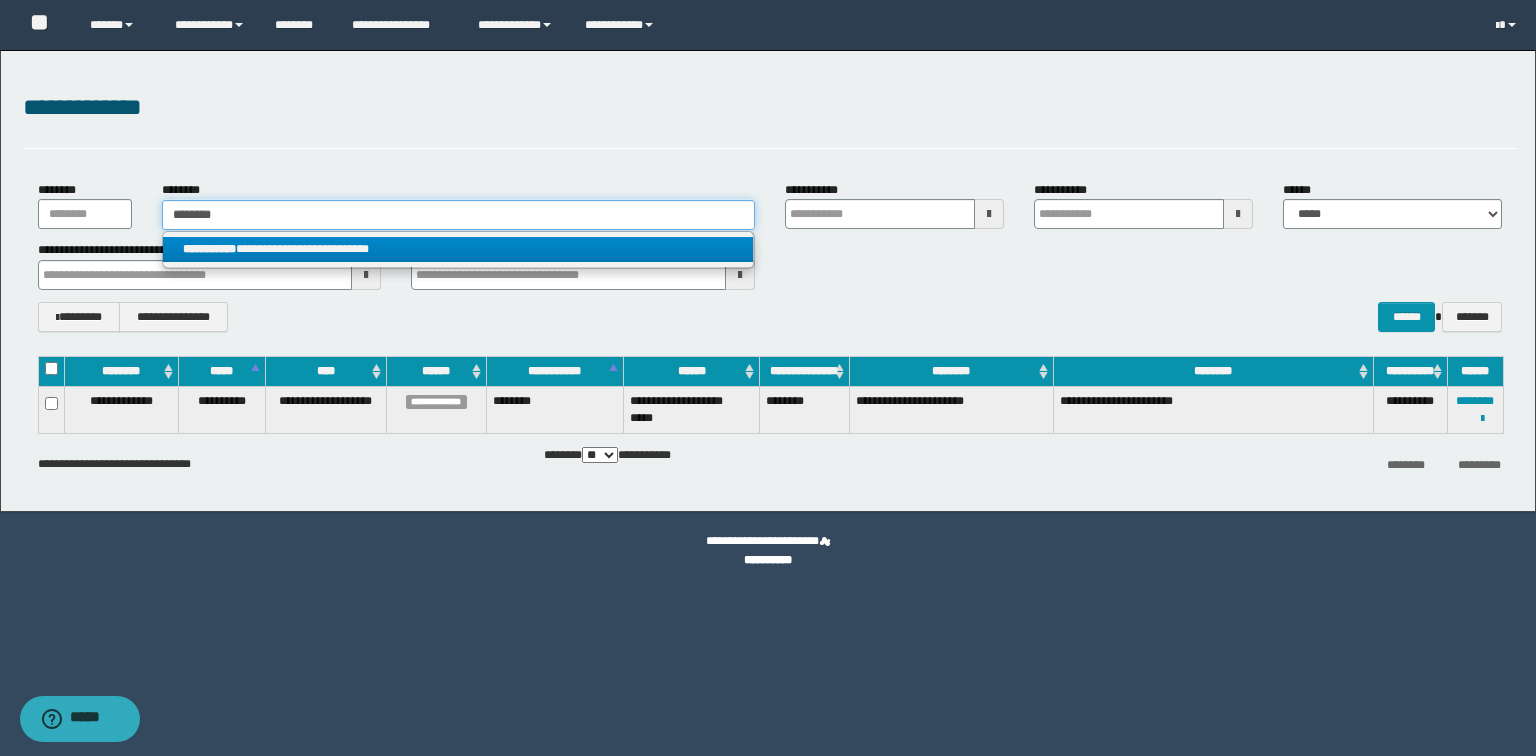 type 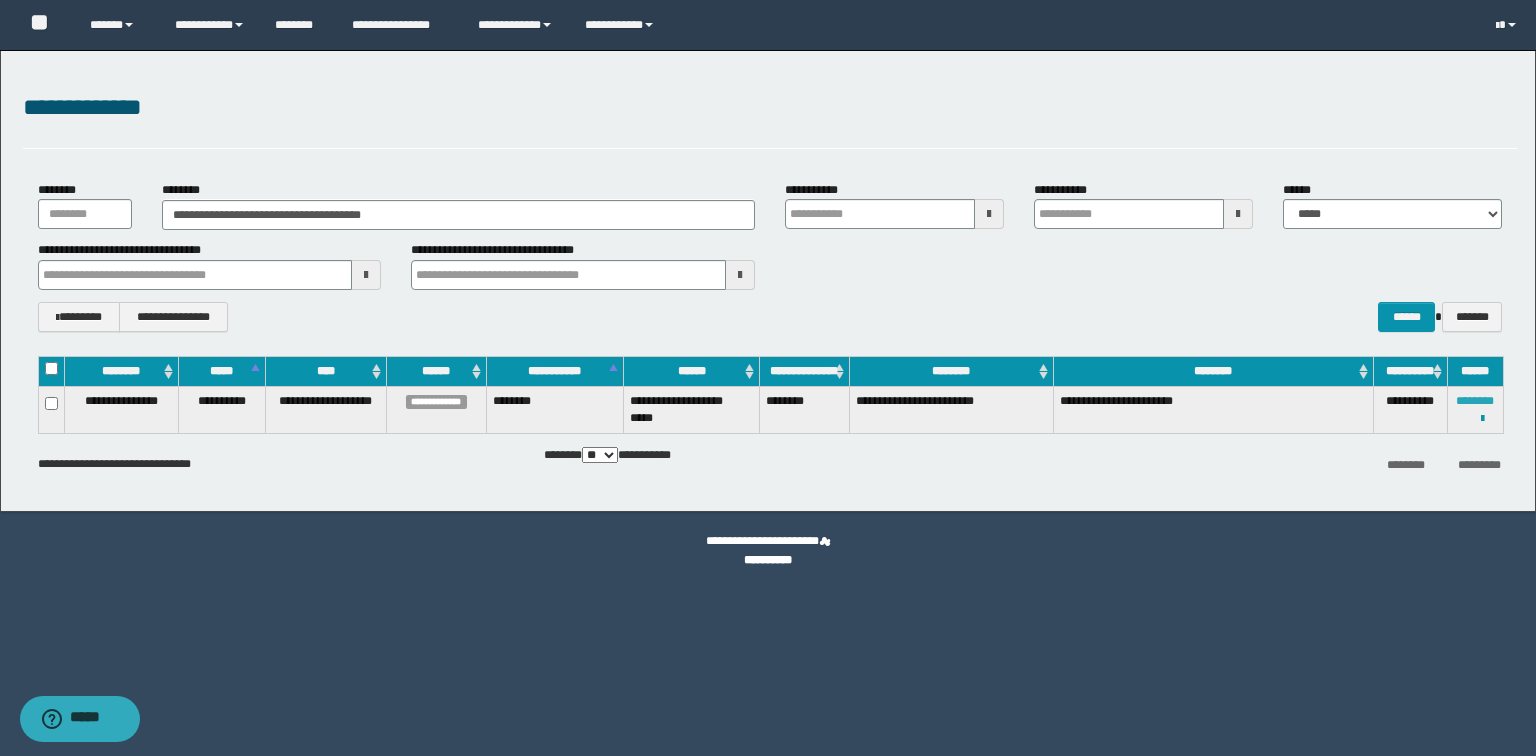 click on "********" at bounding box center [1475, 401] 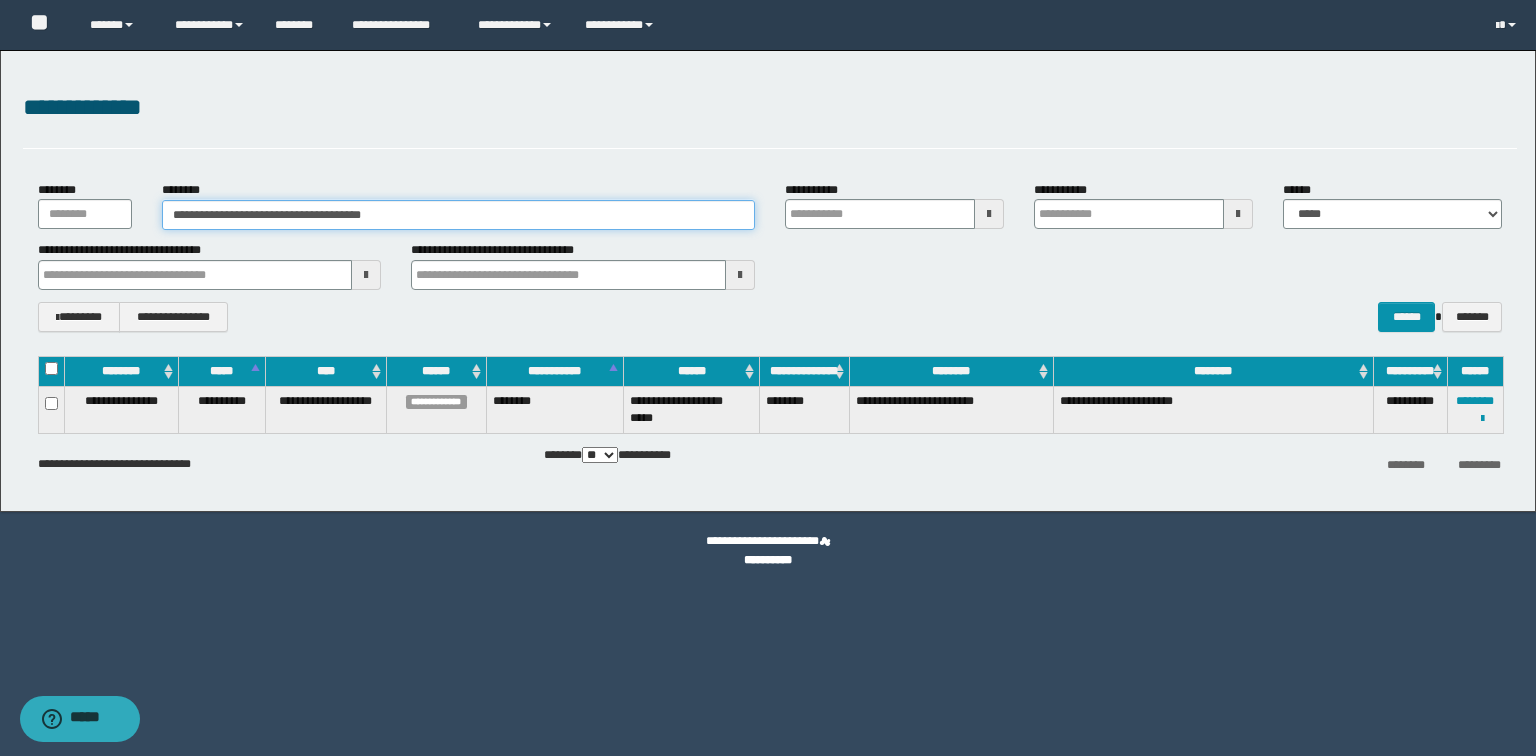 drag, startPoint x: 516, startPoint y: 219, endPoint x: 12, endPoint y: 220, distance: 504.001 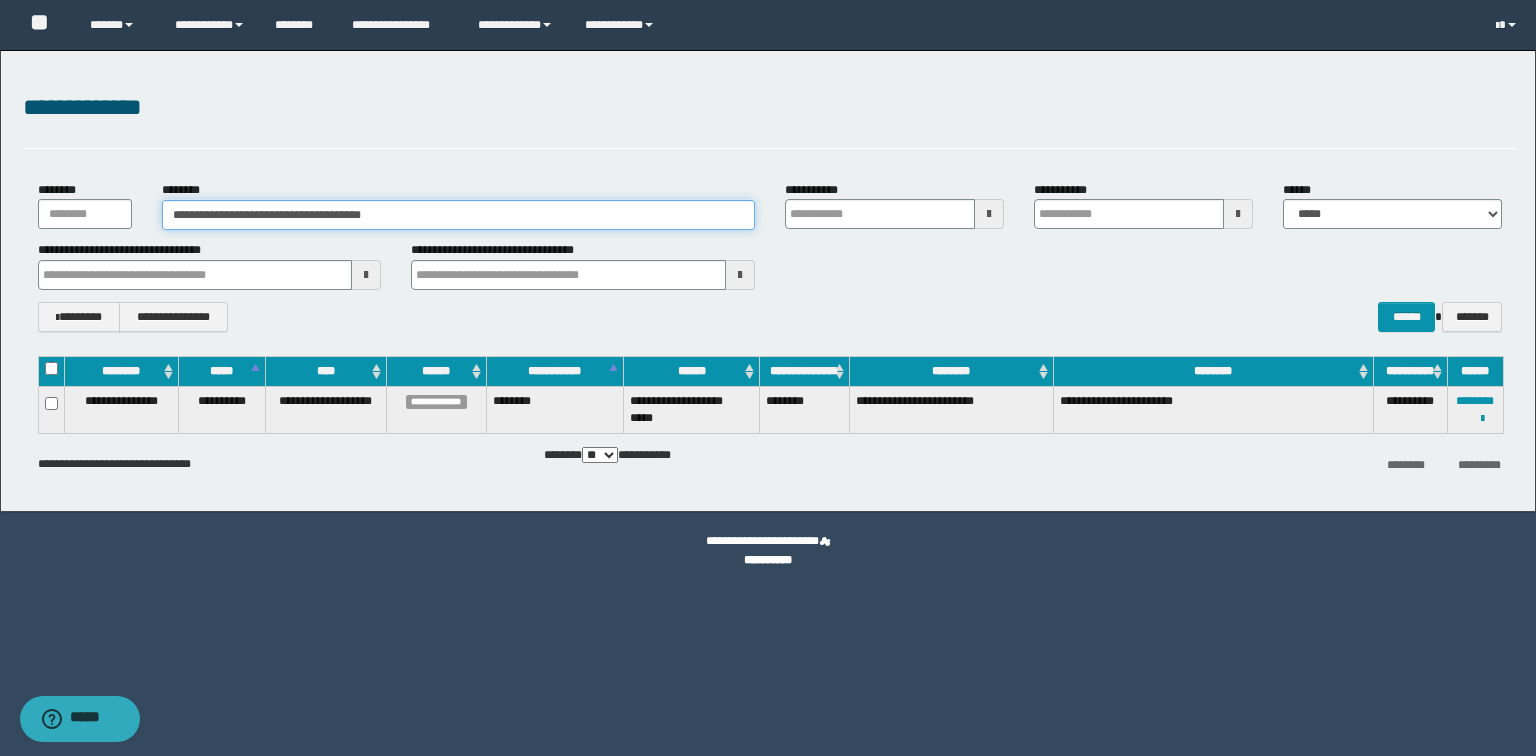 paste 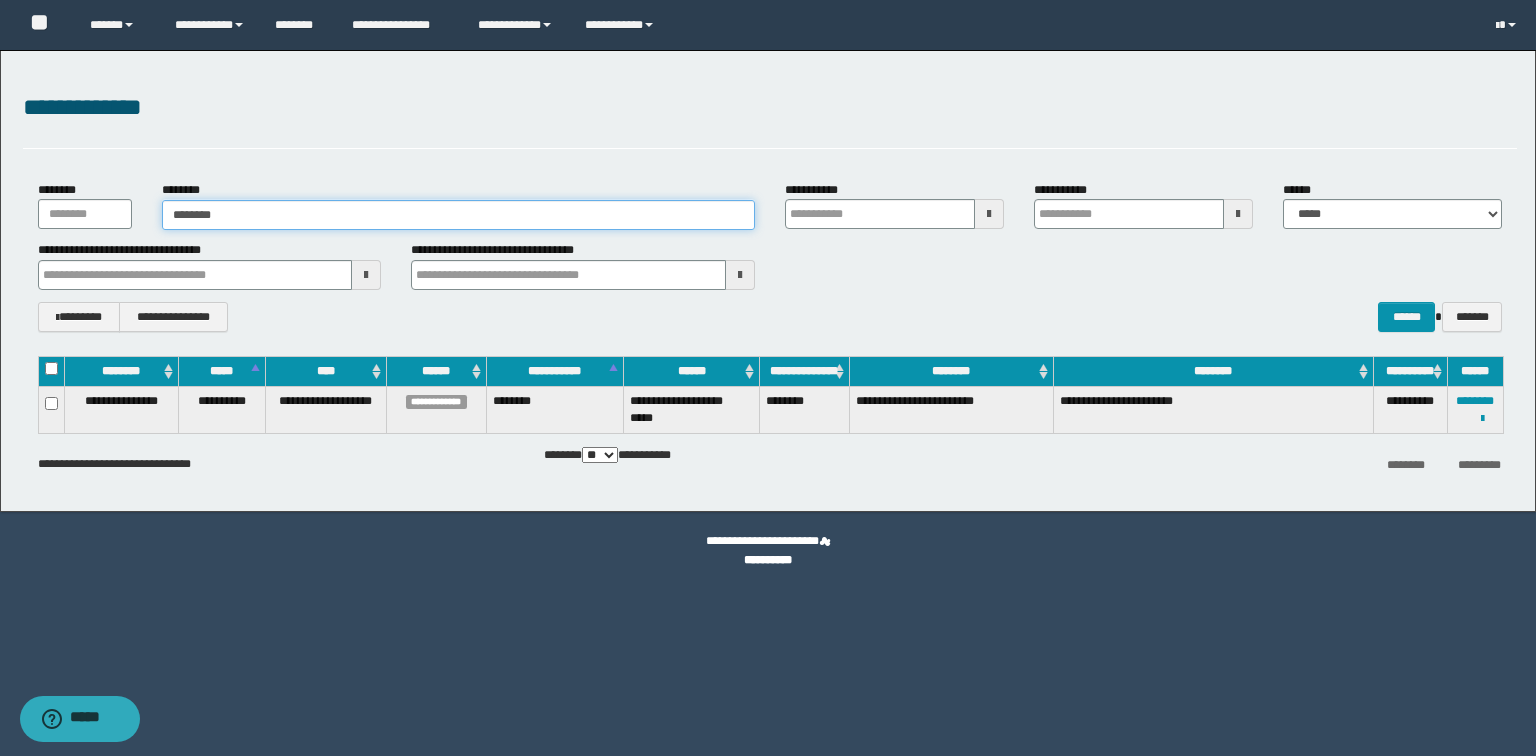 type on "********" 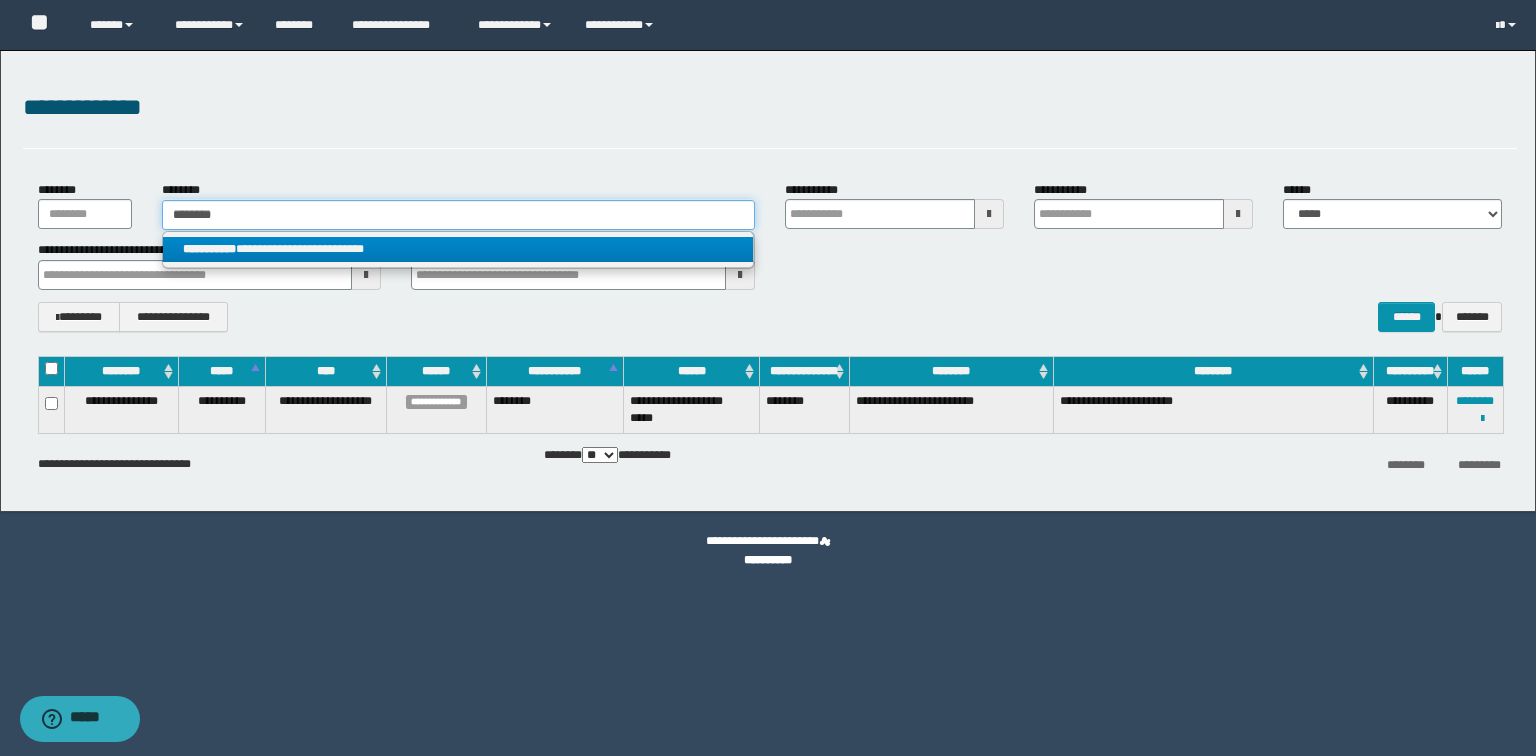 type on "********" 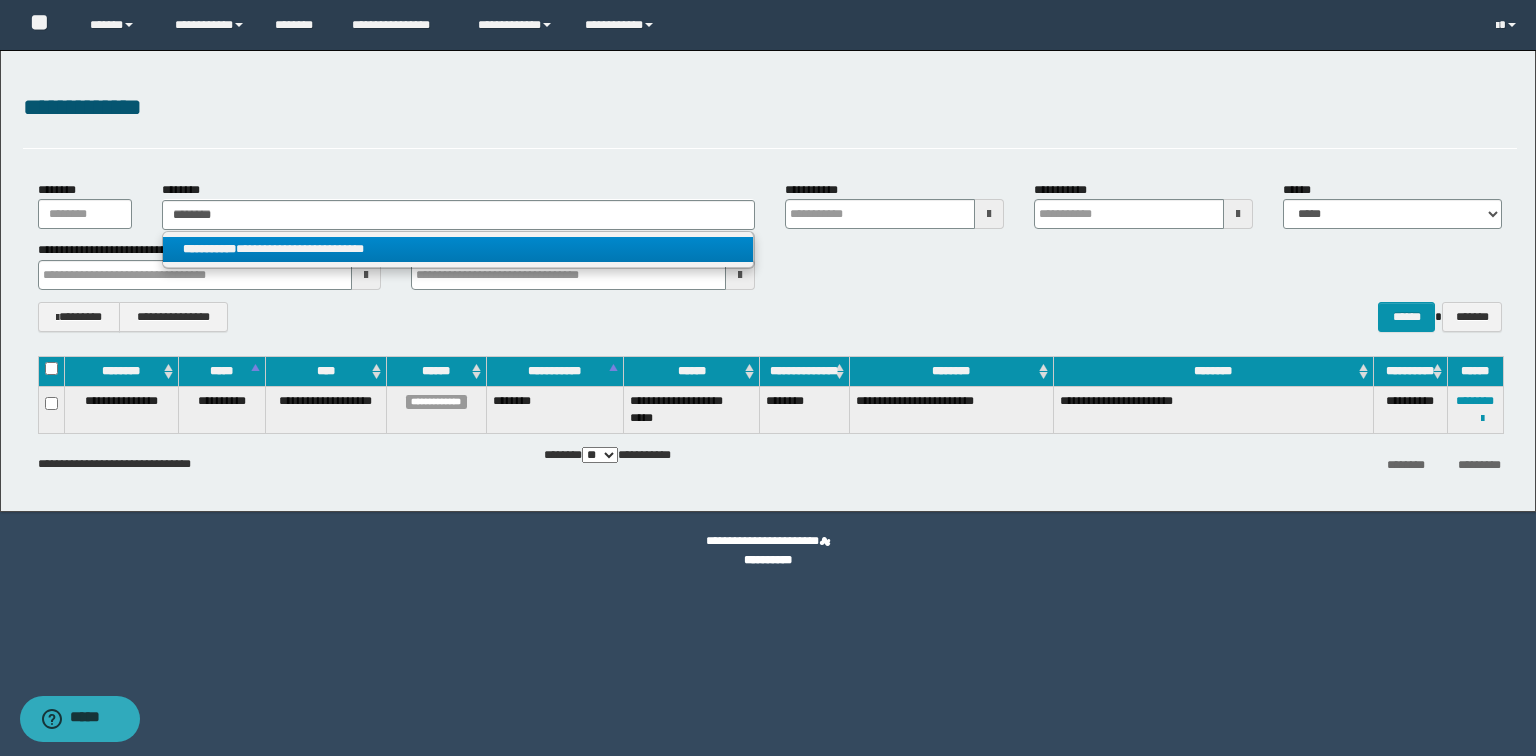 click on "**********" at bounding box center (458, 249) 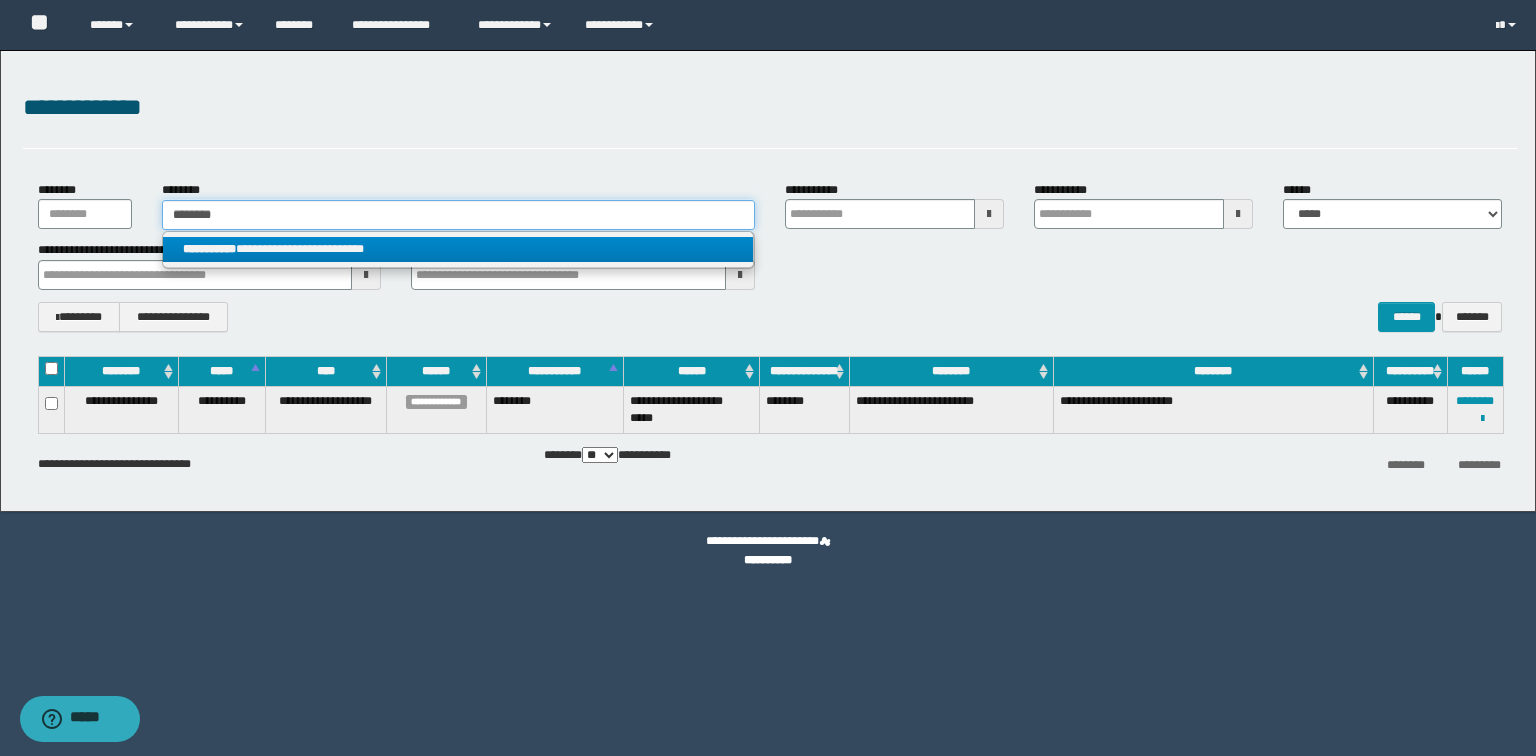 type 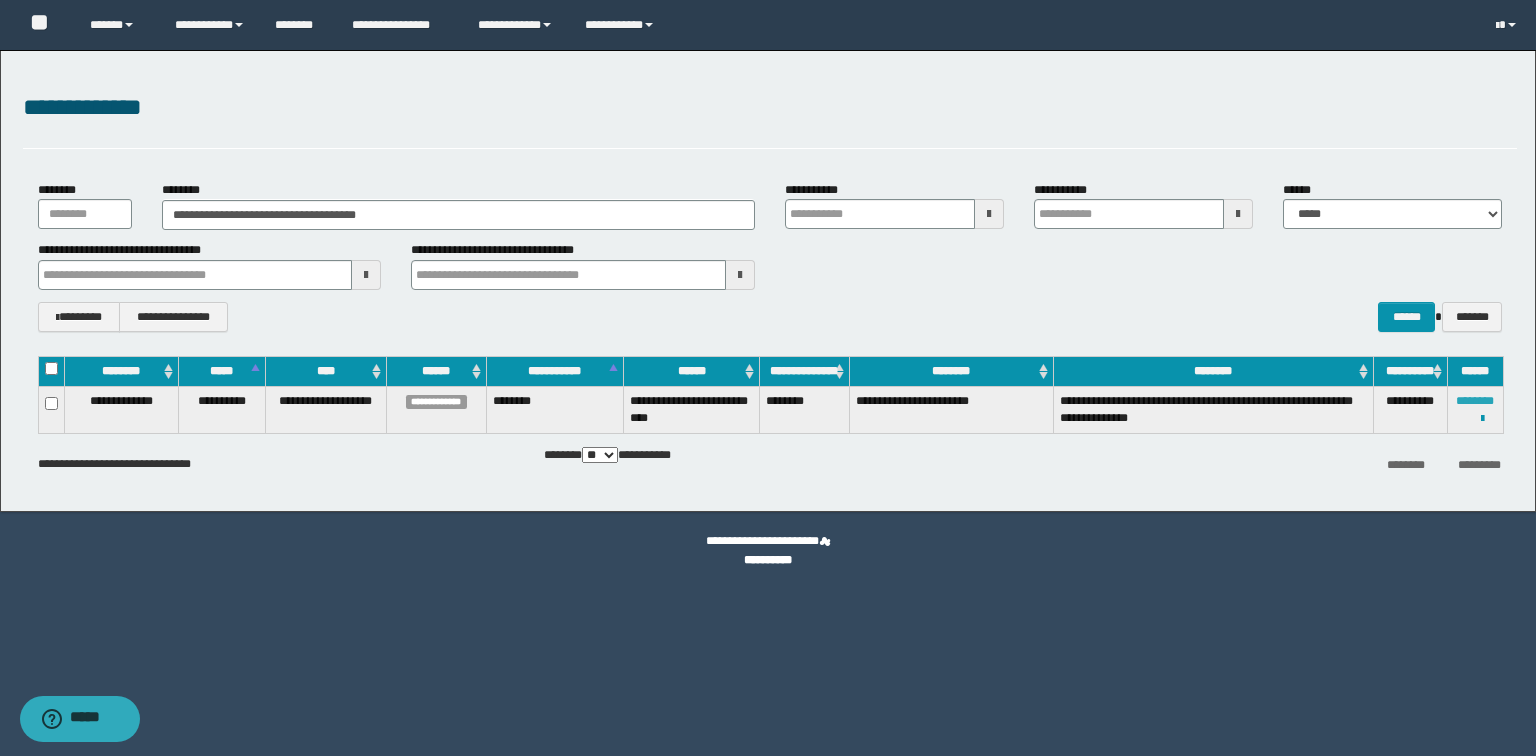 click on "********" at bounding box center [1475, 401] 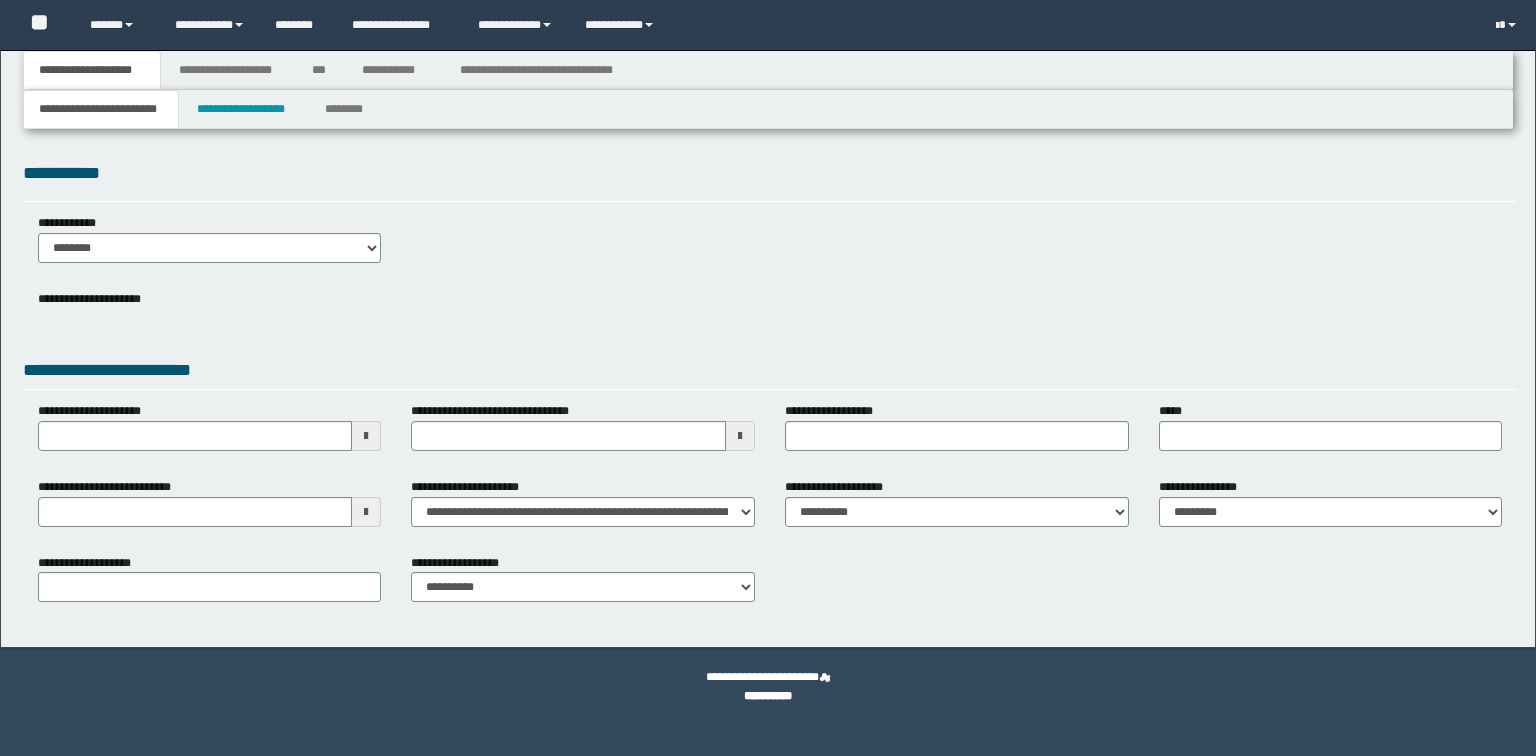 scroll, scrollTop: 0, scrollLeft: 0, axis: both 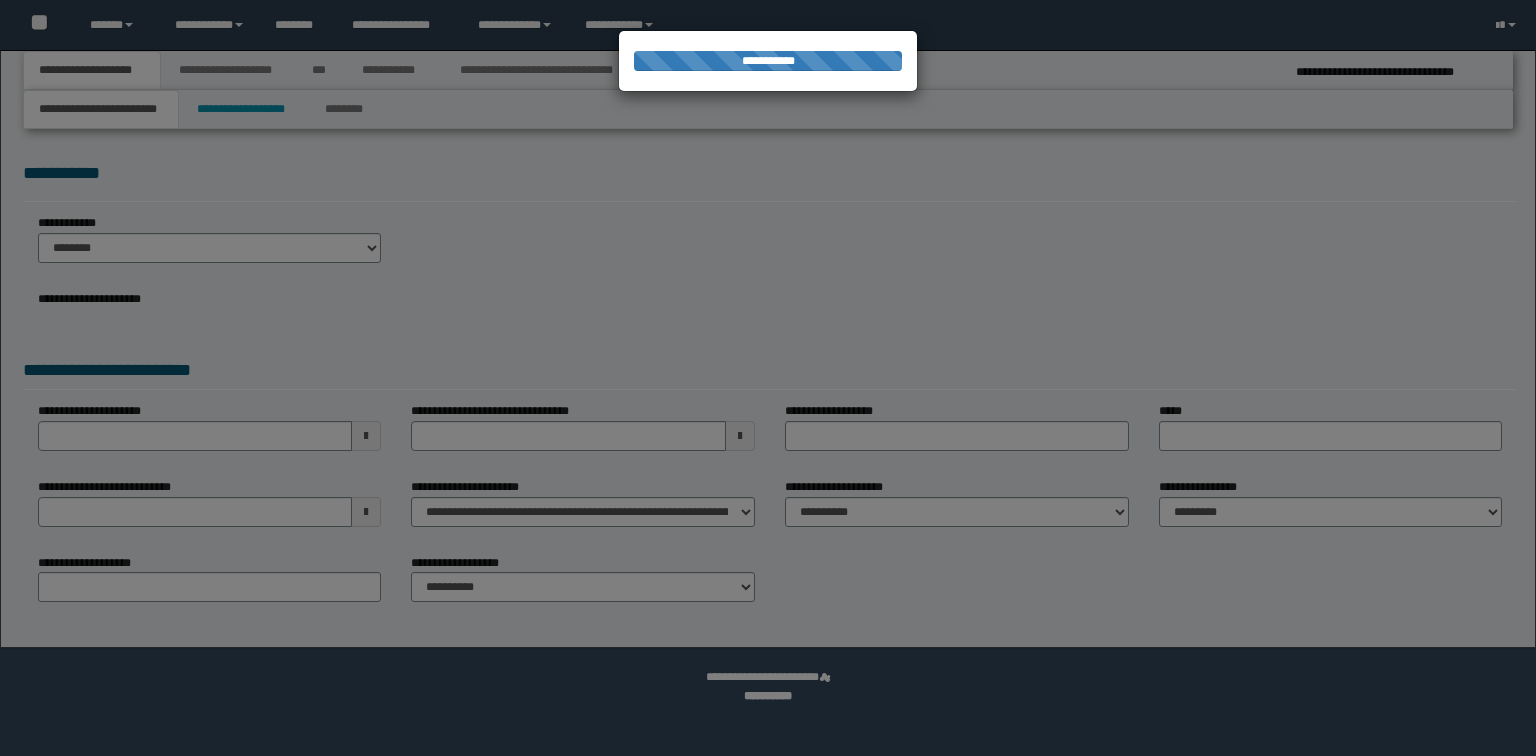 select on "*" 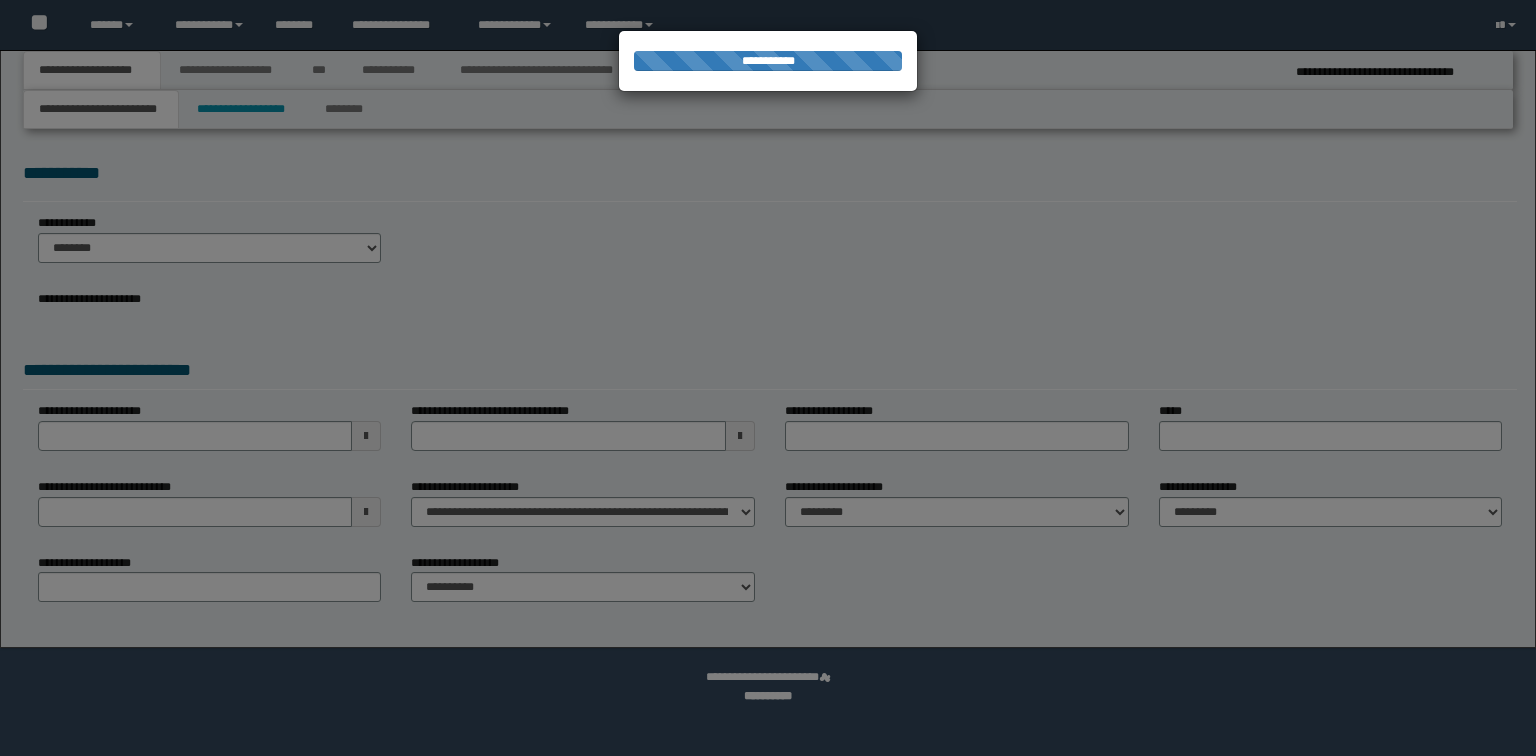 scroll, scrollTop: 0, scrollLeft: 0, axis: both 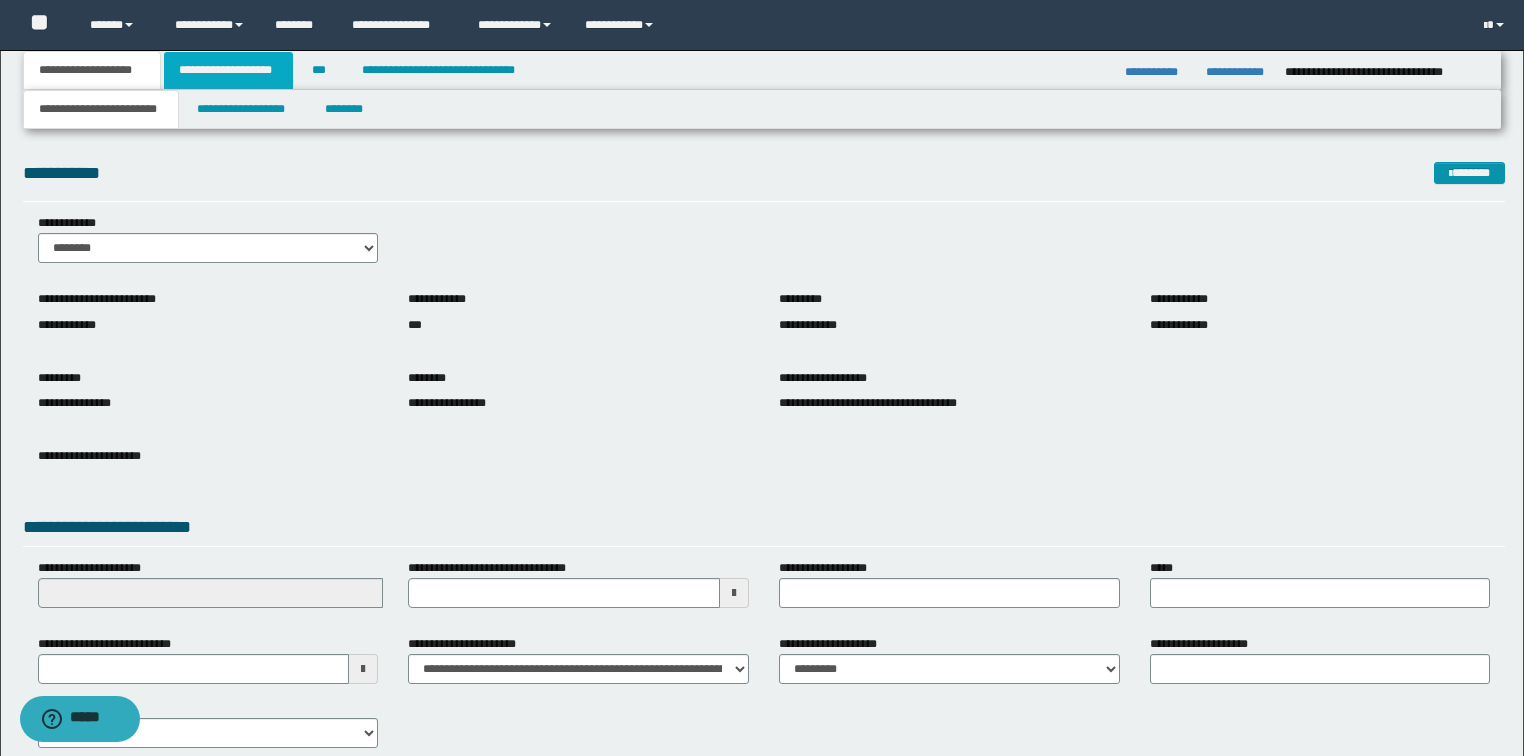 click on "**********" at bounding box center [228, 70] 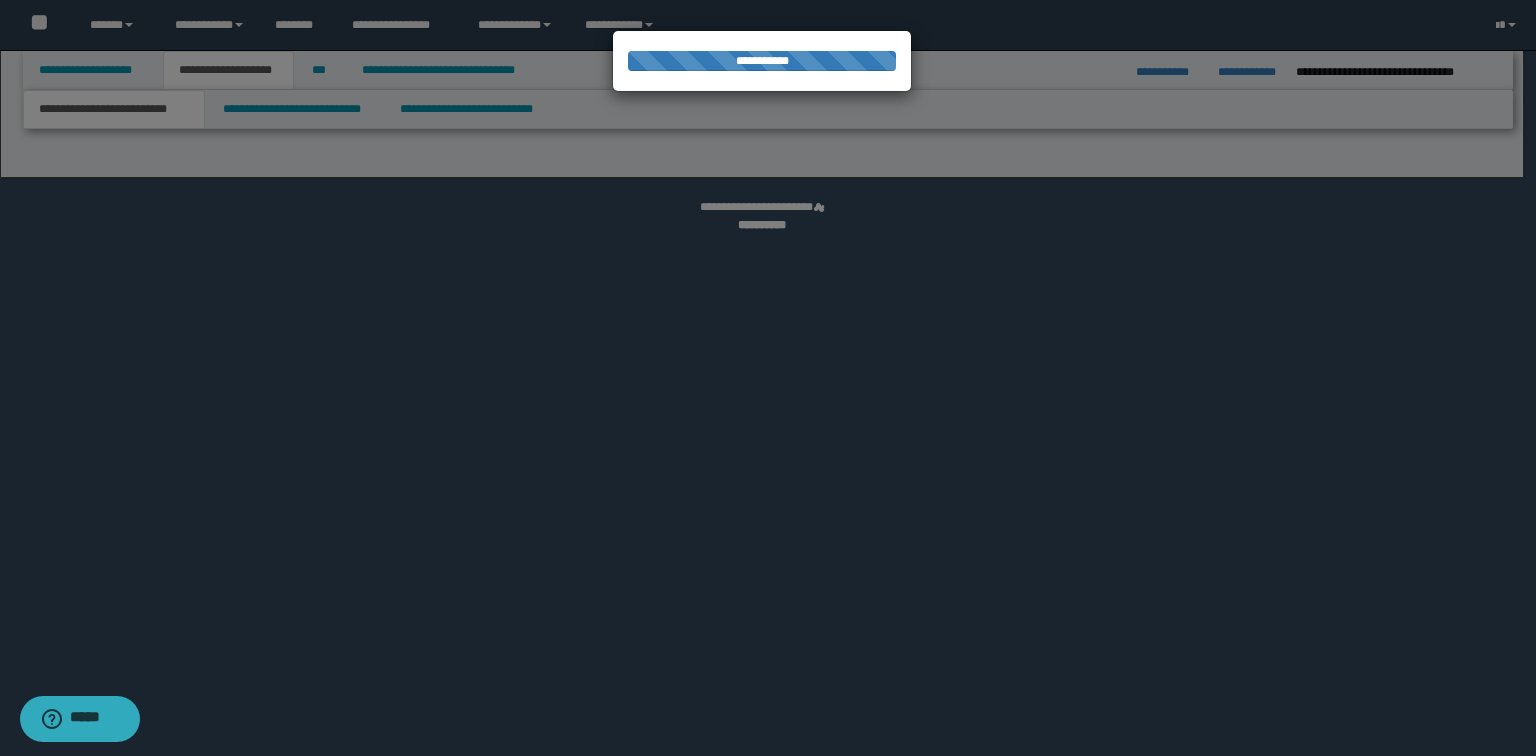 click at bounding box center [768, 378] 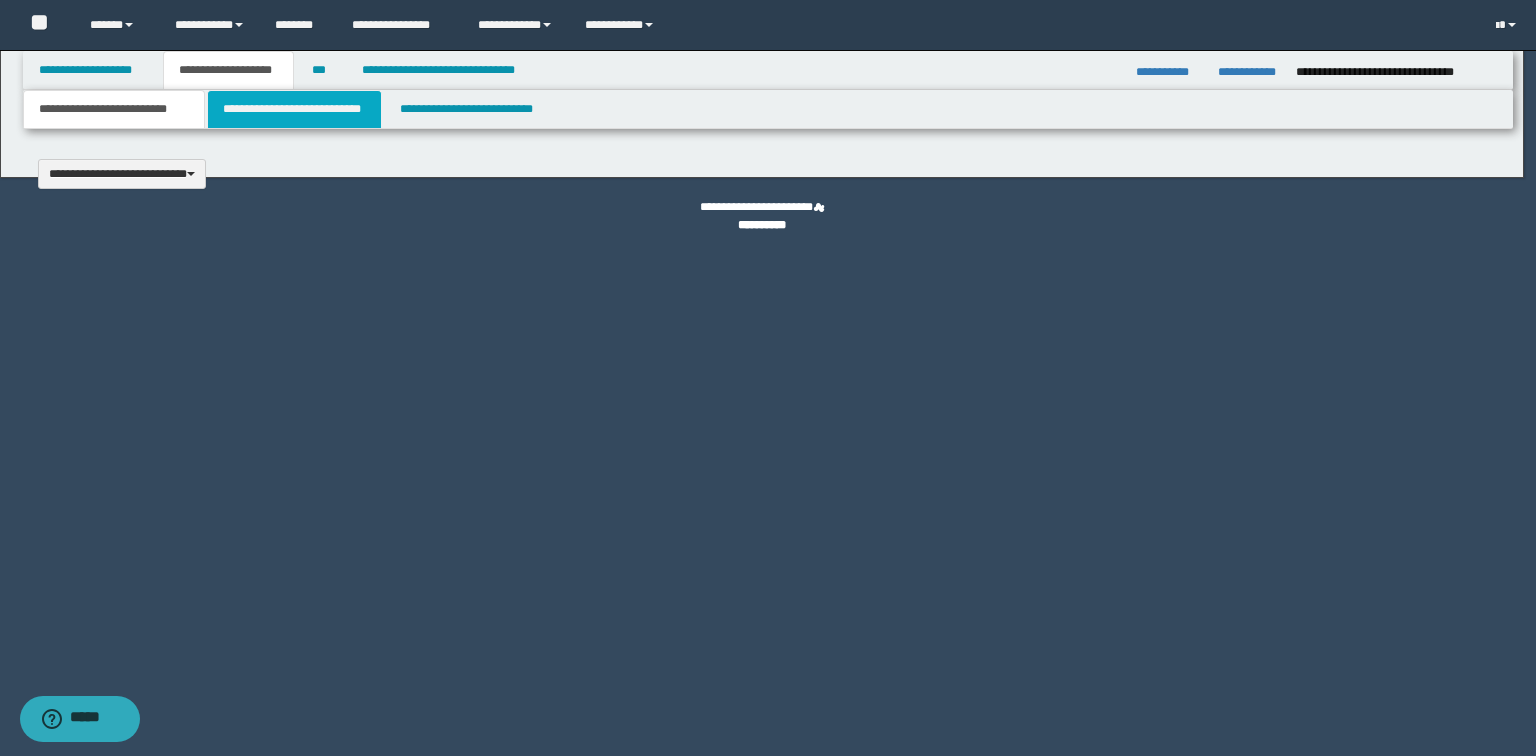 scroll, scrollTop: 0, scrollLeft: 0, axis: both 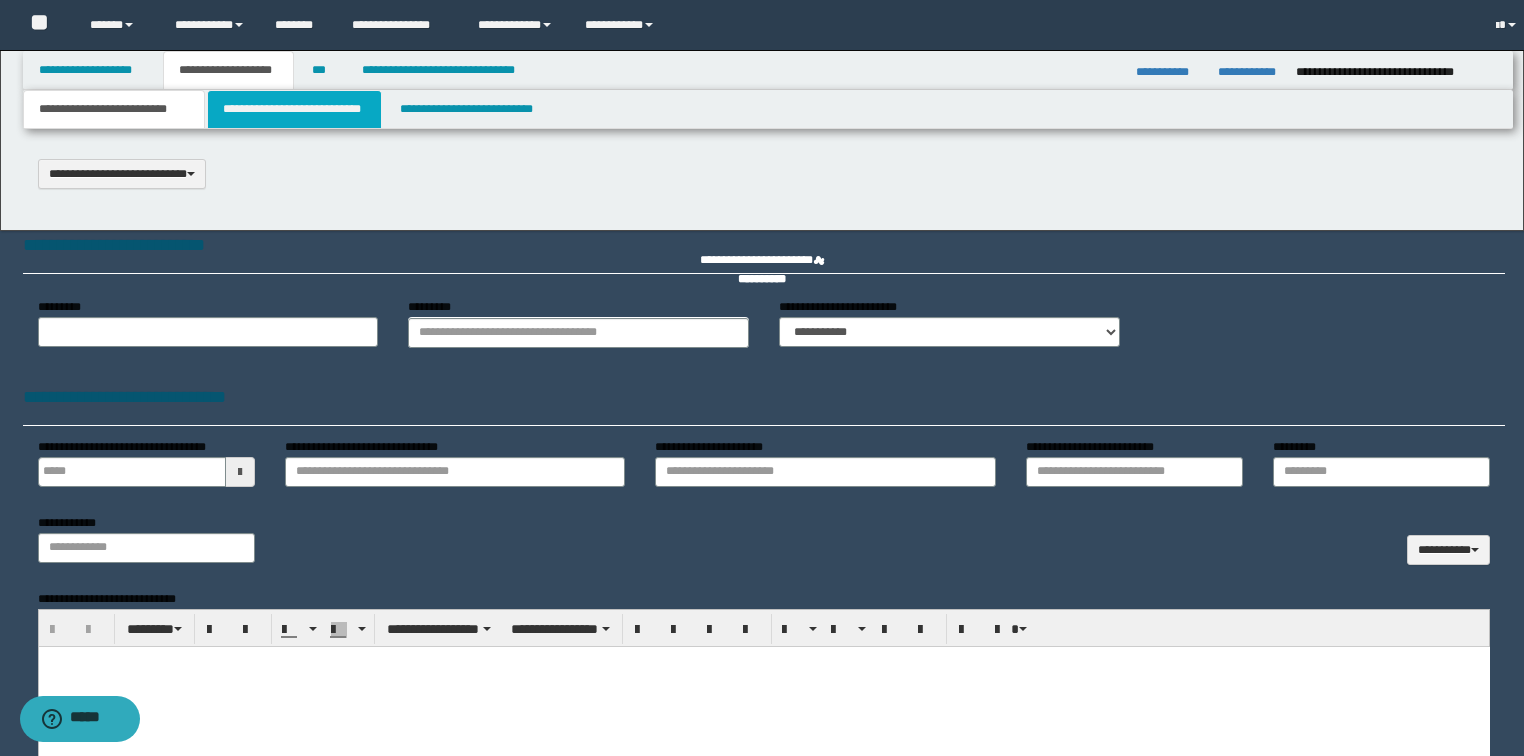 click on "**********" at bounding box center [294, 109] 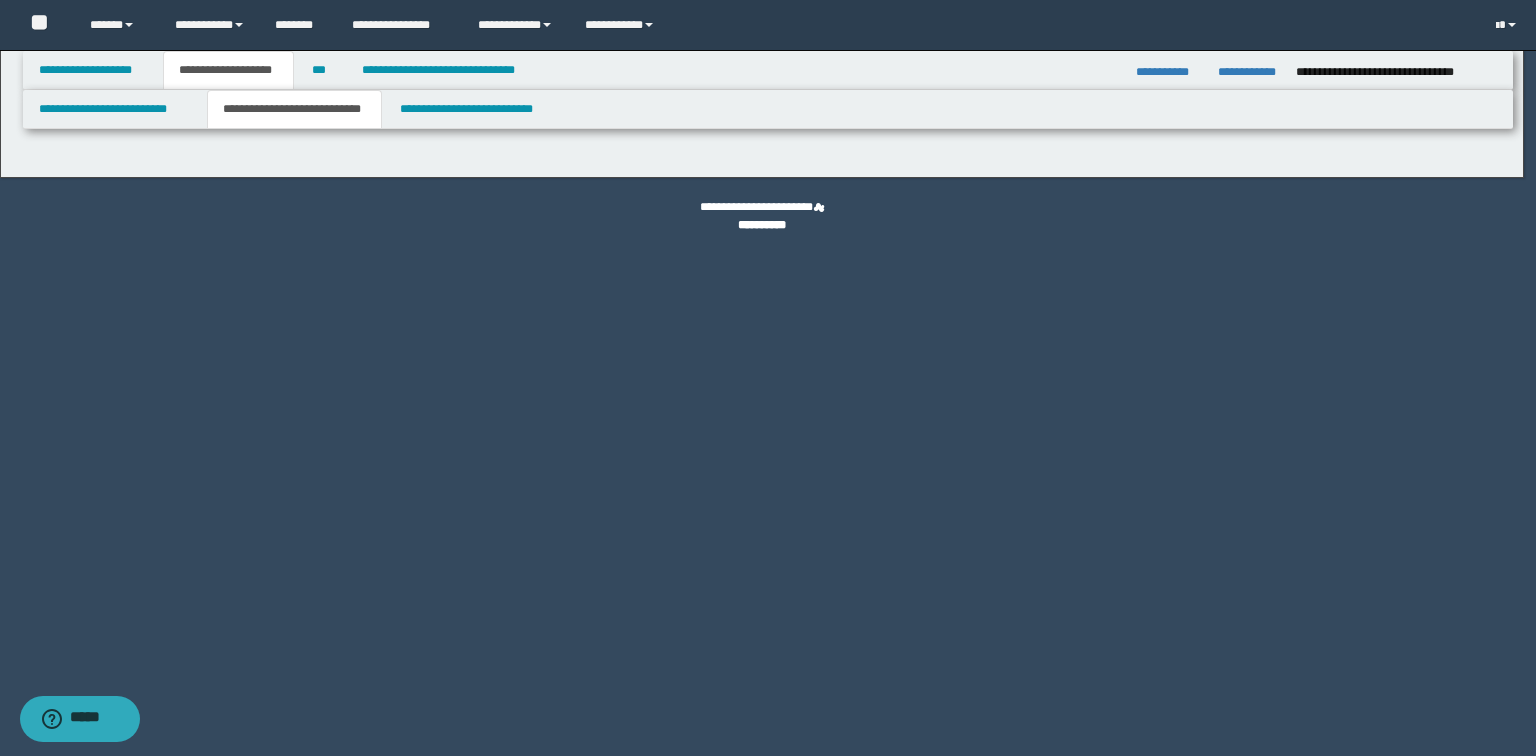 select on "*" 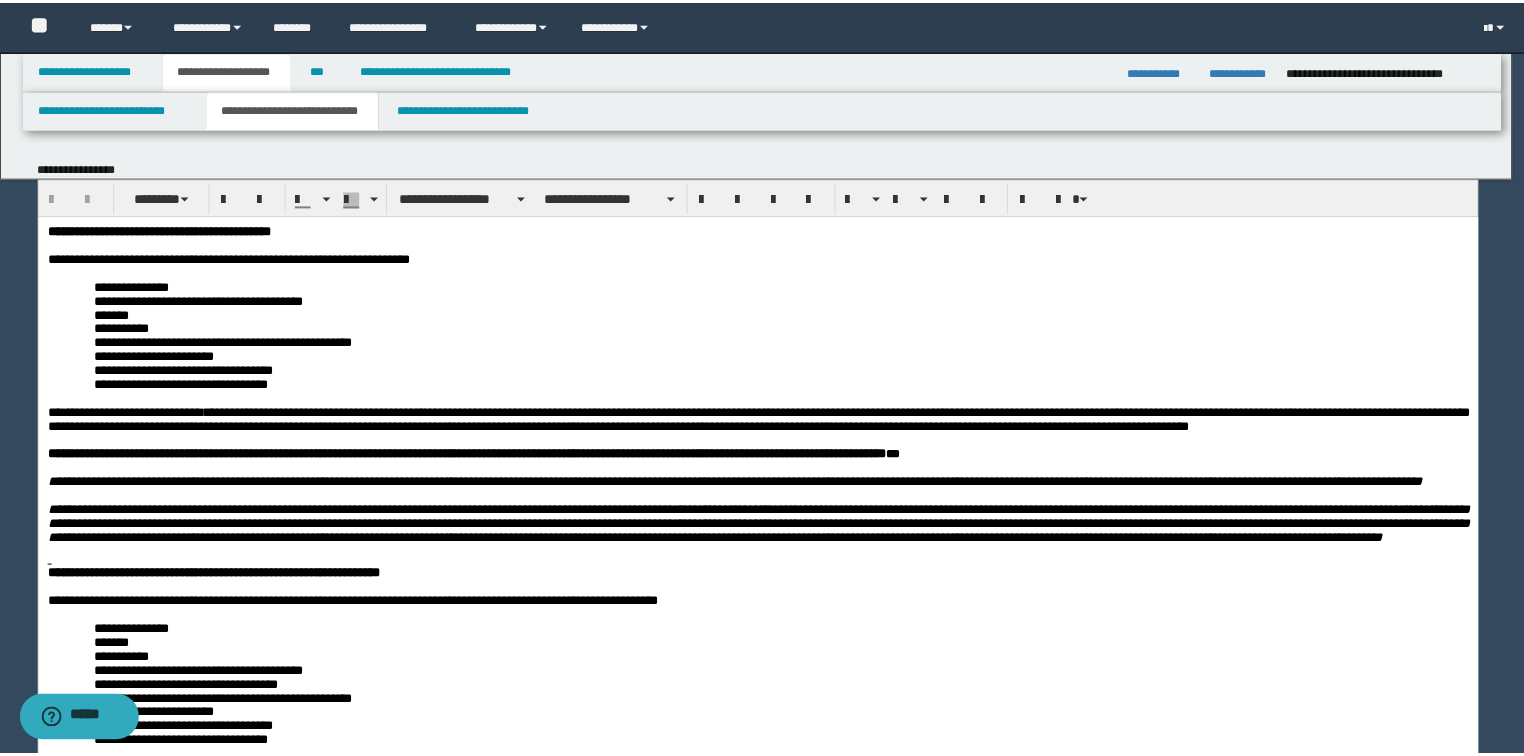 scroll, scrollTop: 0, scrollLeft: 0, axis: both 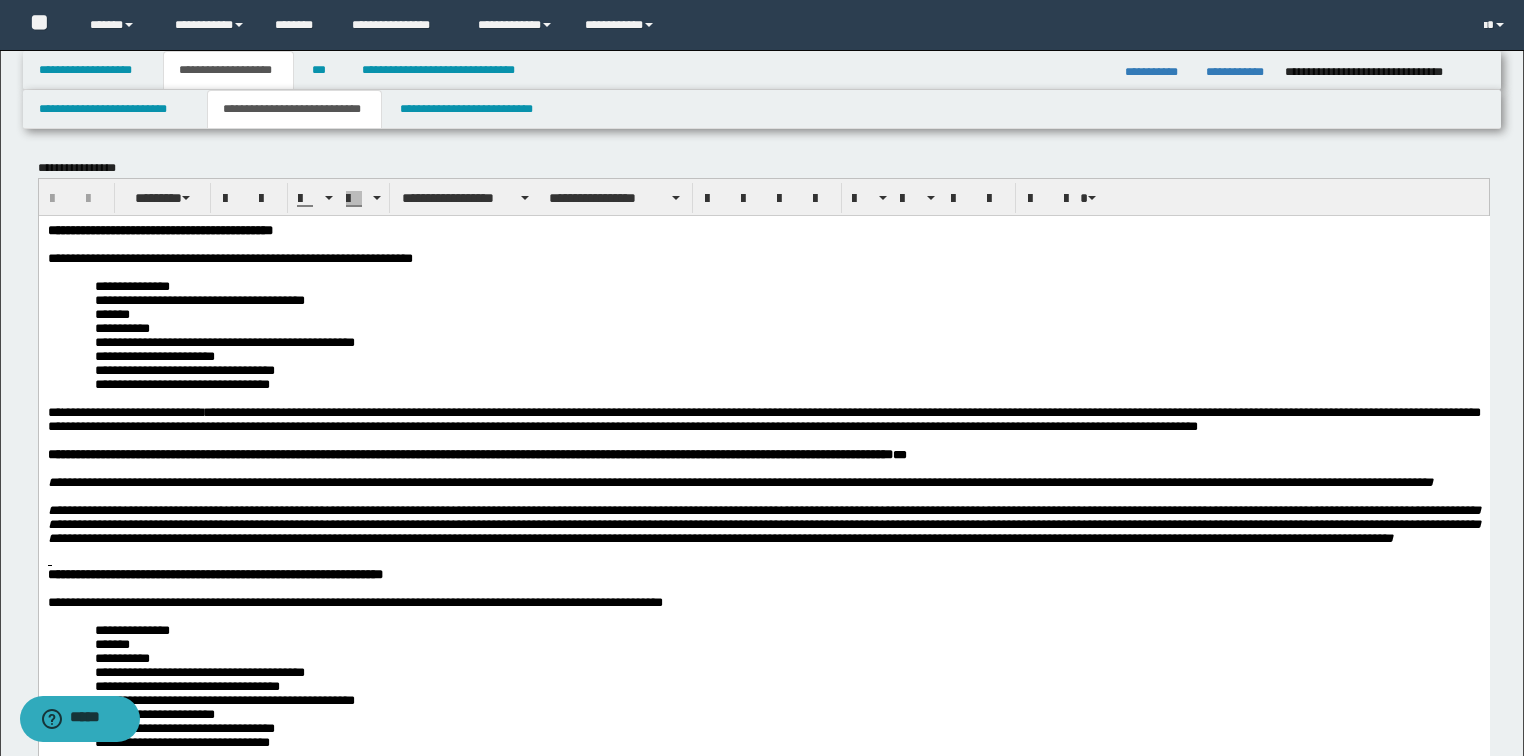 click at bounding box center [763, 560] 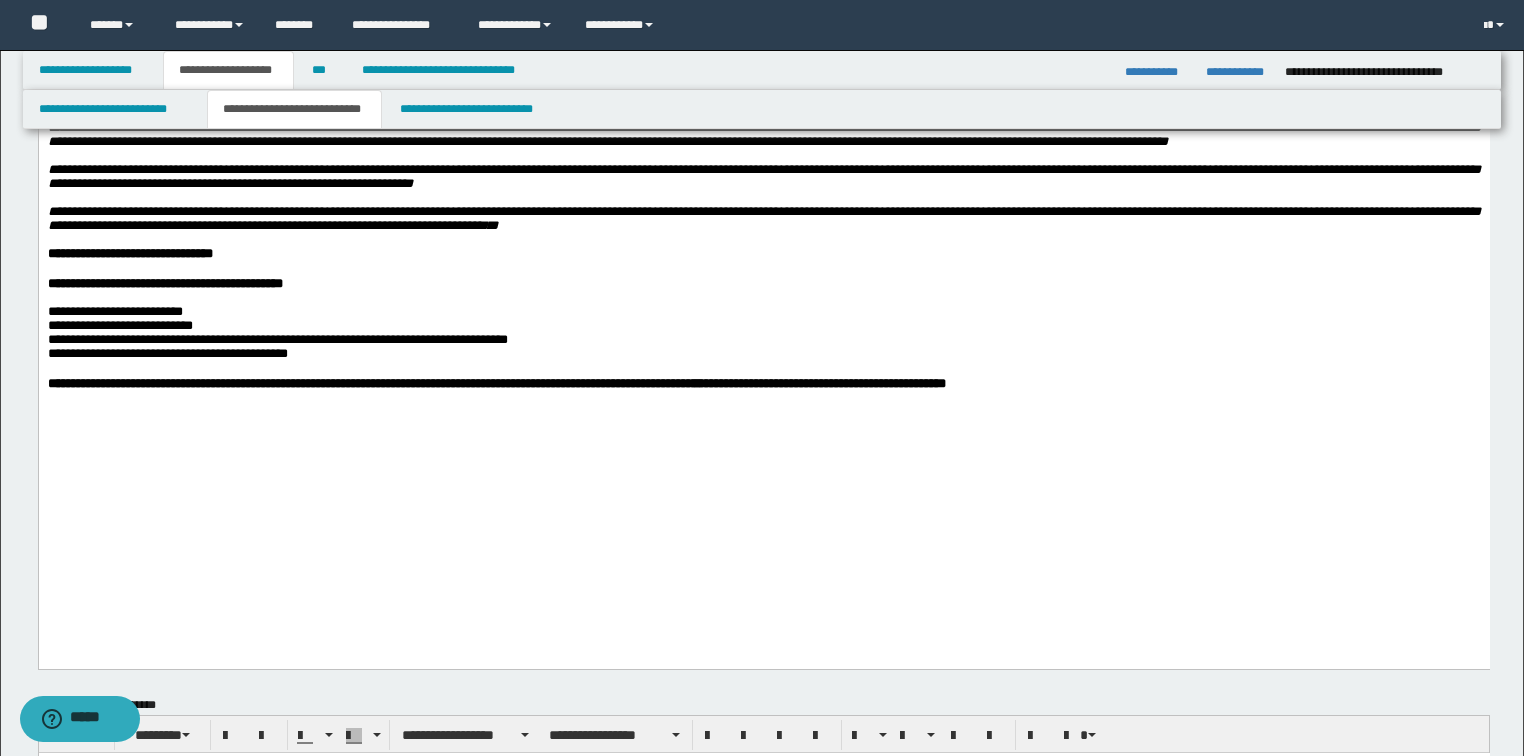 scroll, scrollTop: 1120, scrollLeft: 0, axis: vertical 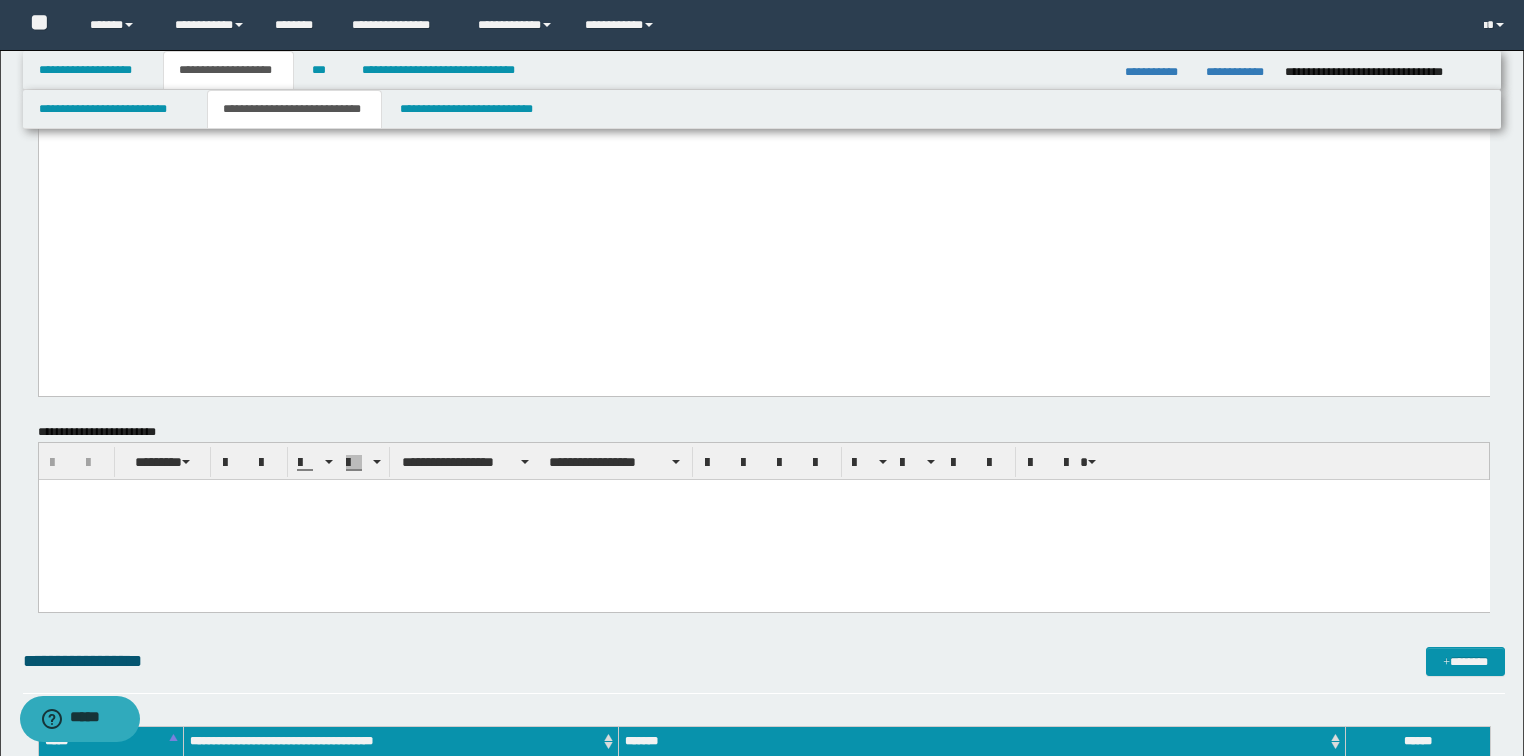 click on "**********" at bounding box center [369, 110] 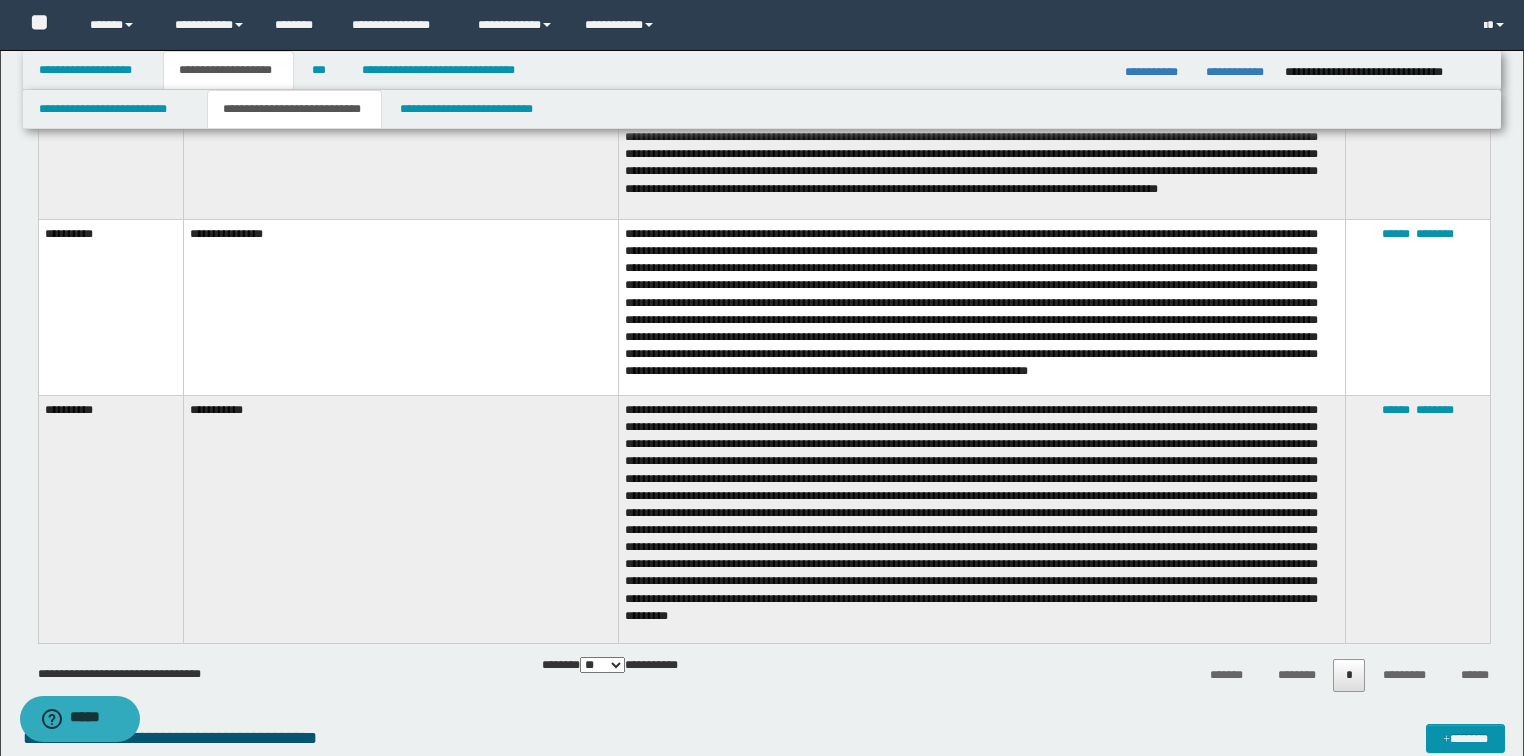 scroll, scrollTop: 2880, scrollLeft: 0, axis: vertical 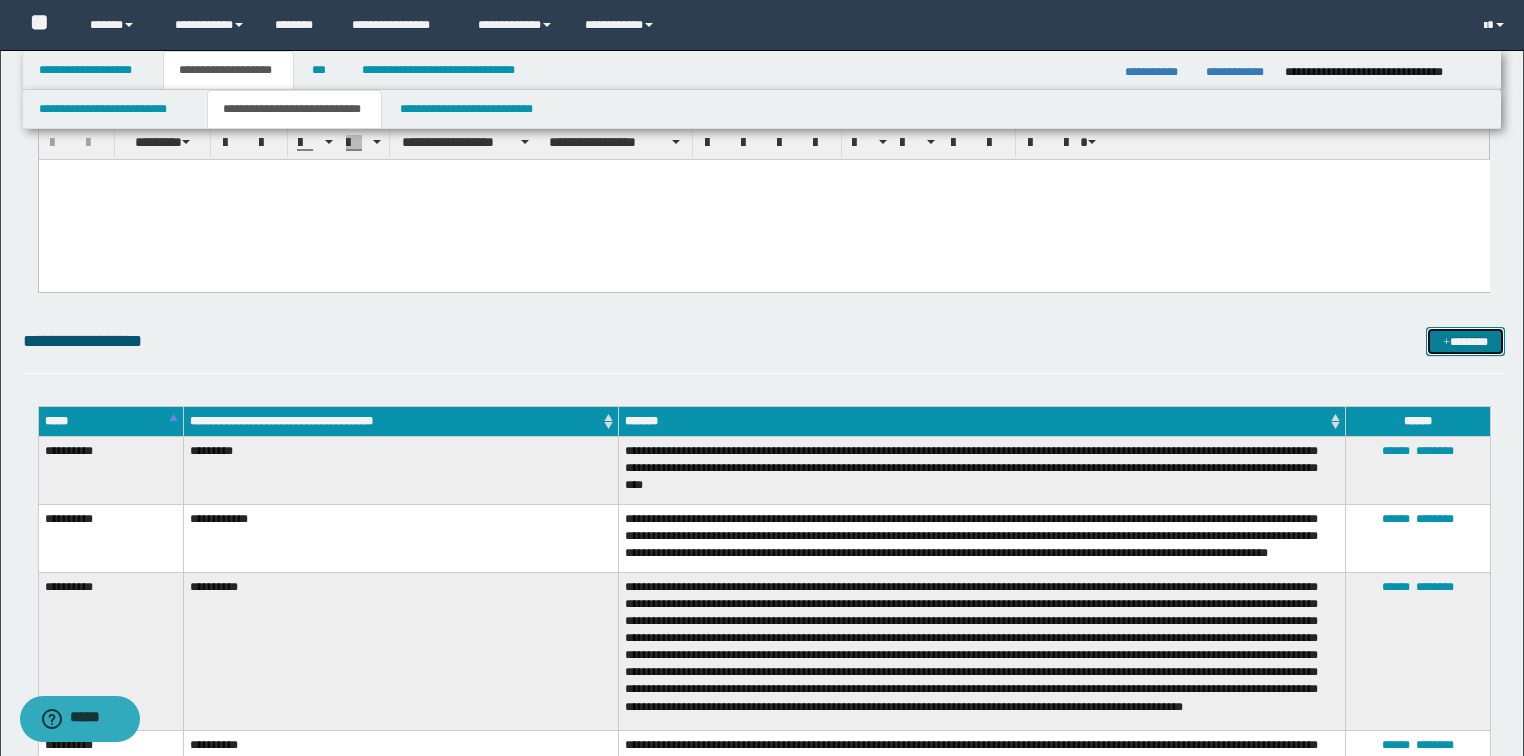 click on "*******" at bounding box center (1465, 342) 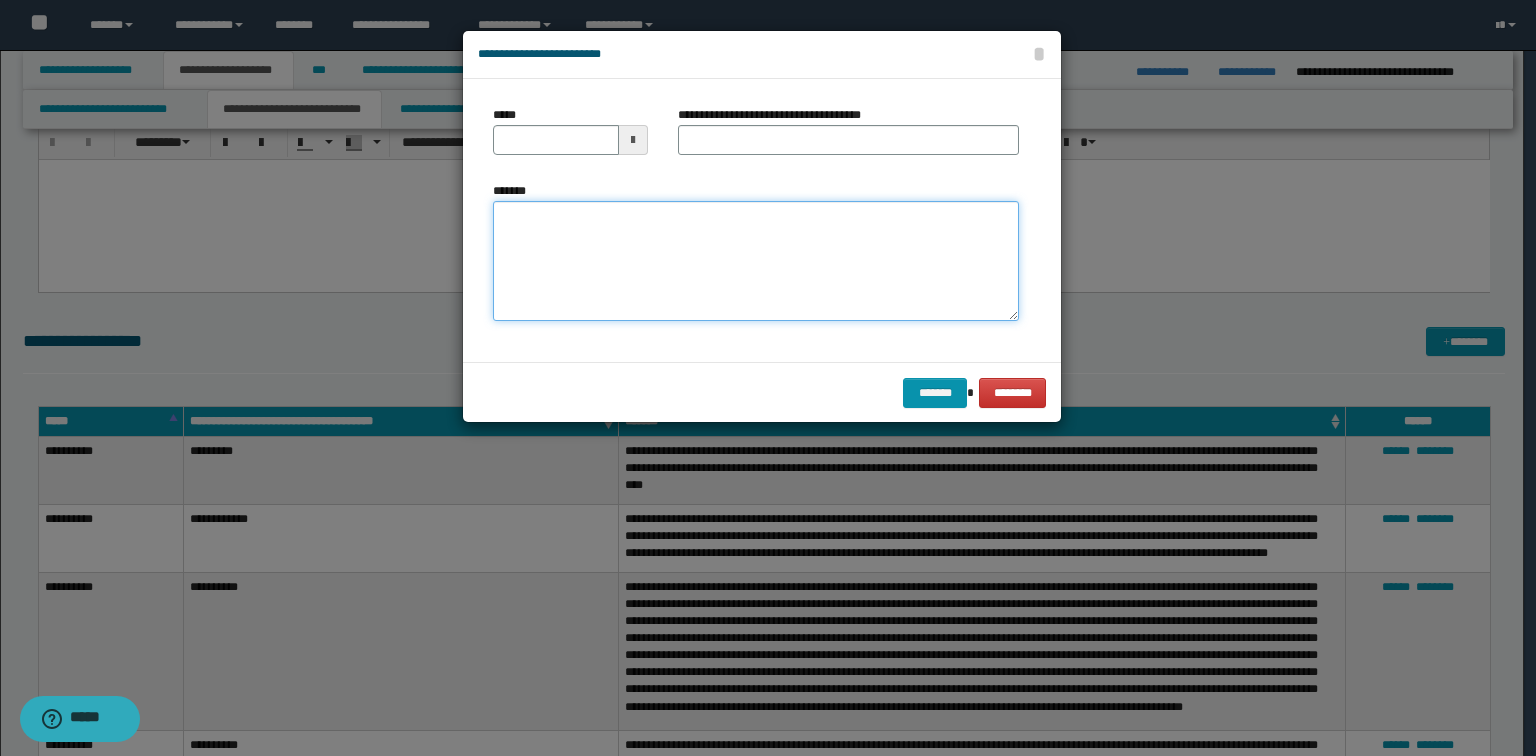click on "*******" at bounding box center [756, 261] 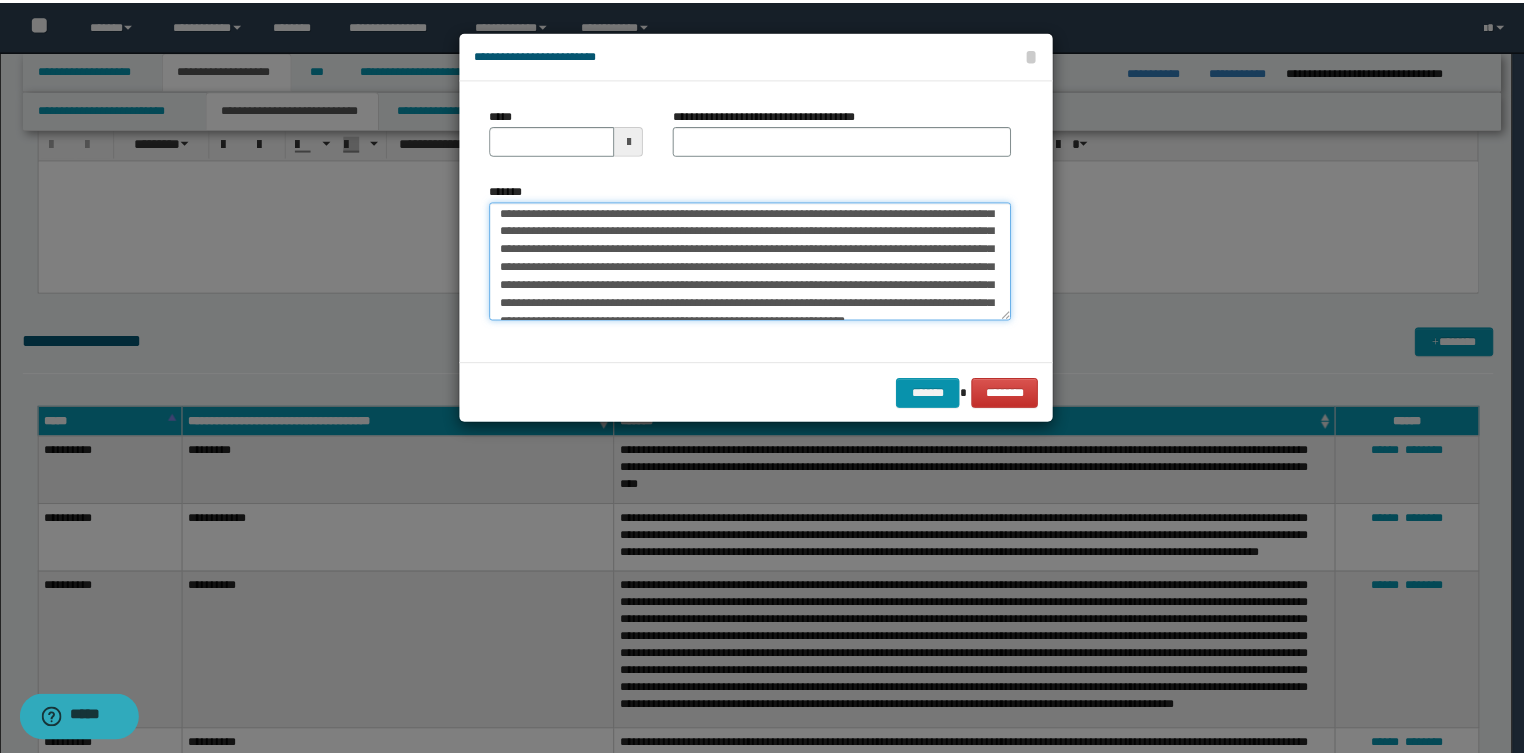scroll, scrollTop: 0, scrollLeft: 0, axis: both 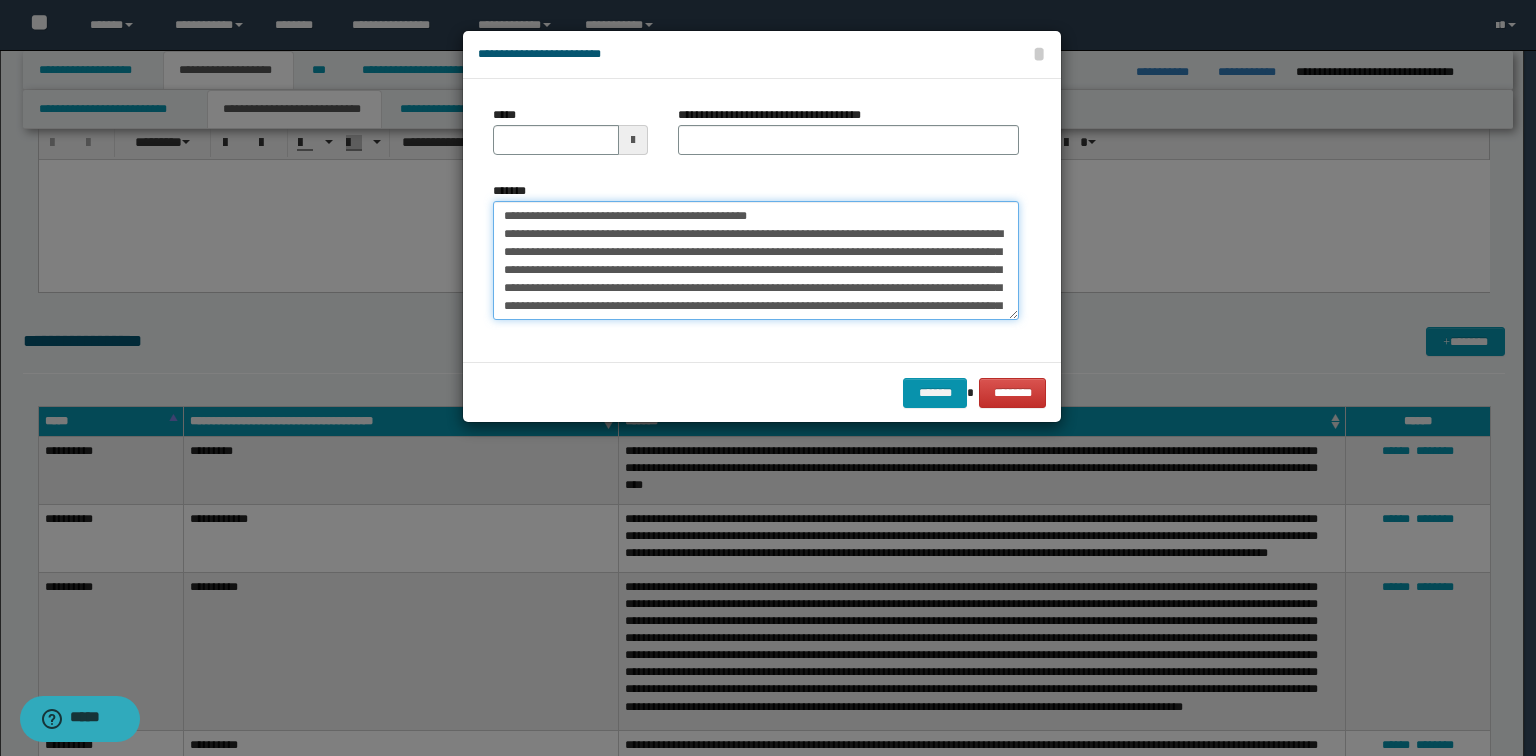 drag, startPoint x: 829, startPoint y: 207, endPoint x: 570, endPoint y: 204, distance: 259.01736 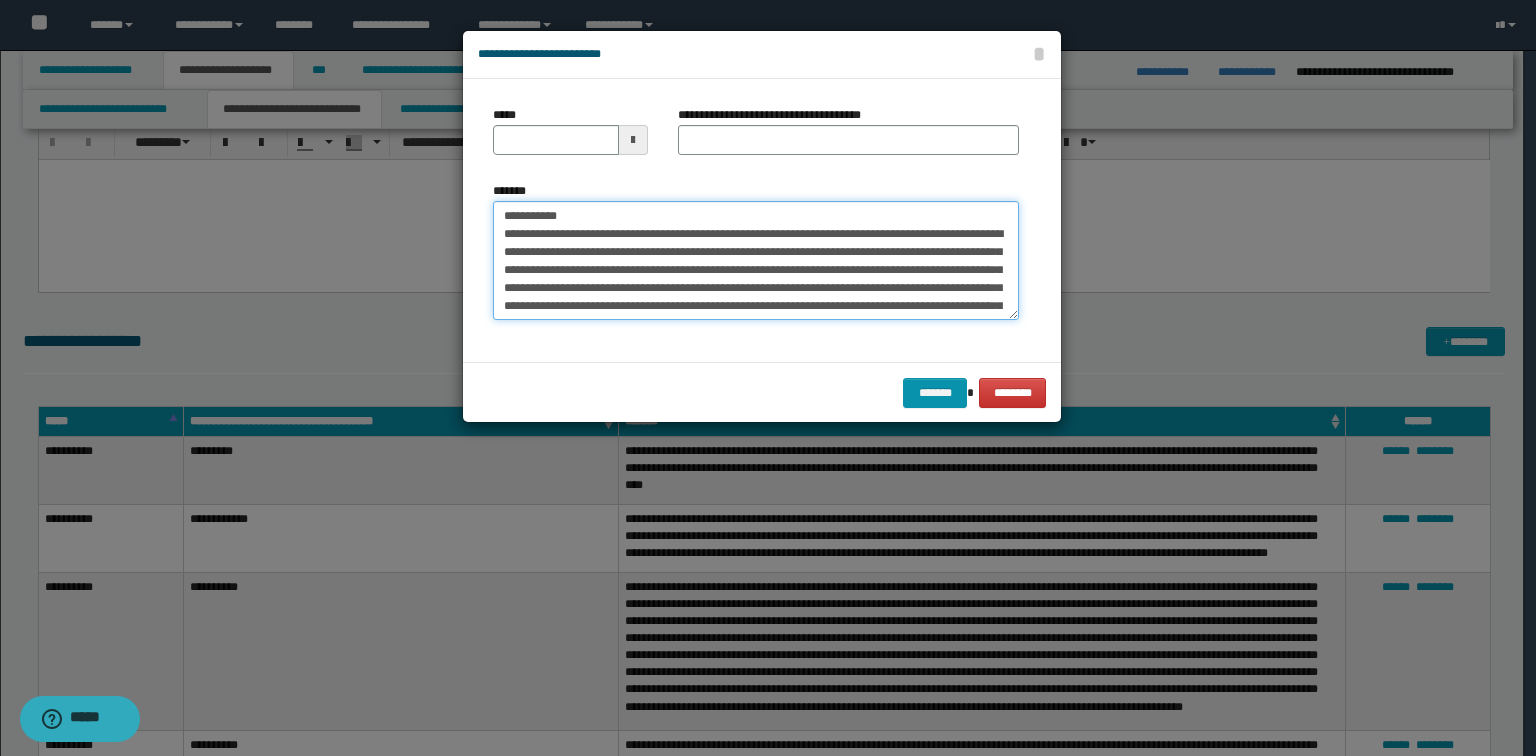 type on "**********" 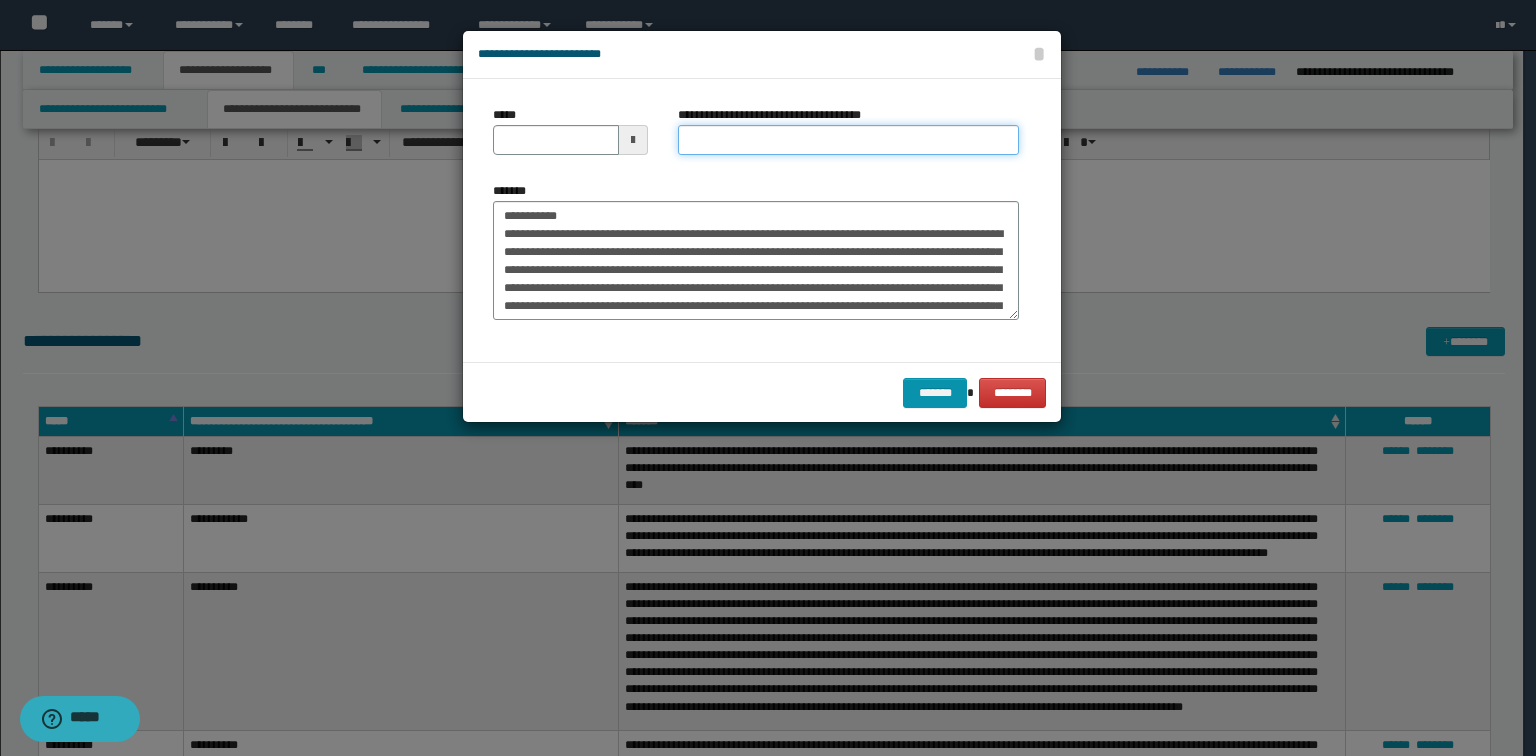 click on "**********" at bounding box center (848, 140) 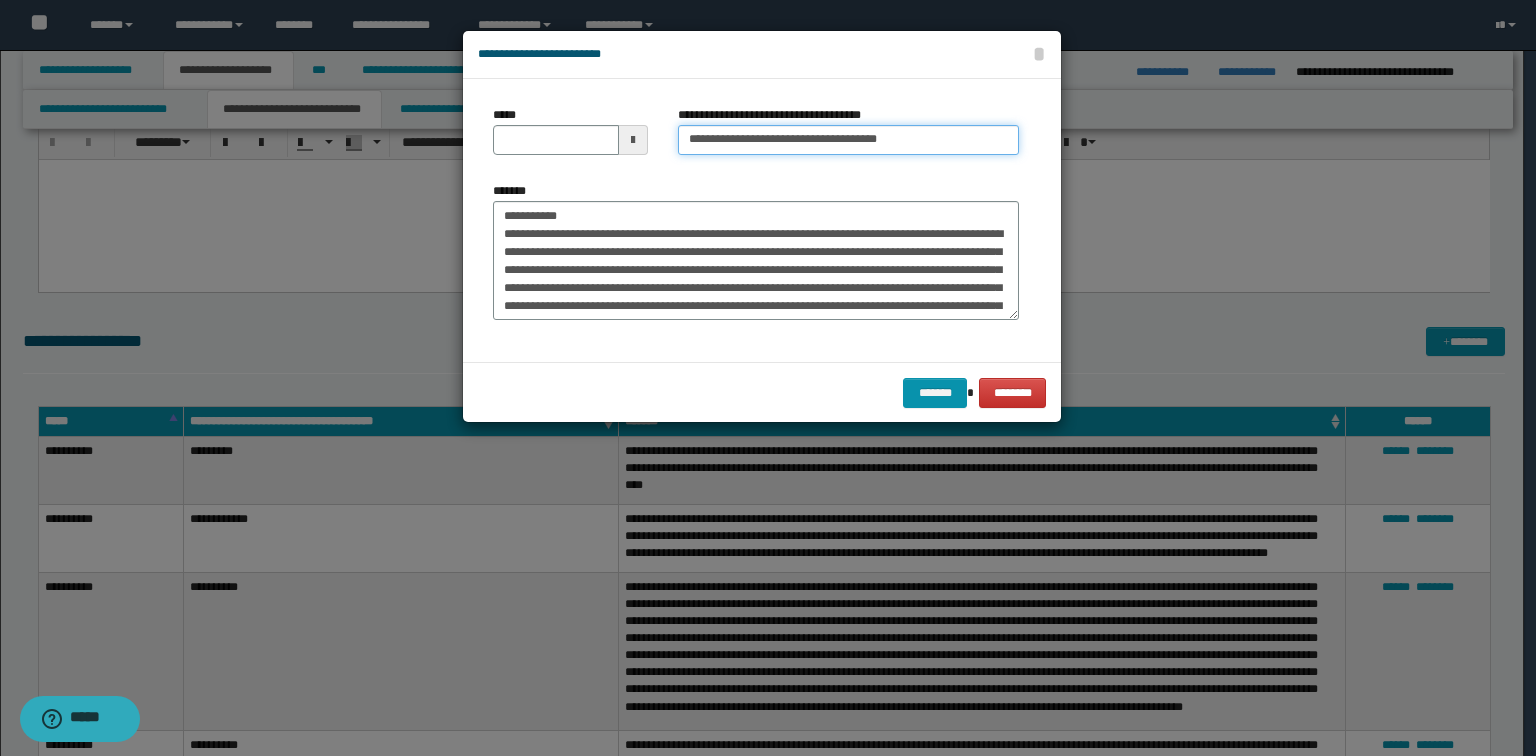 type on "**********" 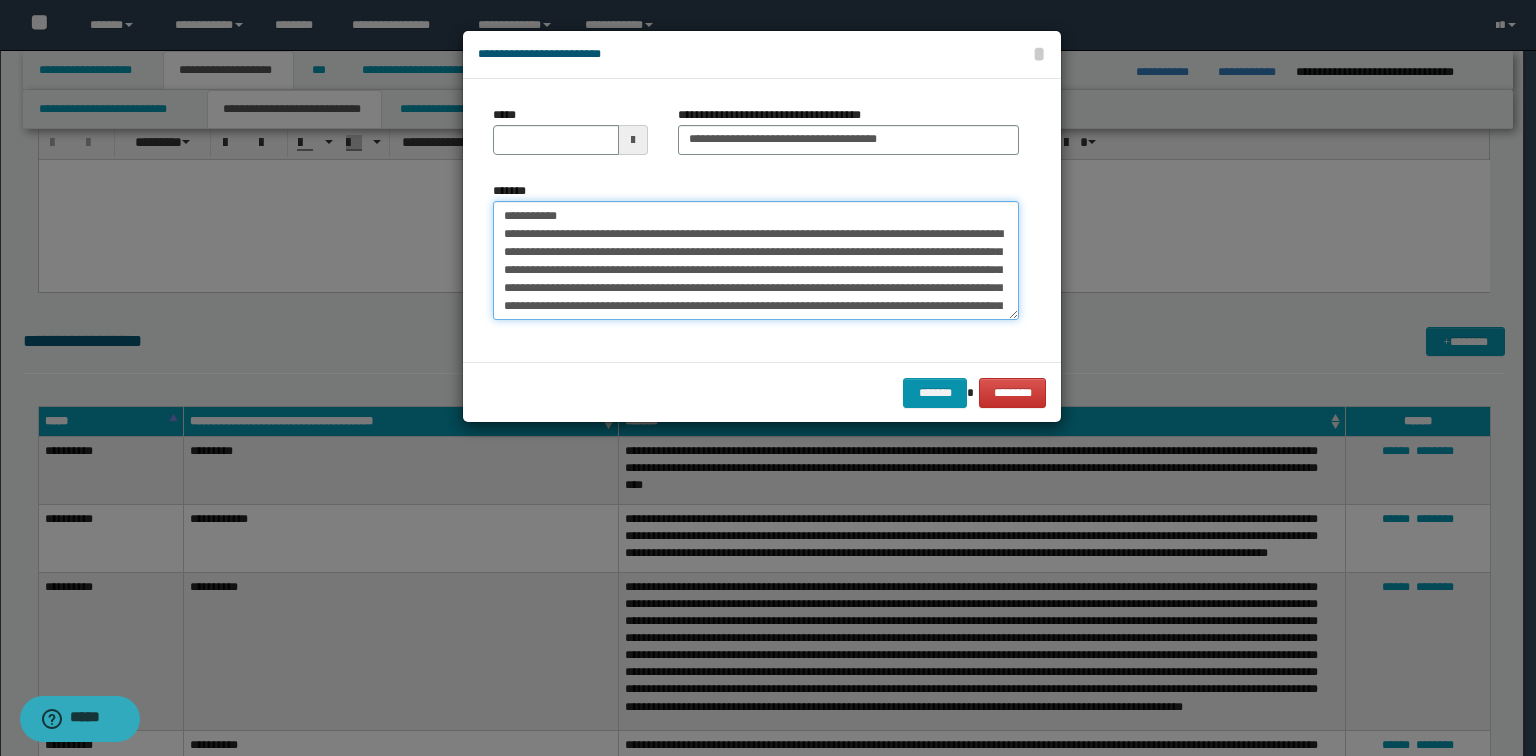 drag, startPoint x: 610, startPoint y: 209, endPoint x: 84, endPoint y: 190, distance: 526.343 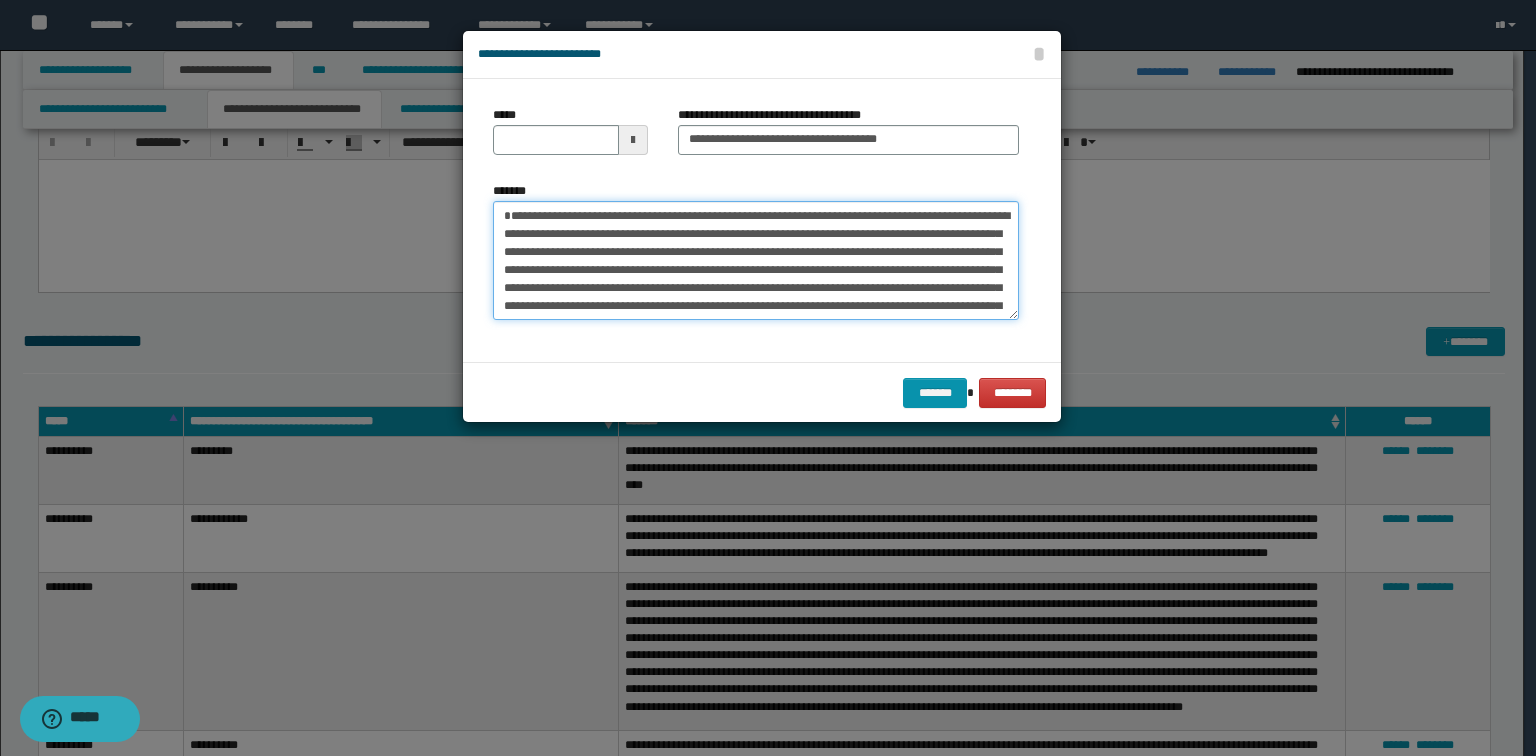 type 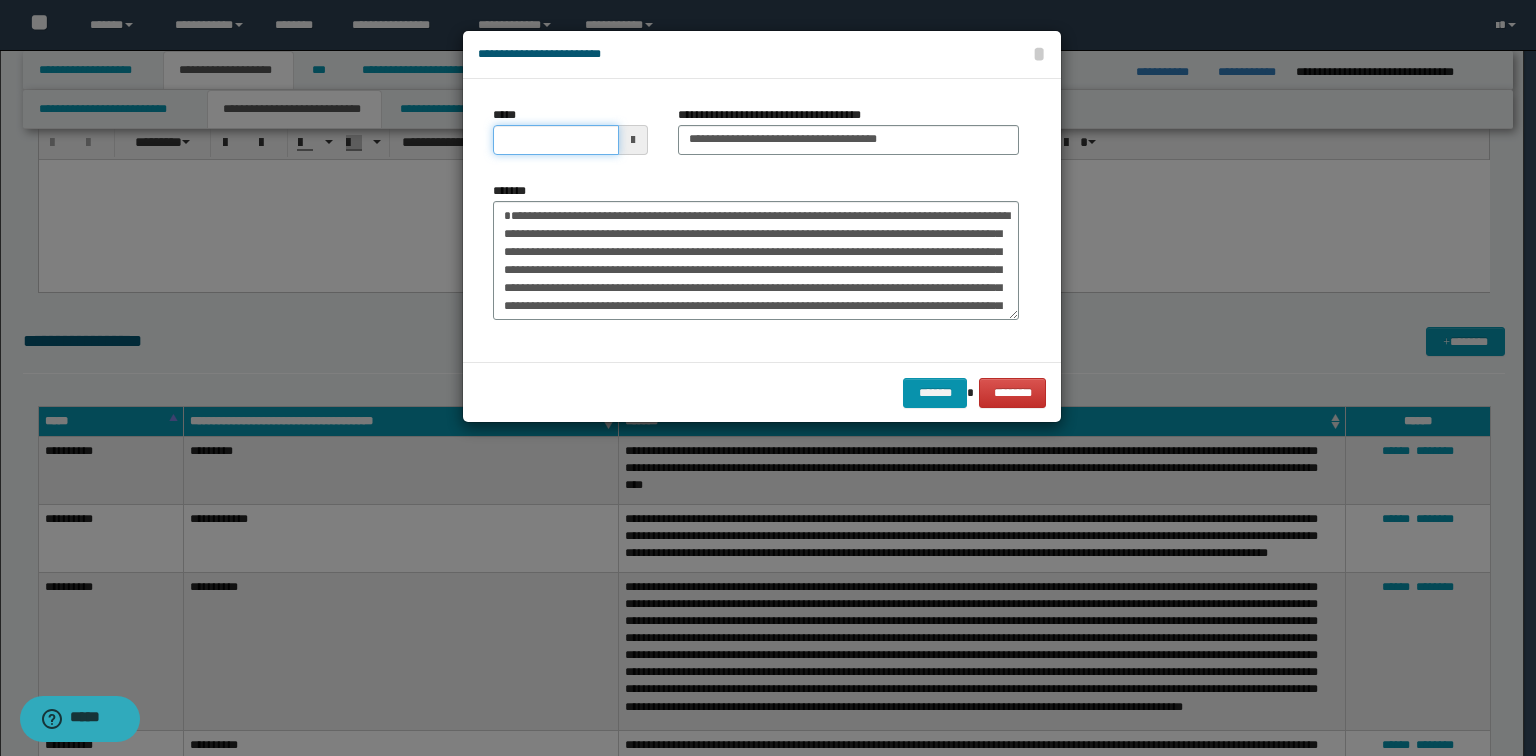 click on "*****" at bounding box center (556, 140) 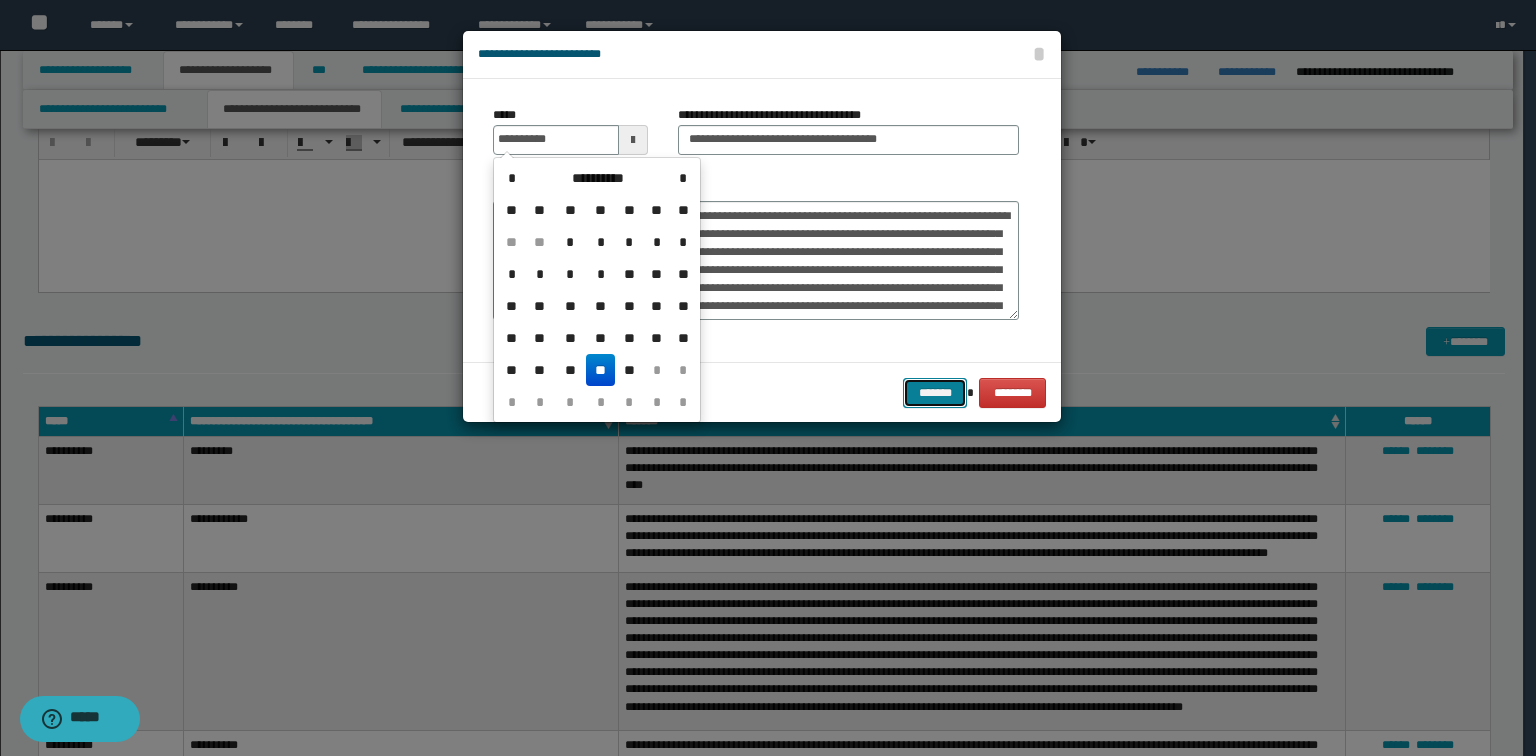type on "**********" 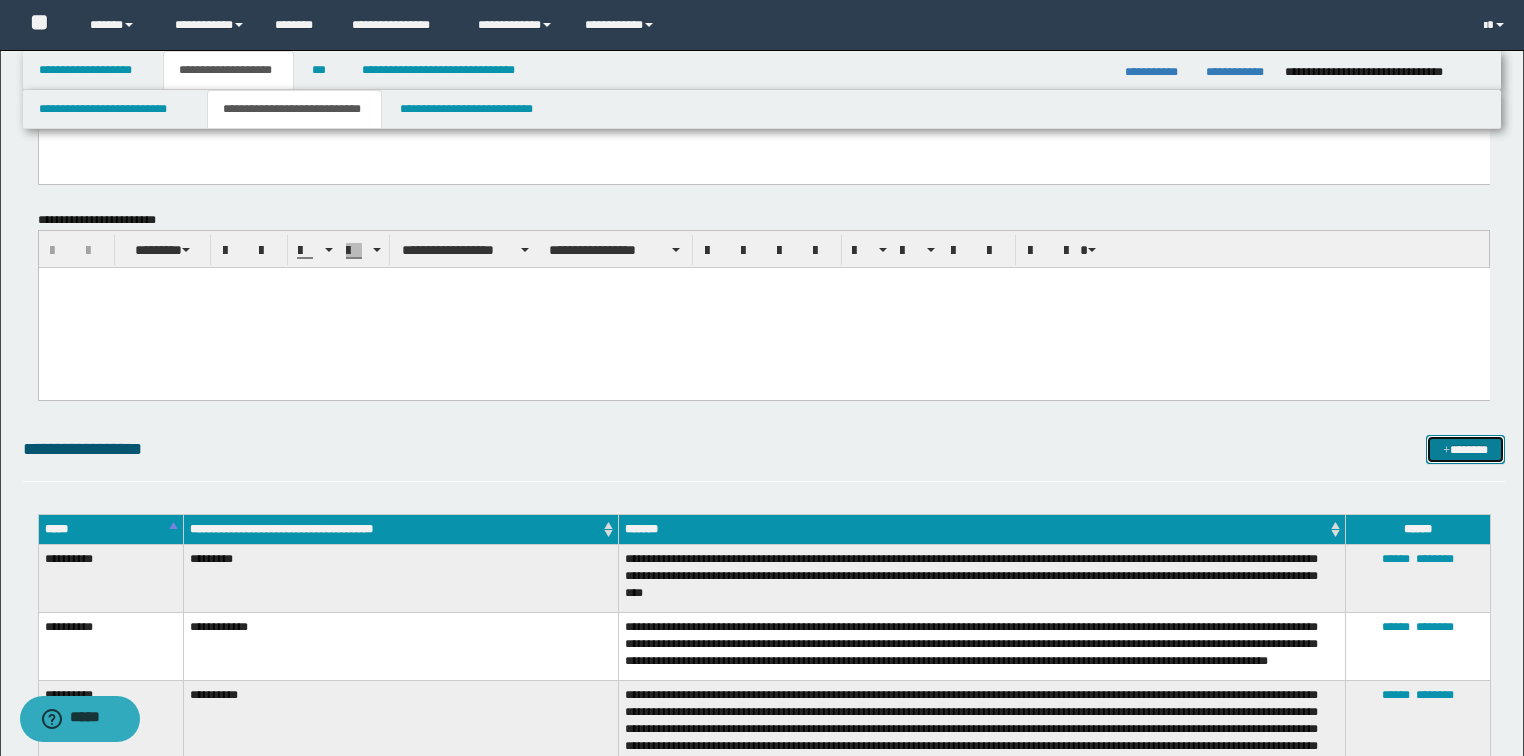 scroll, scrollTop: 1200, scrollLeft: 0, axis: vertical 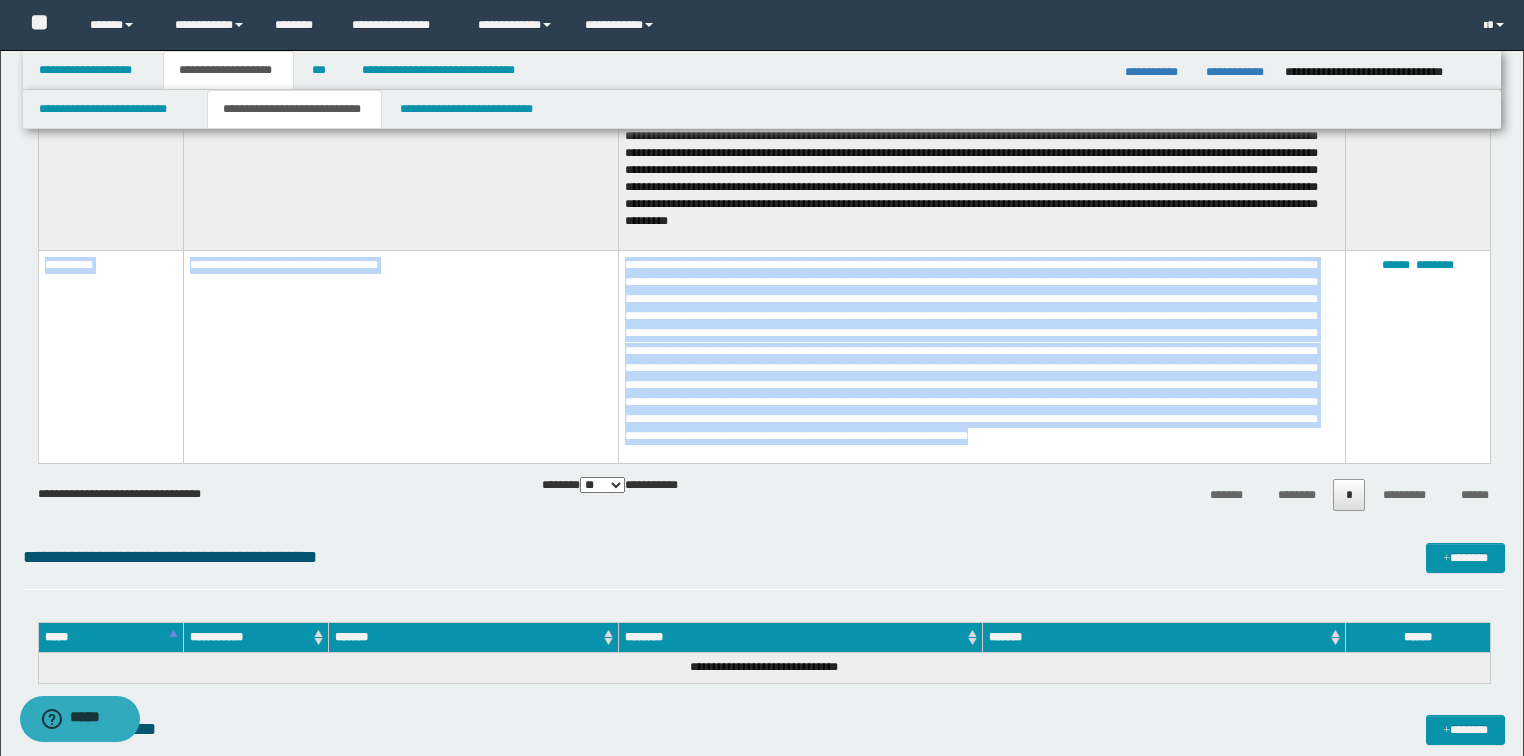 drag, startPoint x: 736, startPoint y: 449, endPoint x: 46, endPoint y: 269, distance: 713.09186 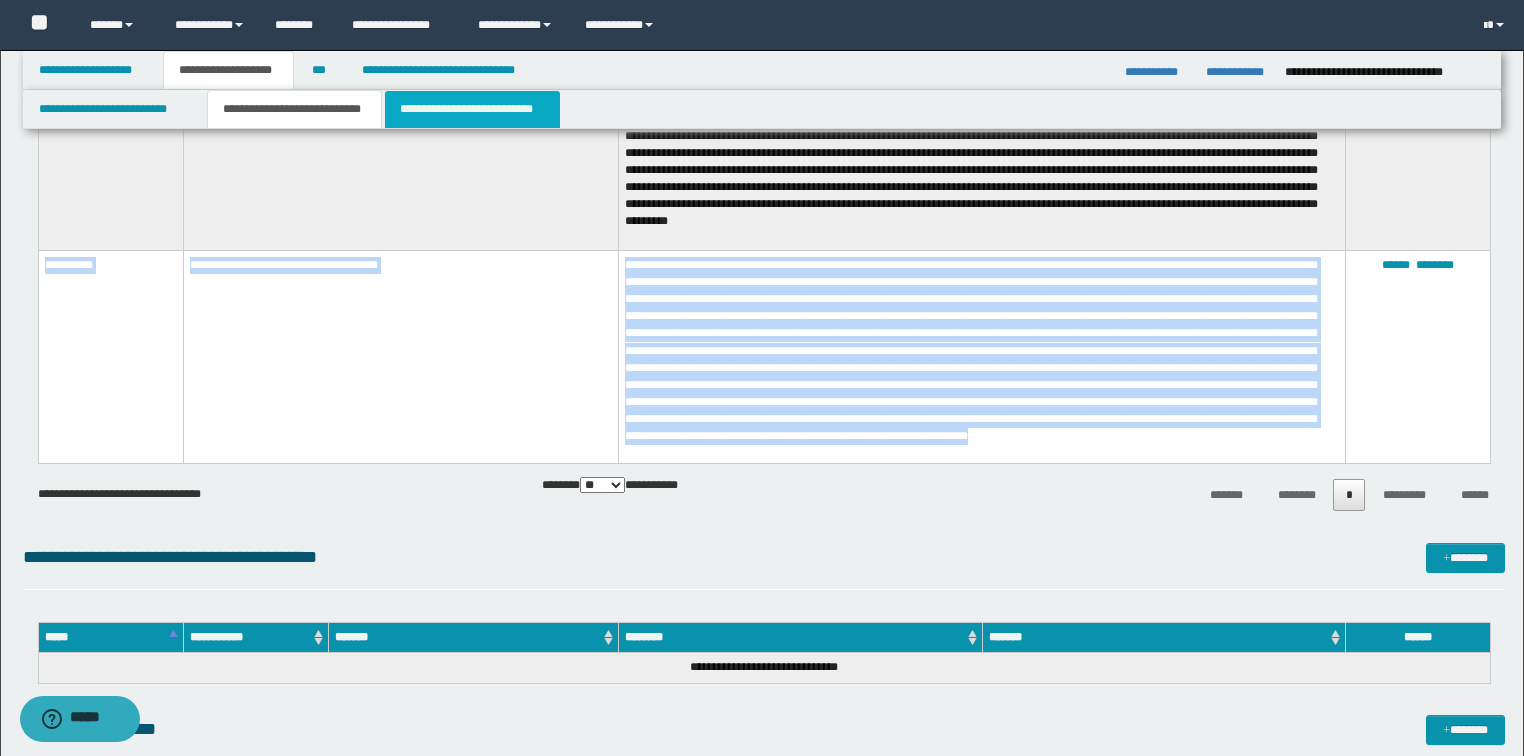 copy on "**********" 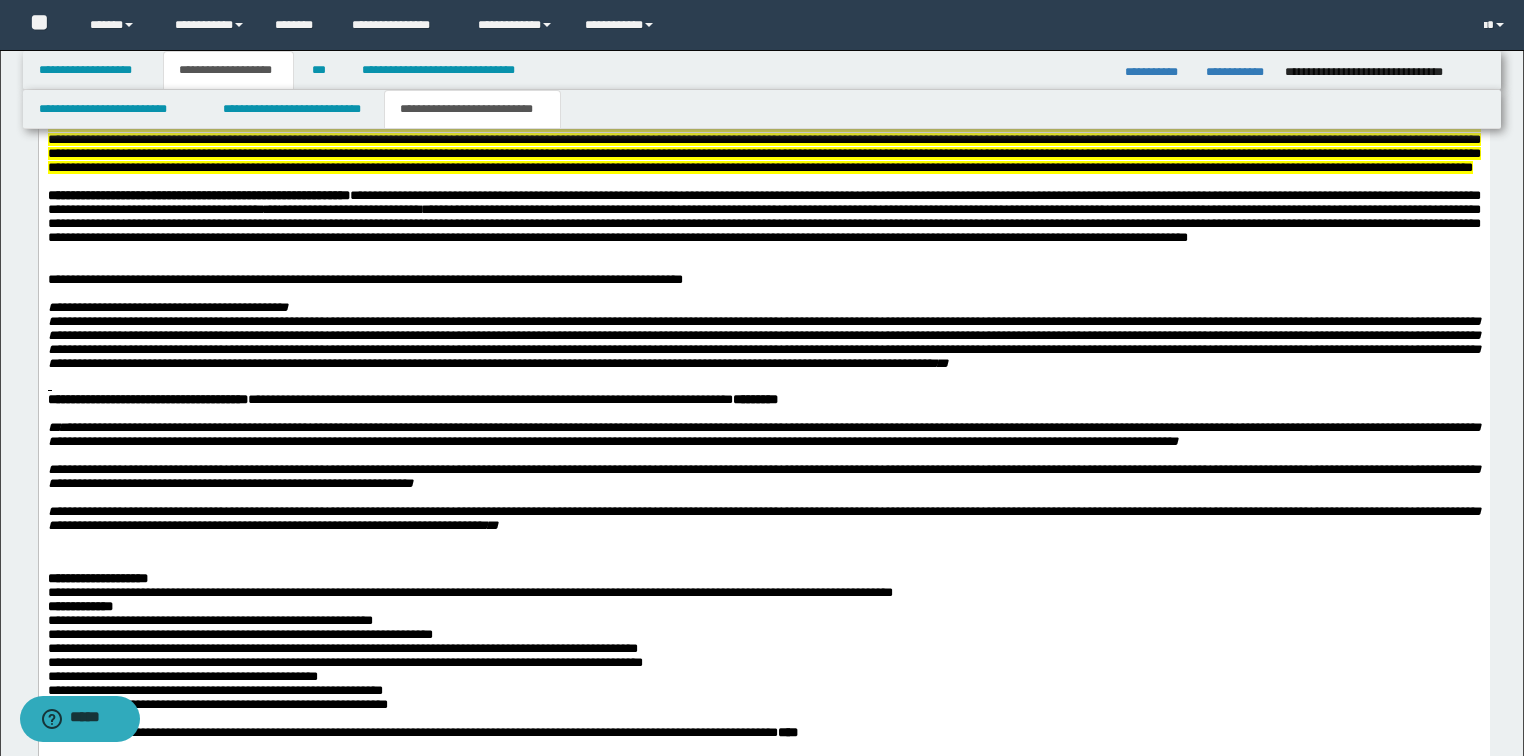 scroll, scrollTop: 3040, scrollLeft: 0, axis: vertical 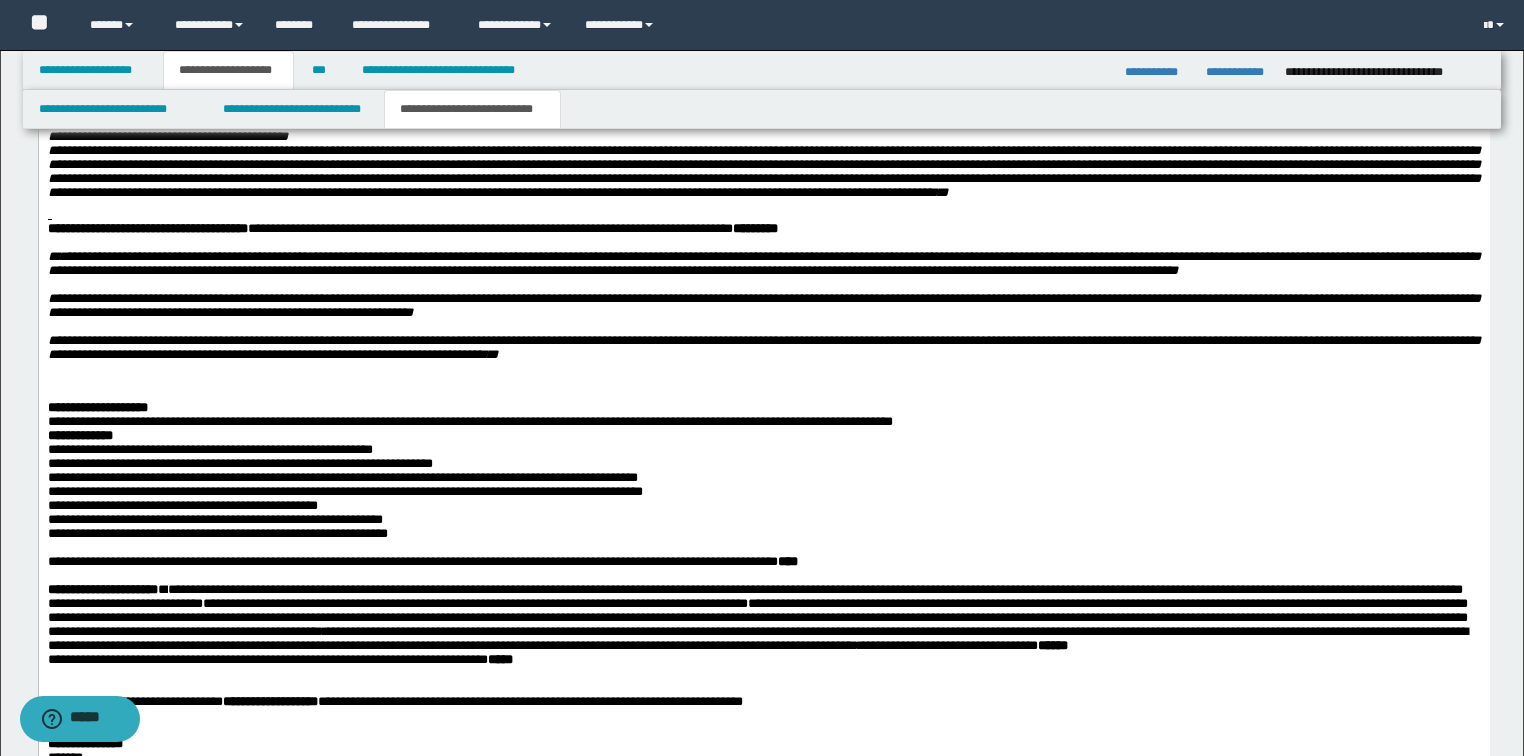 click on "**********" at bounding box center (763, -521) 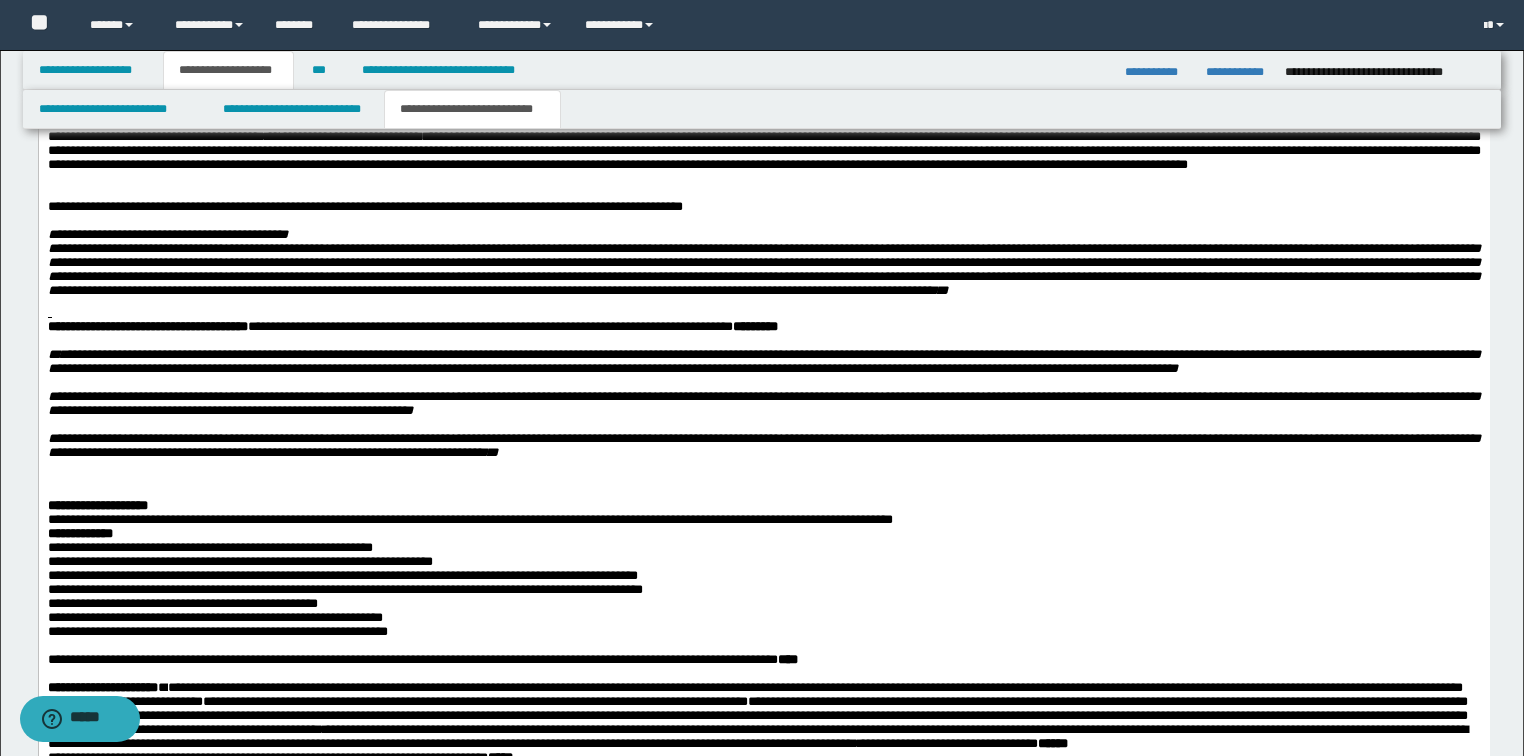 drag, startPoint x: 324, startPoint y: 296, endPoint x: 178, endPoint y: 302, distance: 146.12323 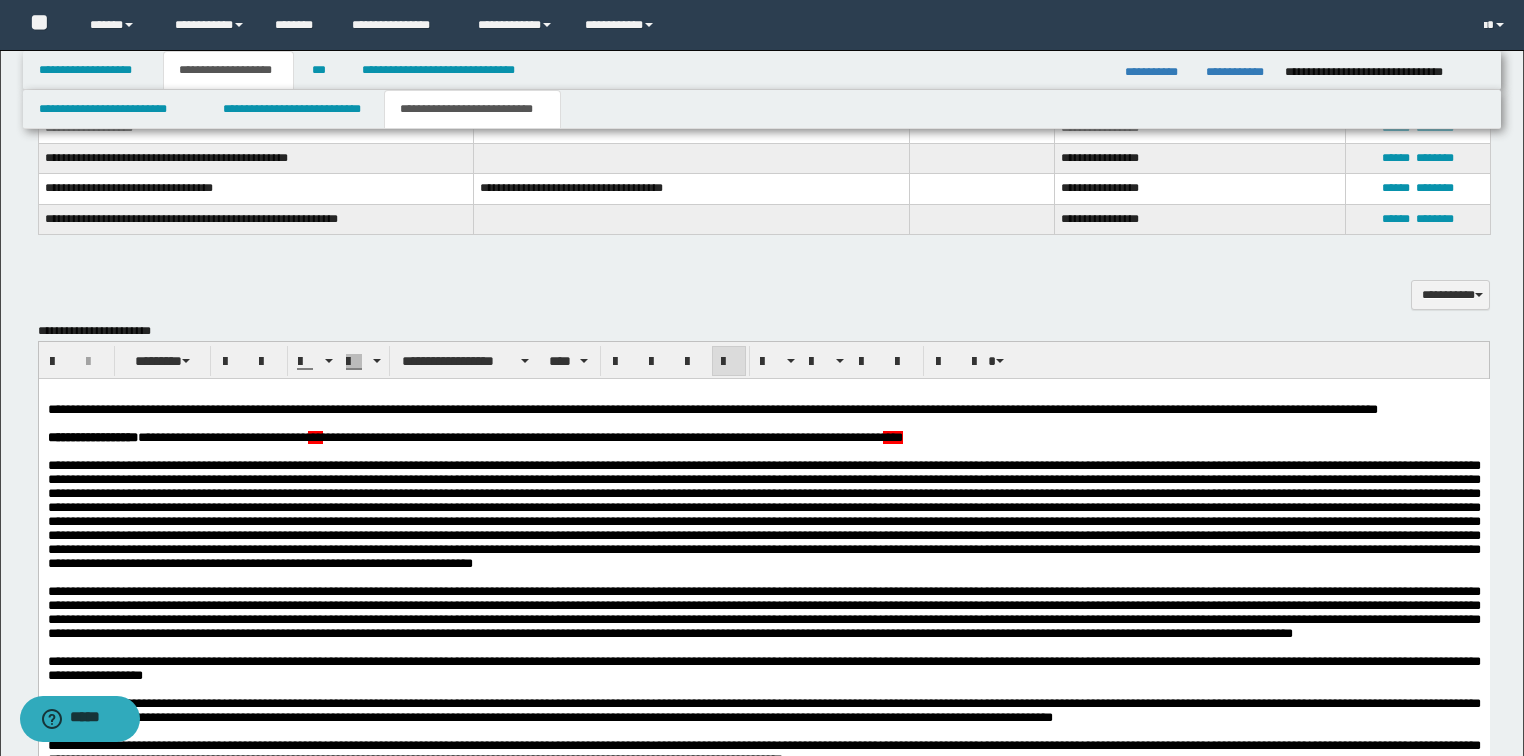 scroll, scrollTop: 1520, scrollLeft: 0, axis: vertical 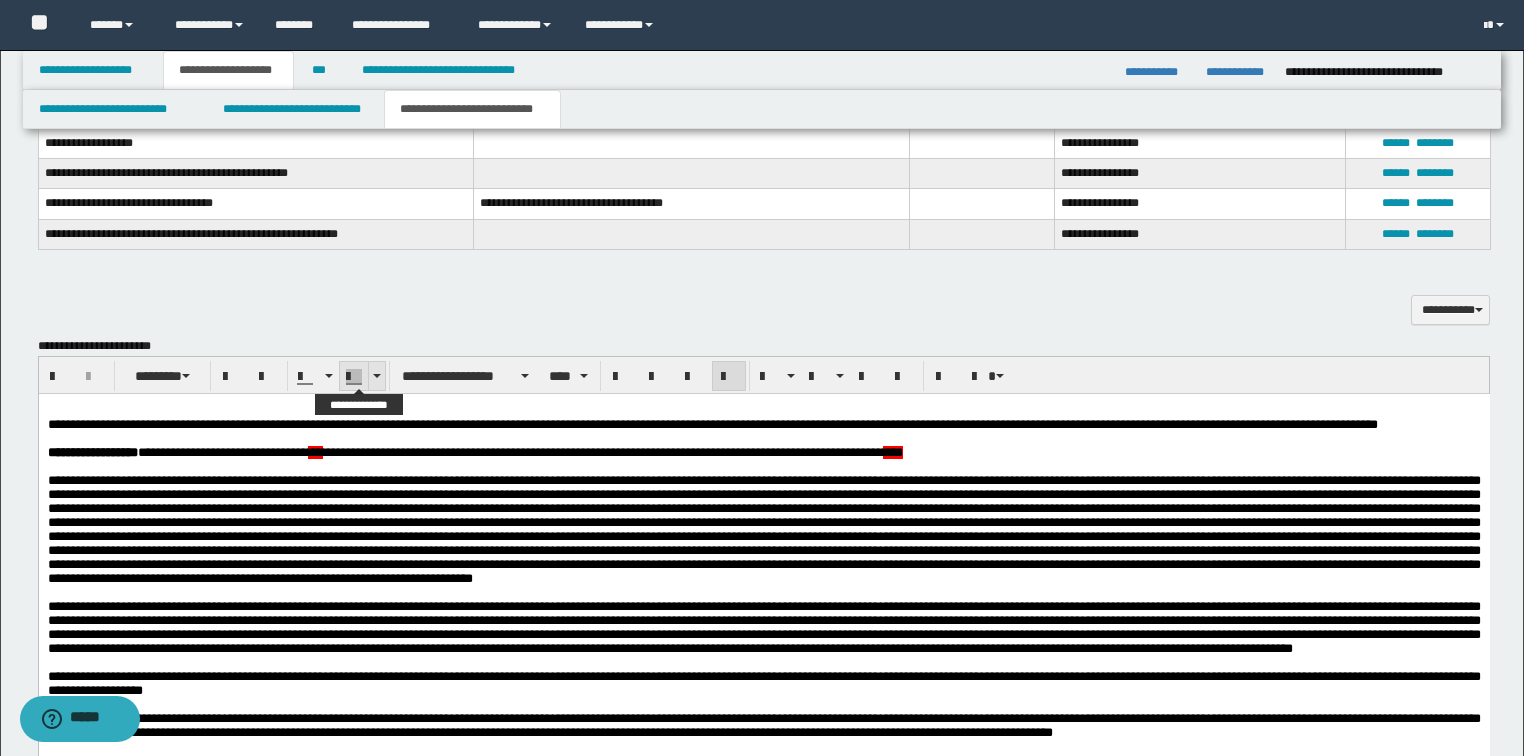 click at bounding box center [377, 376] 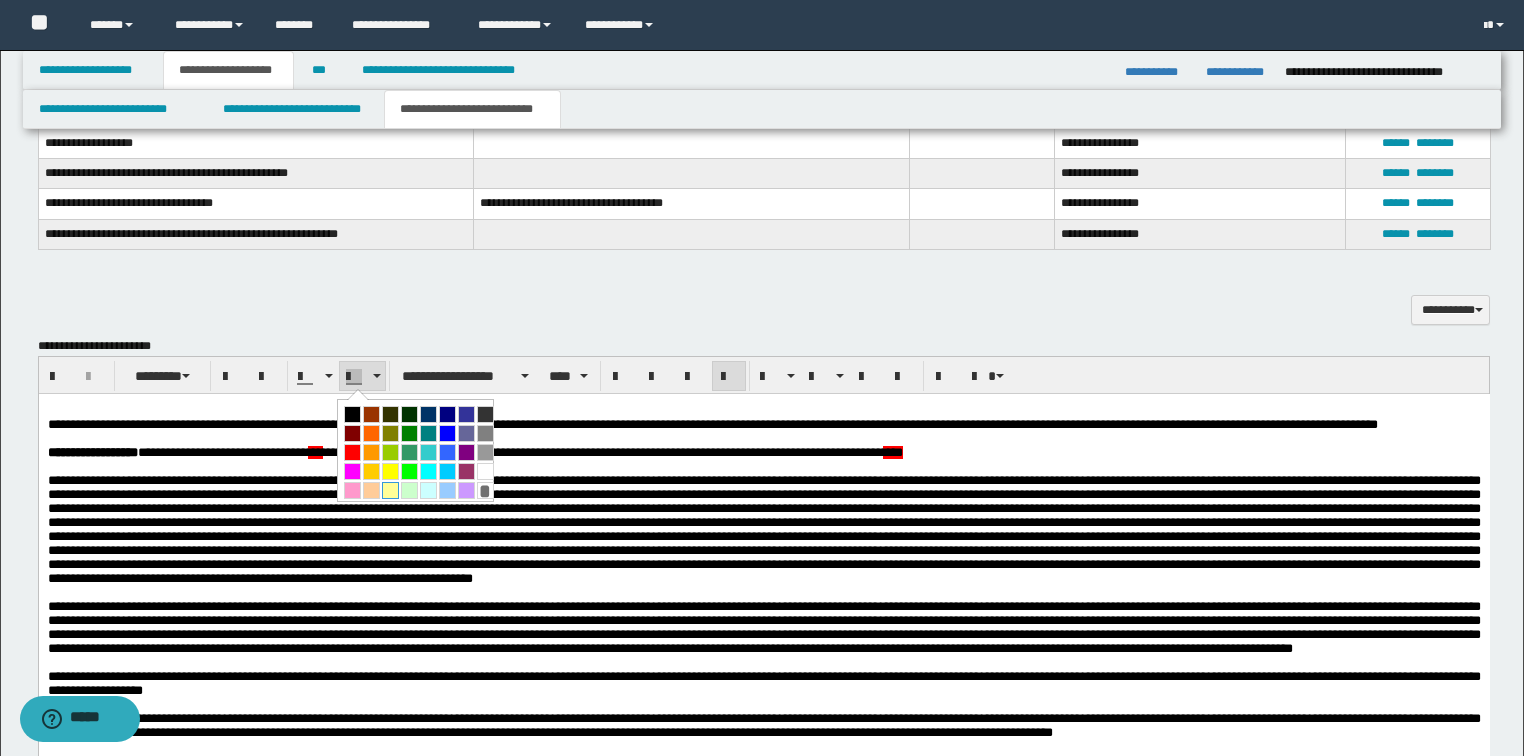 click at bounding box center (390, 490) 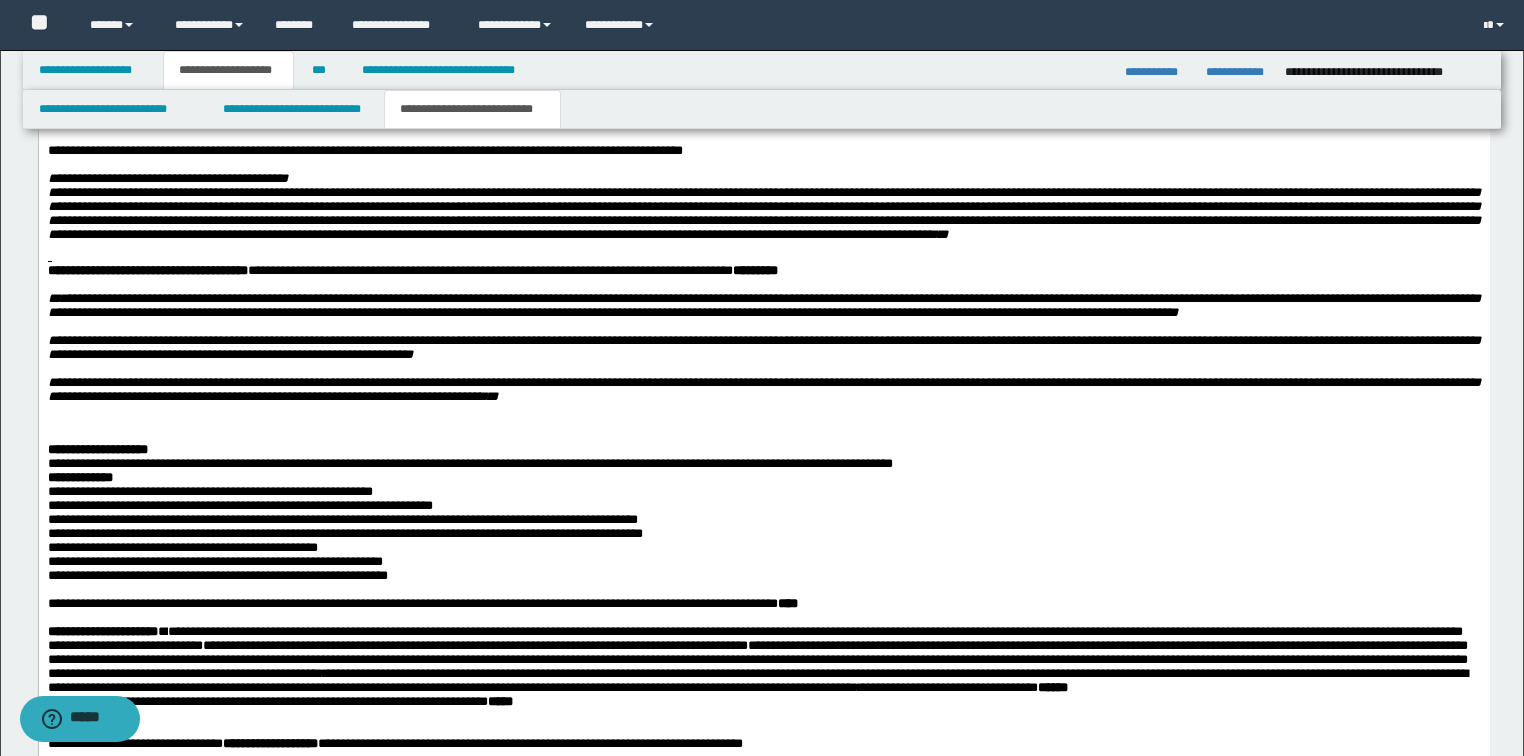 scroll, scrollTop: 3040, scrollLeft: 0, axis: vertical 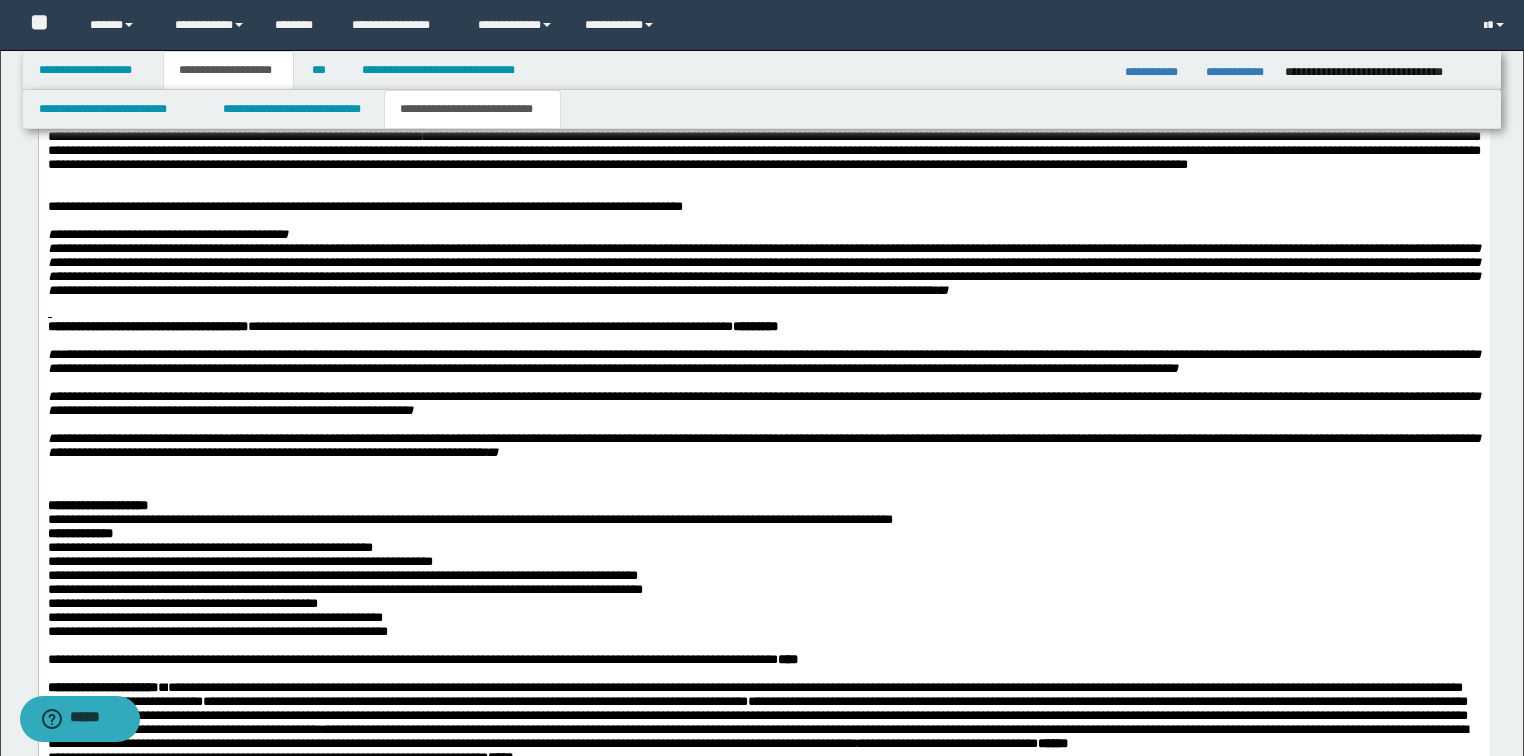 click at bounding box center (763, 179) 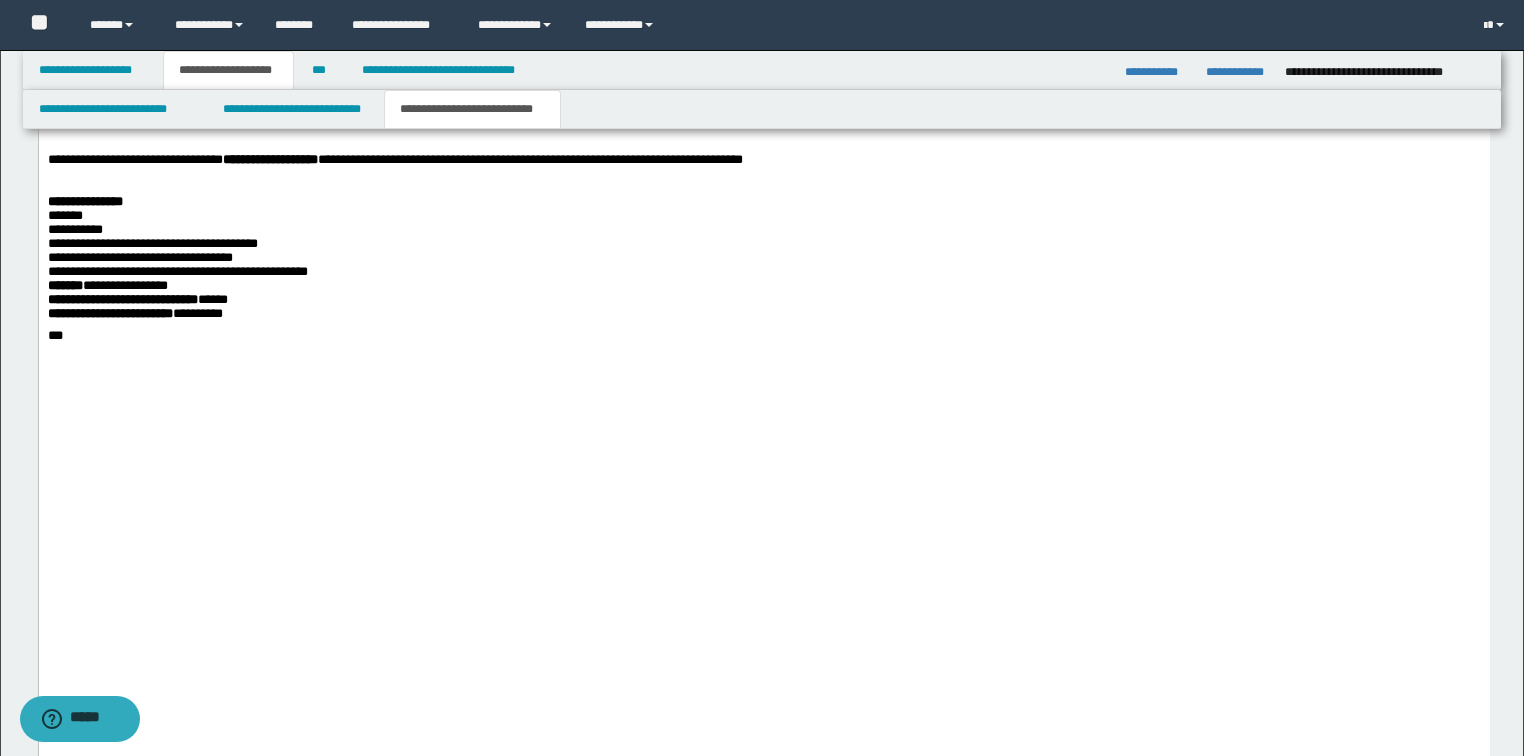 scroll, scrollTop: 4000, scrollLeft: 0, axis: vertical 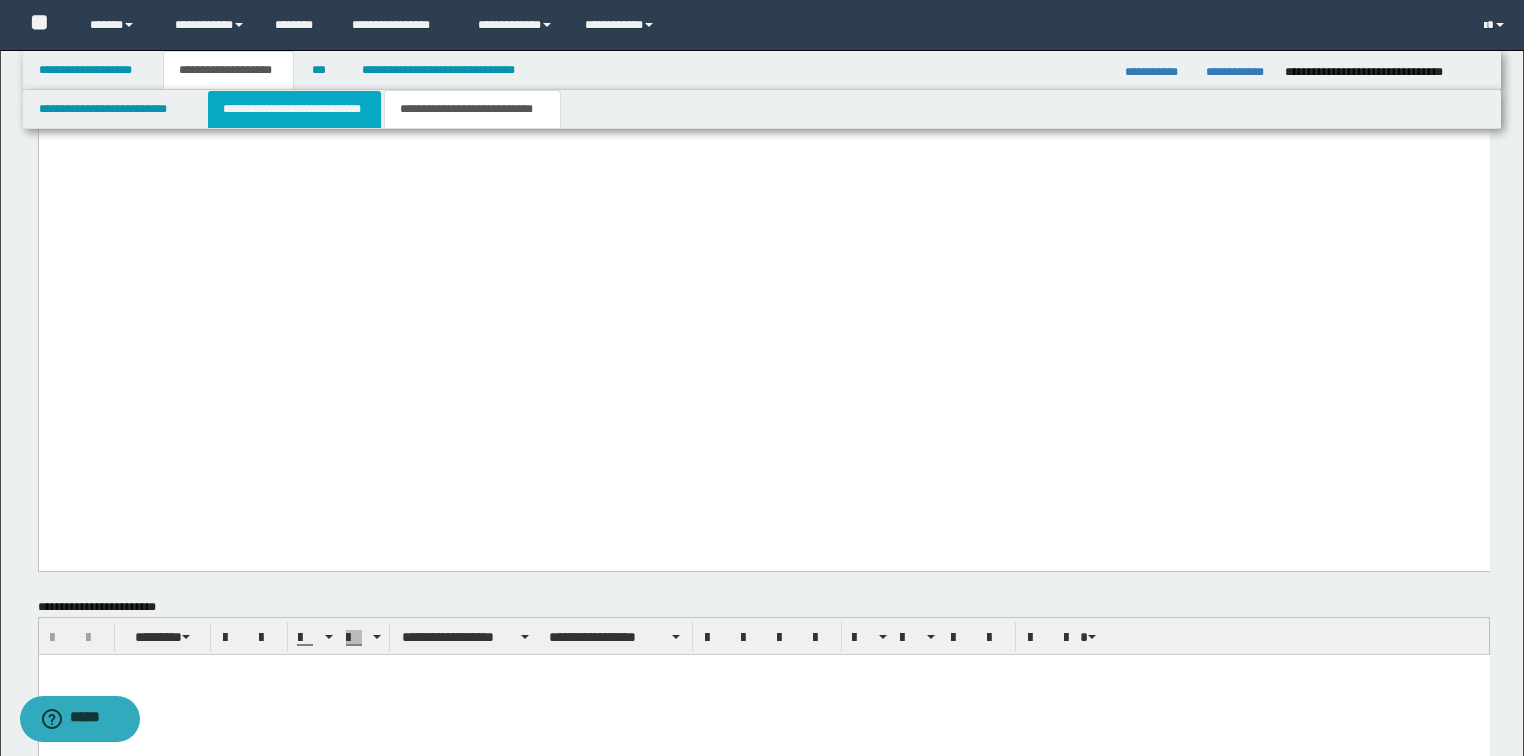 click on "**********" at bounding box center [294, 109] 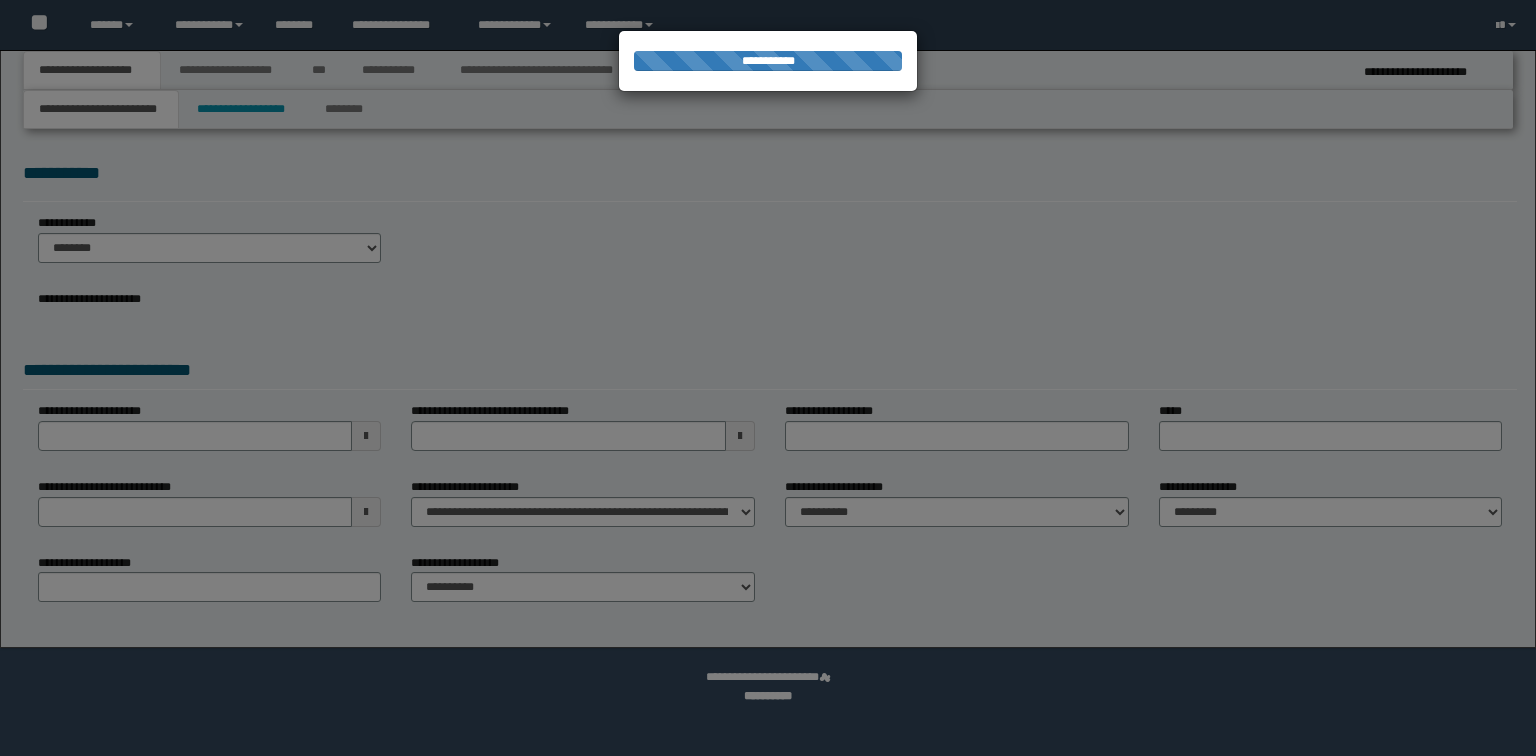 scroll, scrollTop: 0, scrollLeft: 0, axis: both 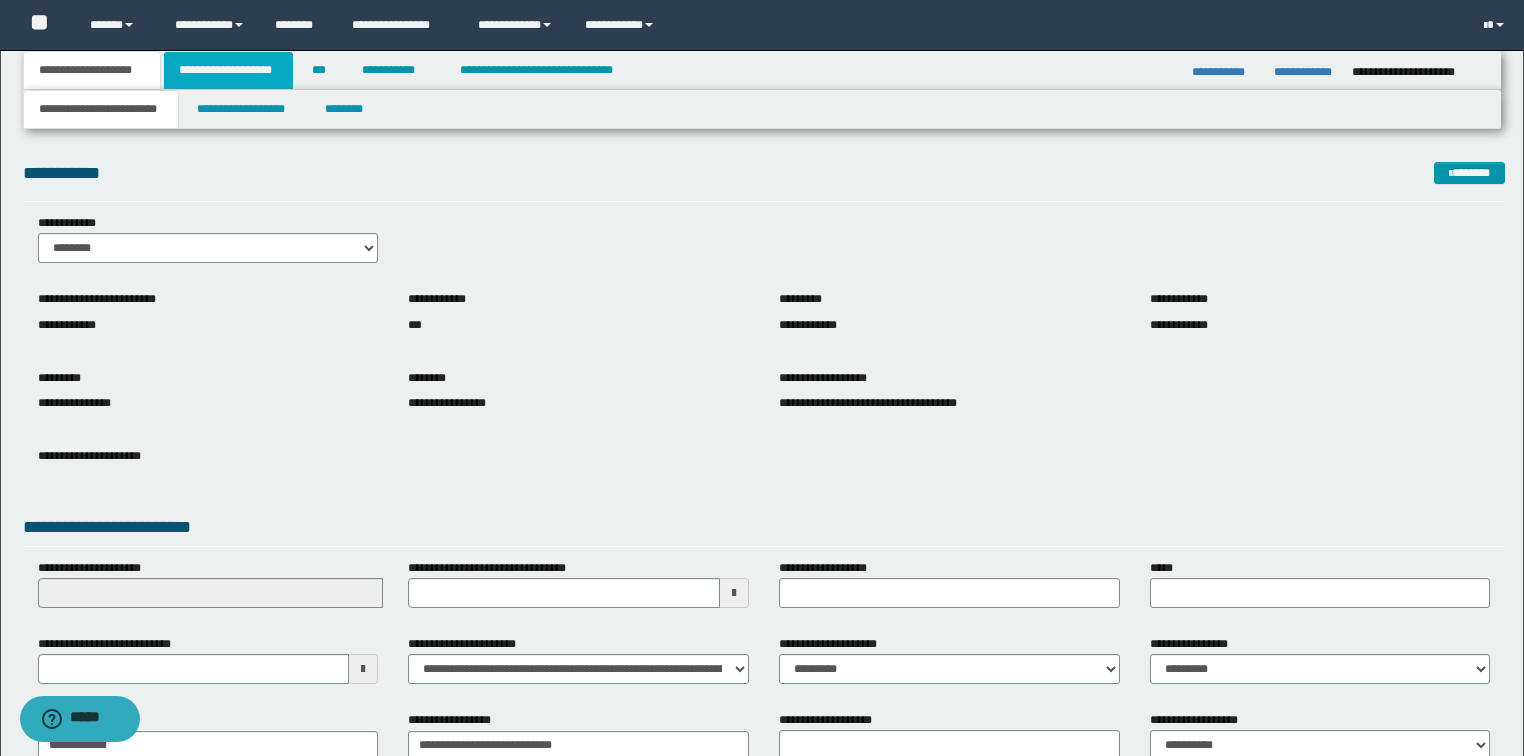 click on "**********" at bounding box center (228, 70) 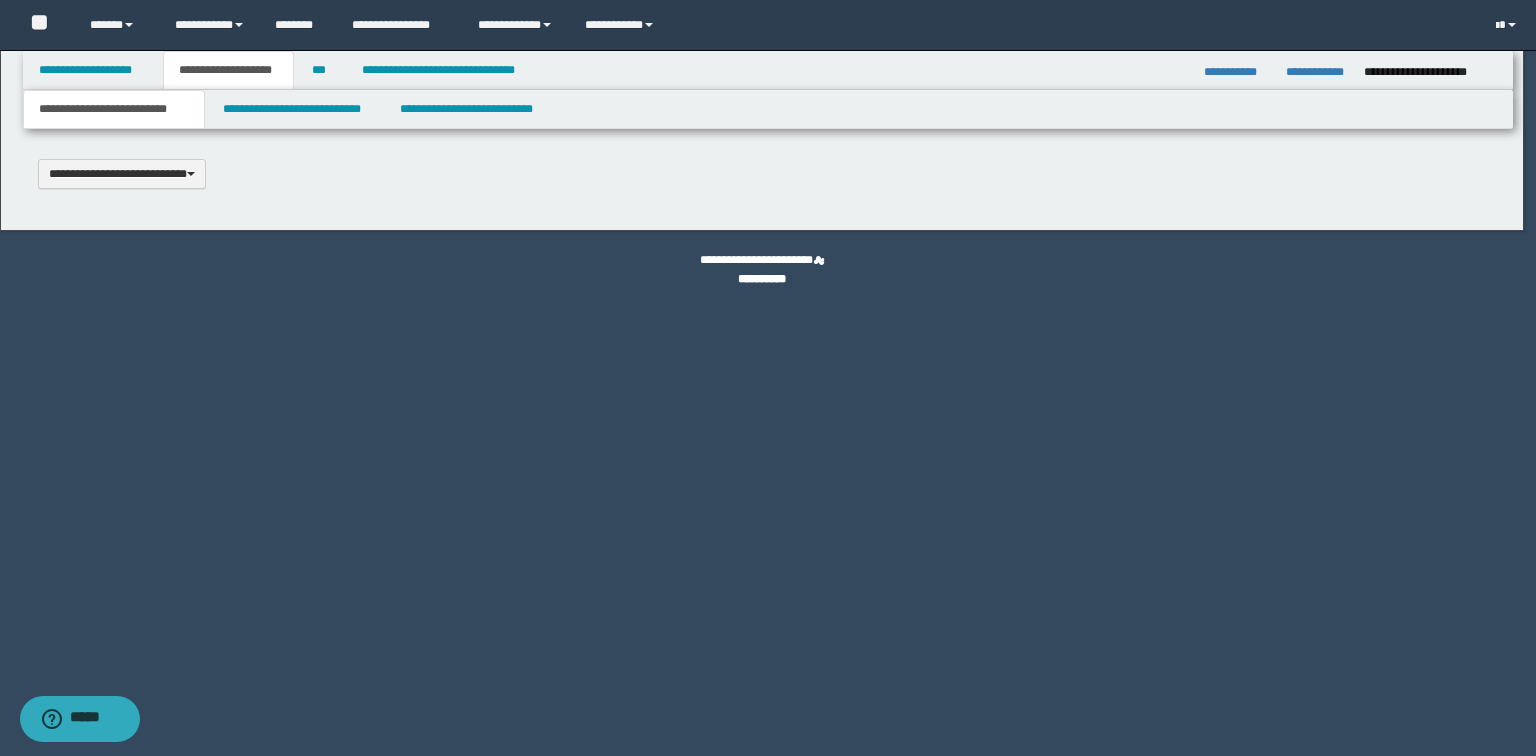 scroll, scrollTop: 0, scrollLeft: 0, axis: both 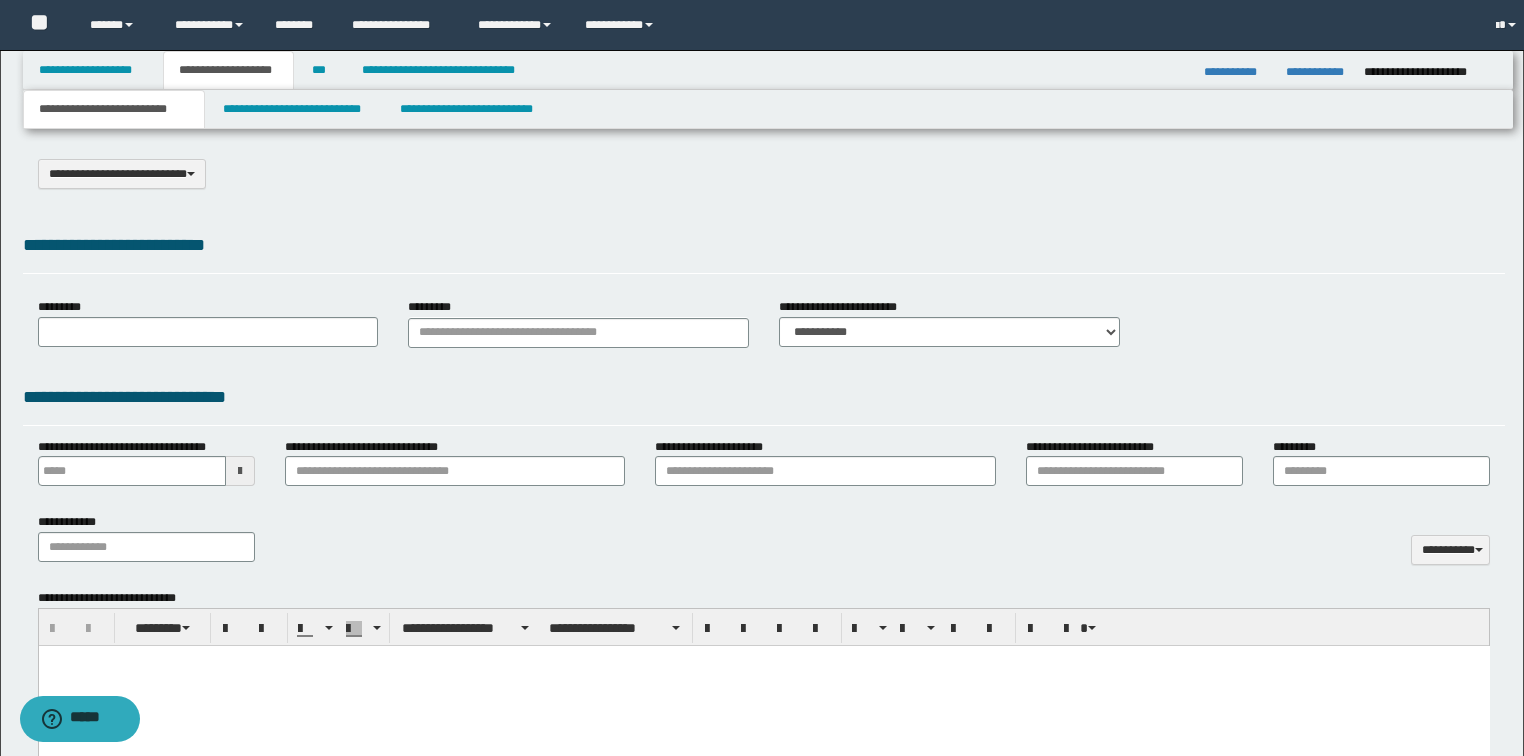 type on "**********" 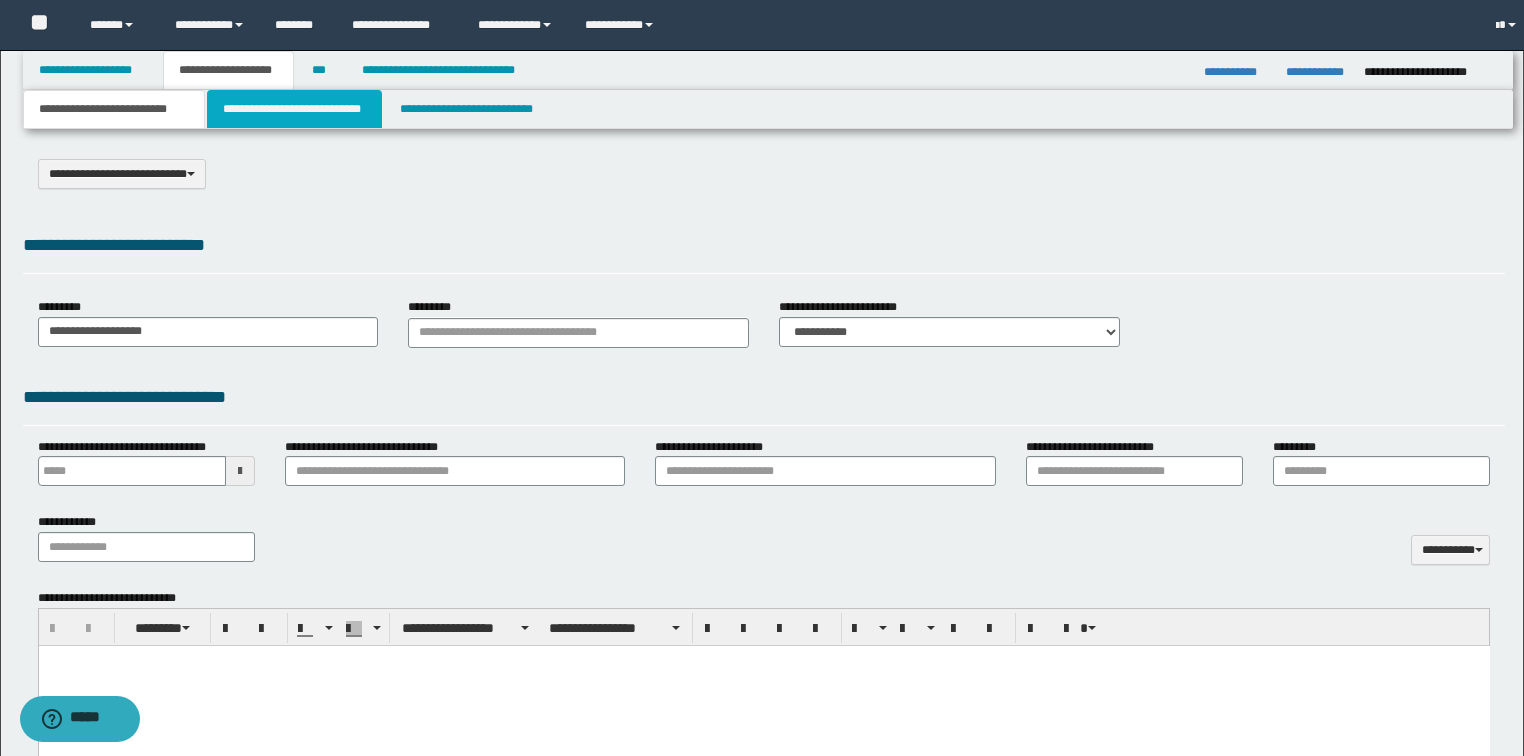 click on "**********" at bounding box center (294, 109) 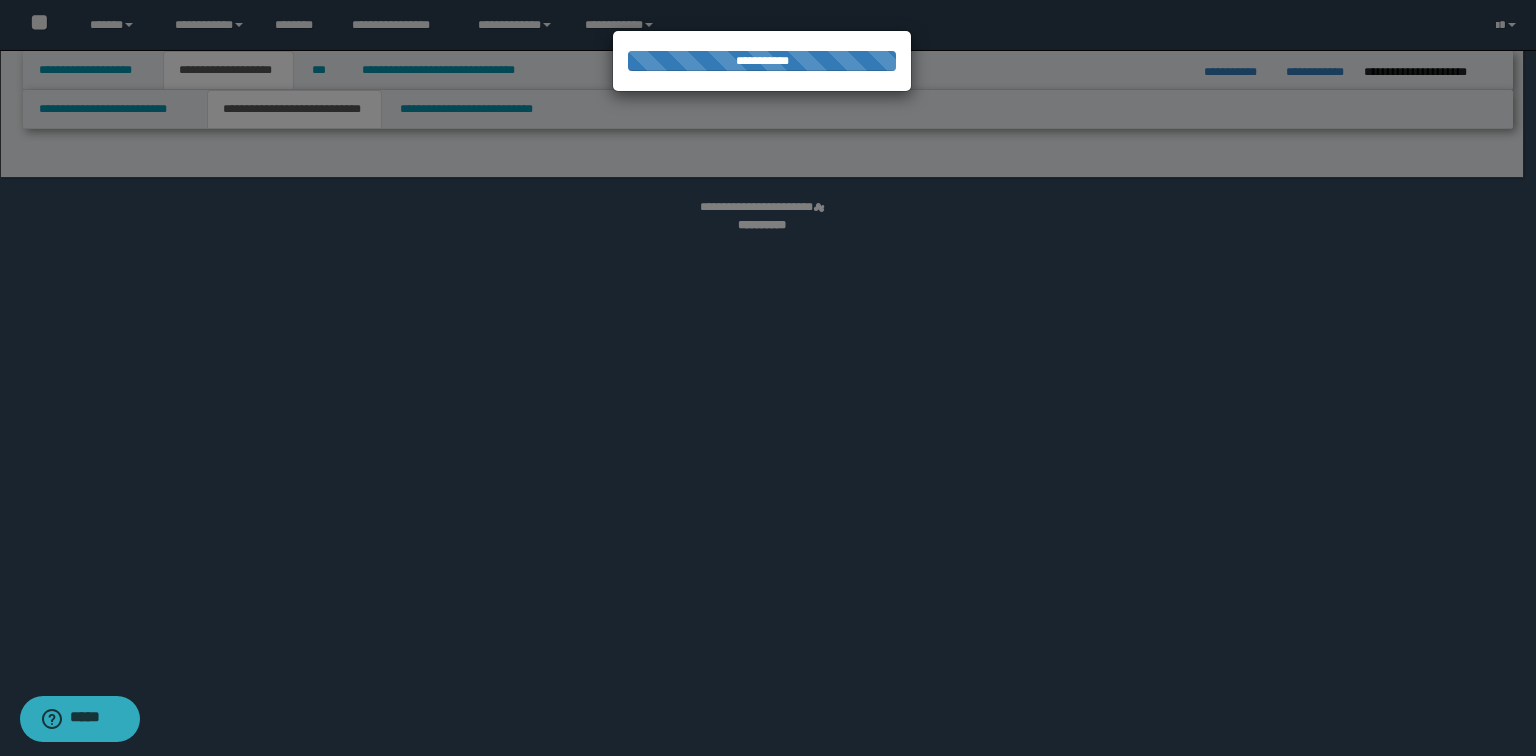 select on "*" 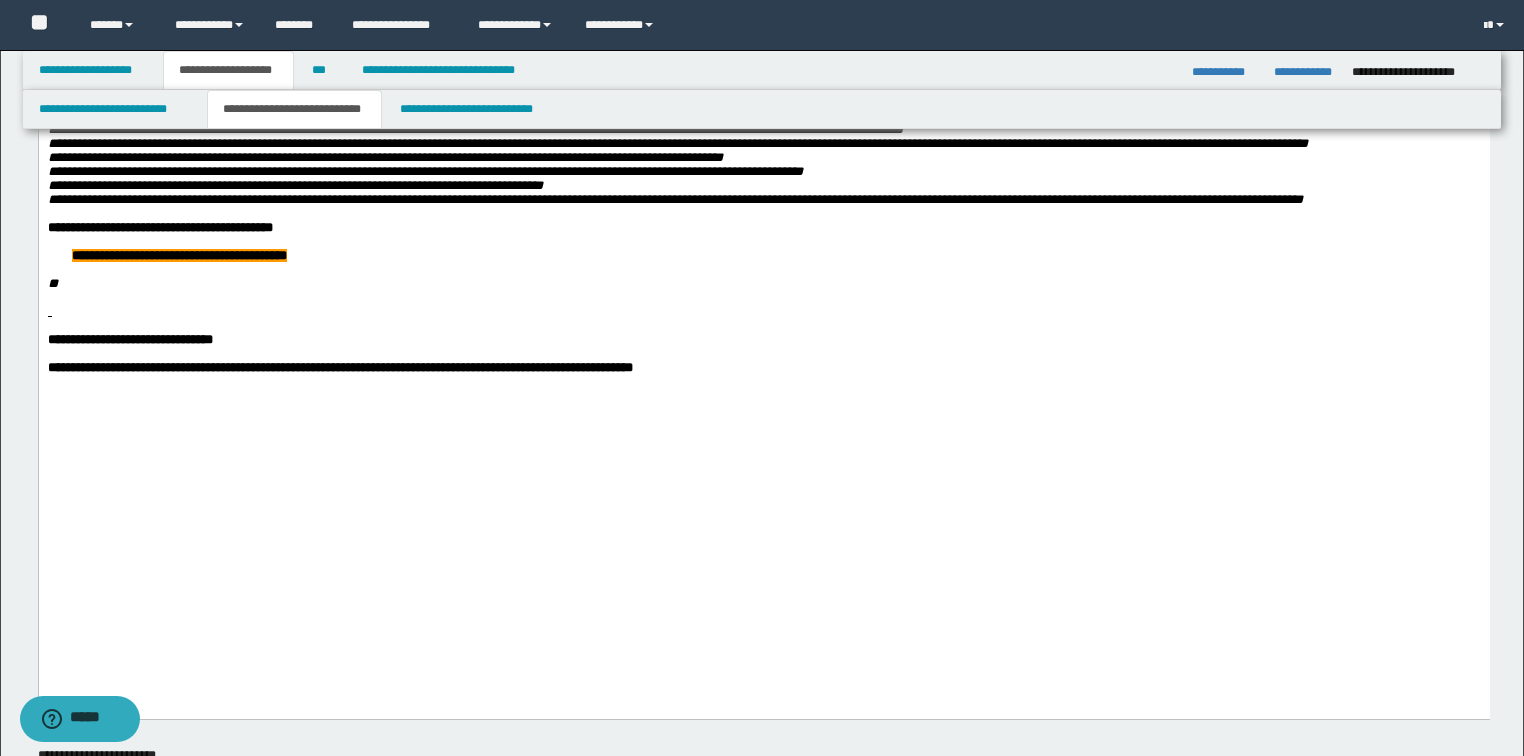 scroll, scrollTop: 1680, scrollLeft: 0, axis: vertical 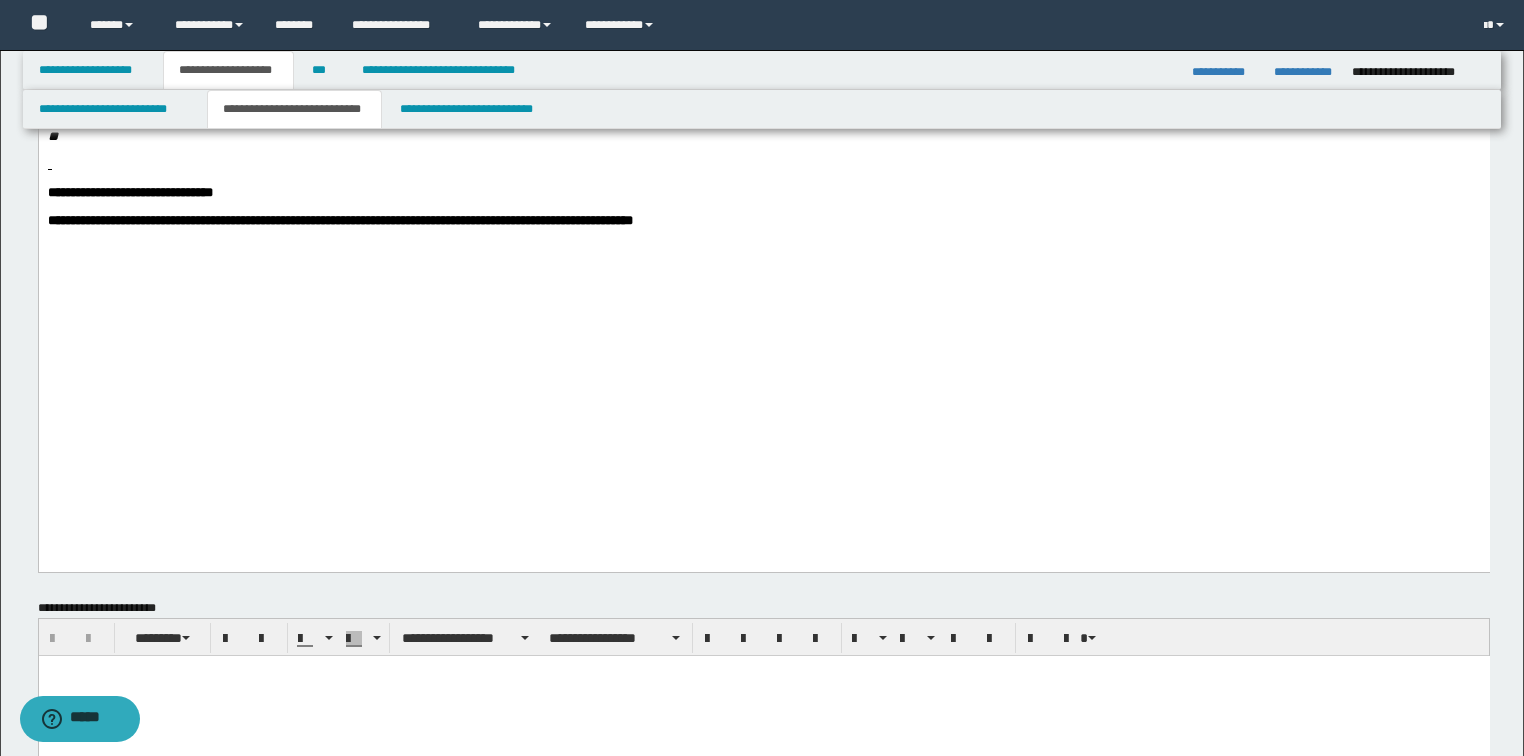 click on "**********" at bounding box center [339, 220] 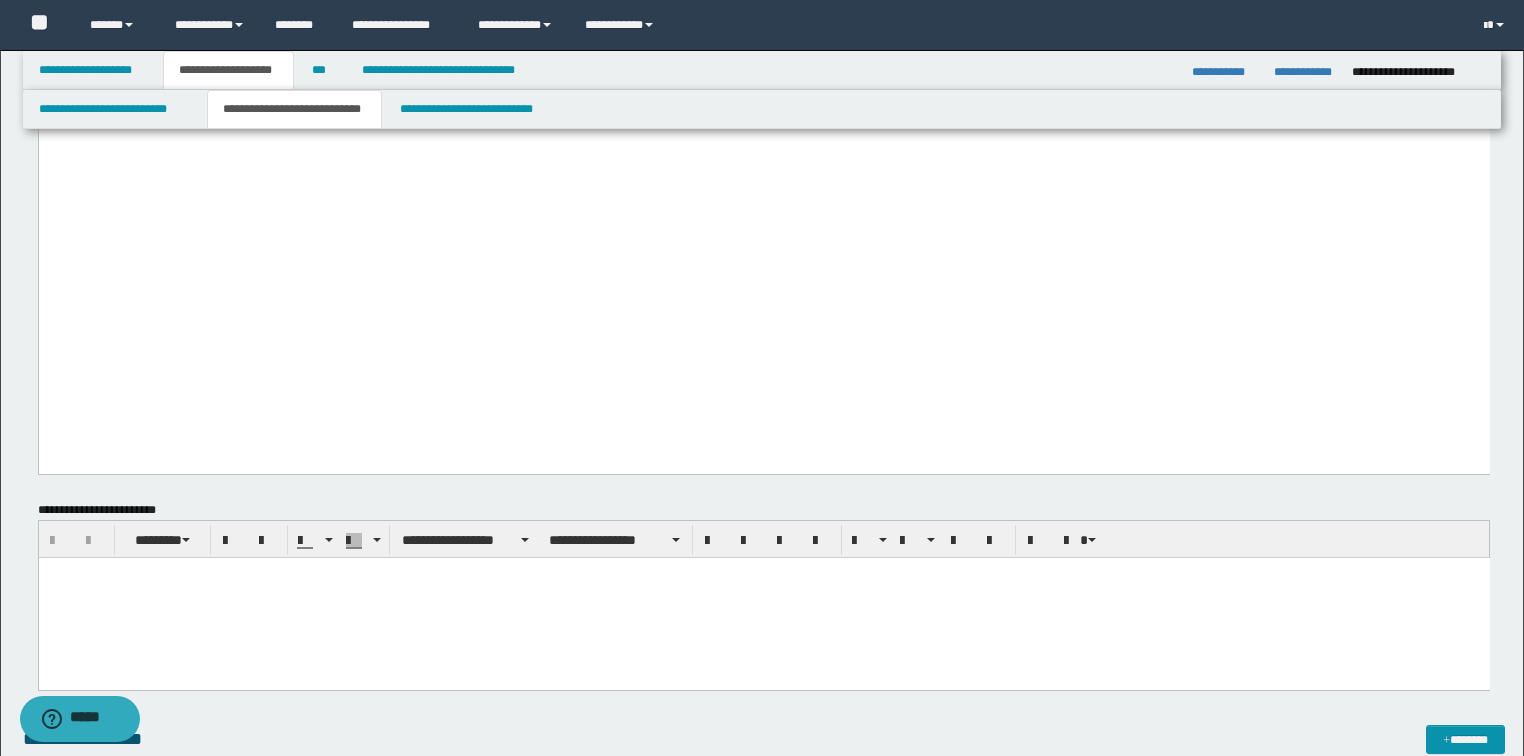 scroll, scrollTop: 1920, scrollLeft: 0, axis: vertical 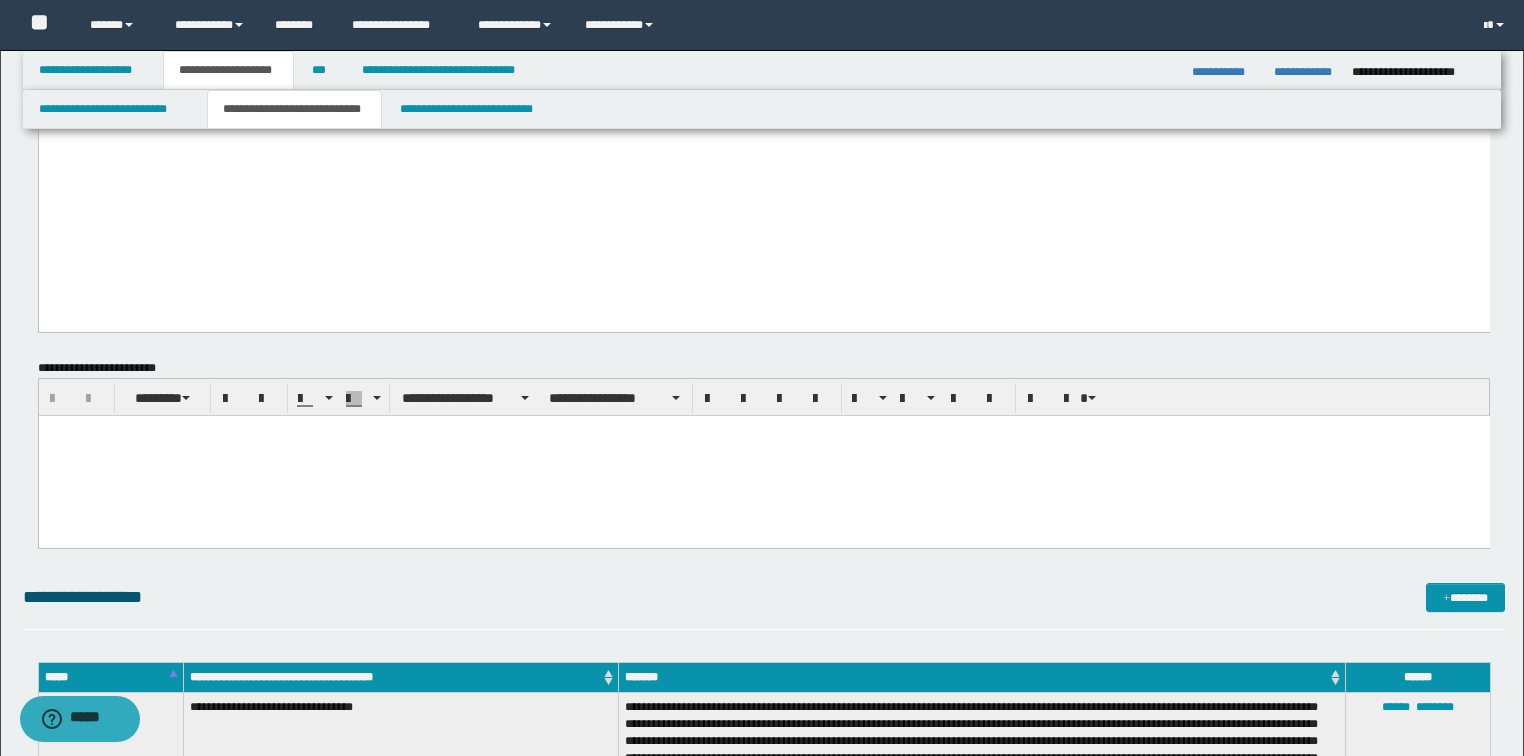 drag, startPoint x: 463, startPoint y: 217, endPoint x: 337, endPoint y: 226, distance: 126.32102 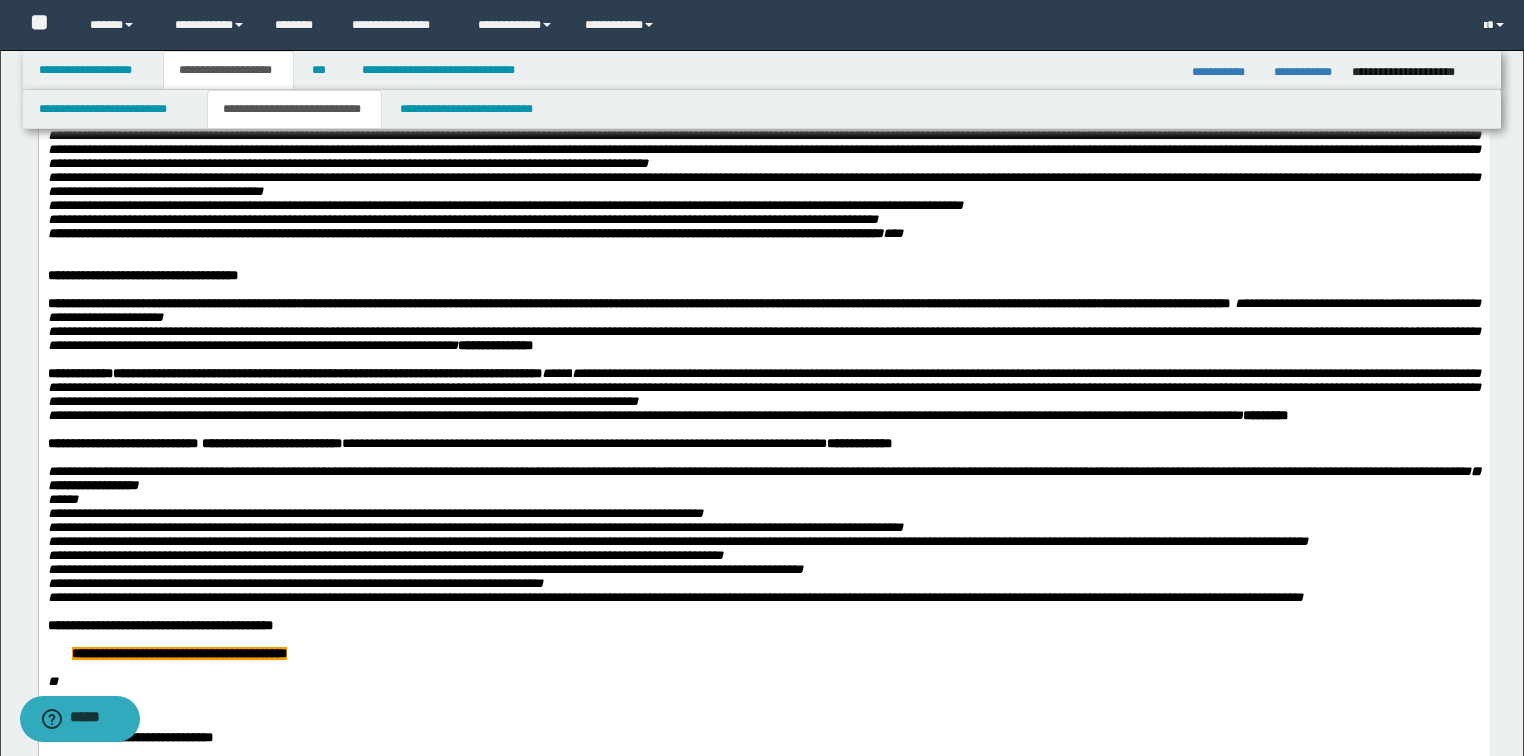 scroll, scrollTop: 1120, scrollLeft: 0, axis: vertical 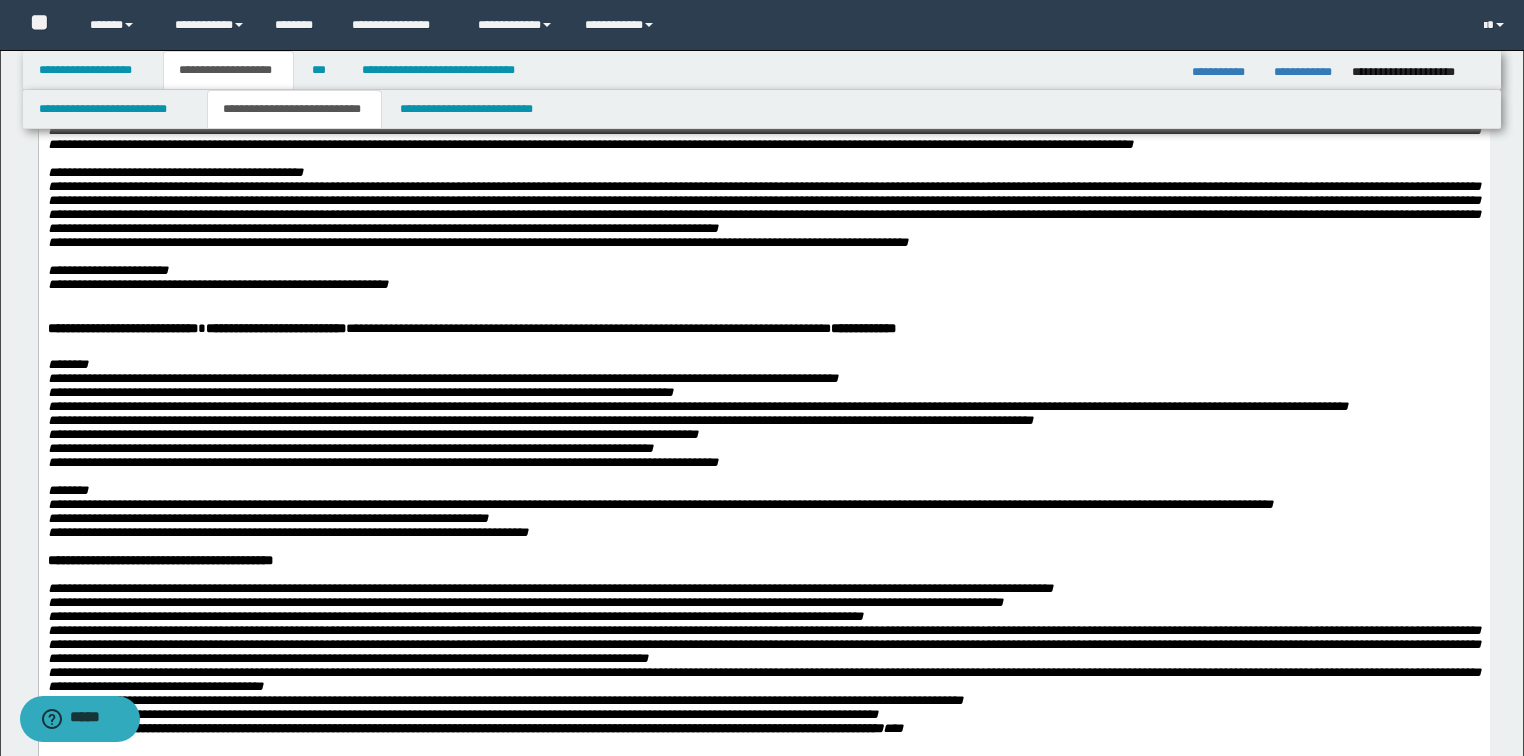 click on "**********" at bounding box center (1305, 72) 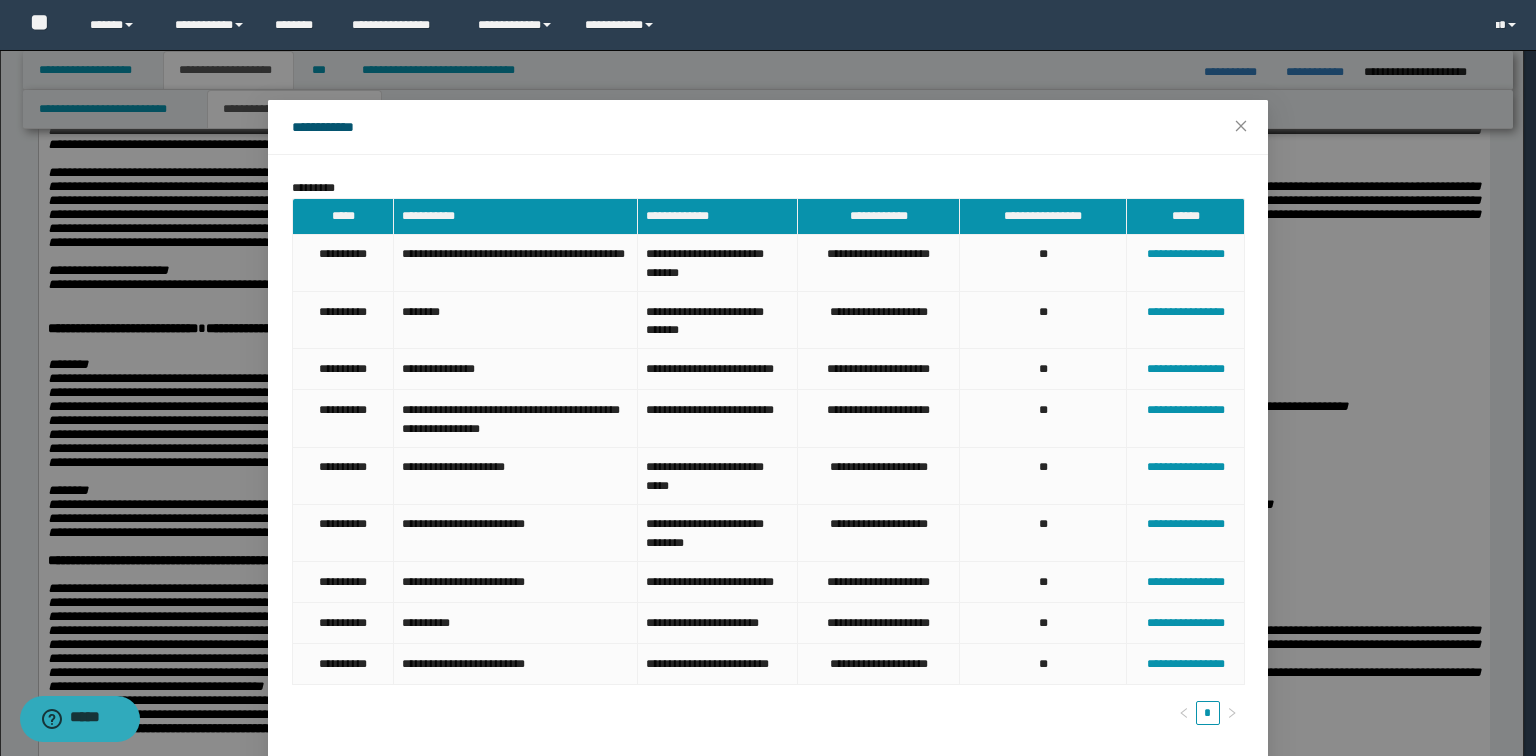 click on "**********" at bounding box center (768, 378) 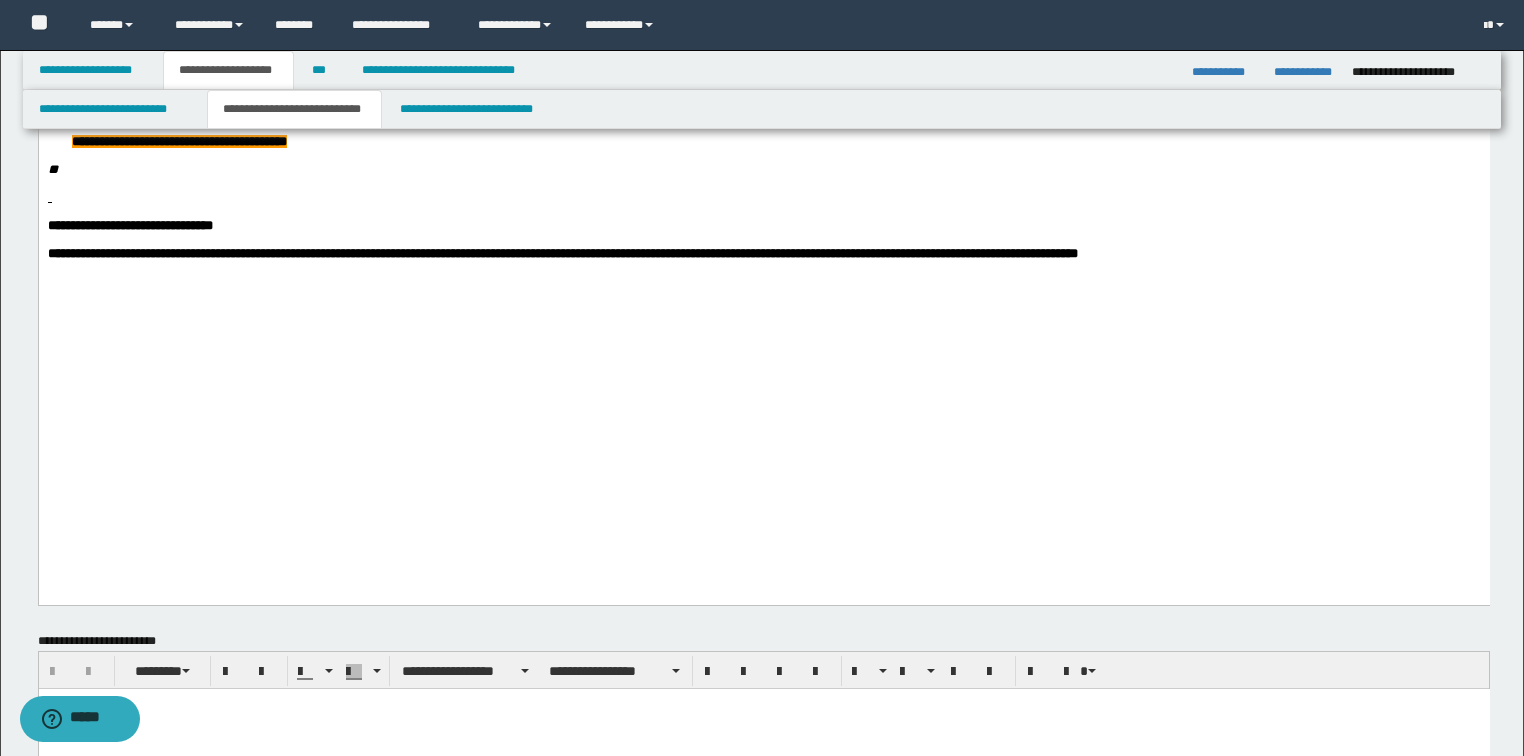 scroll, scrollTop: 1760, scrollLeft: 0, axis: vertical 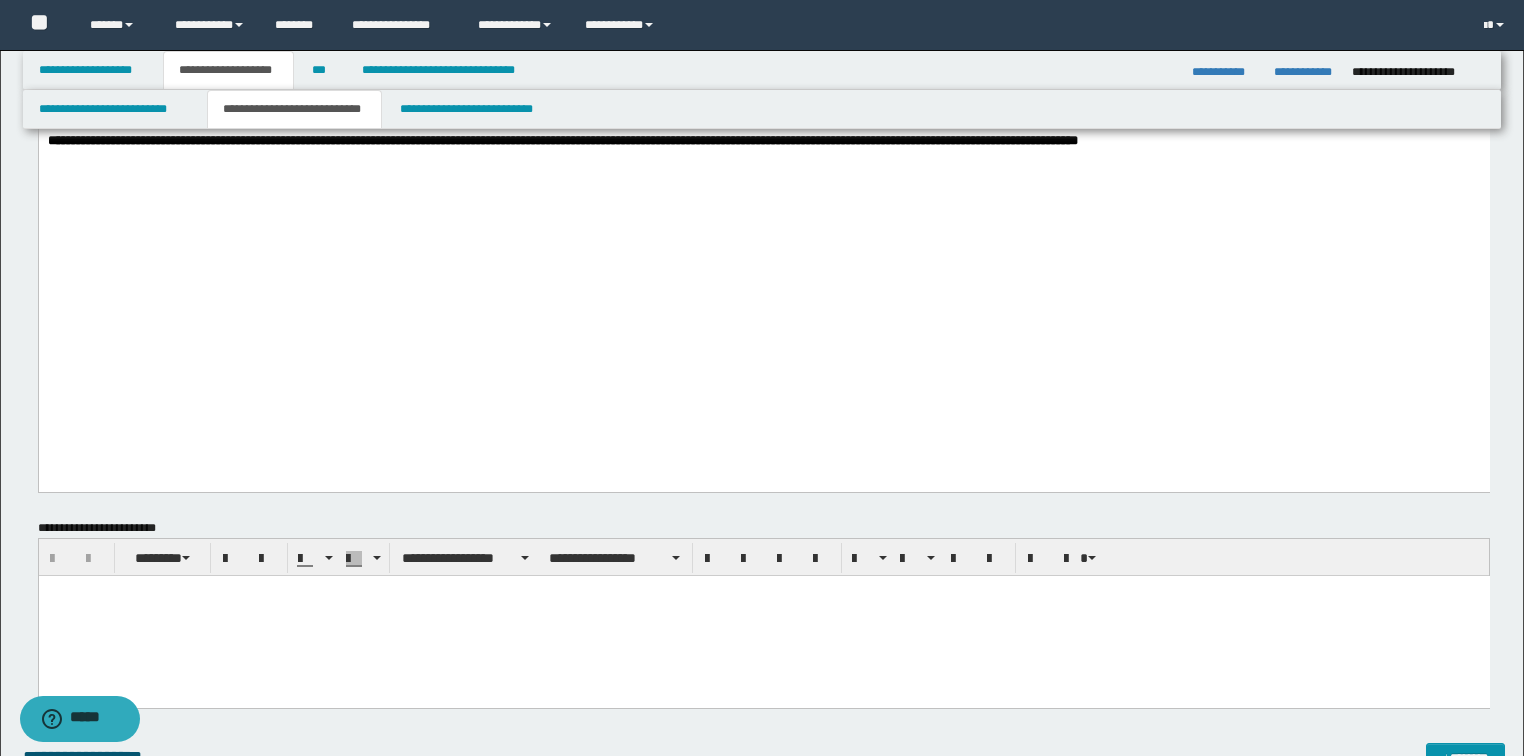 drag, startPoint x: 328, startPoint y: 253, endPoint x: 67, endPoint y: 255, distance: 261.00766 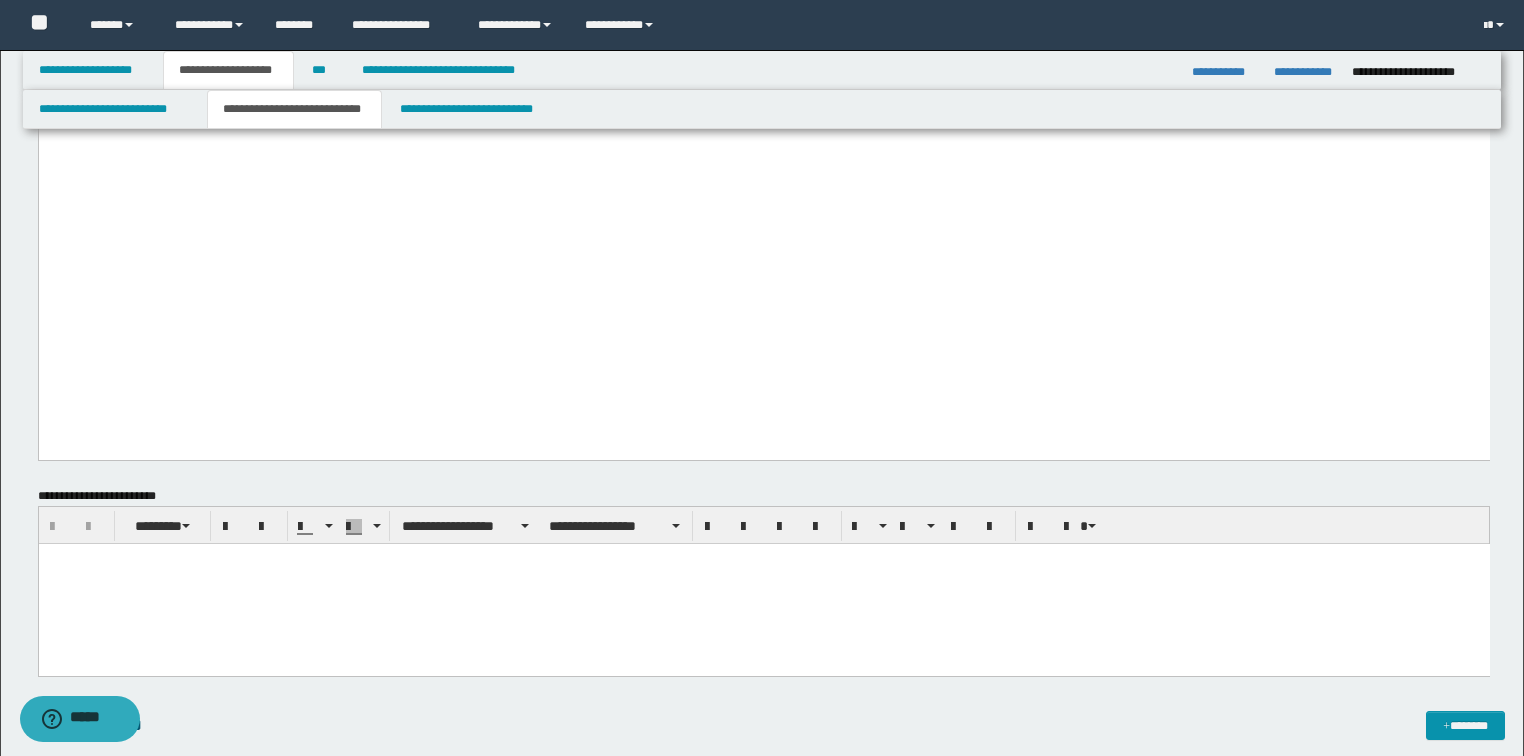 click on "**" at bounding box center [763, 29] 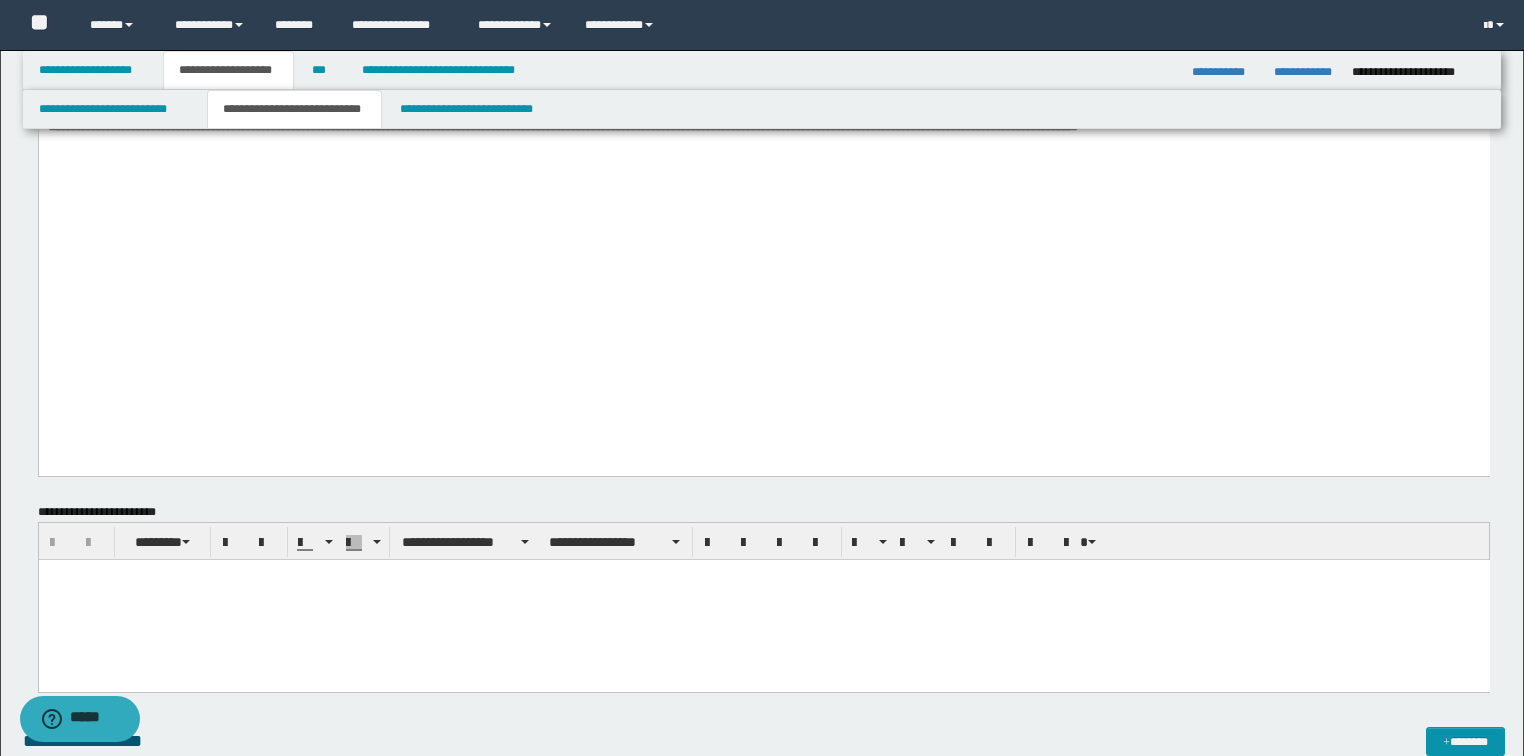 click on "**********" at bounding box center [763, 36] 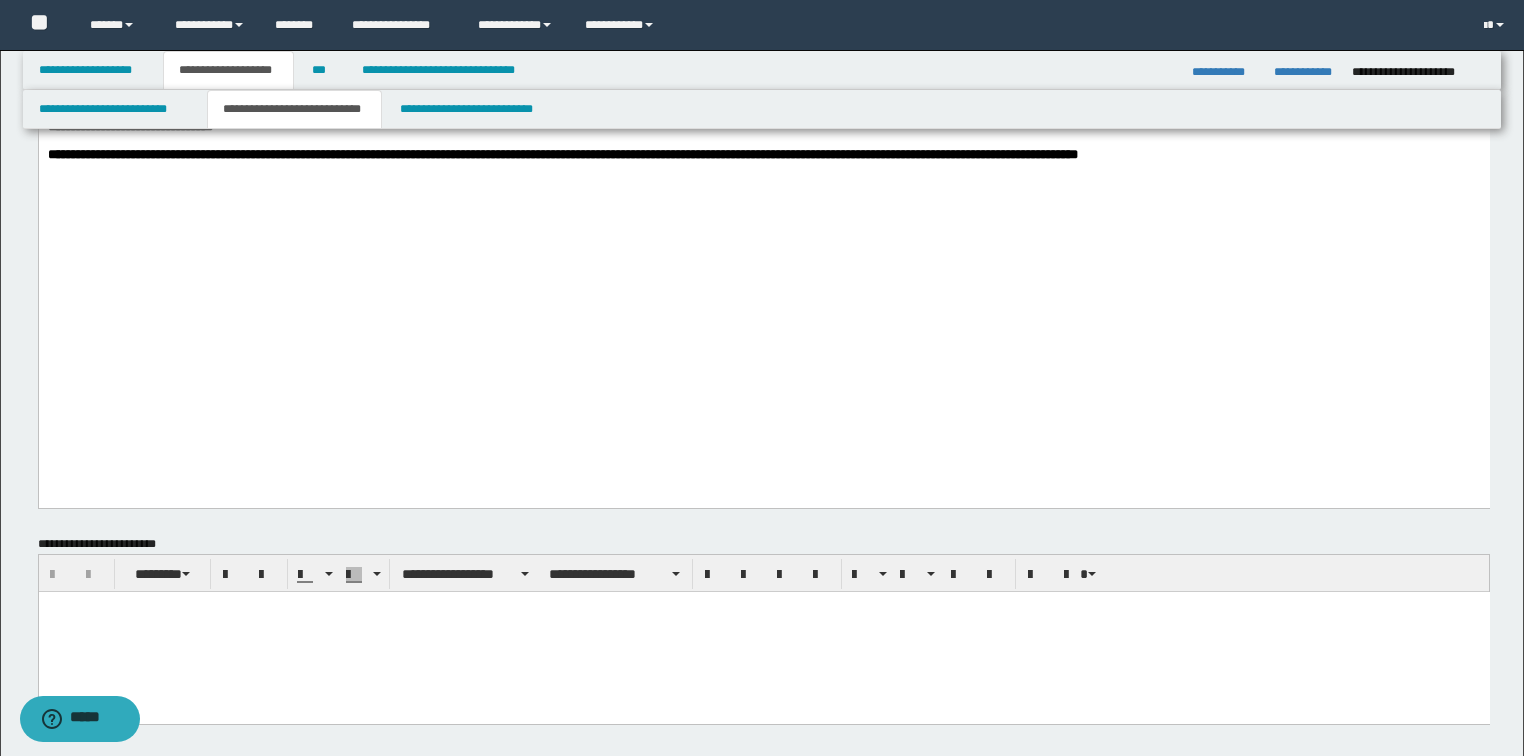 click on "**********" at bounding box center (763, 36) 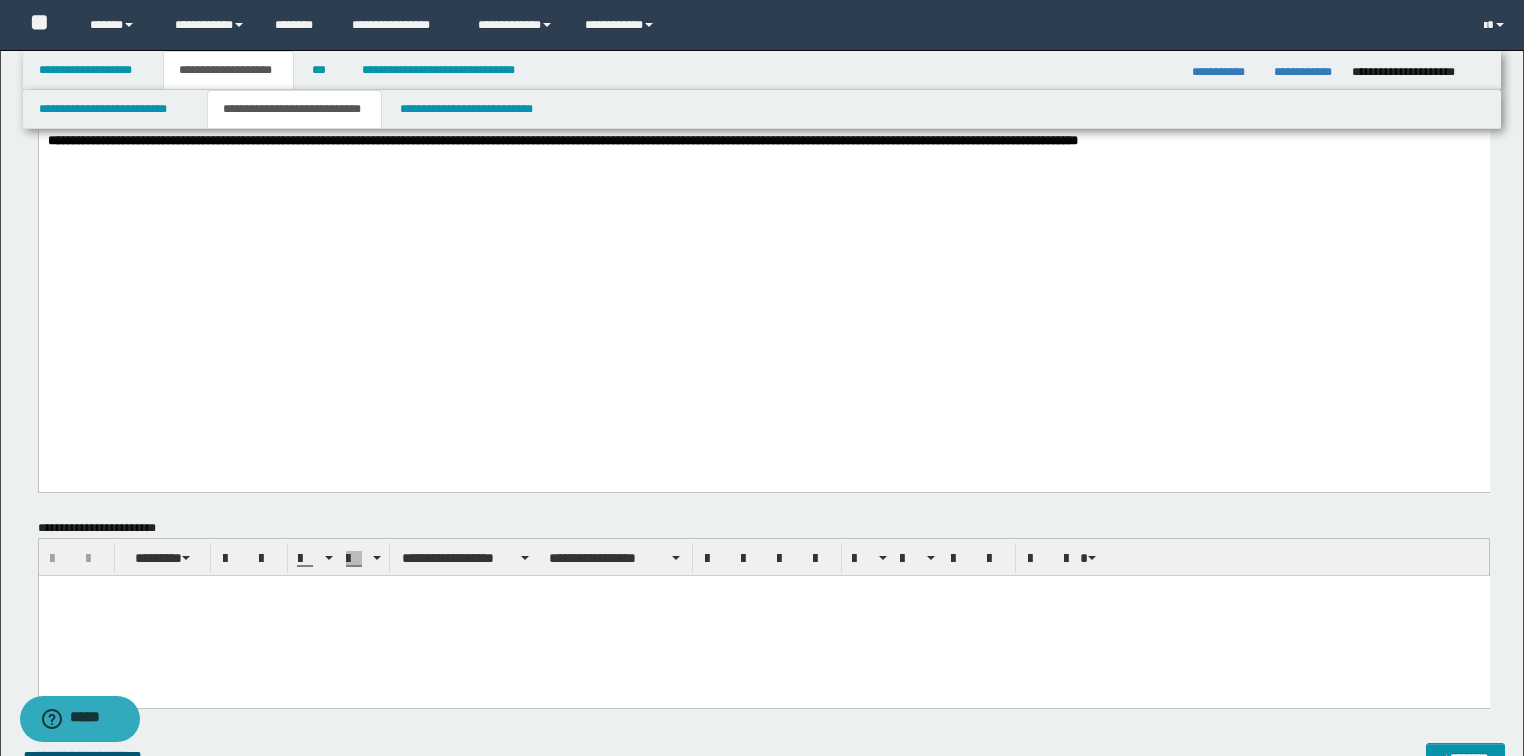 click on "**********" at bounding box center [949, 42] 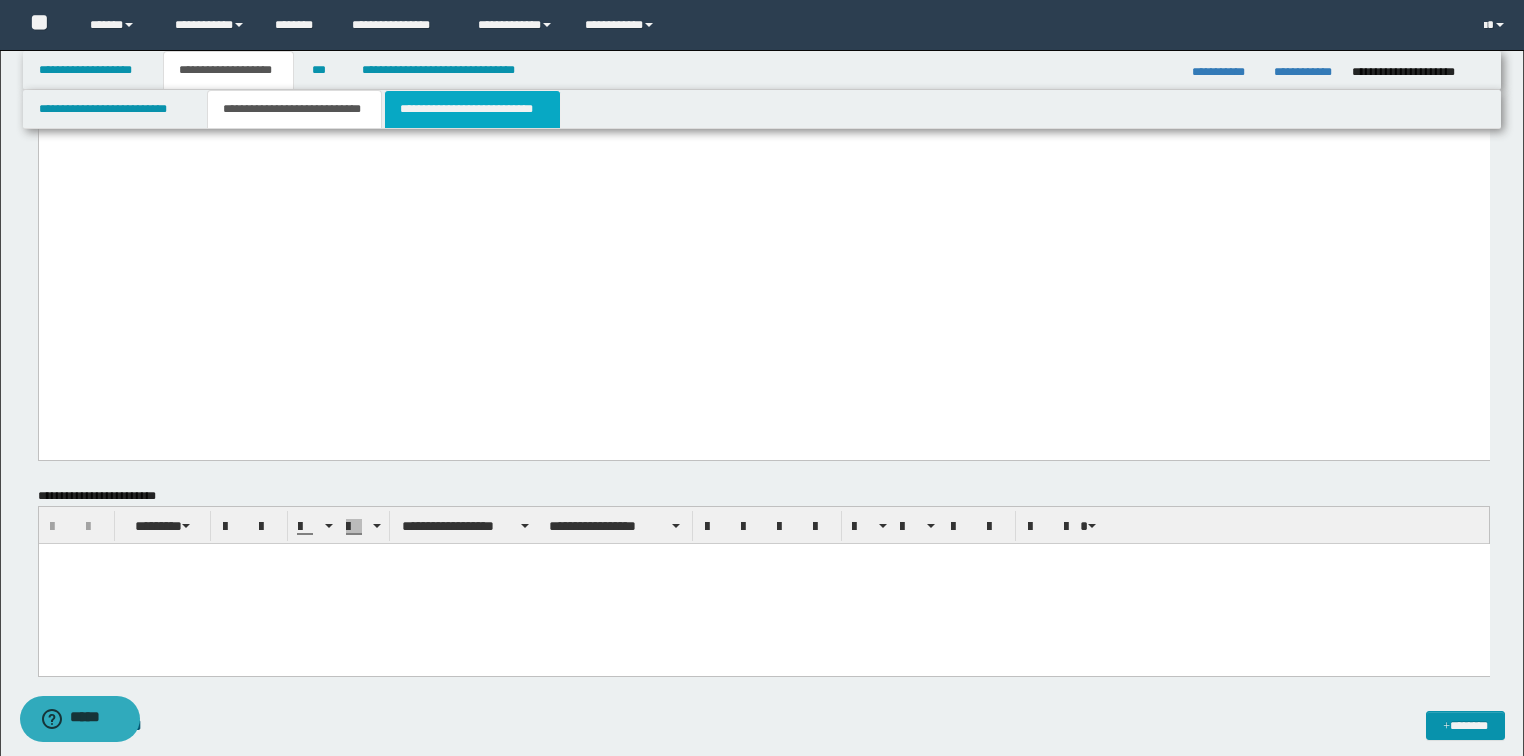 click on "**********" at bounding box center (472, 109) 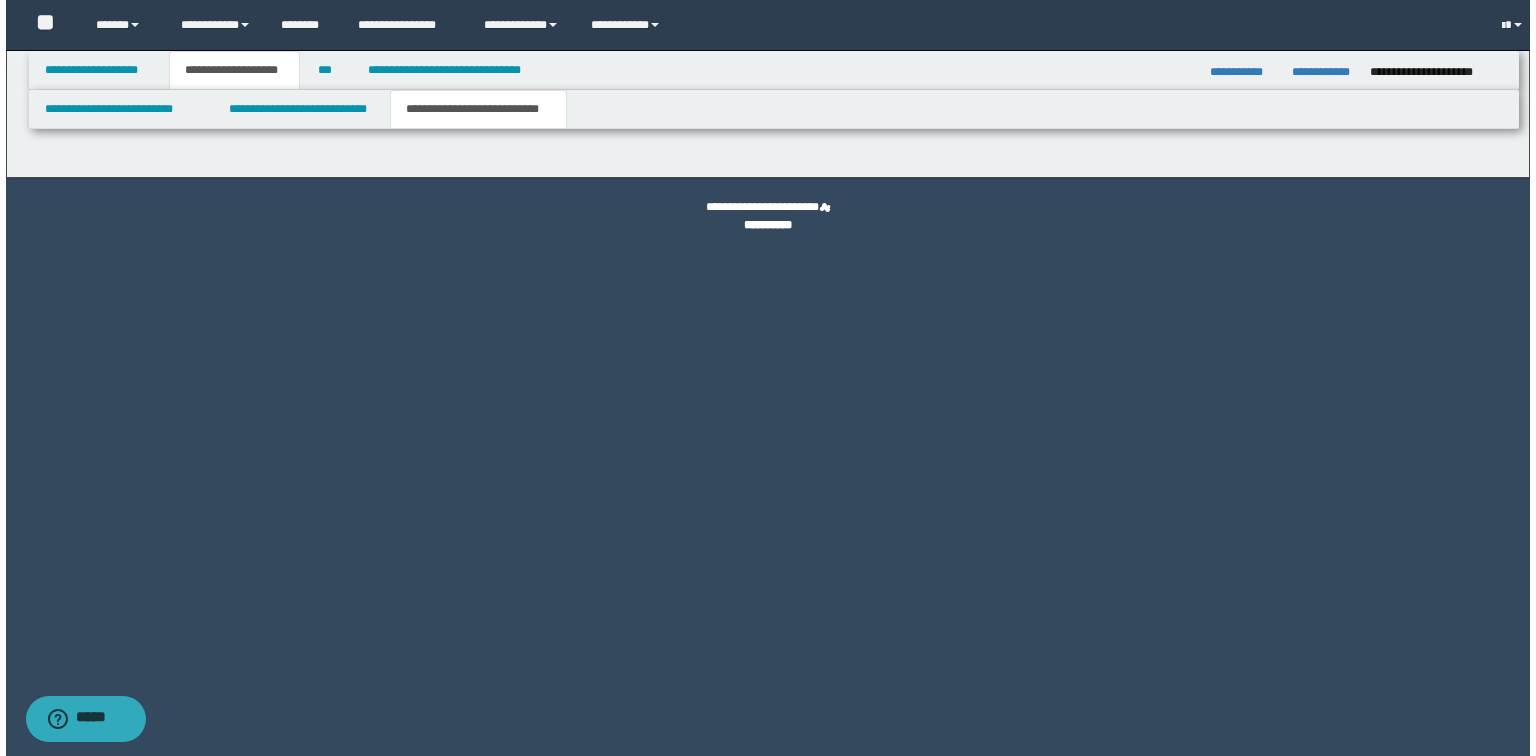 scroll, scrollTop: 0, scrollLeft: 0, axis: both 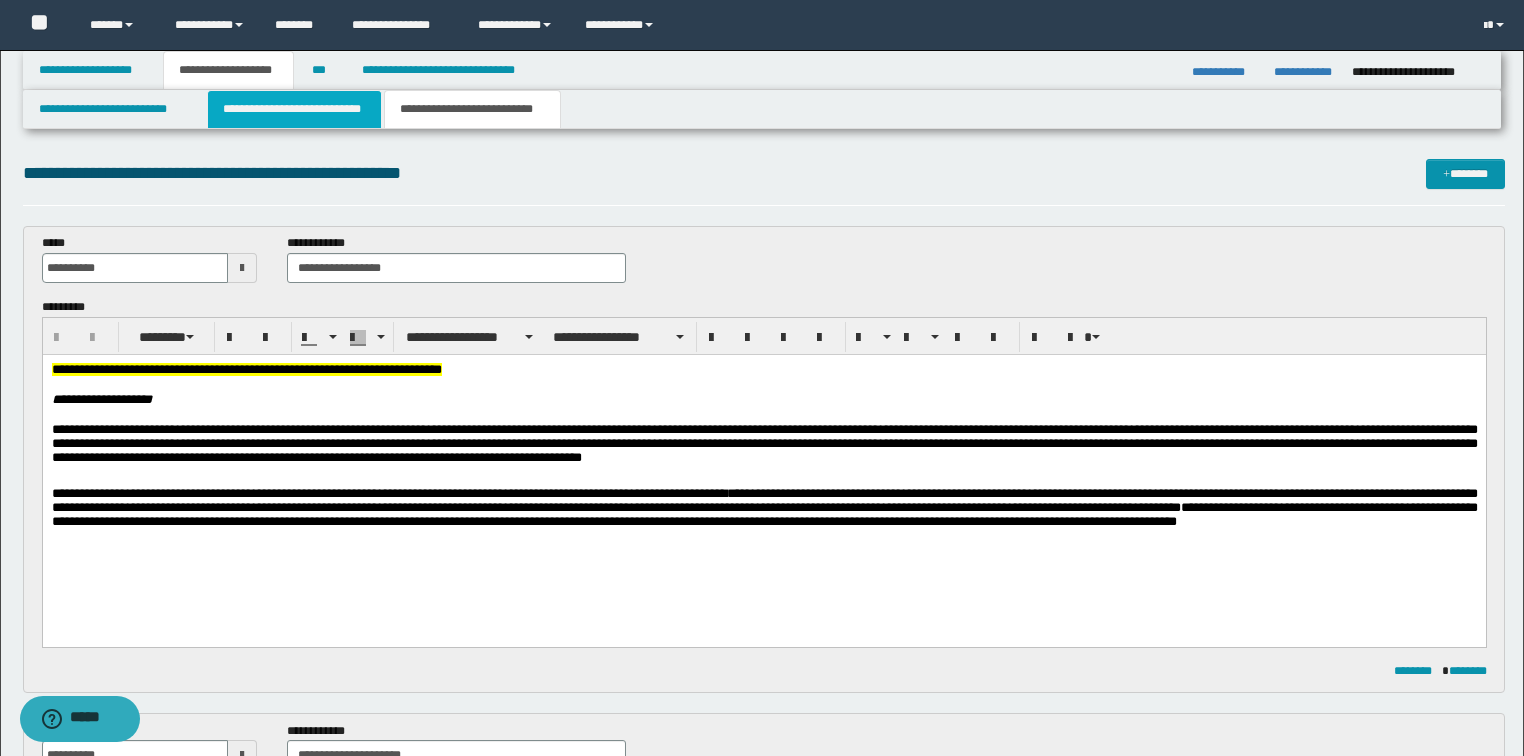 click on "**********" at bounding box center [294, 109] 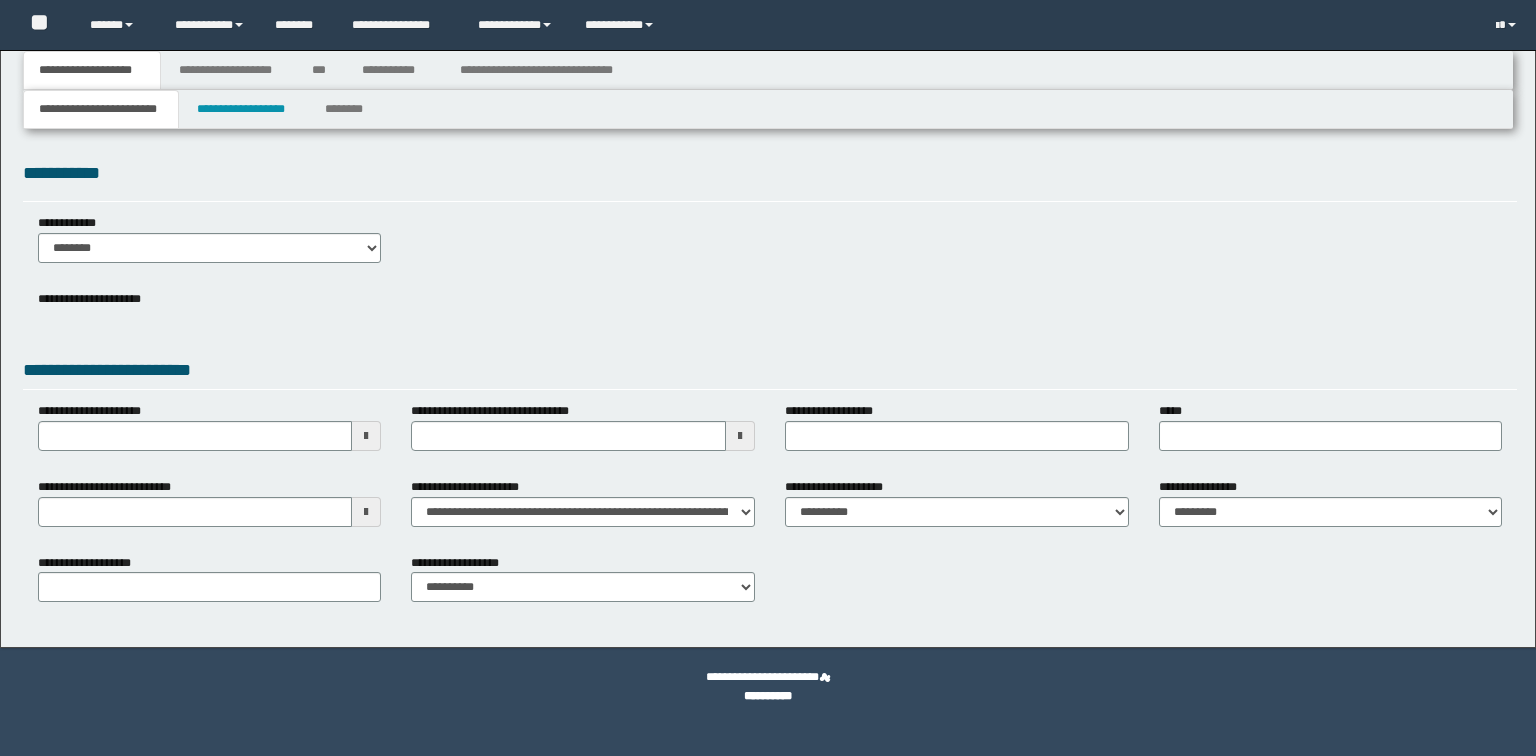 scroll, scrollTop: 0, scrollLeft: 0, axis: both 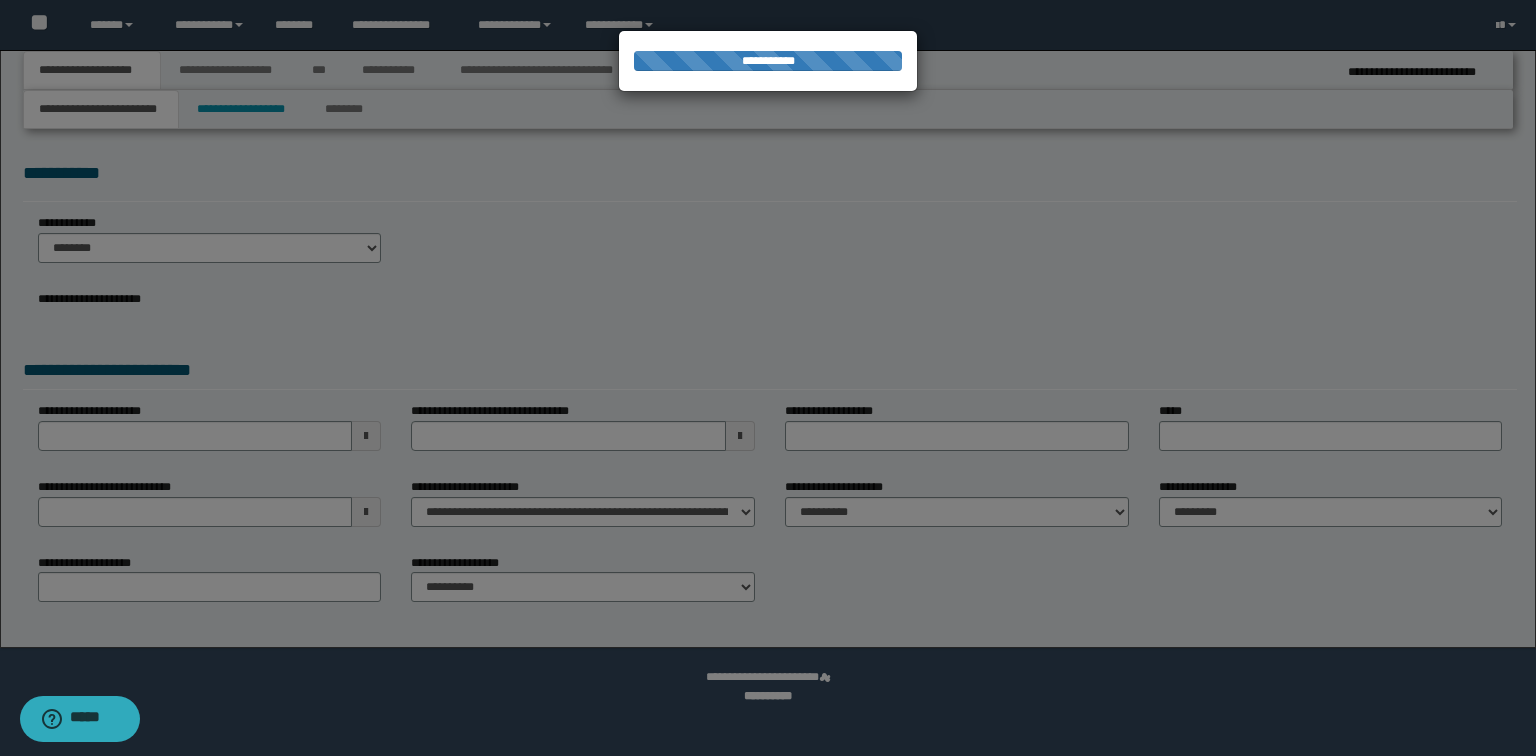 select on "*" 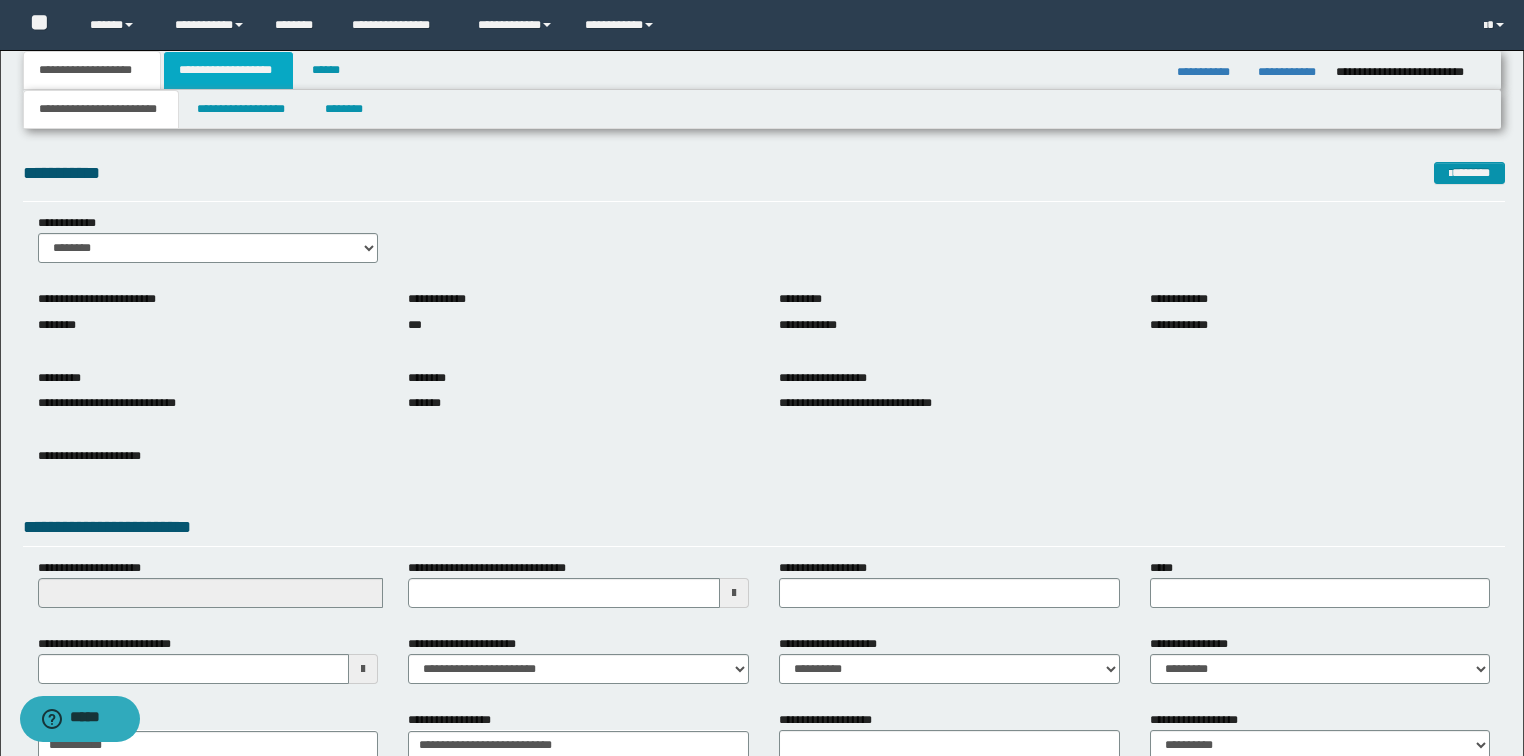 click on "**********" at bounding box center [228, 70] 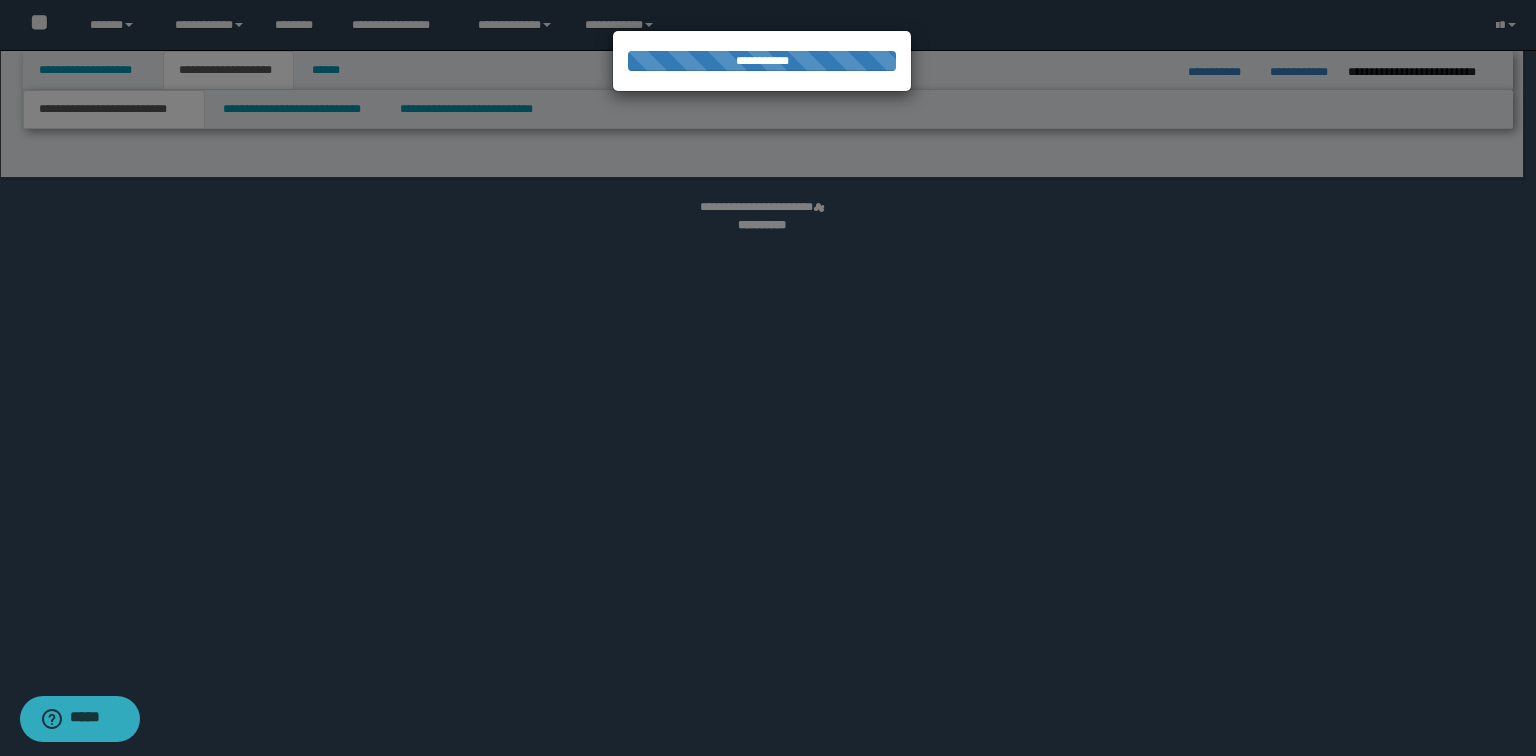 click at bounding box center [768, 378] 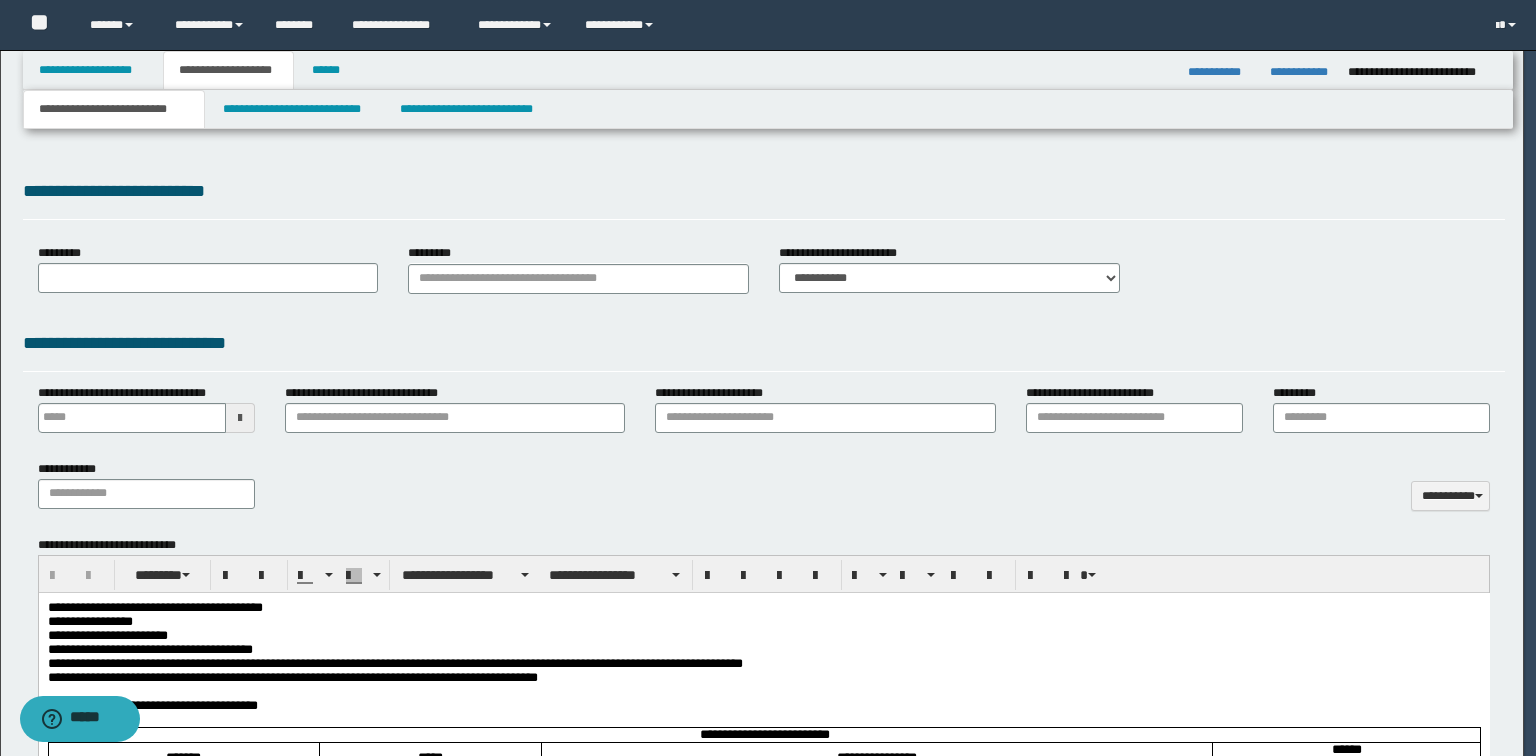 scroll, scrollTop: 0, scrollLeft: 0, axis: both 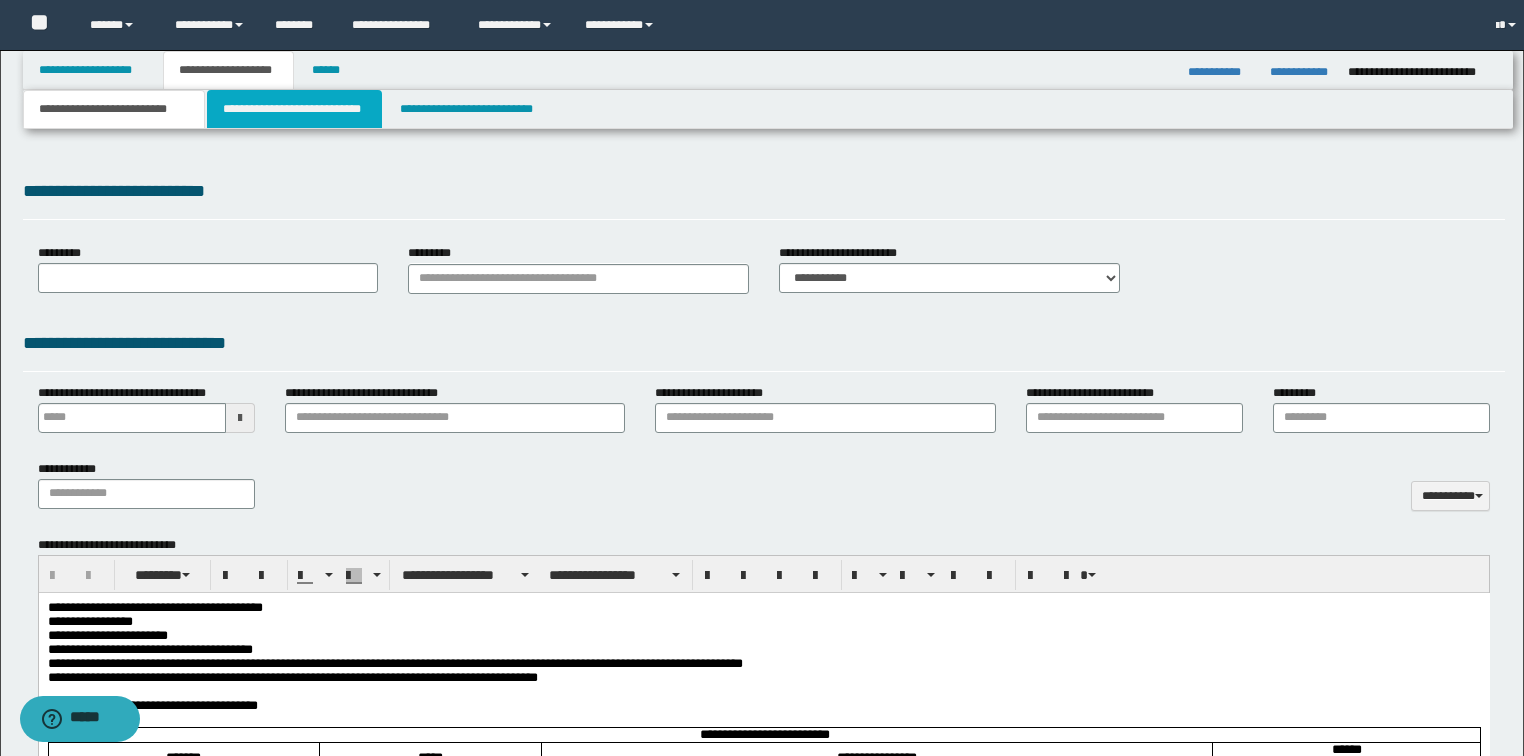 click on "**********" at bounding box center (294, 109) 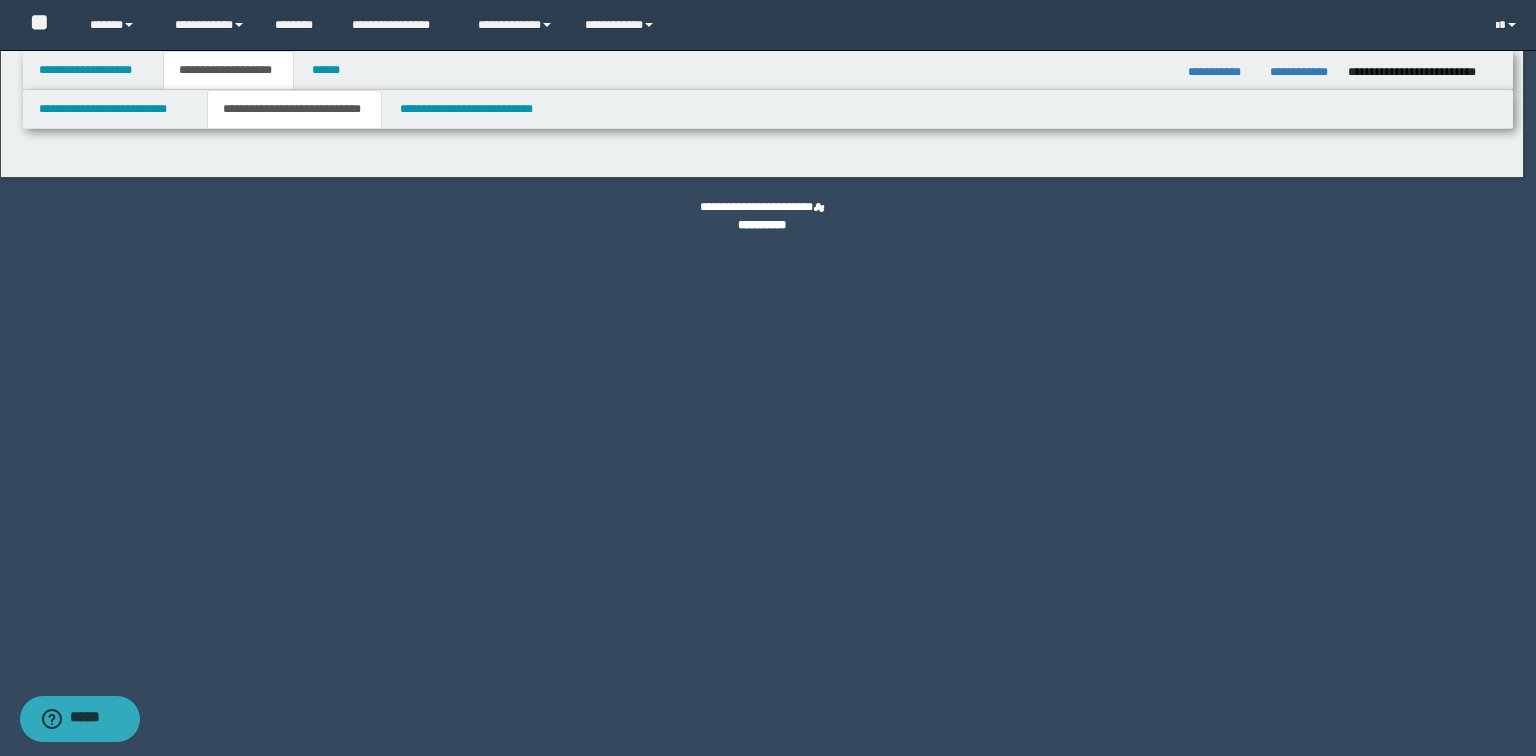 select on "*" 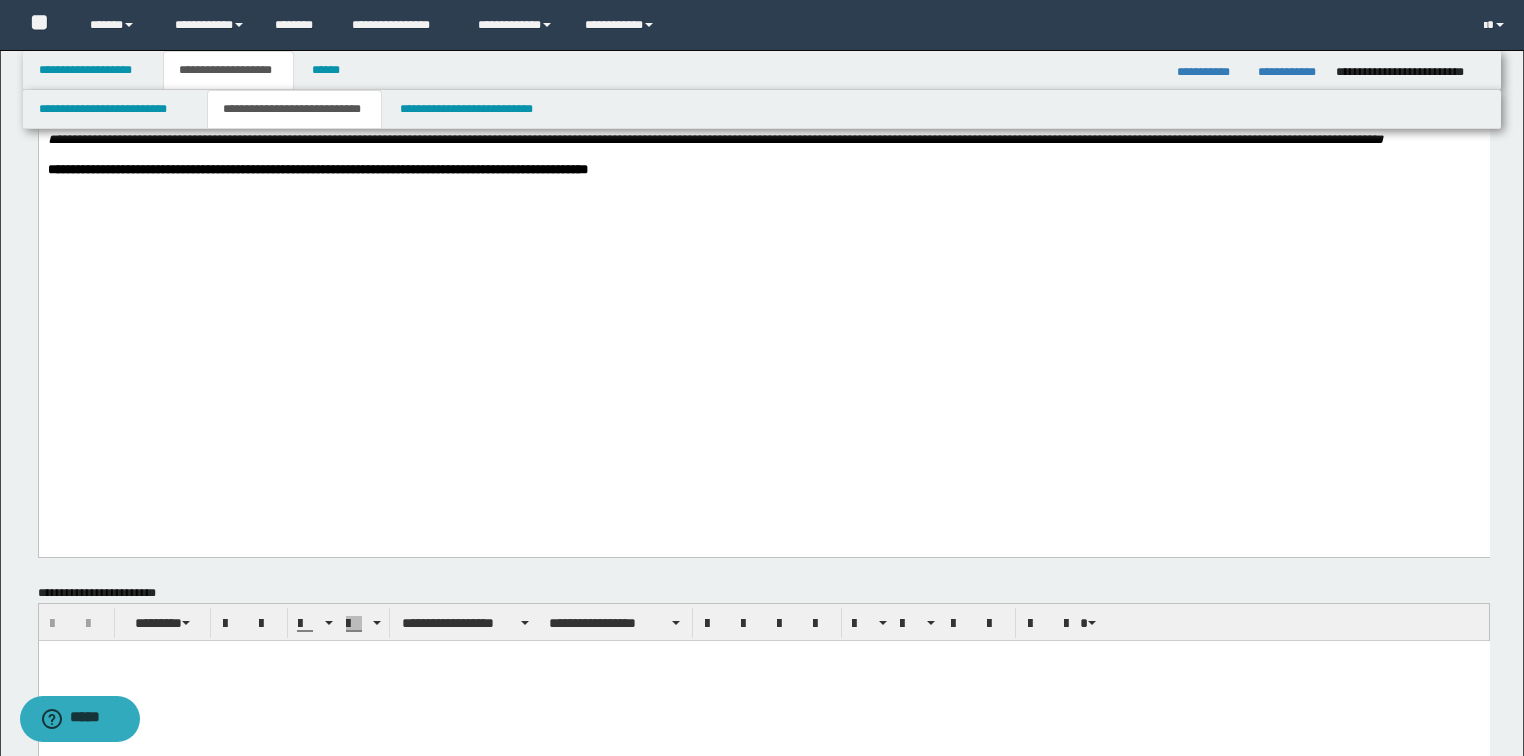 scroll, scrollTop: 1440, scrollLeft: 0, axis: vertical 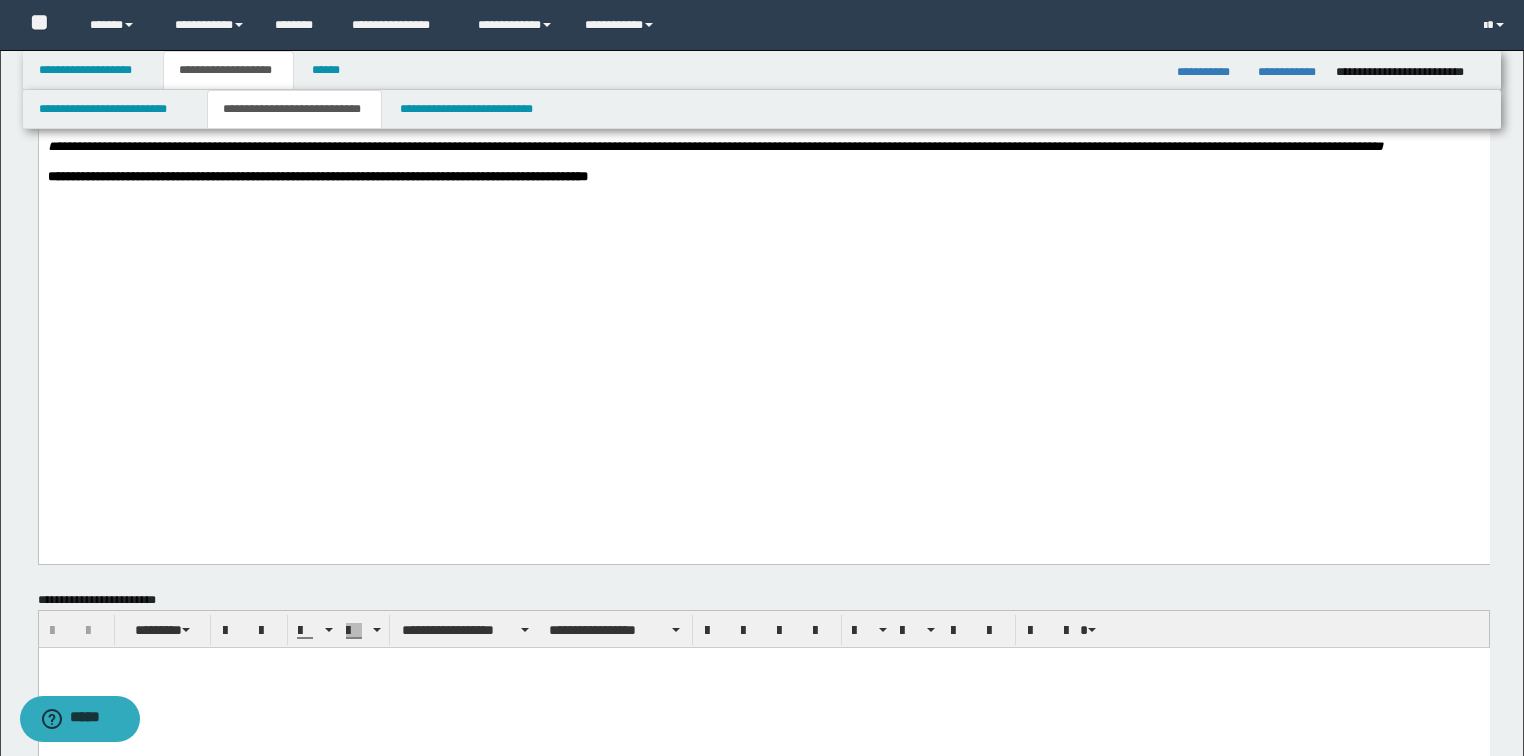 click on "**********" at bounding box center [317, 176] 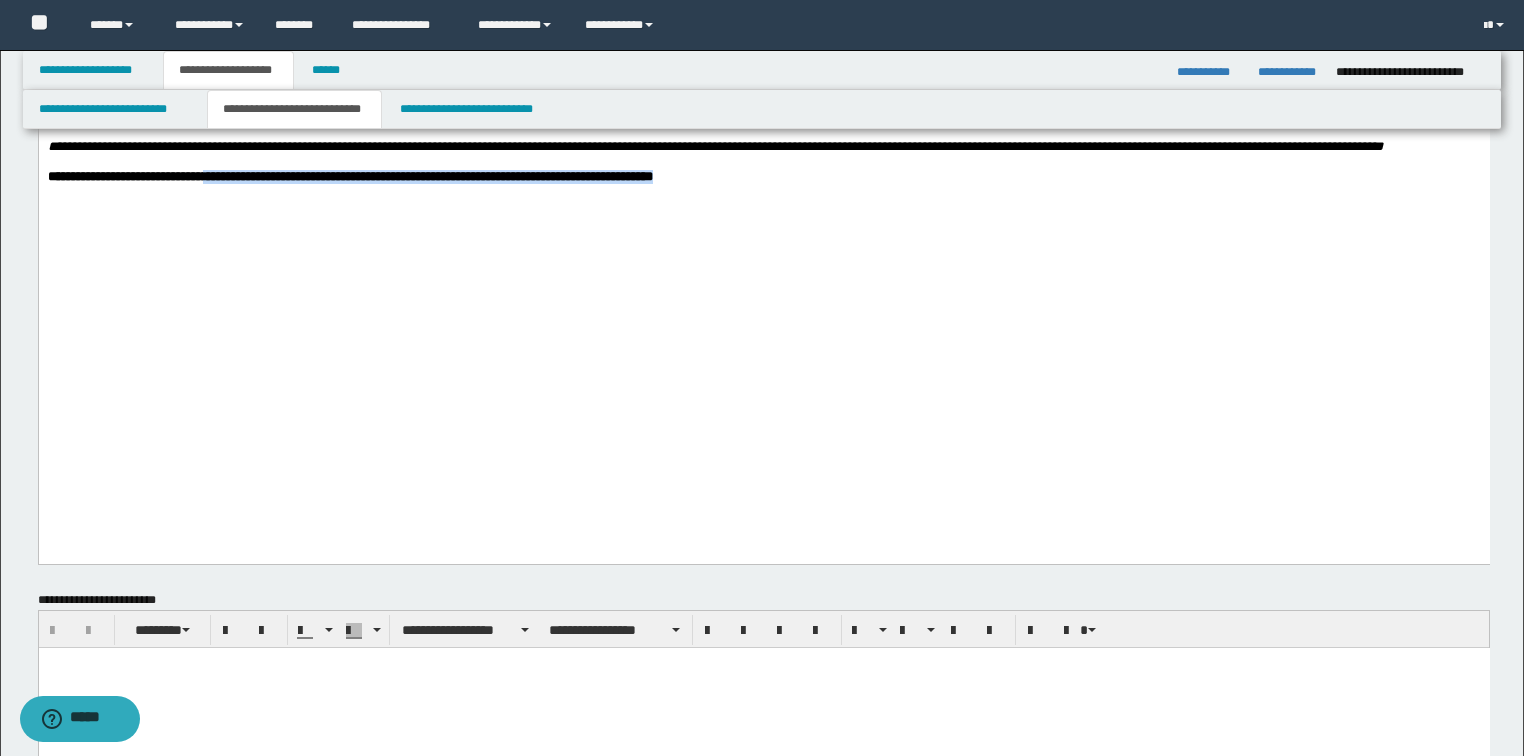 drag, startPoint x: 763, startPoint y: 448, endPoint x: 223, endPoint y: 448, distance: 540 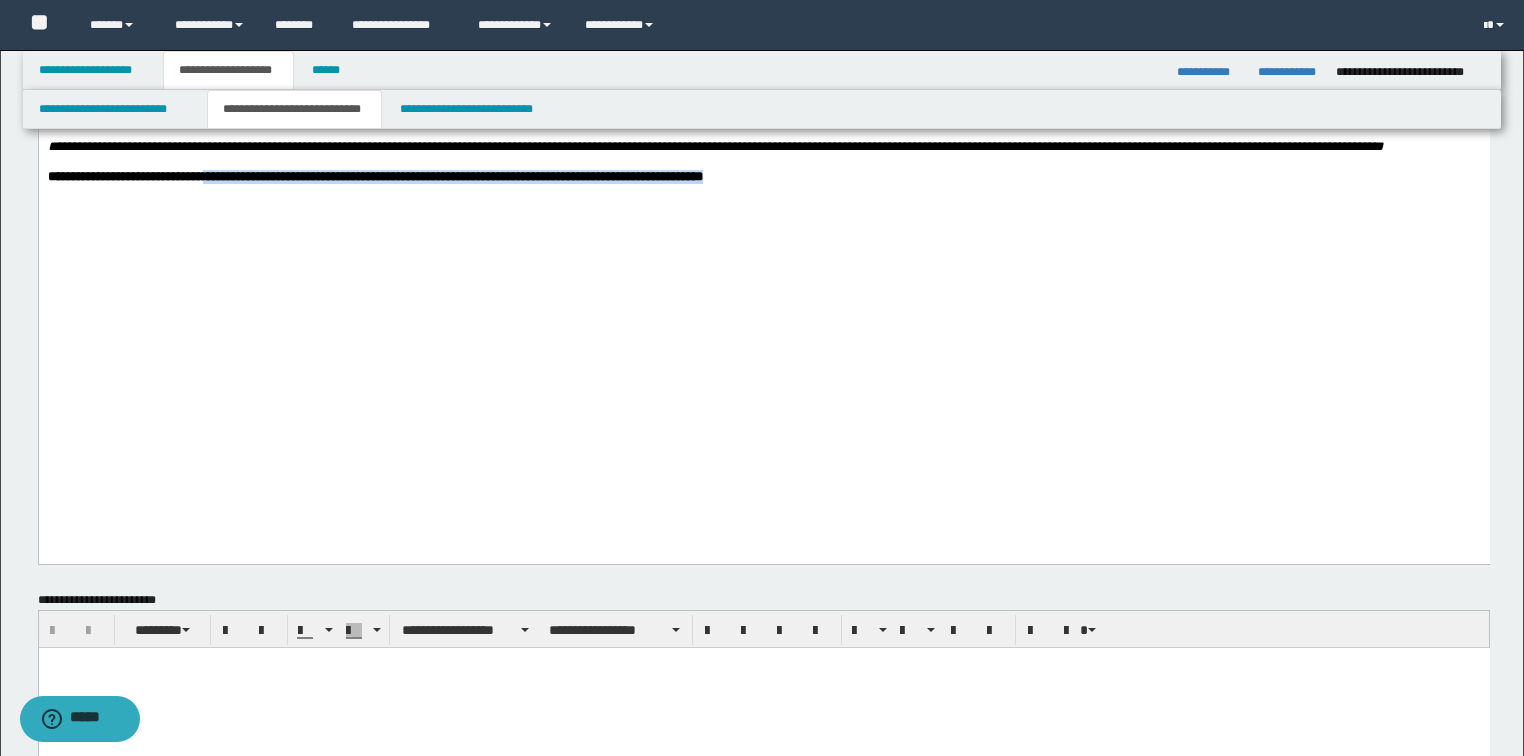 drag, startPoint x: 701, startPoint y: 452, endPoint x: 223, endPoint y: 455, distance: 478.0094 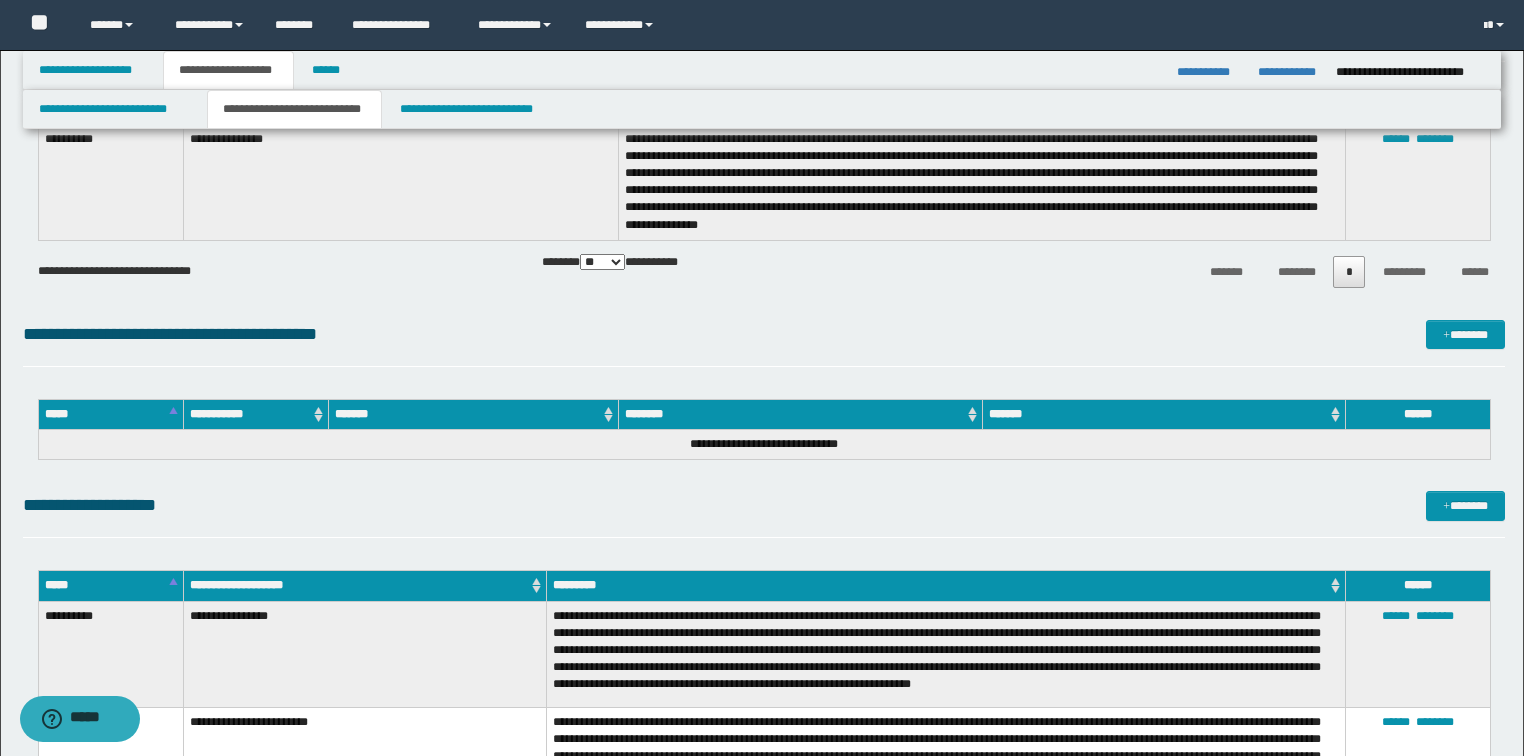 scroll, scrollTop: 1920, scrollLeft: 0, axis: vertical 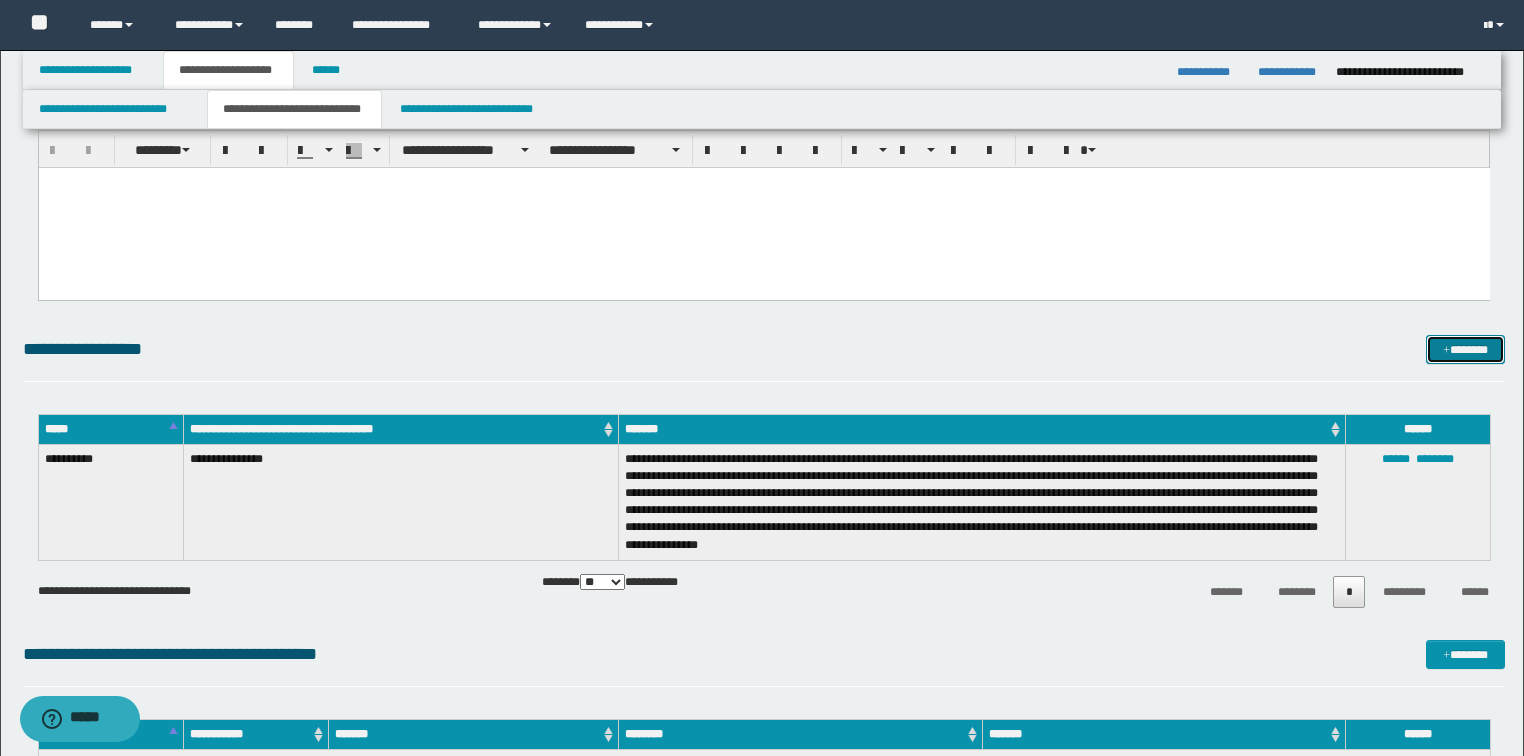 click on "*******" at bounding box center (1465, 350) 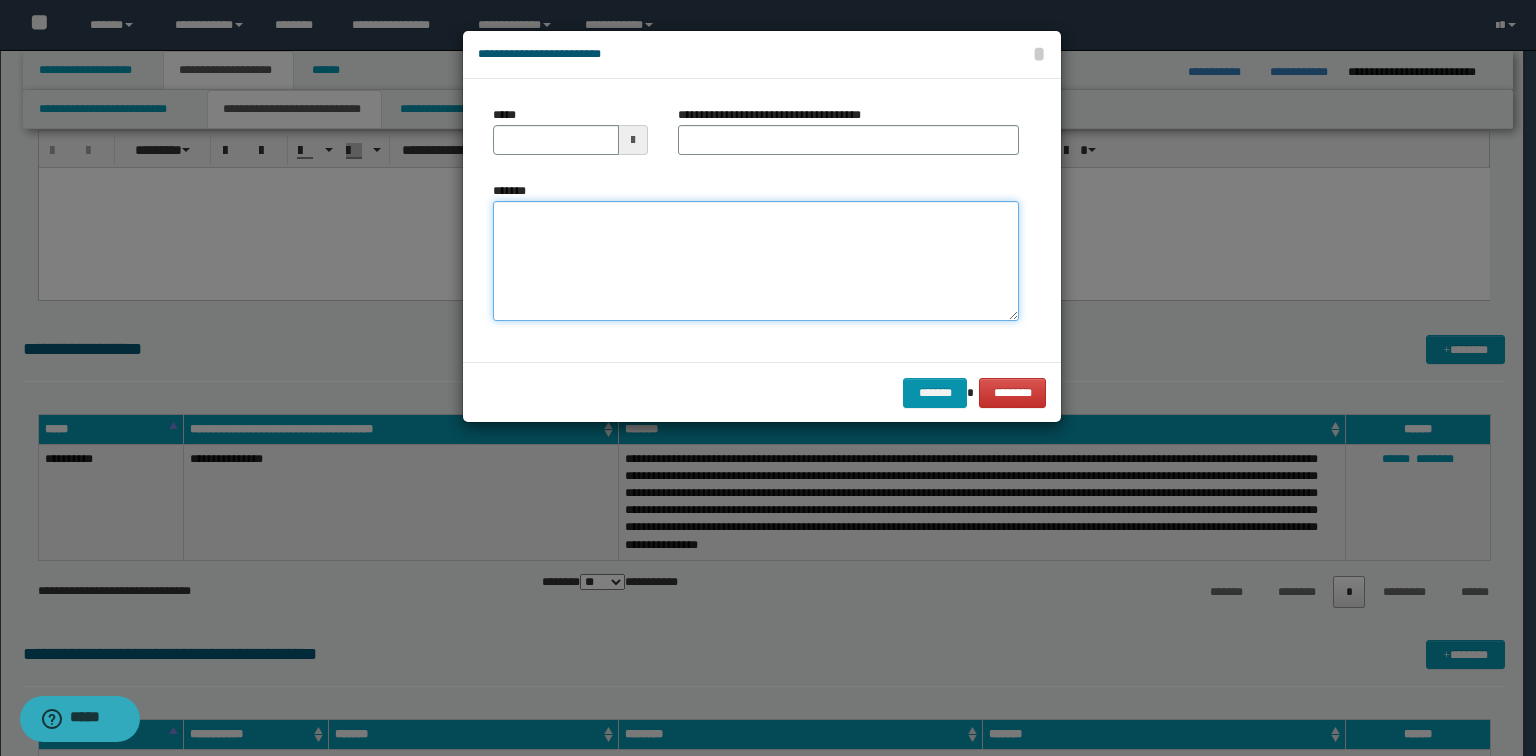 click on "*******" at bounding box center (756, 261) 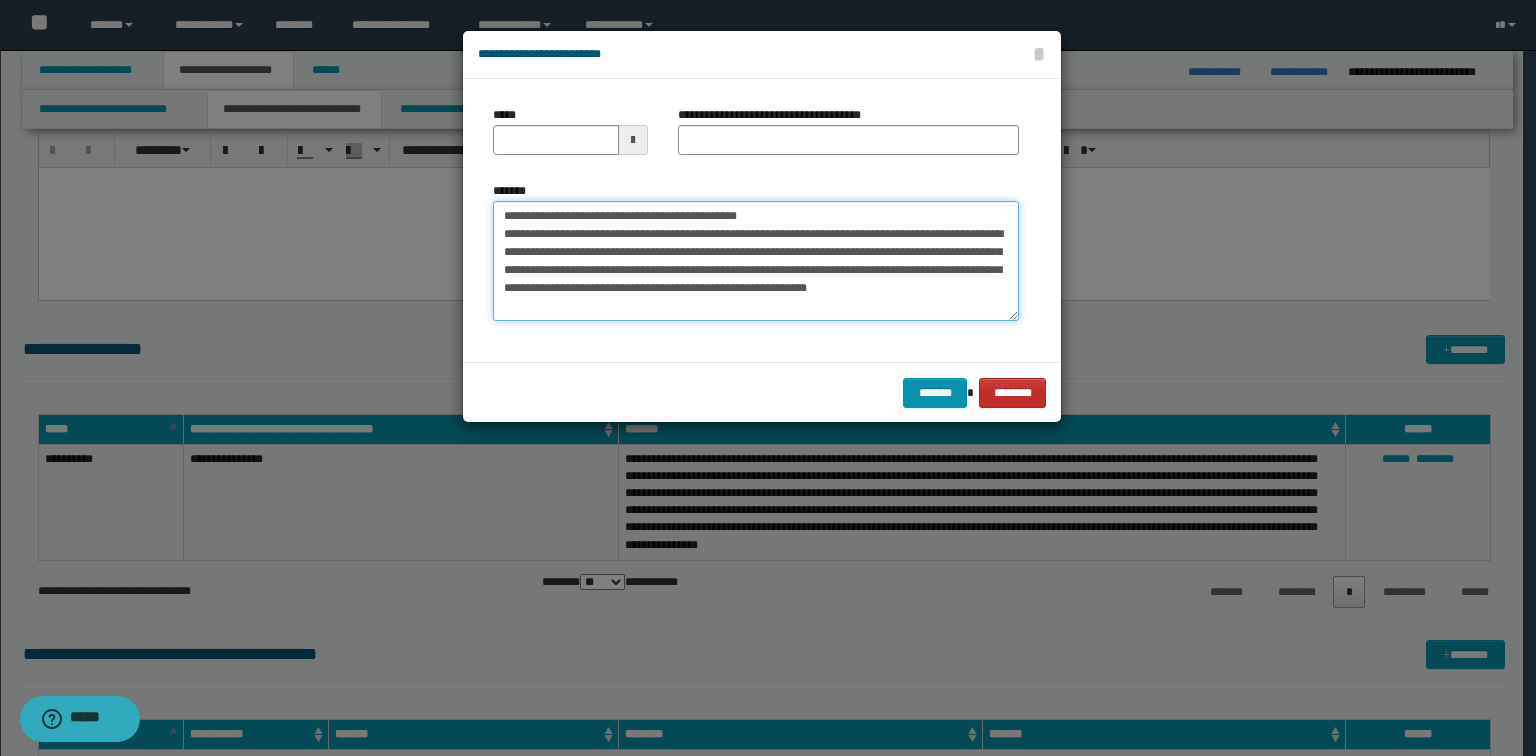 type on "**********" 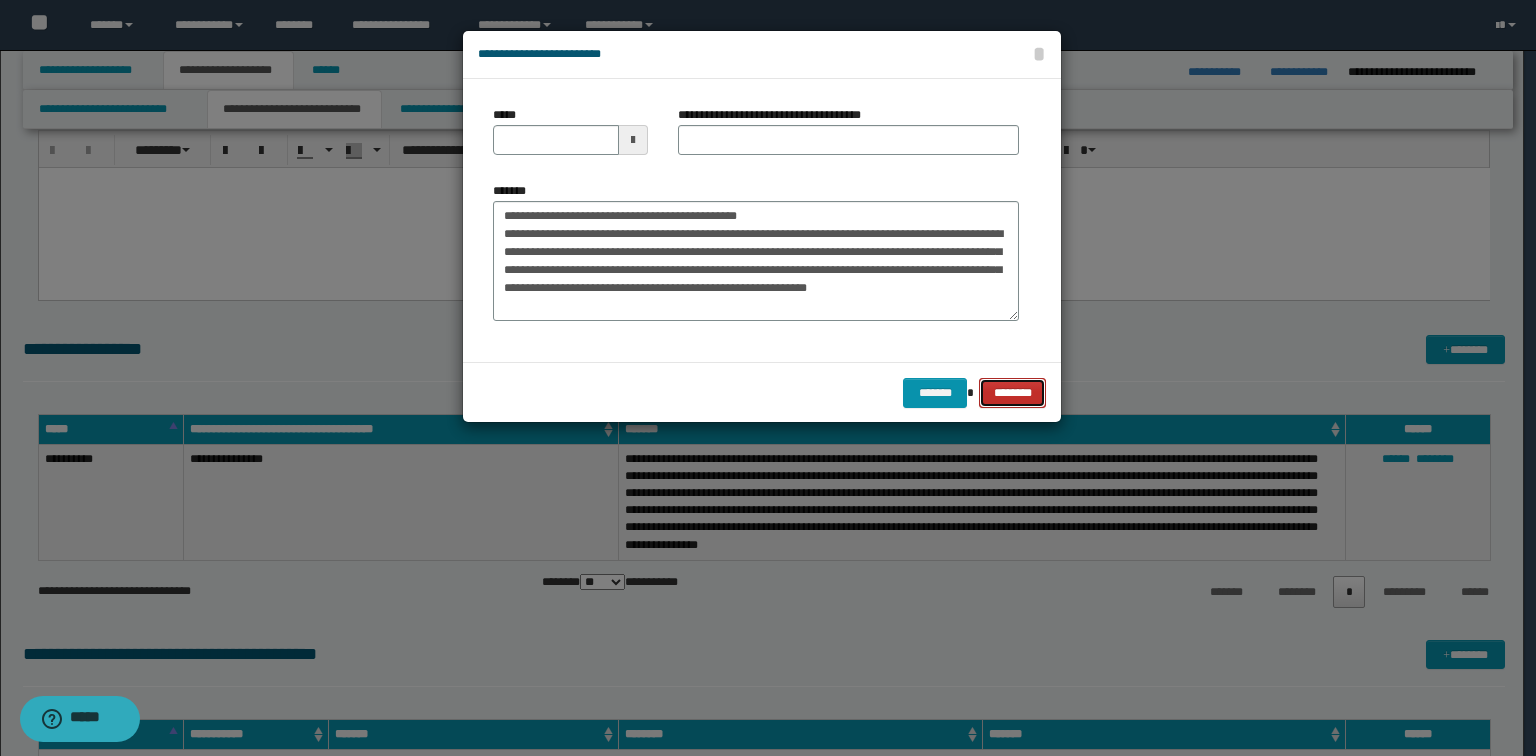 click on "********" at bounding box center (1012, 393) 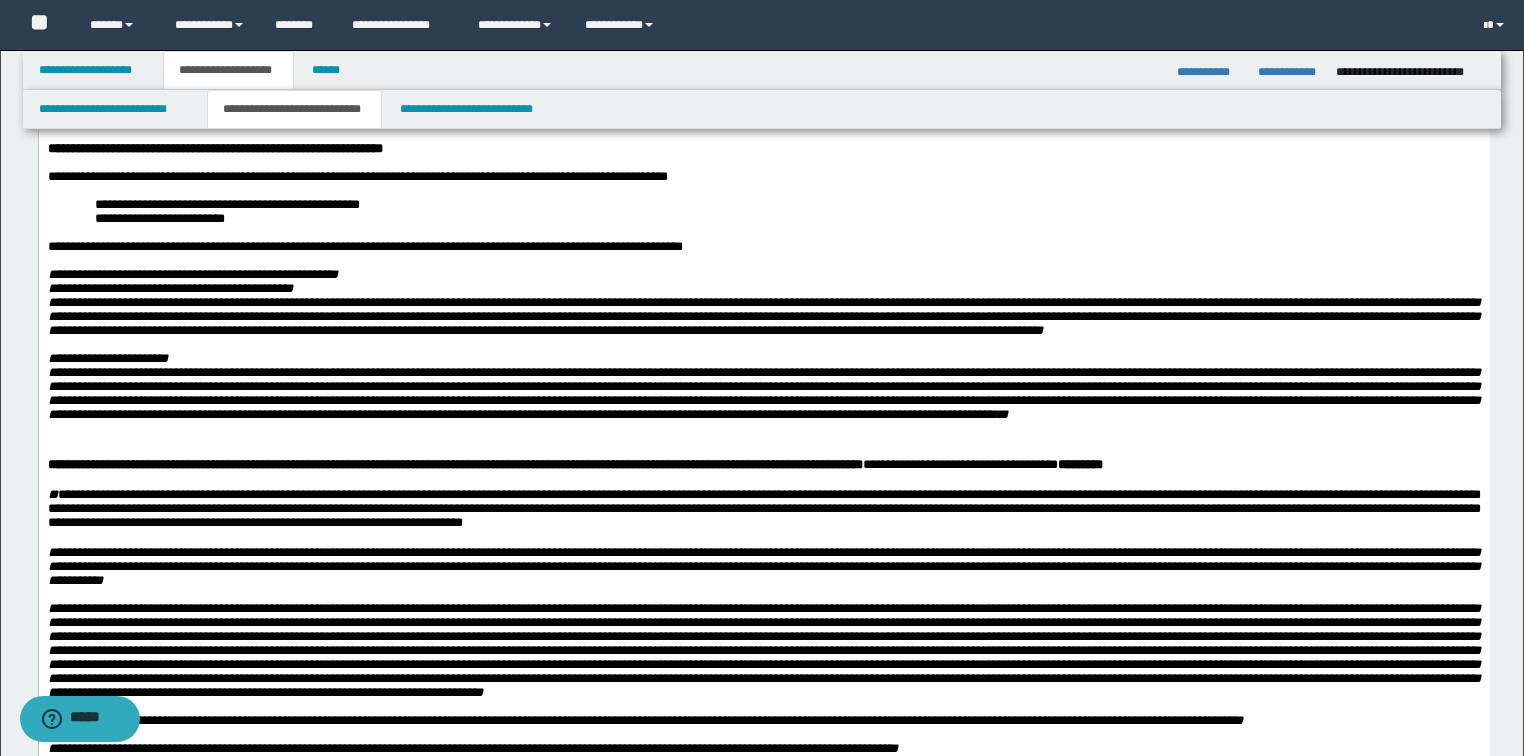 scroll, scrollTop: 560, scrollLeft: 0, axis: vertical 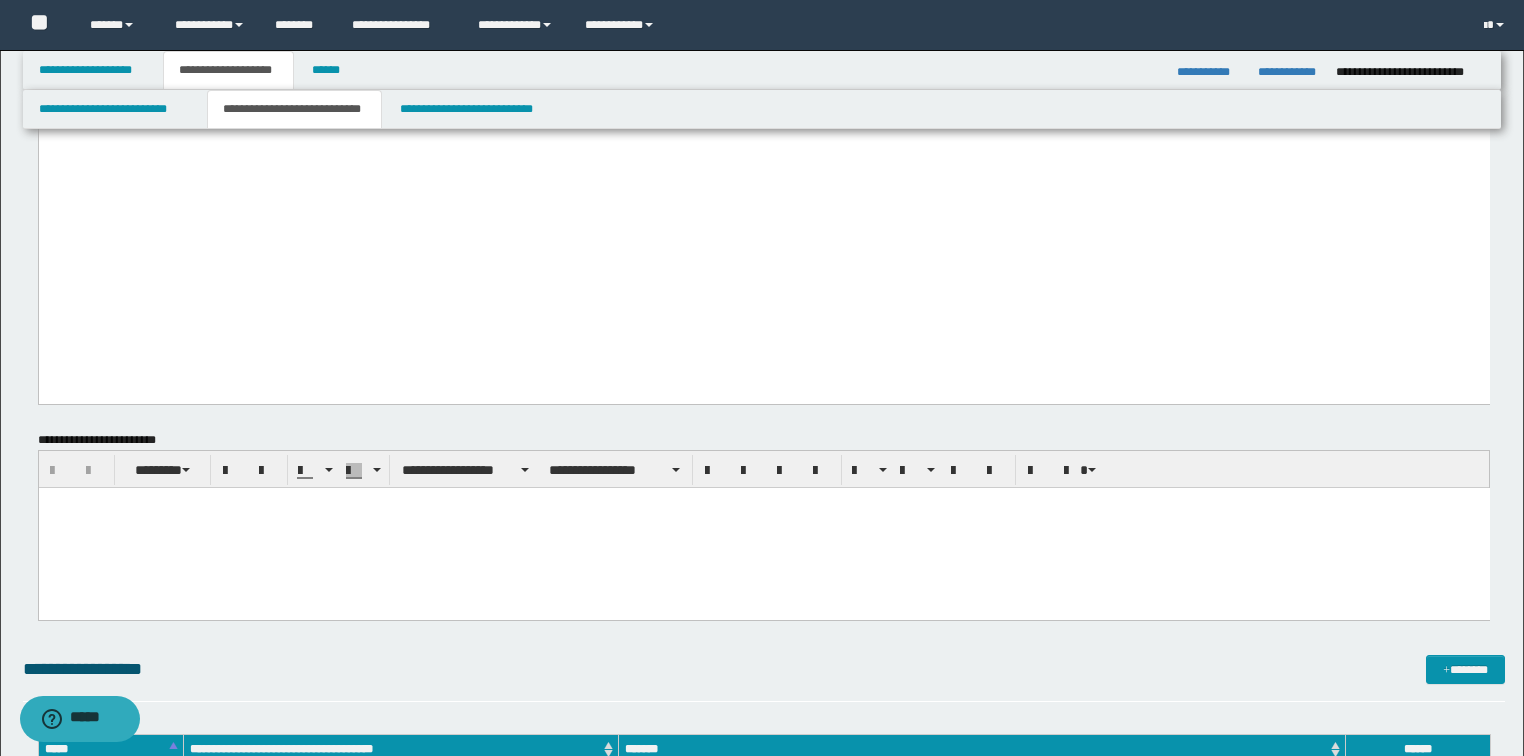 click on "**********" at bounding box center (584, 16) 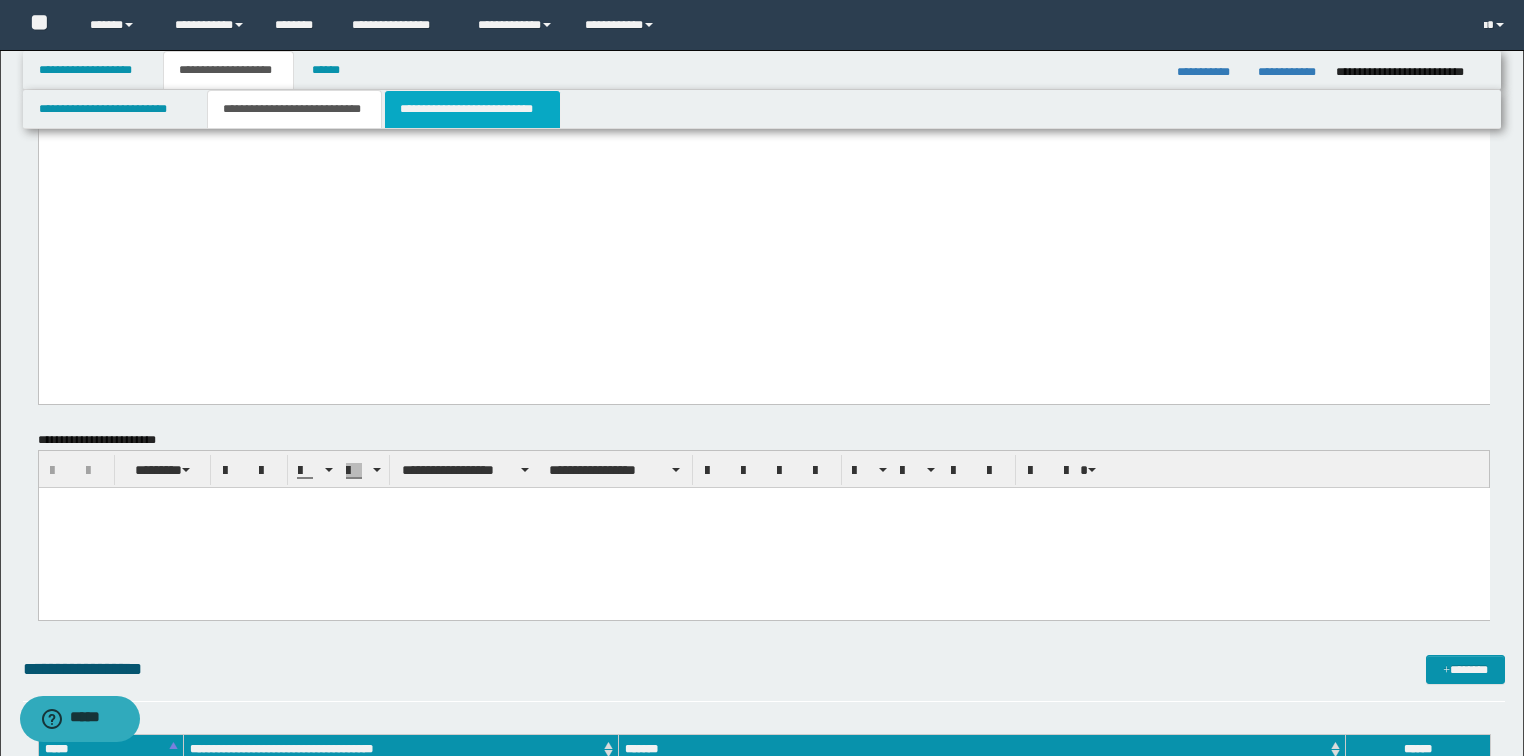 click on "**********" at bounding box center [472, 109] 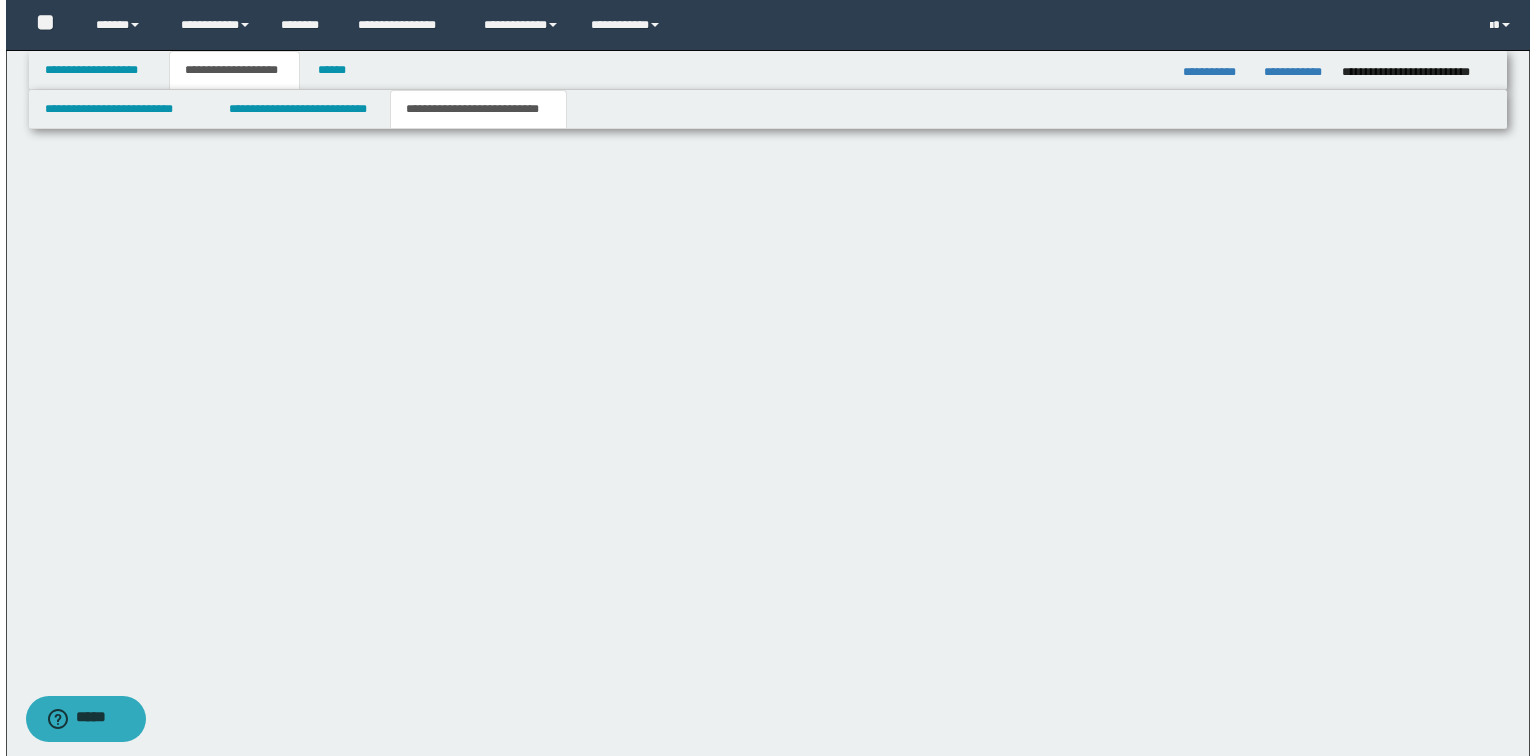 scroll, scrollTop: 0, scrollLeft: 0, axis: both 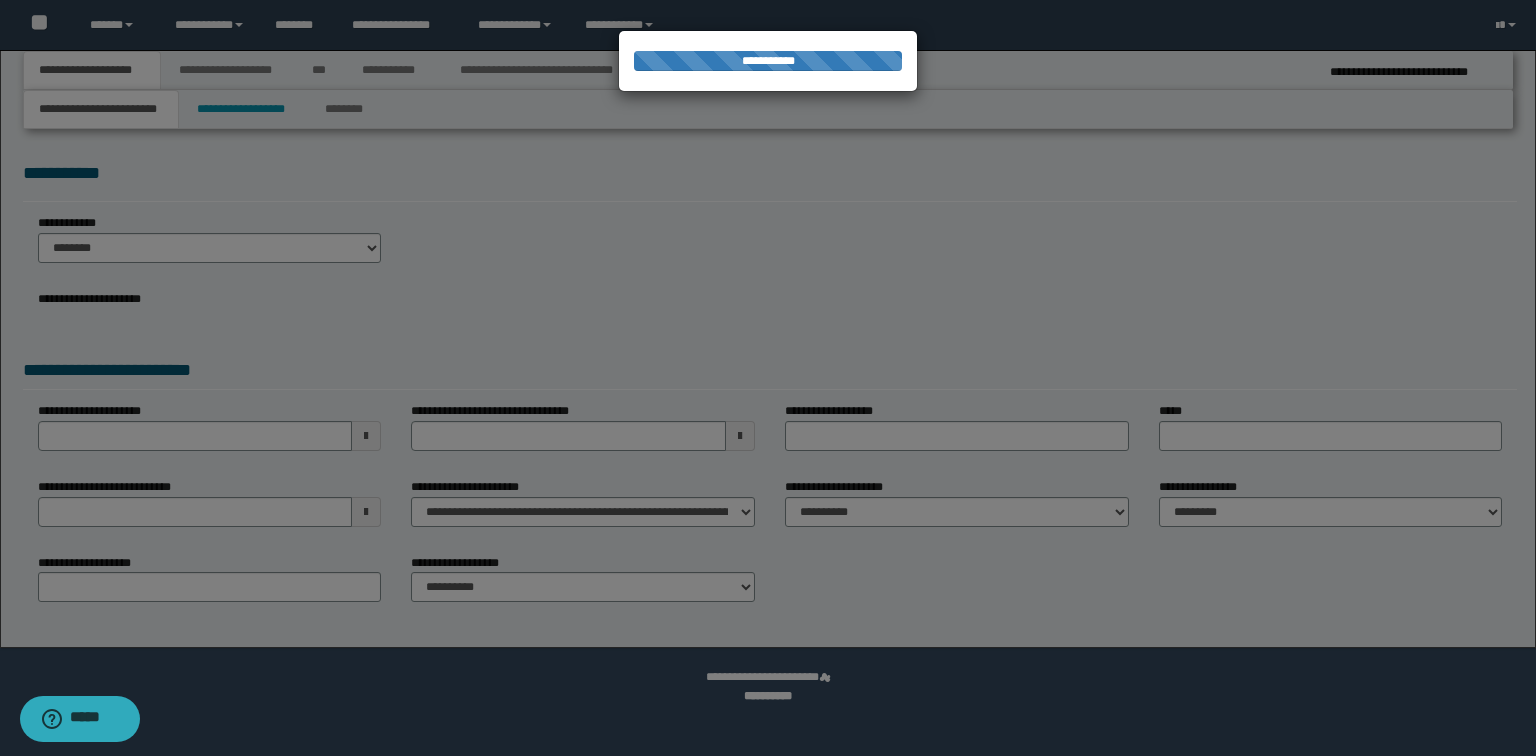 select on "*" 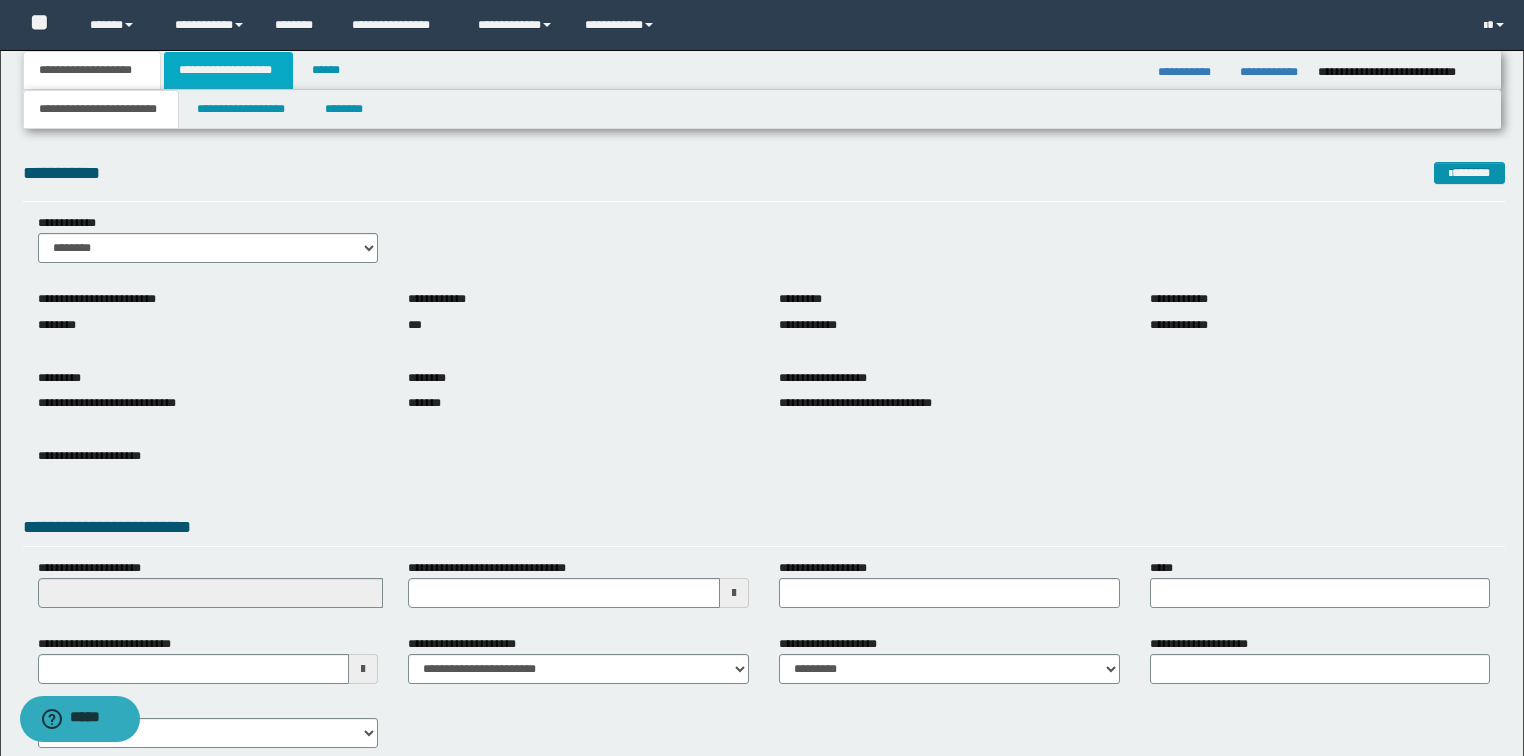 click on "**********" at bounding box center [228, 70] 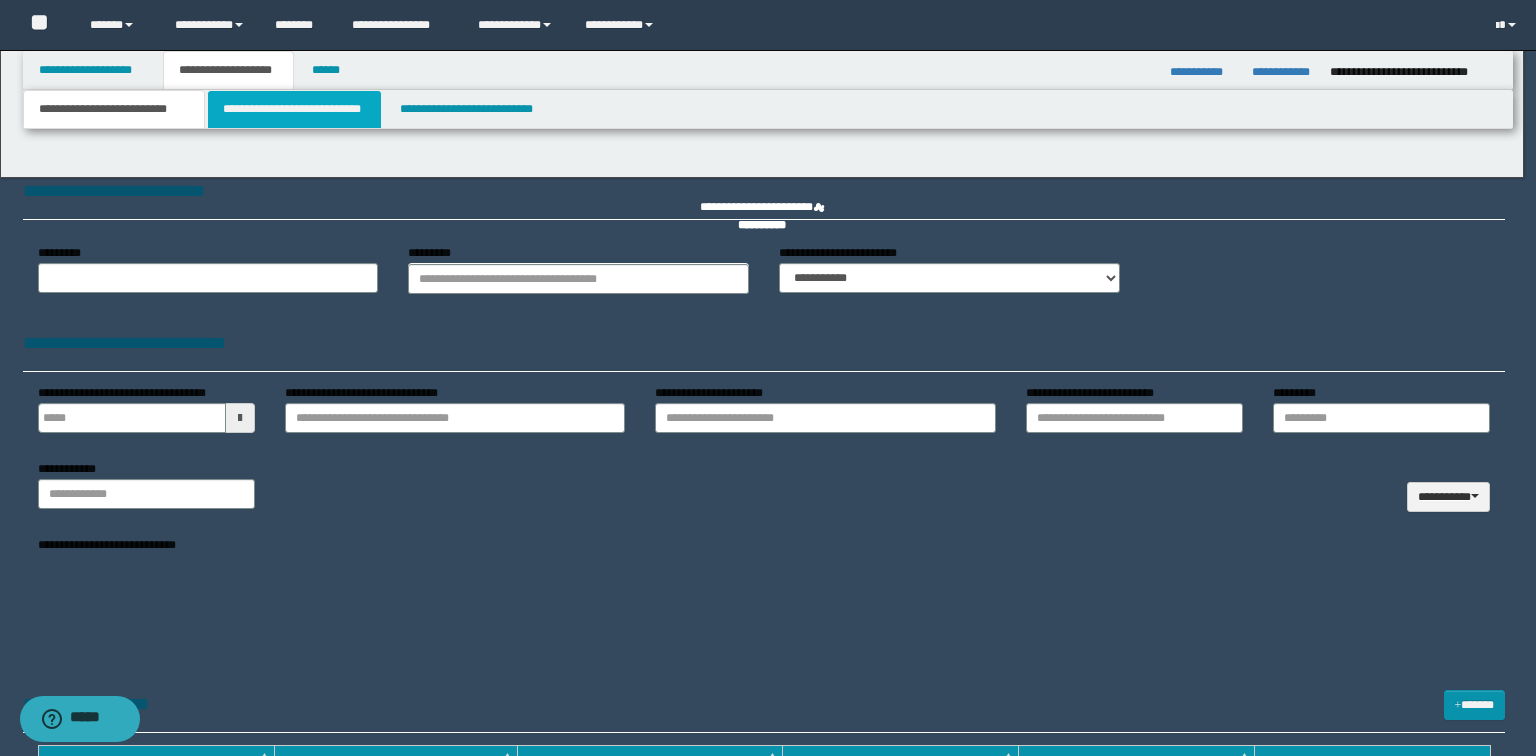 click on "**********" at bounding box center [762, 378] 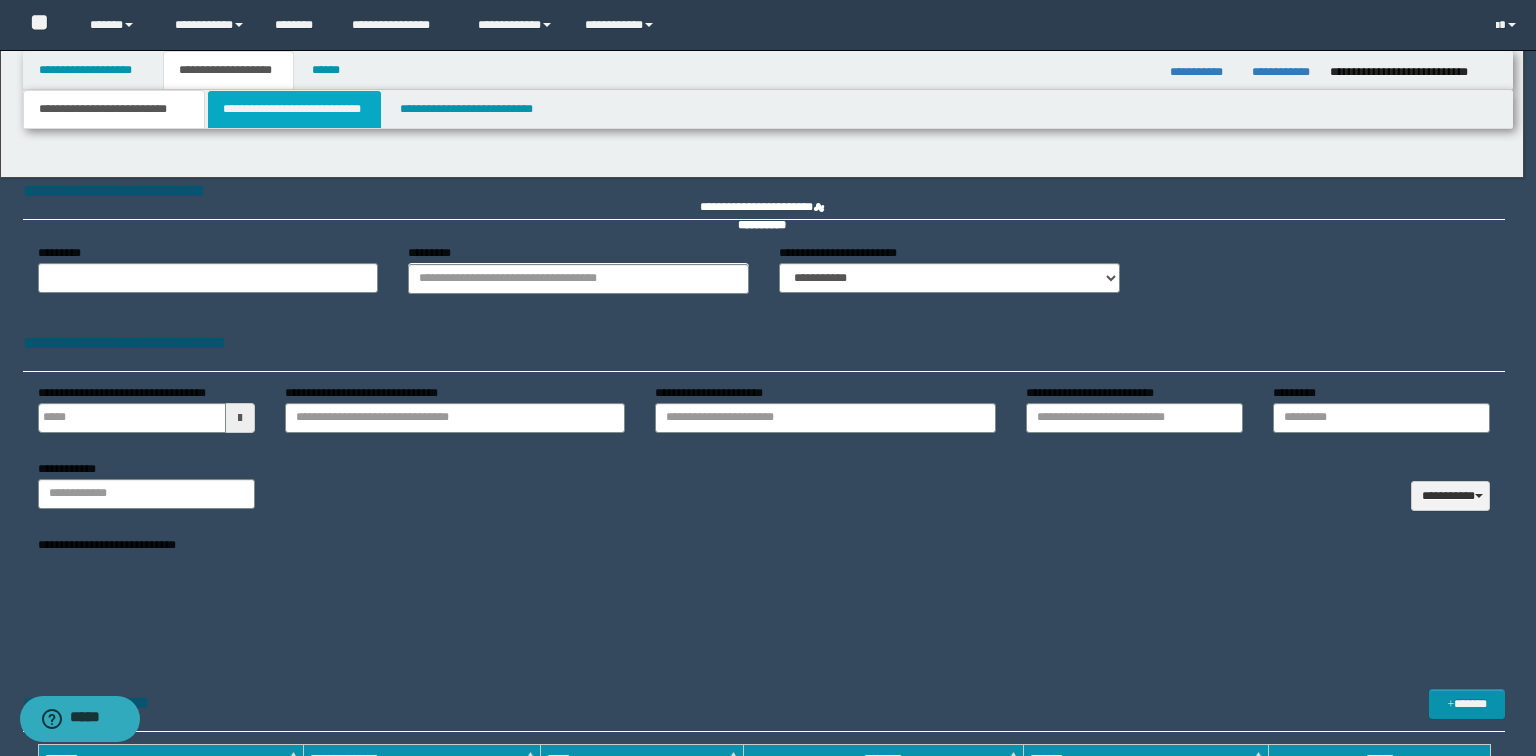 type 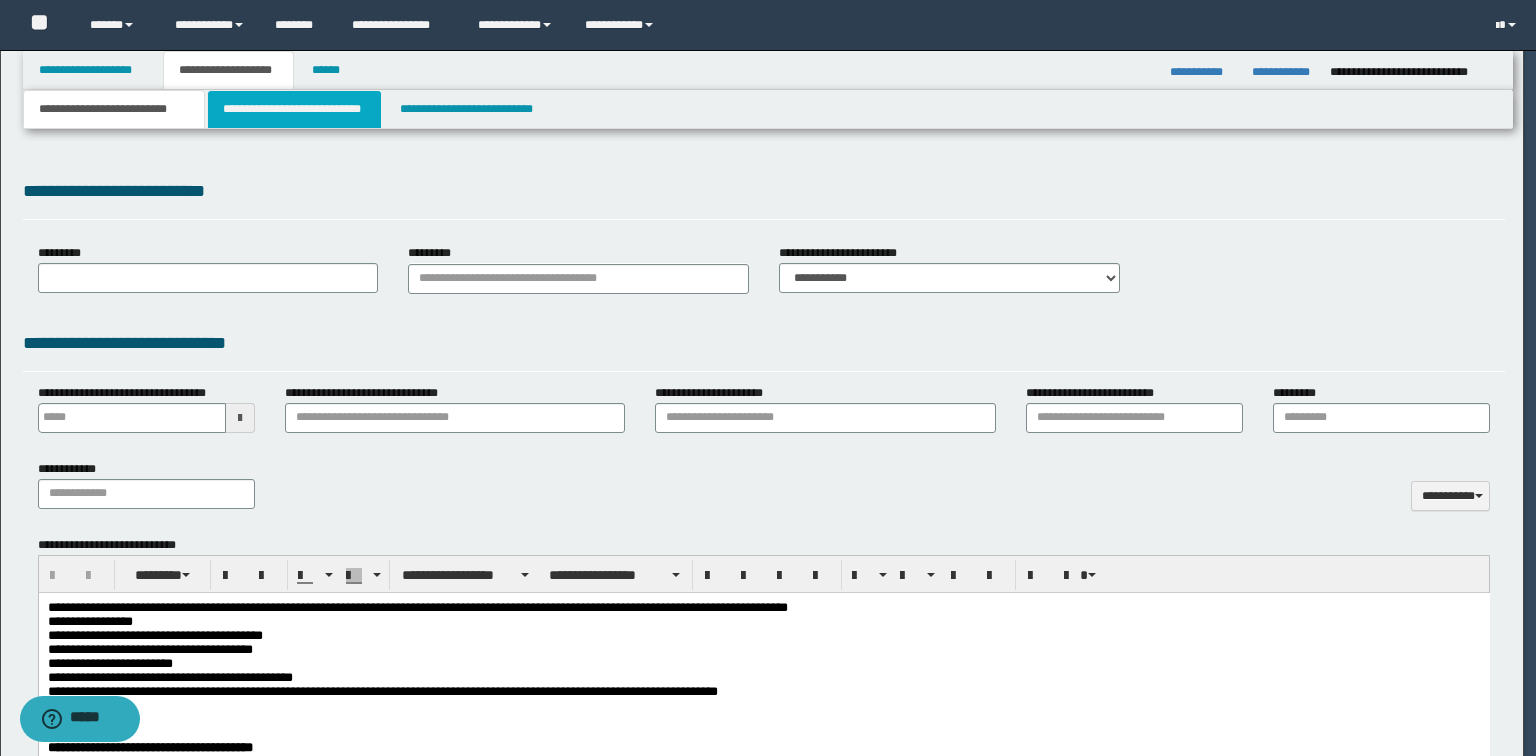 type on "**********" 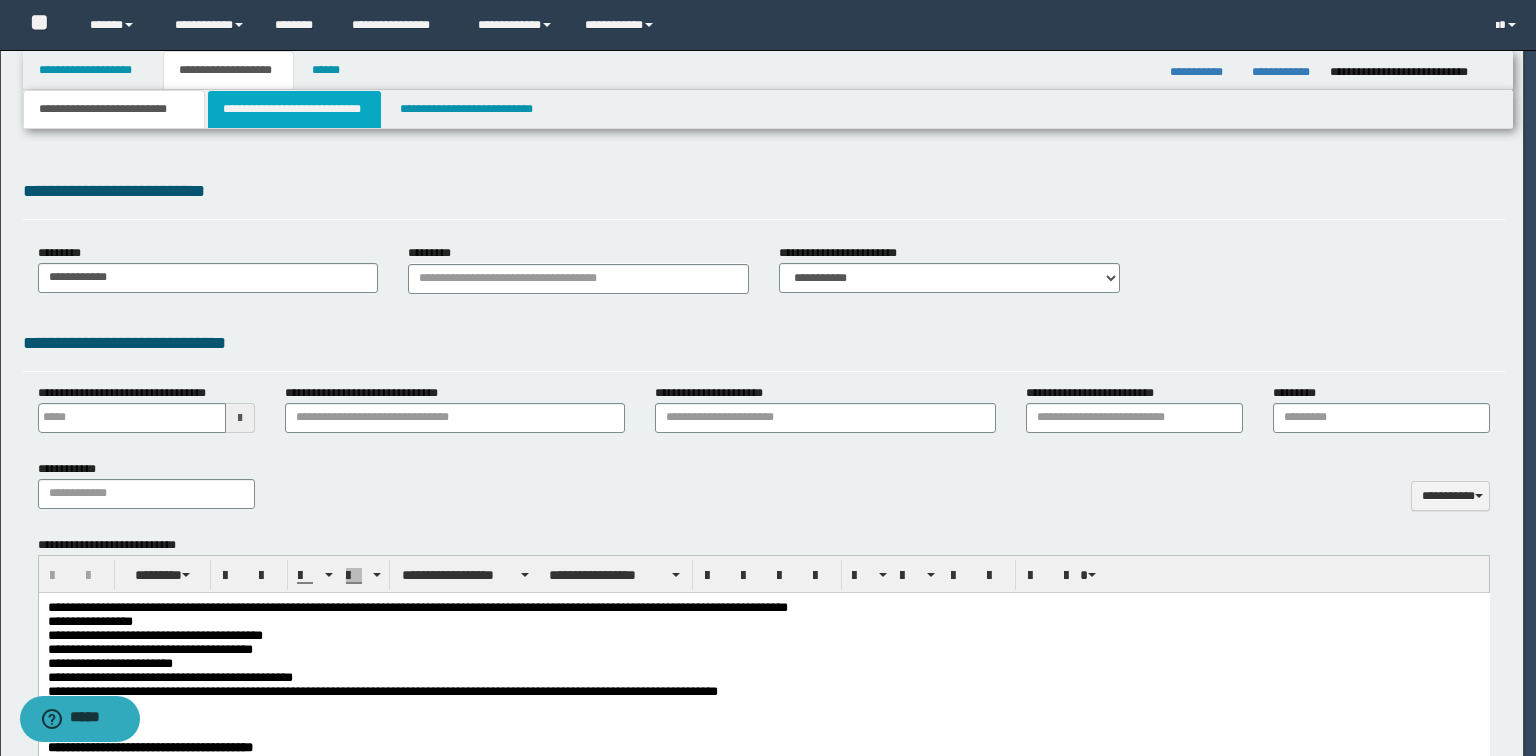 scroll, scrollTop: 0, scrollLeft: 0, axis: both 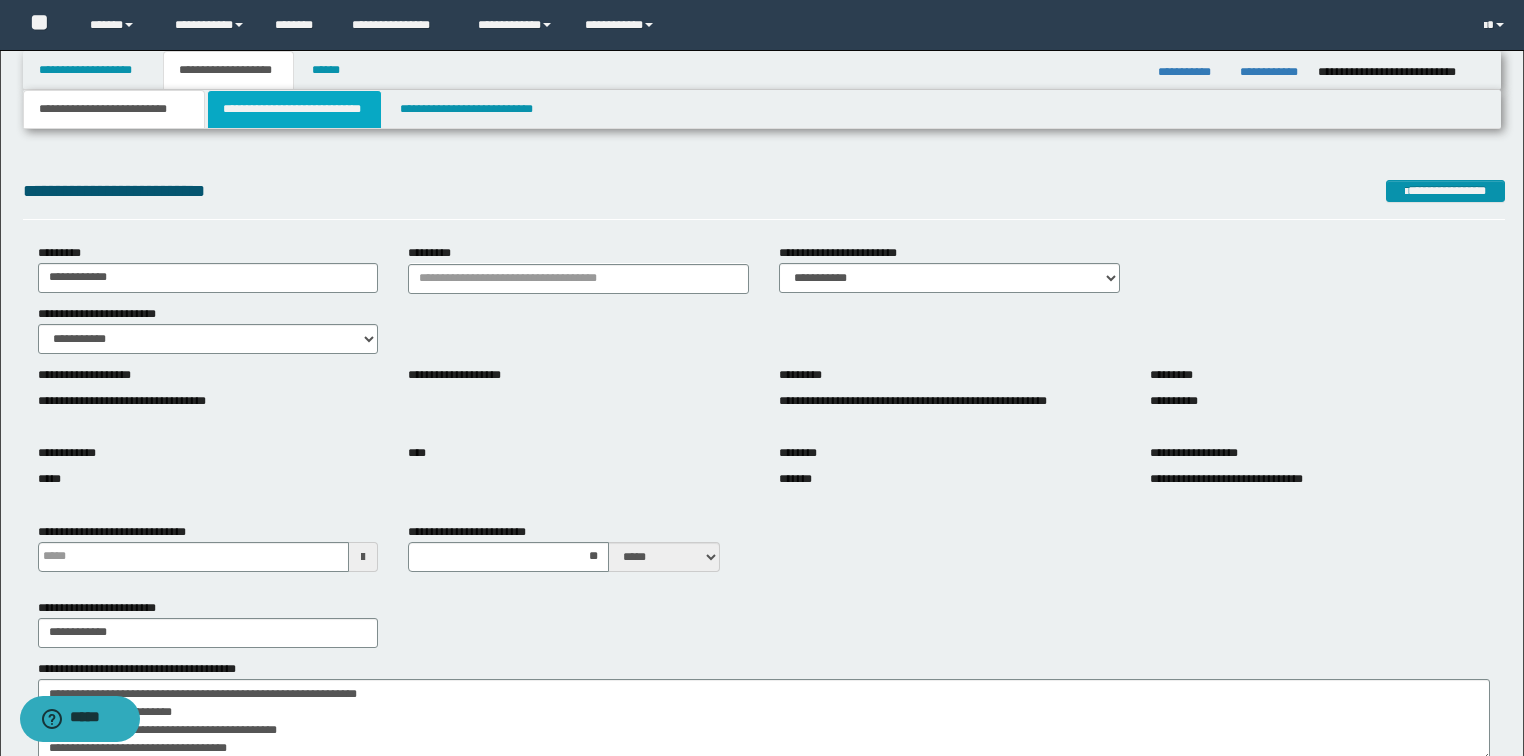 click on "**********" at bounding box center [294, 109] 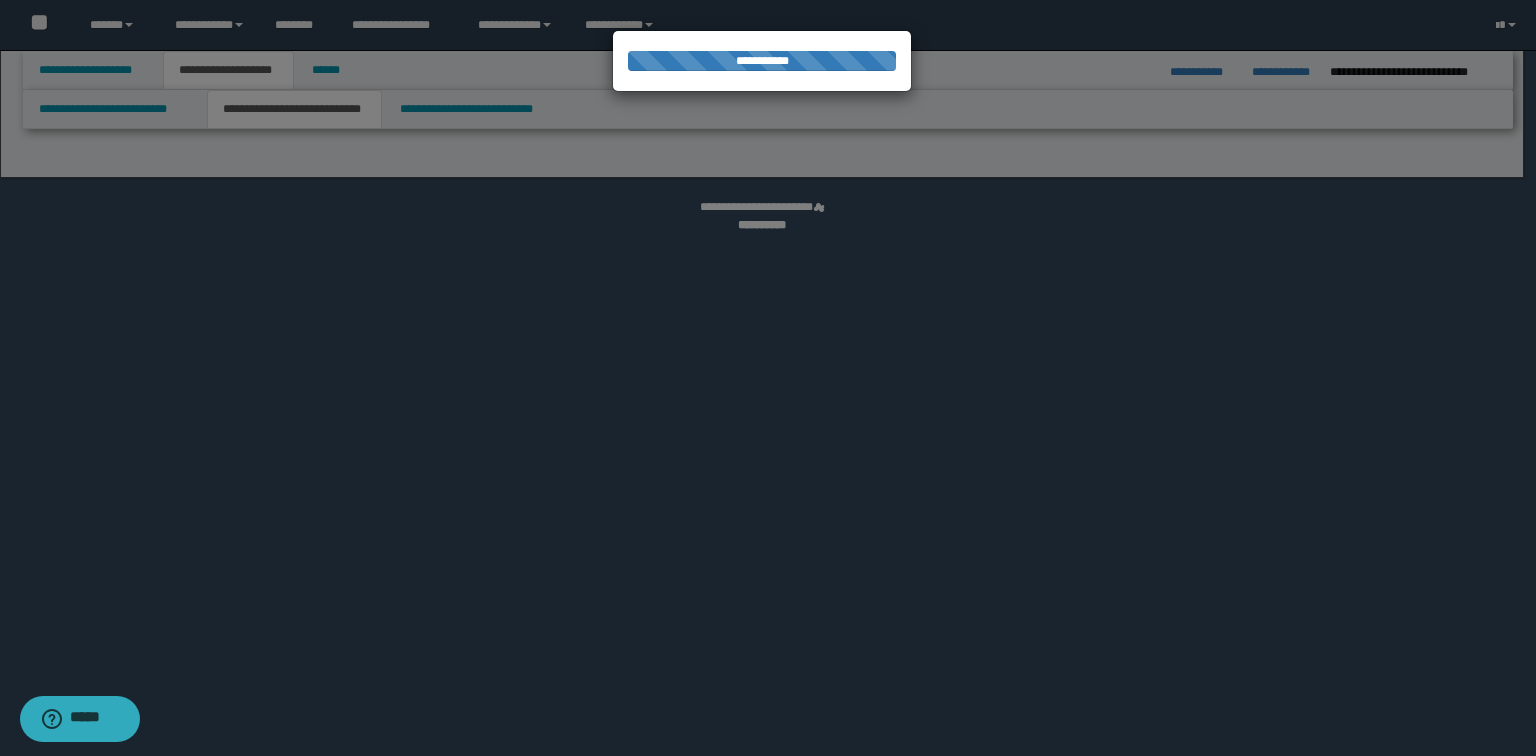 select on "*" 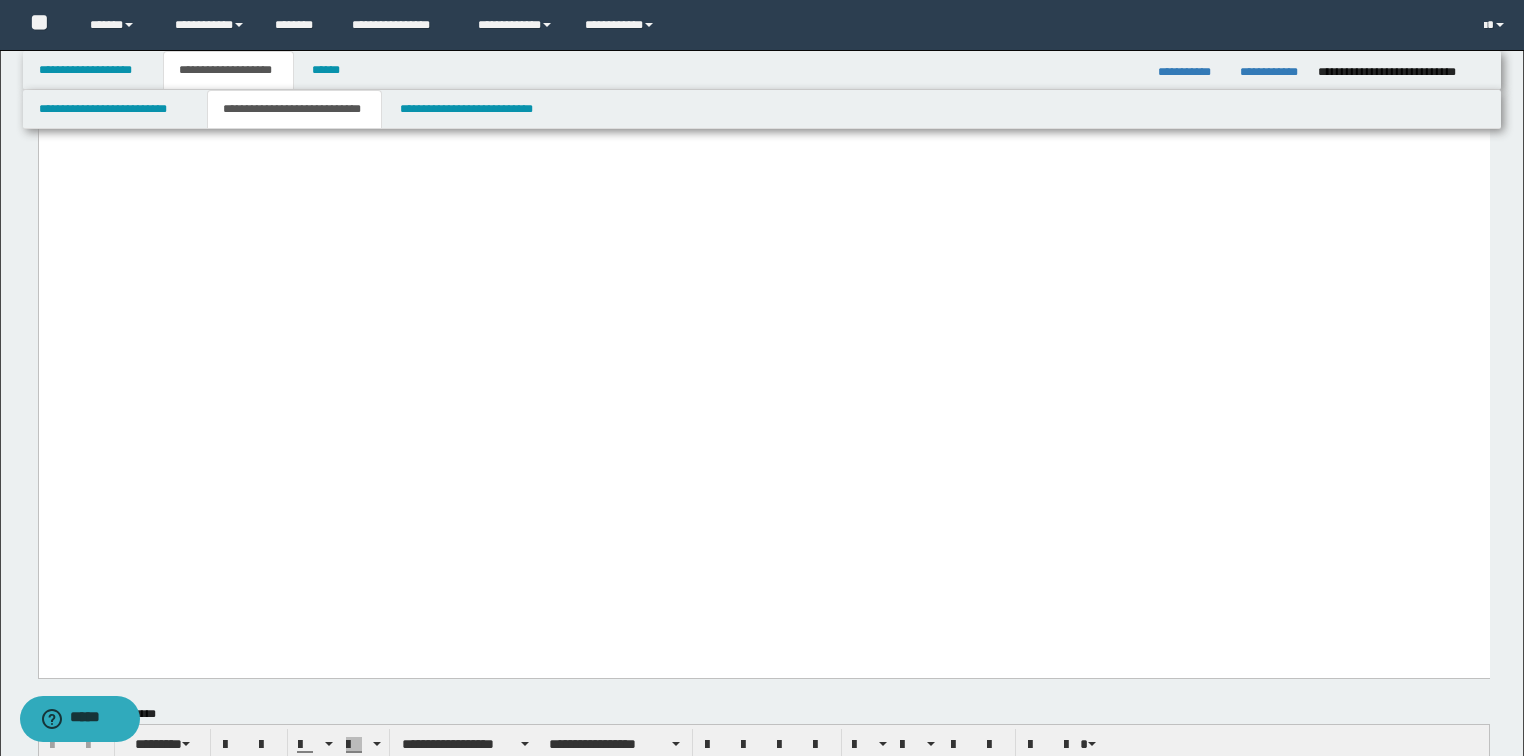 scroll, scrollTop: 5680, scrollLeft: 0, axis: vertical 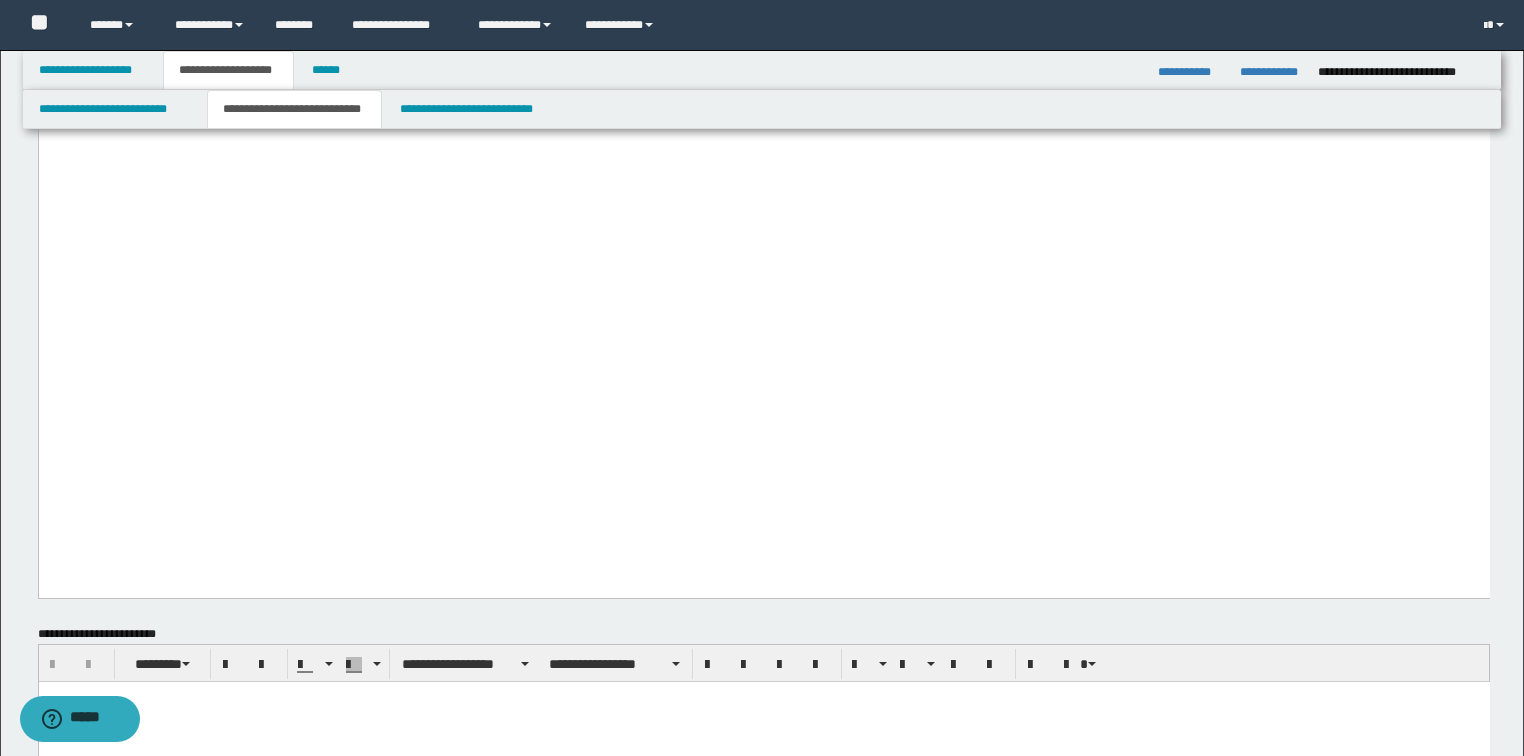 click on "**********" at bounding box center (474, -544) 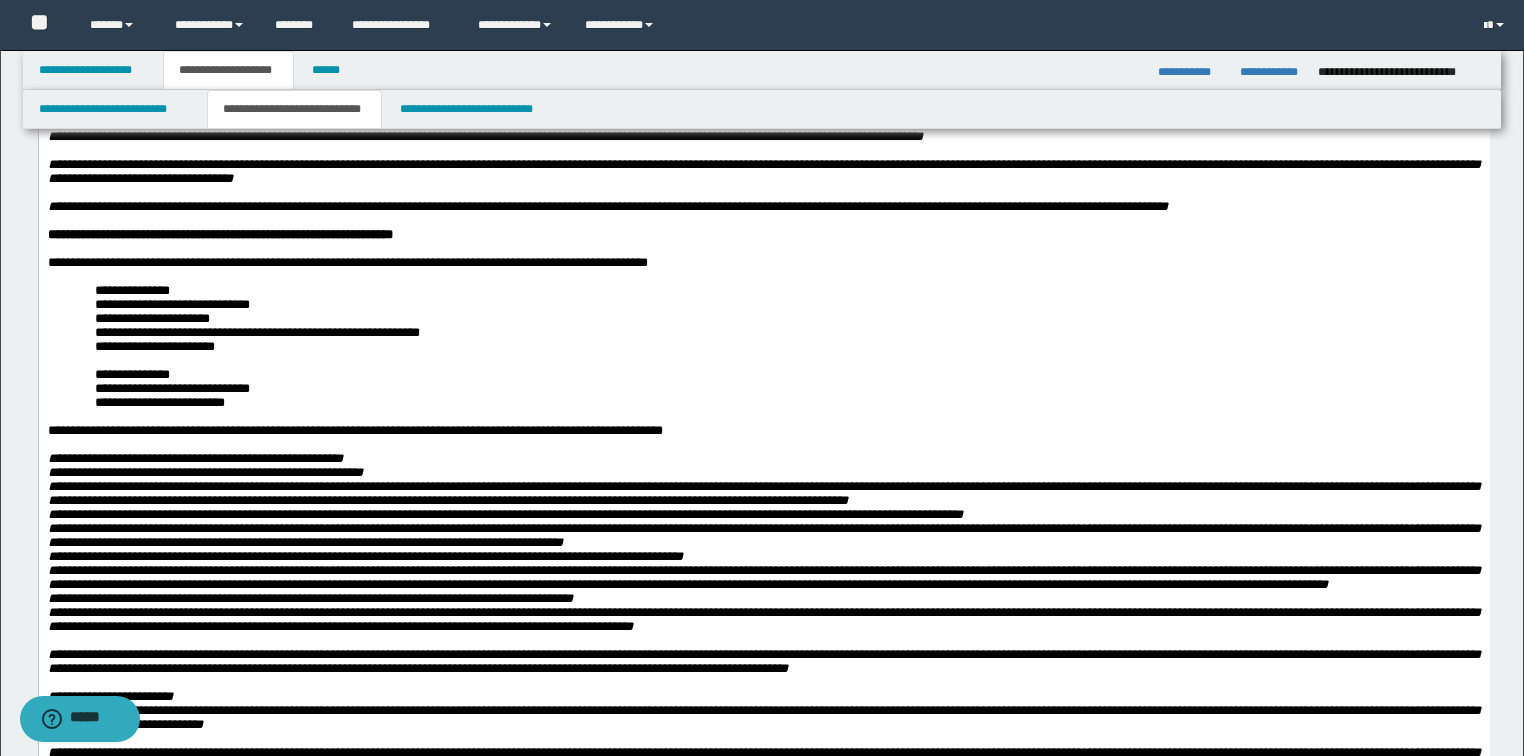 scroll, scrollTop: 1920, scrollLeft: 0, axis: vertical 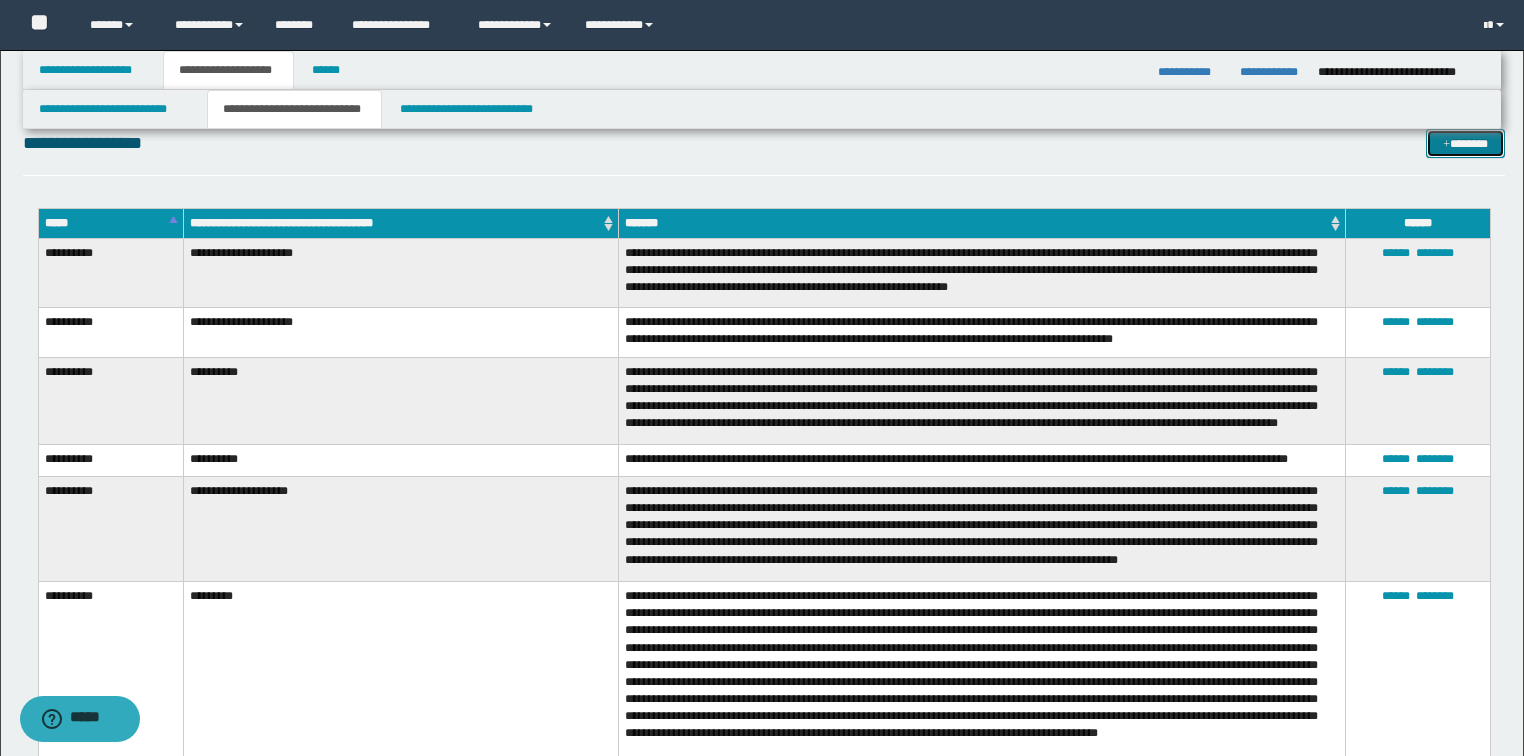 click on "*******" at bounding box center (1465, 144) 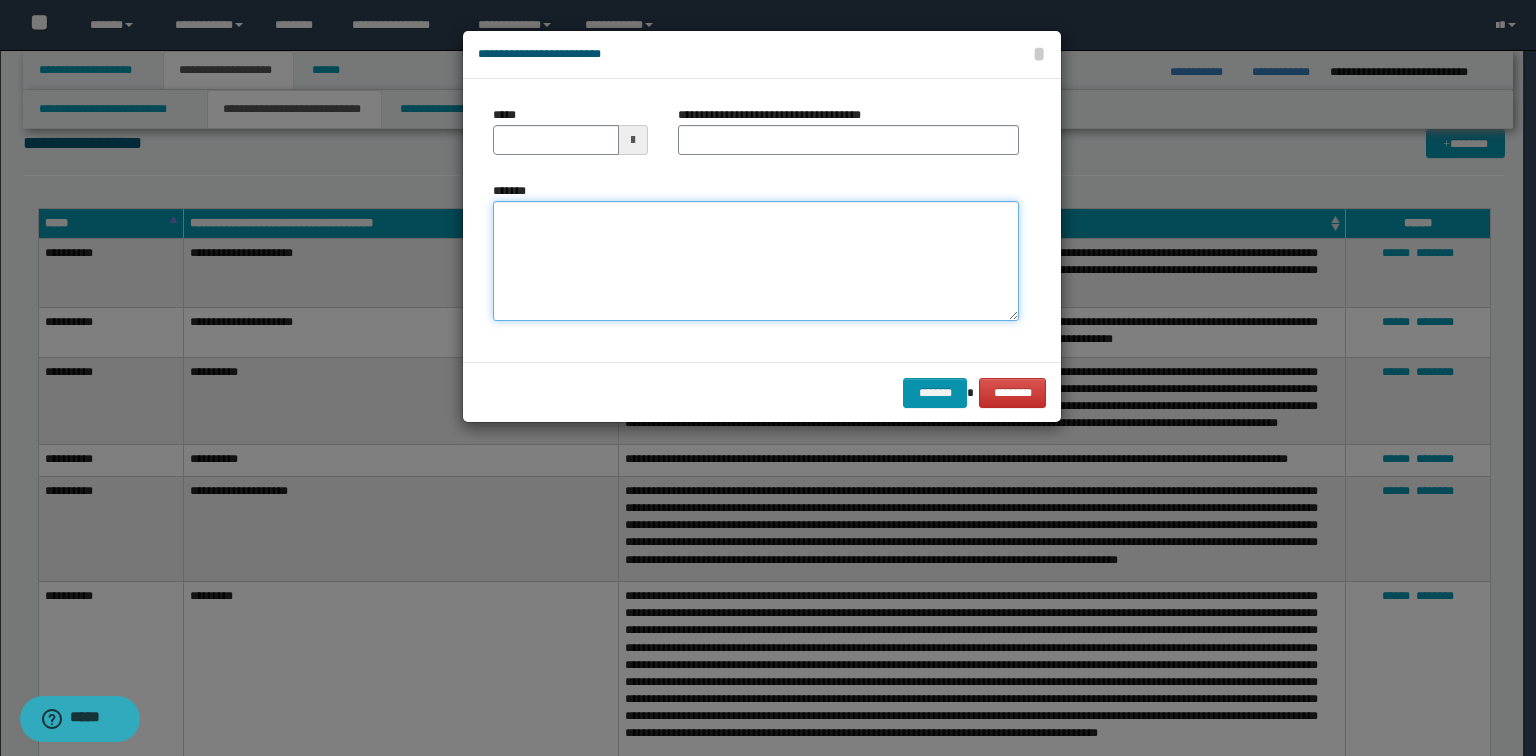 click on "*******" at bounding box center [756, 261] 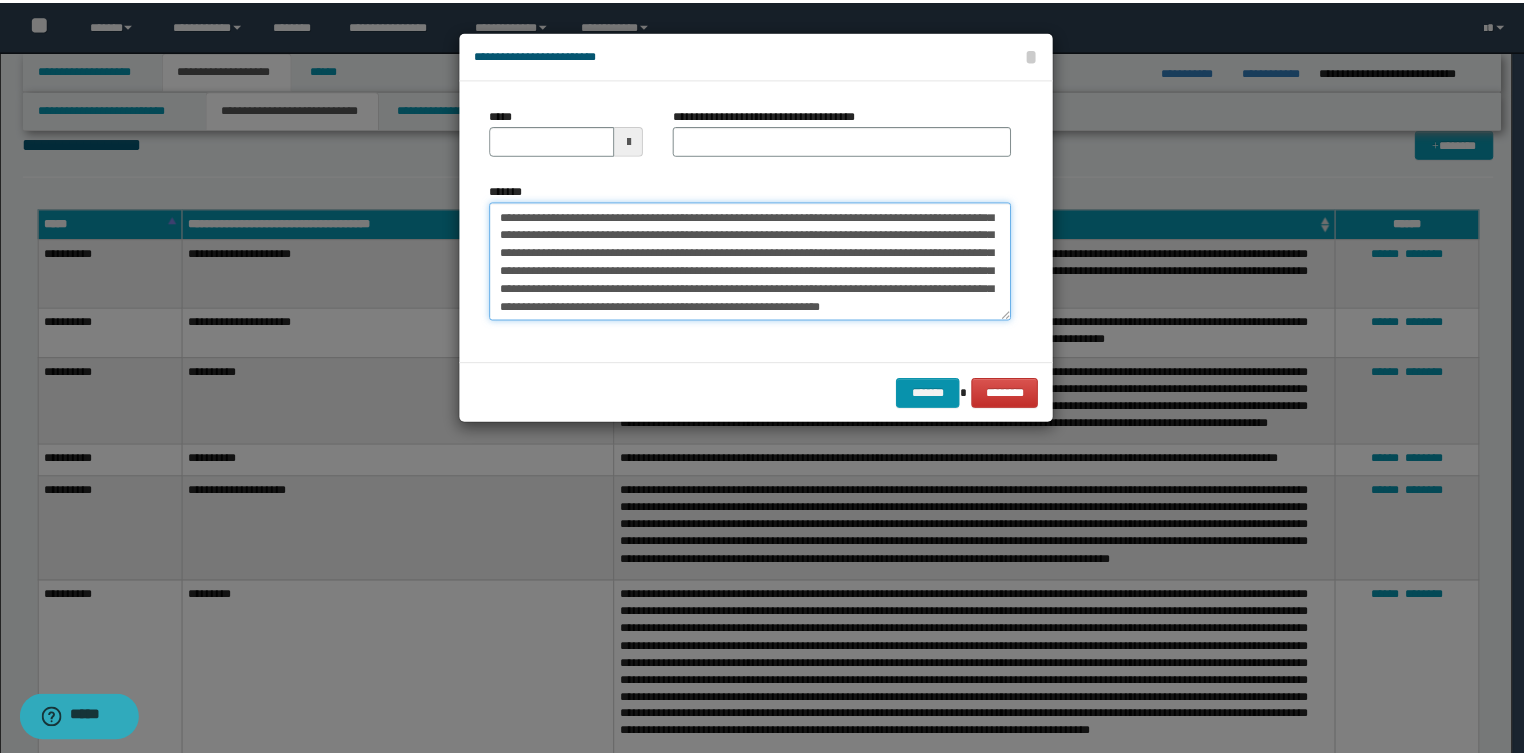 scroll, scrollTop: 0, scrollLeft: 0, axis: both 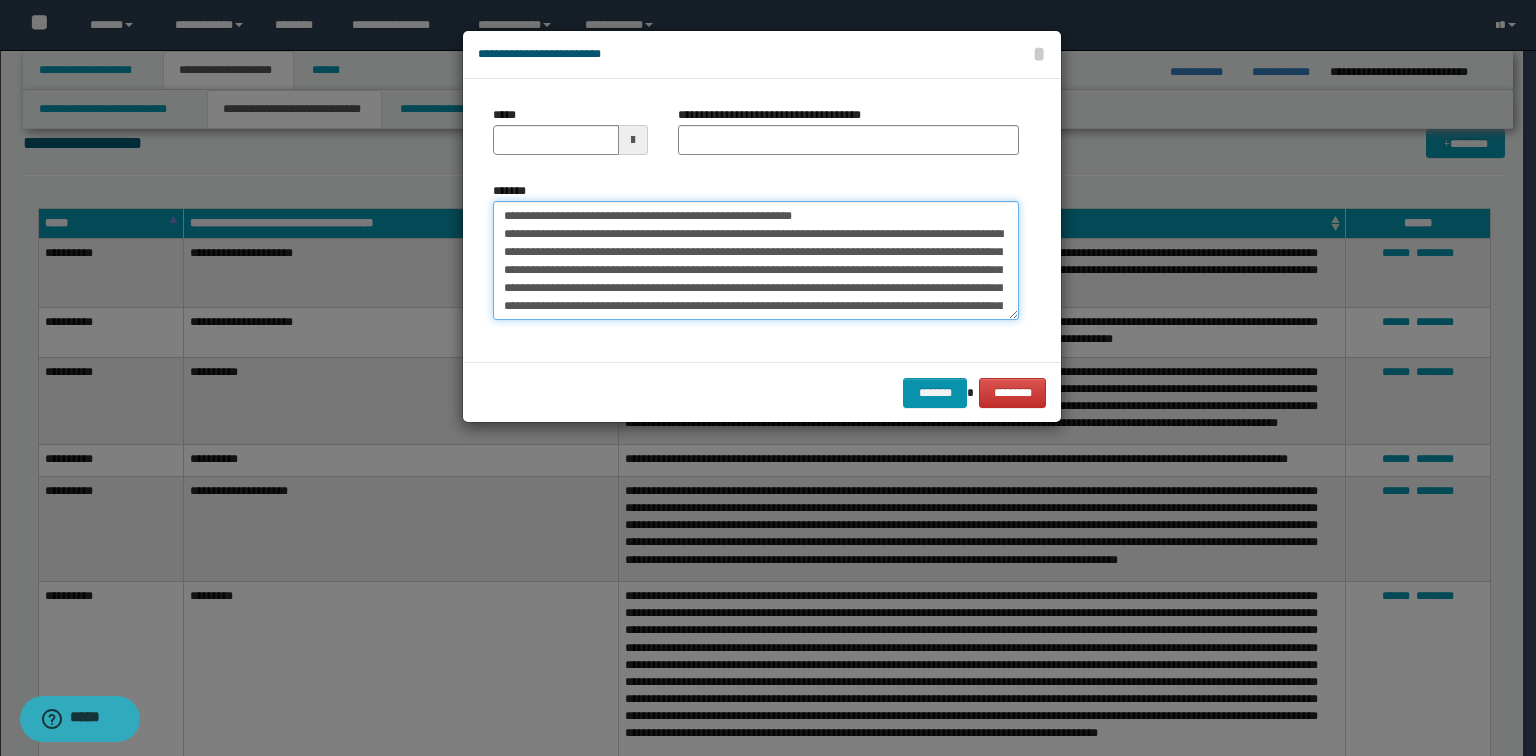 drag, startPoint x: 848, startPoint y: 212, endPoint x: 566, endPoint y: 212, distance: 282 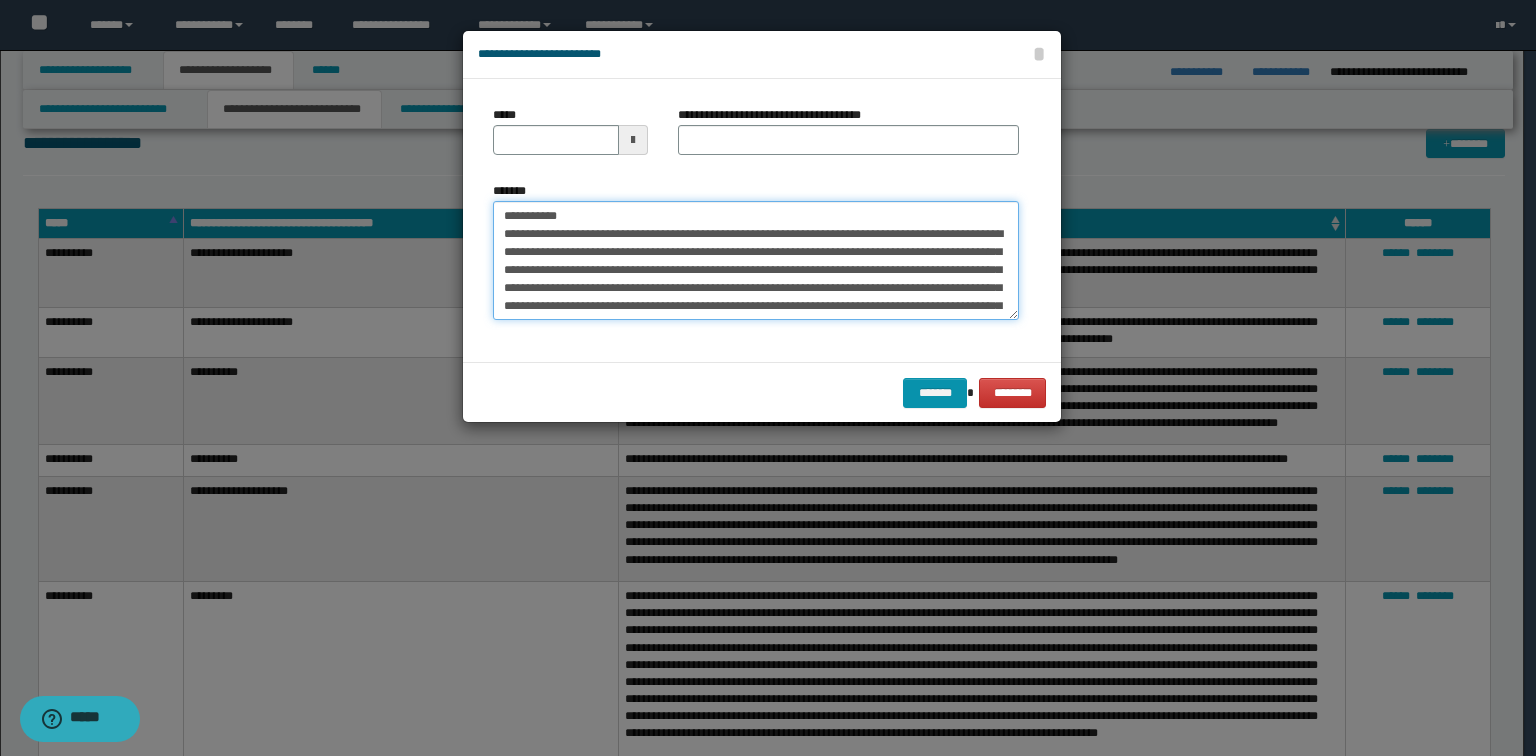 type on "**********" 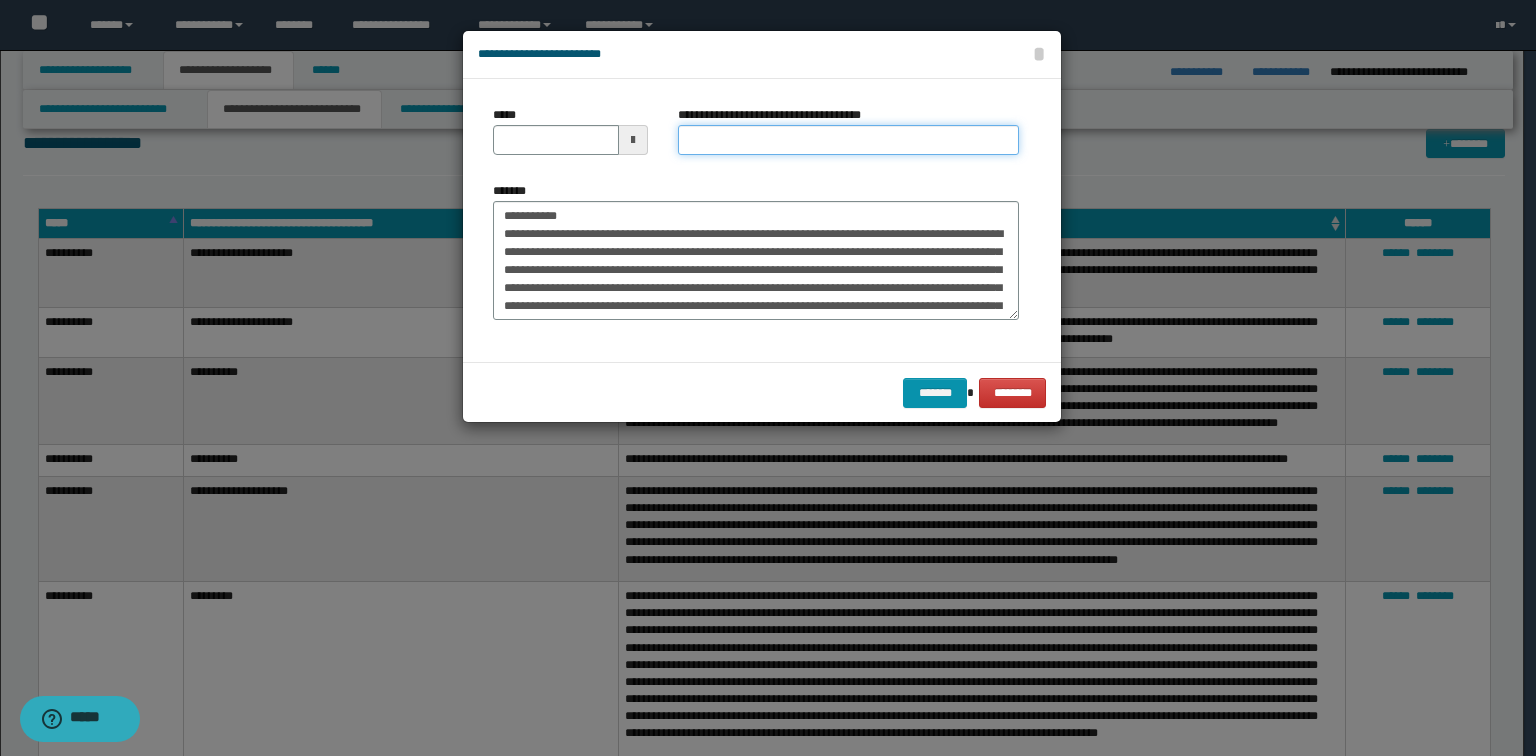 click on "**********" at bounding box center [848, 140] 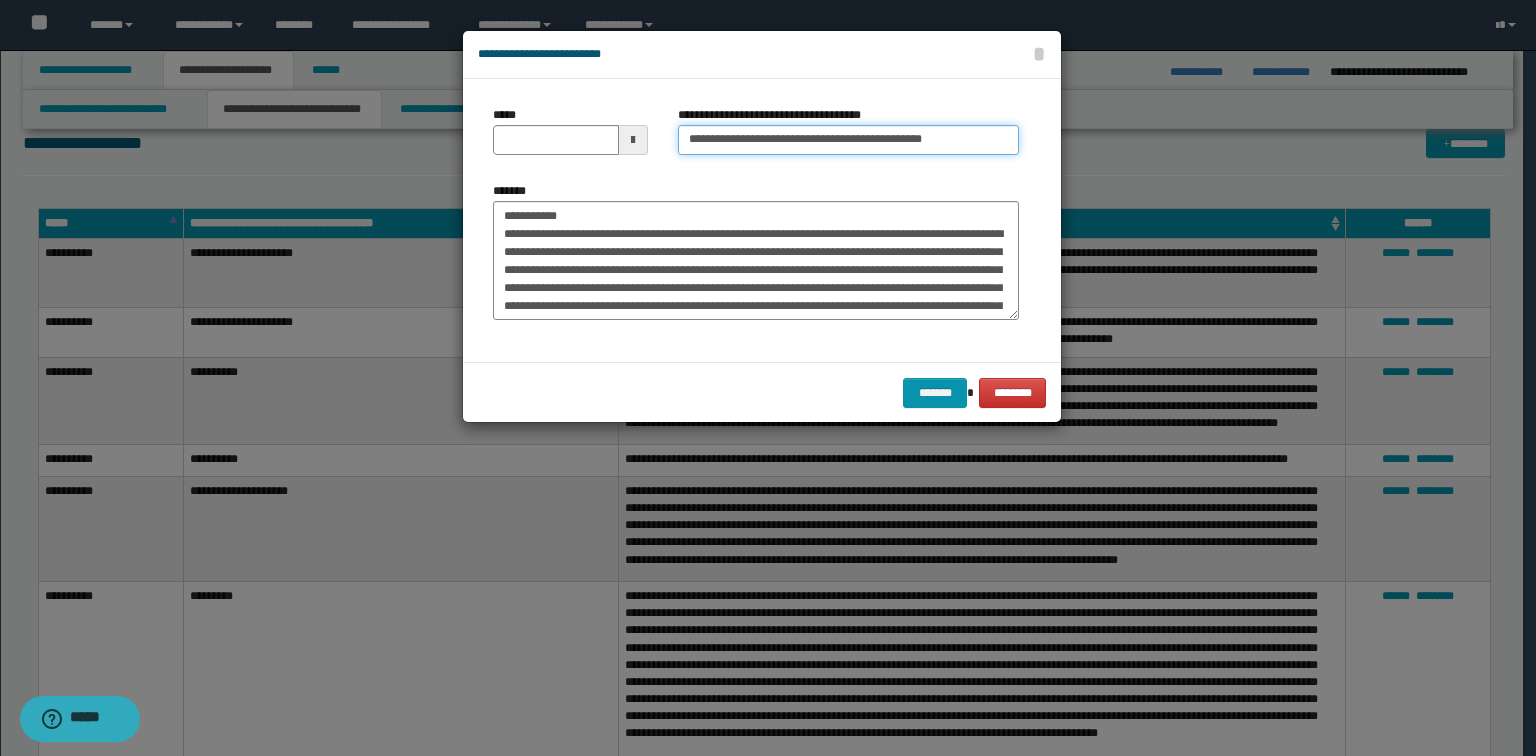 type on "**********" 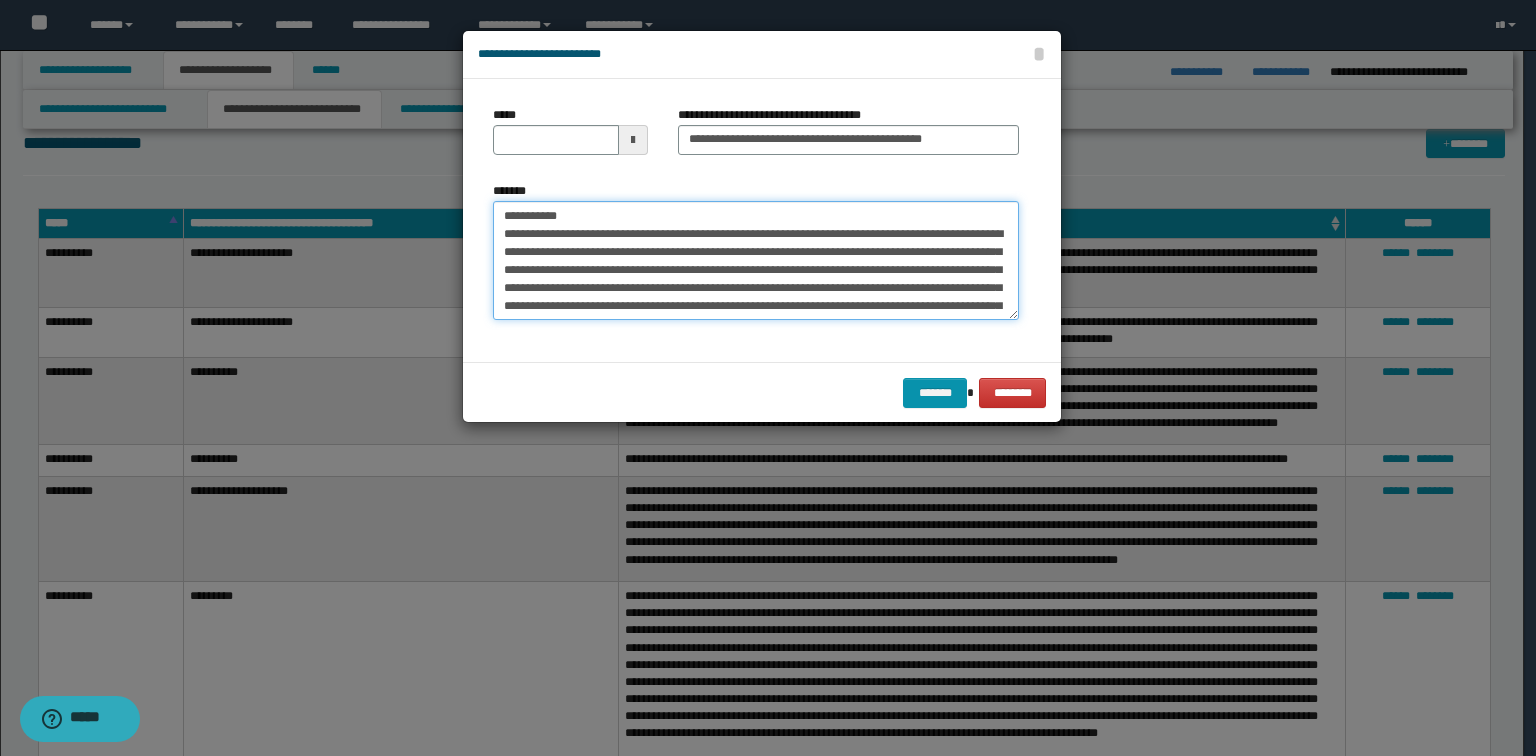click on "**********" at bounding box center (768, 378) 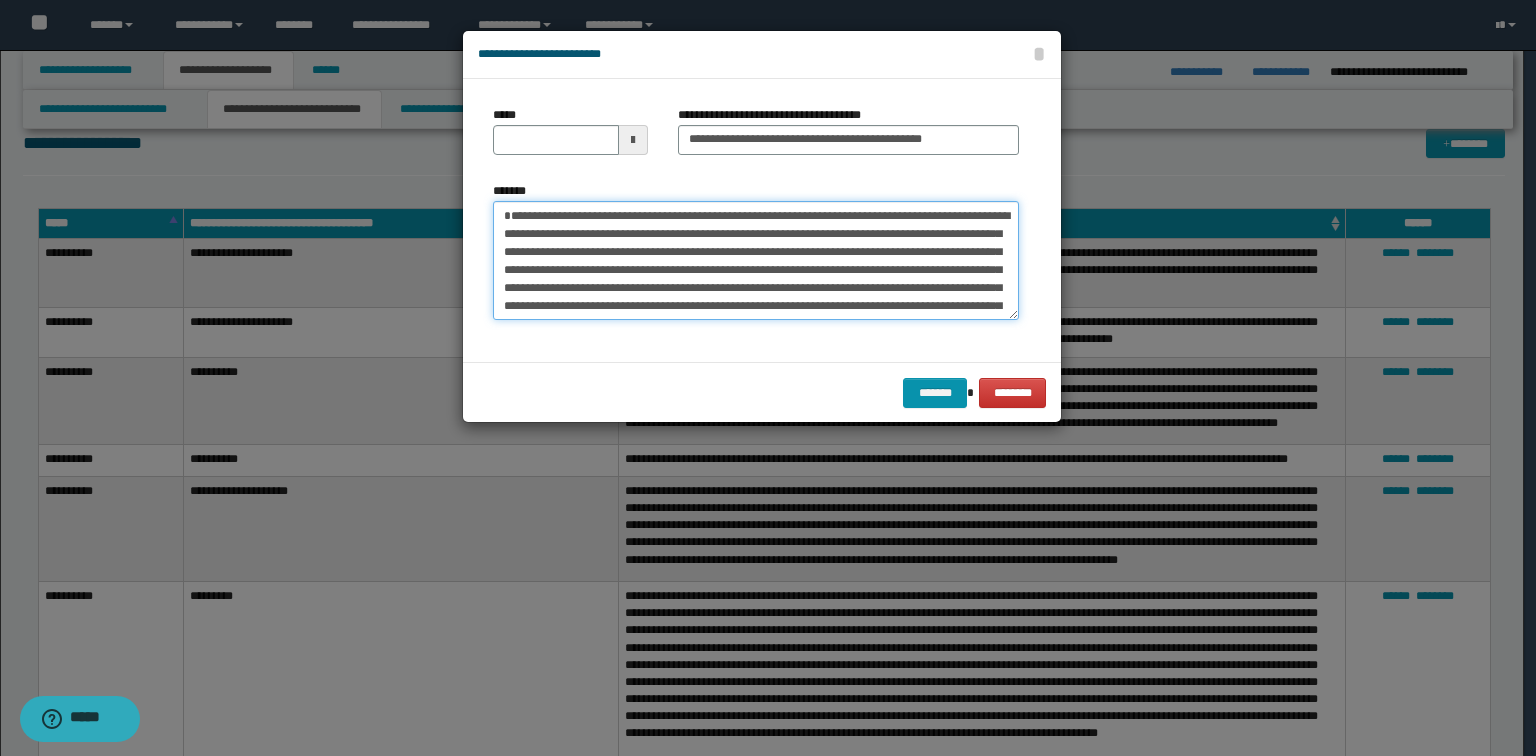type 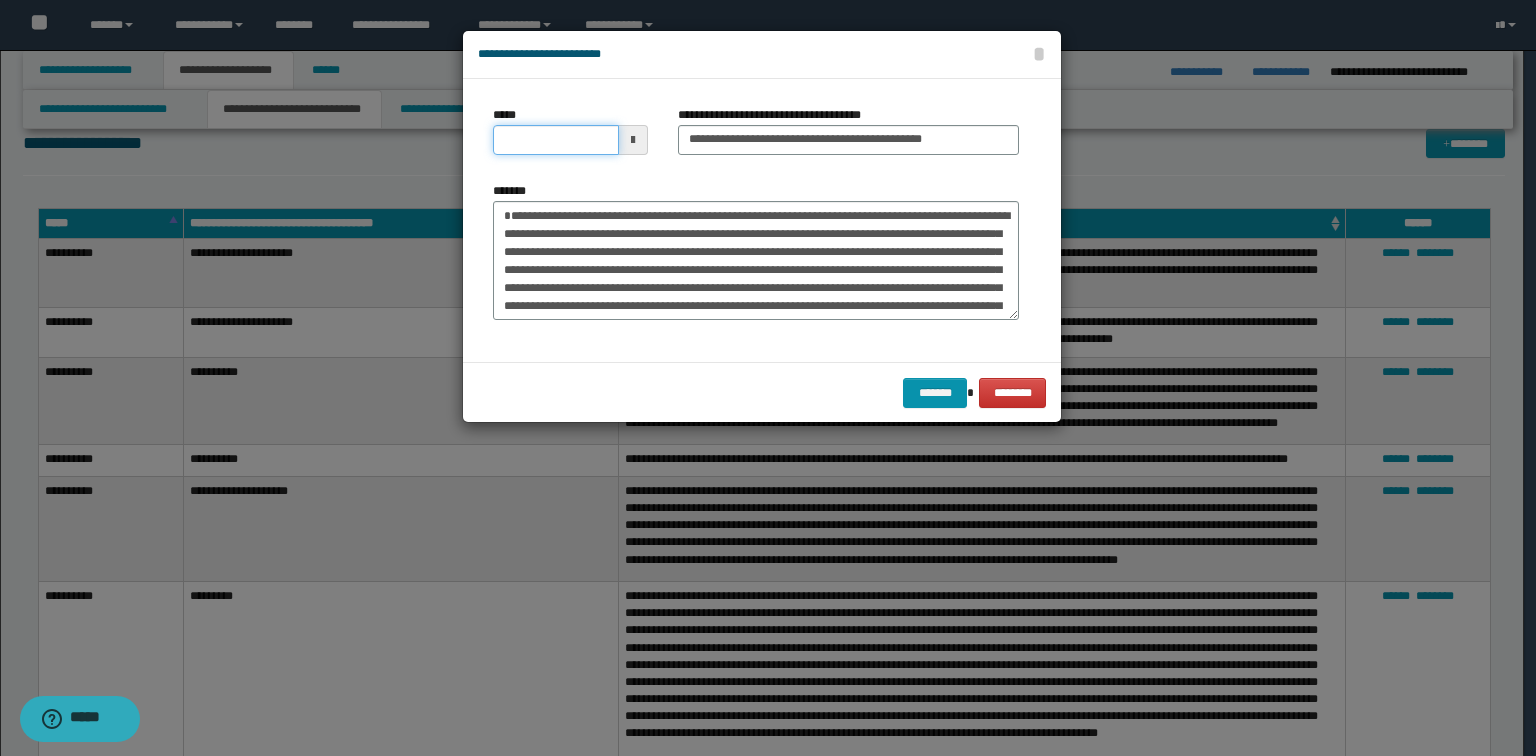 click on "*****" at bounding box center (556, 140) 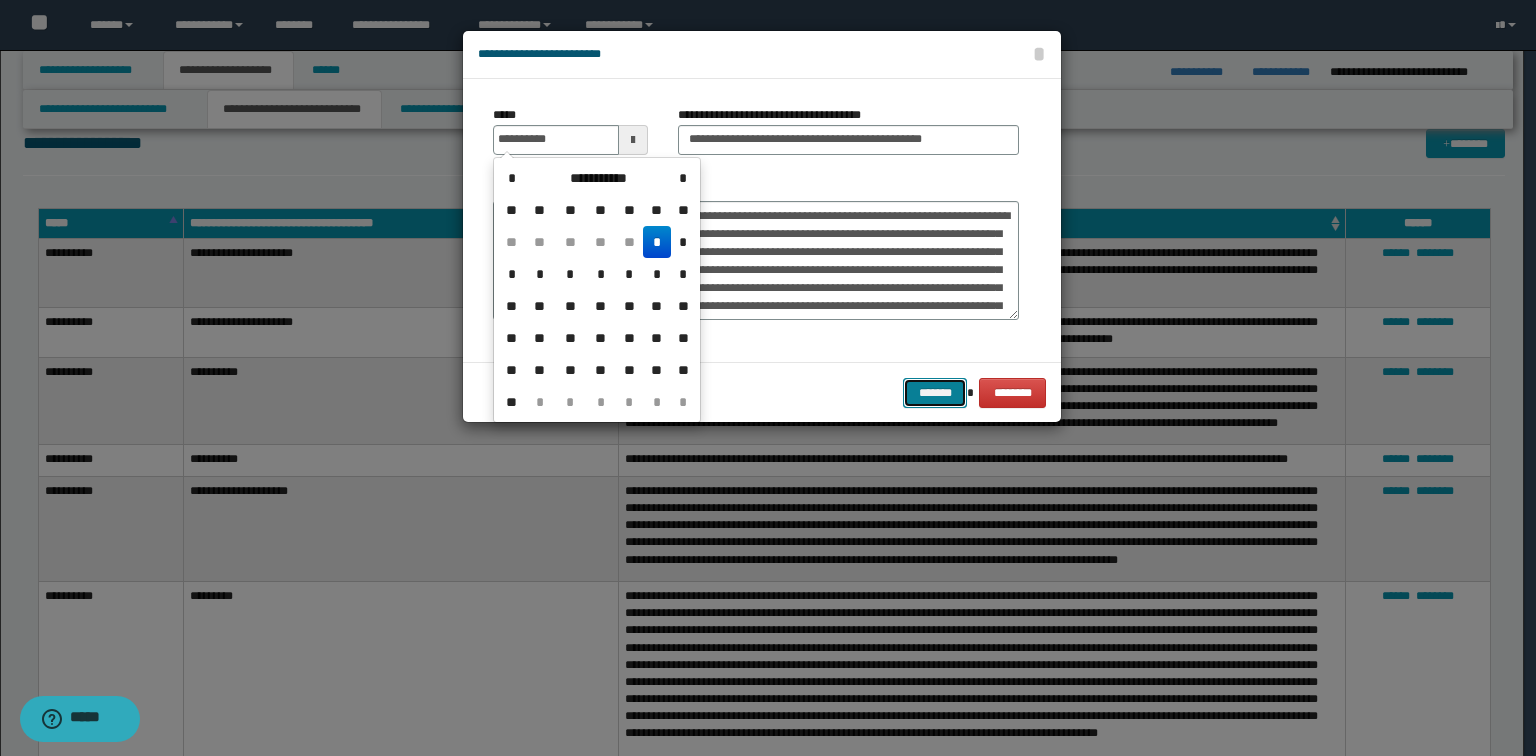 type on "**********" 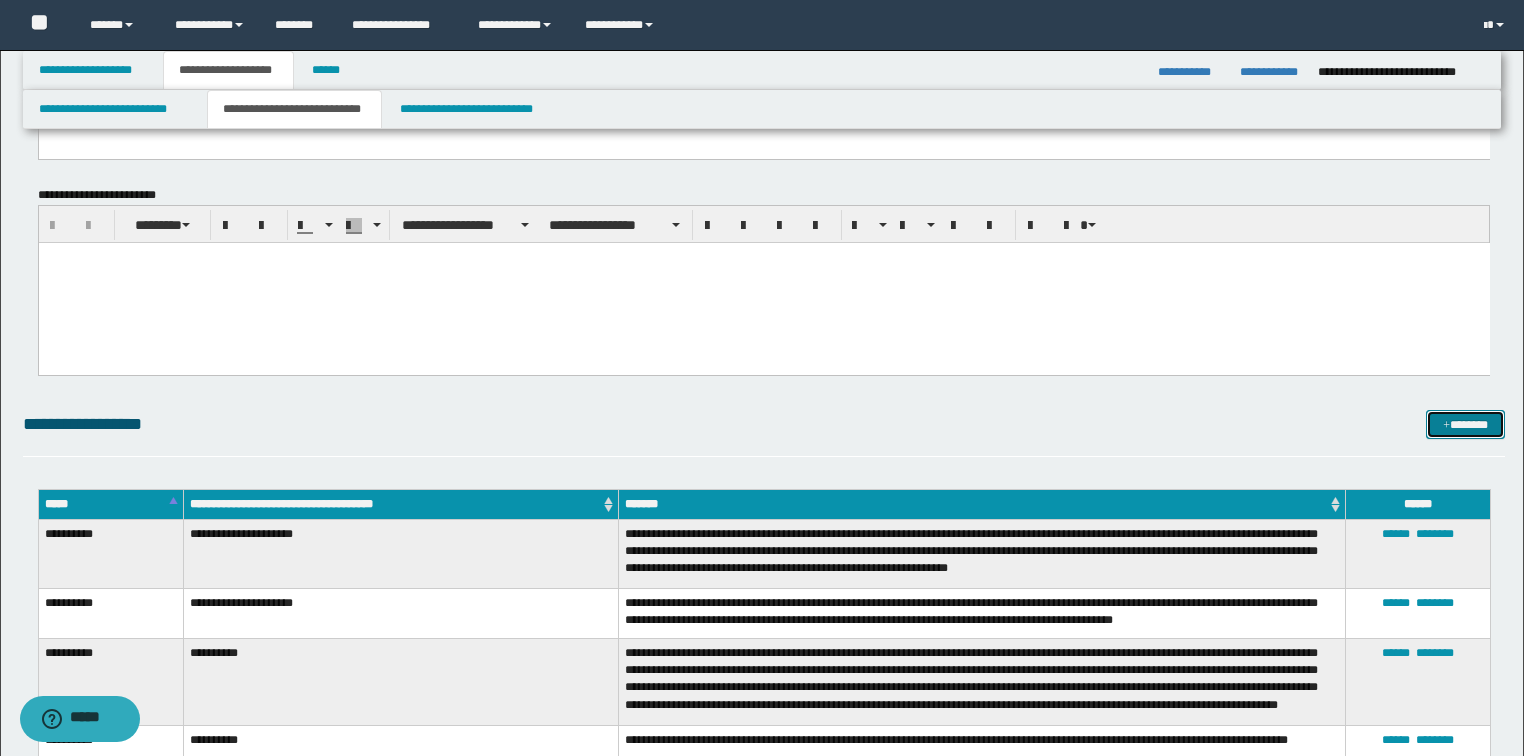 scroll, scrollTop: 6080, scrollLeft: 0, axis: vertical 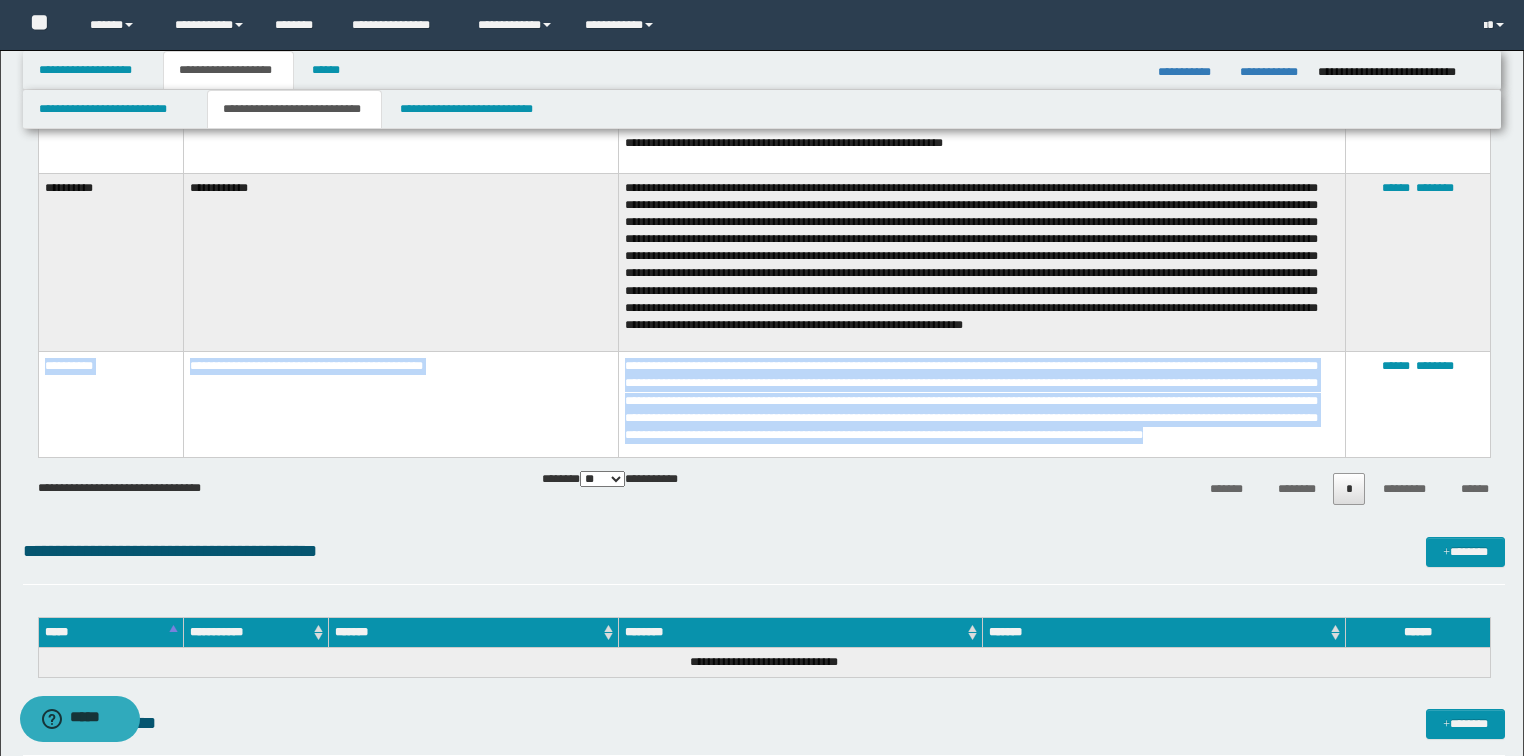 drag, startPoint x: 794, startPoint y: 444, endPoint x: 44, endPoint y: 364, distance: 754.2546 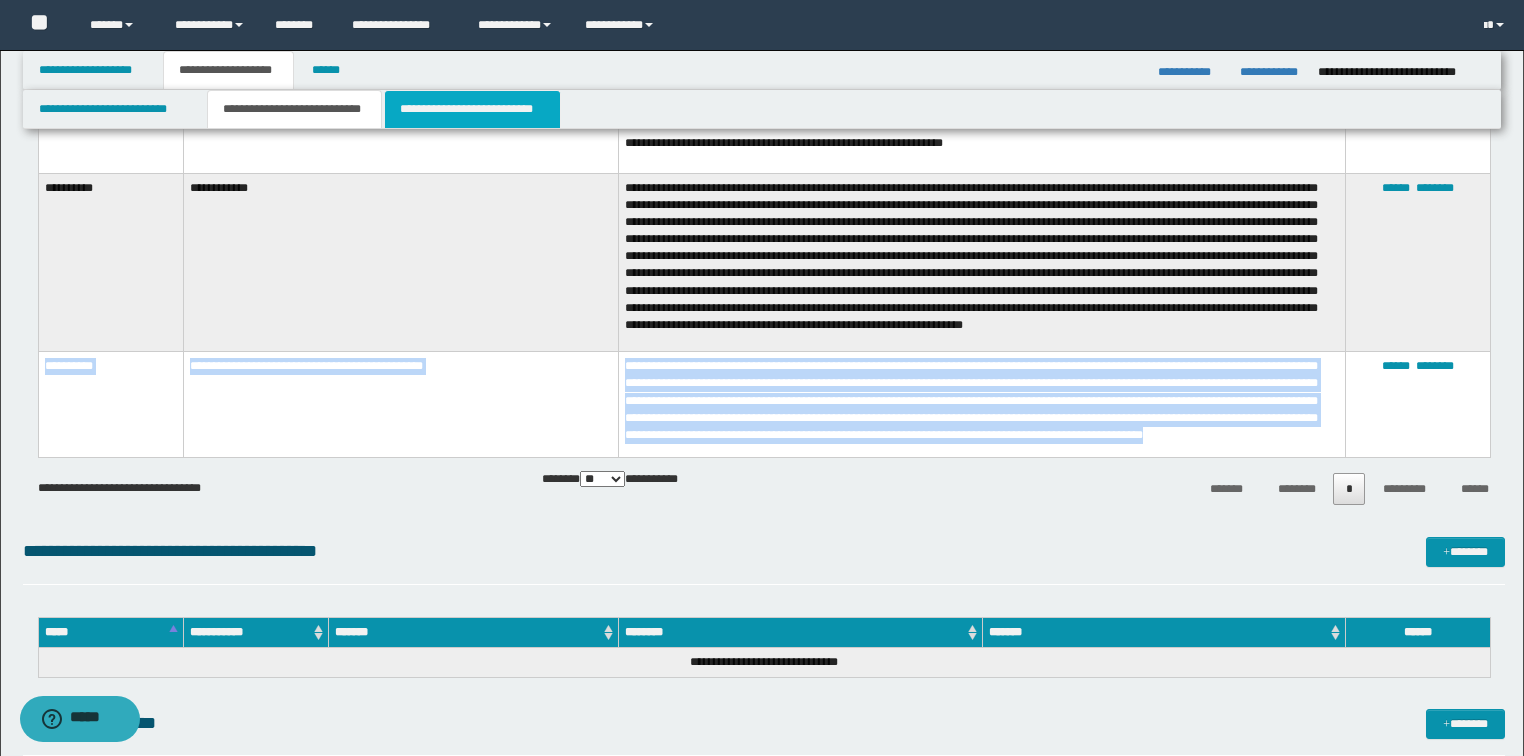 click on "**********" at bounding box center (472, 109) 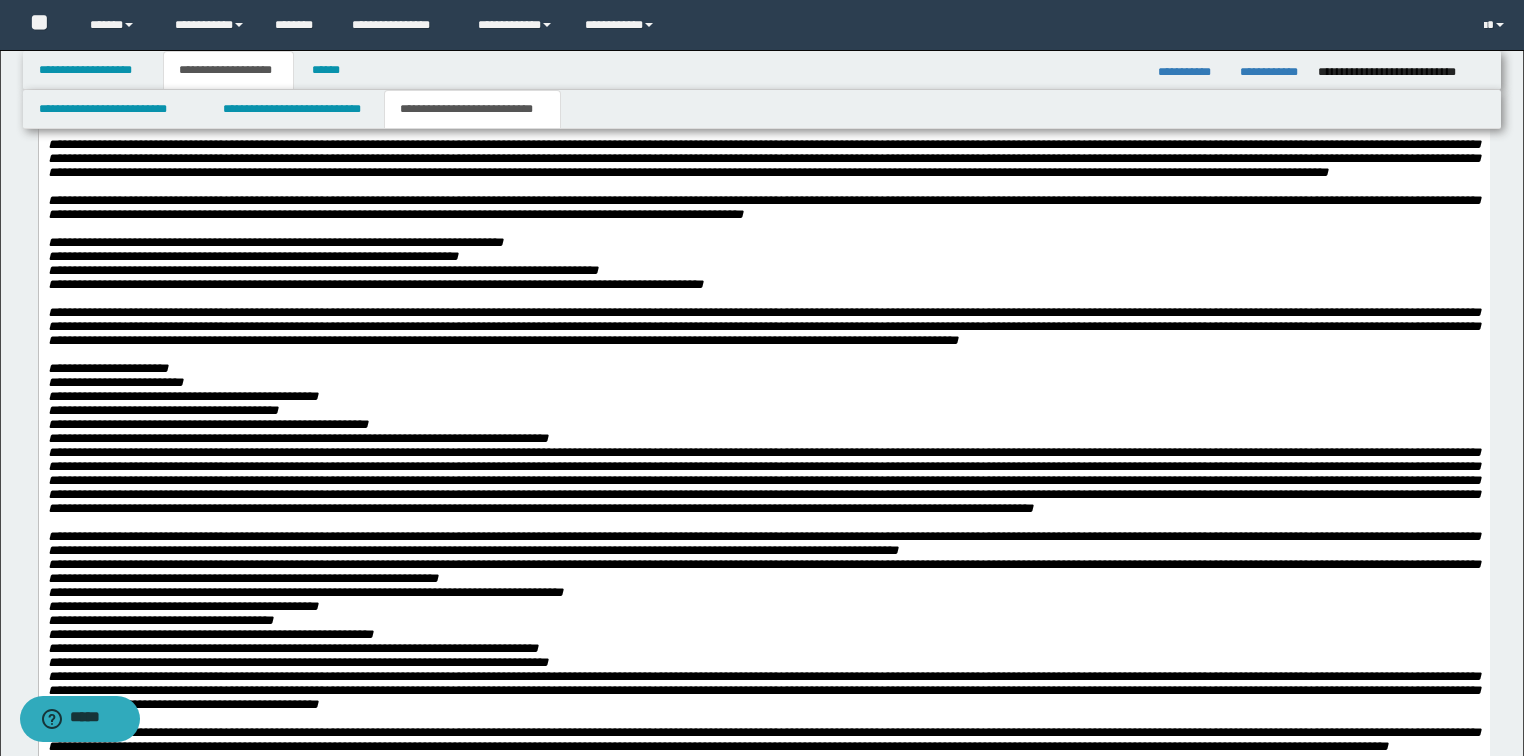 scroll, scrollTop: 4960, scrollLeft: 0, axis: vertical 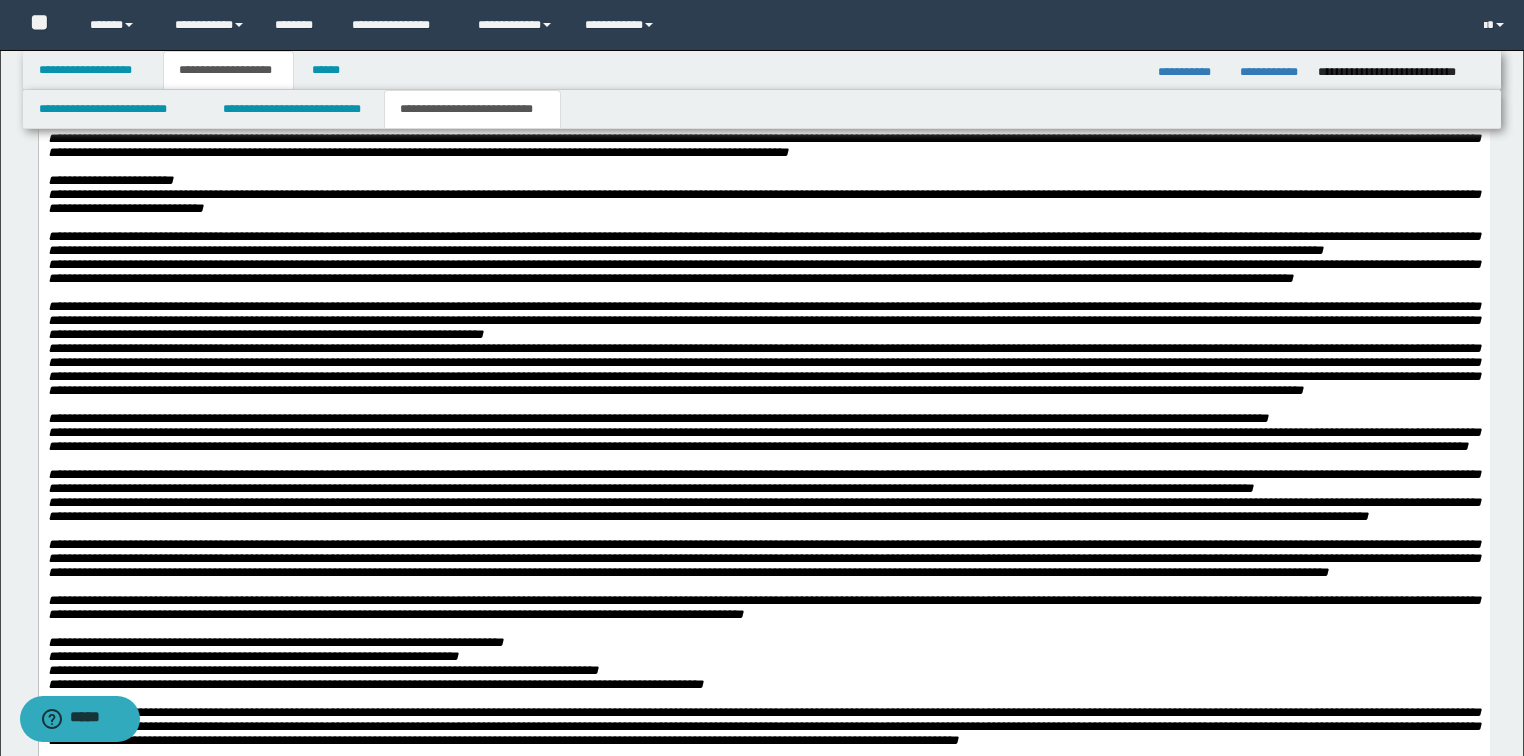 click on "**********" at bounding box center (763, -482) 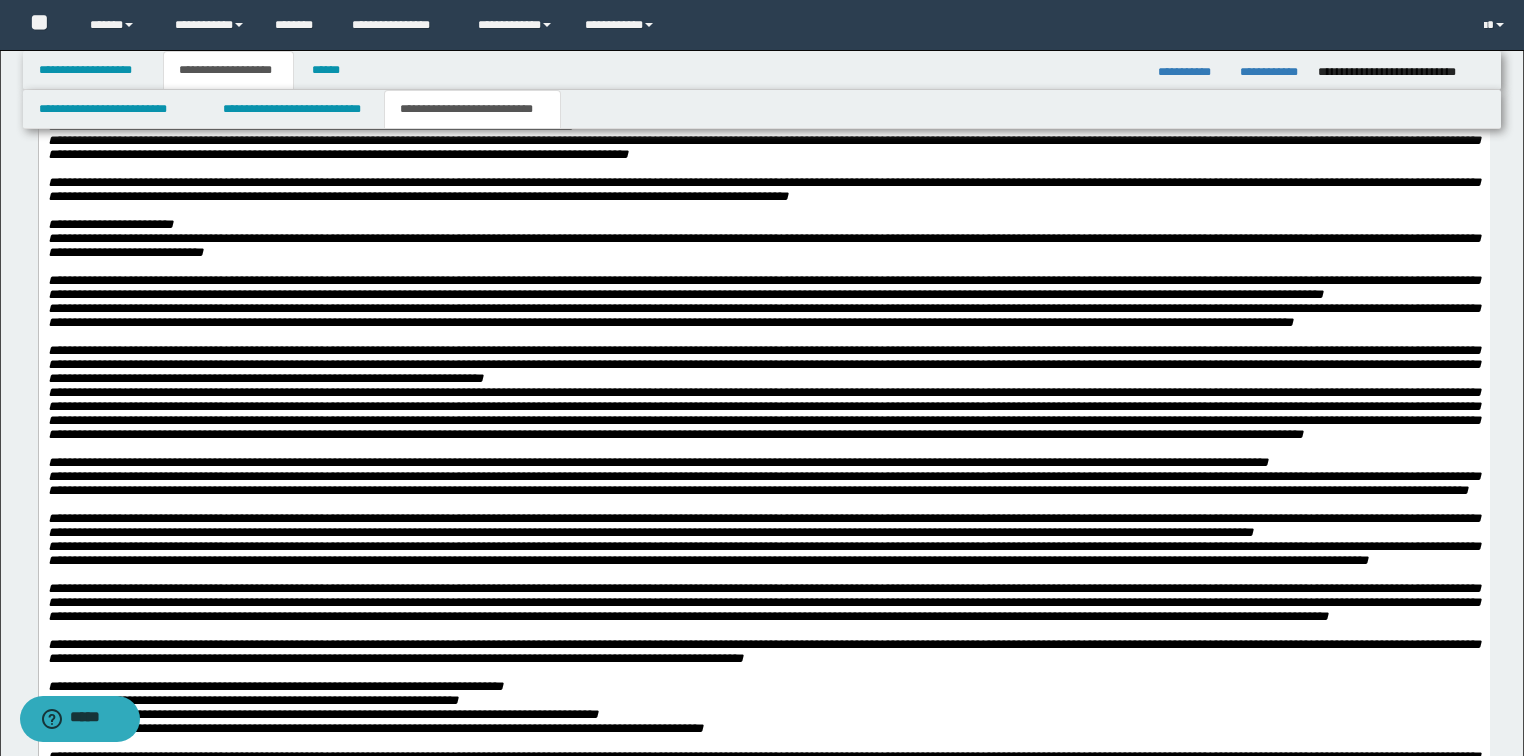 click at bounding box center (763, -152) 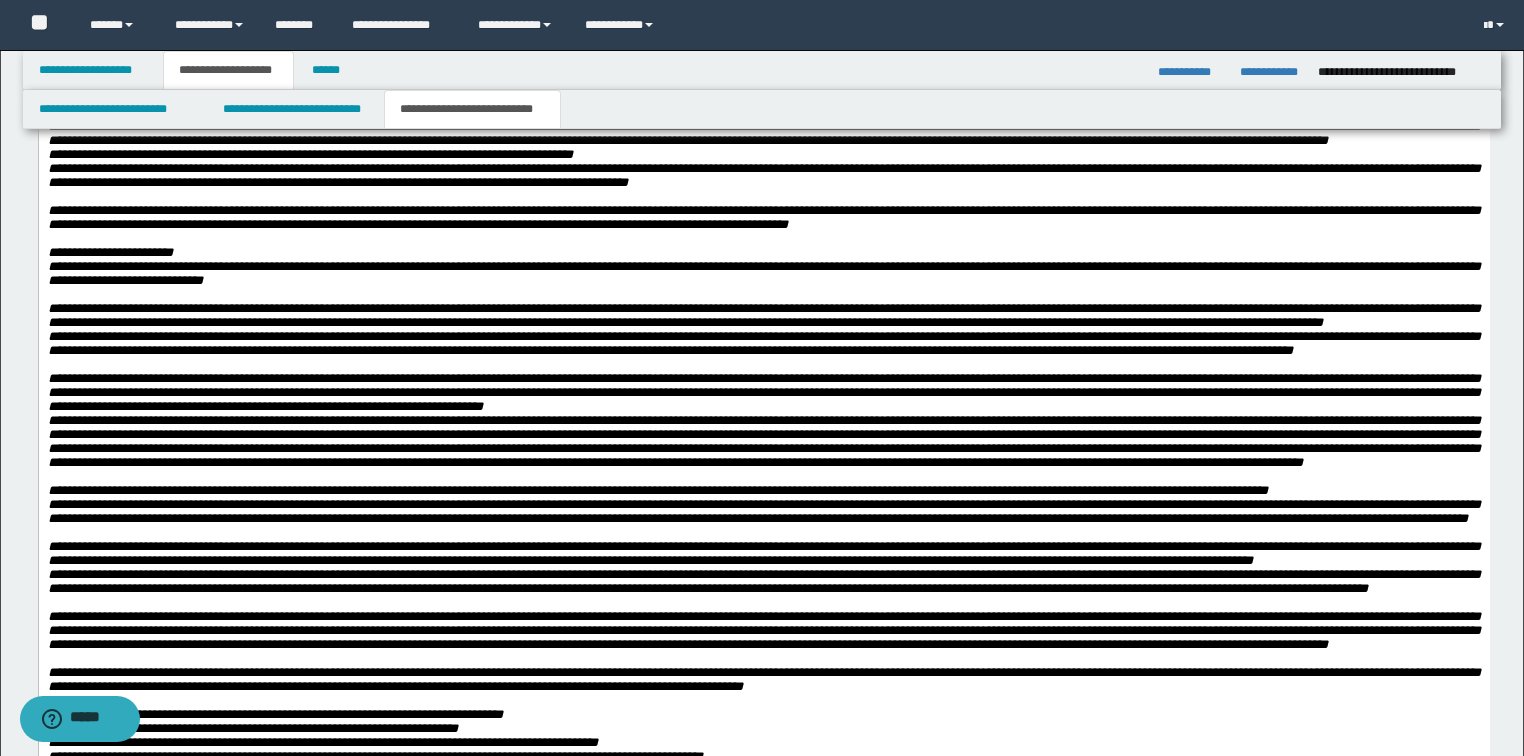drag, startPoint x: 380, startPoint y: 491, endPoint x: 203, endPoint y: 496, distance: 177.0706 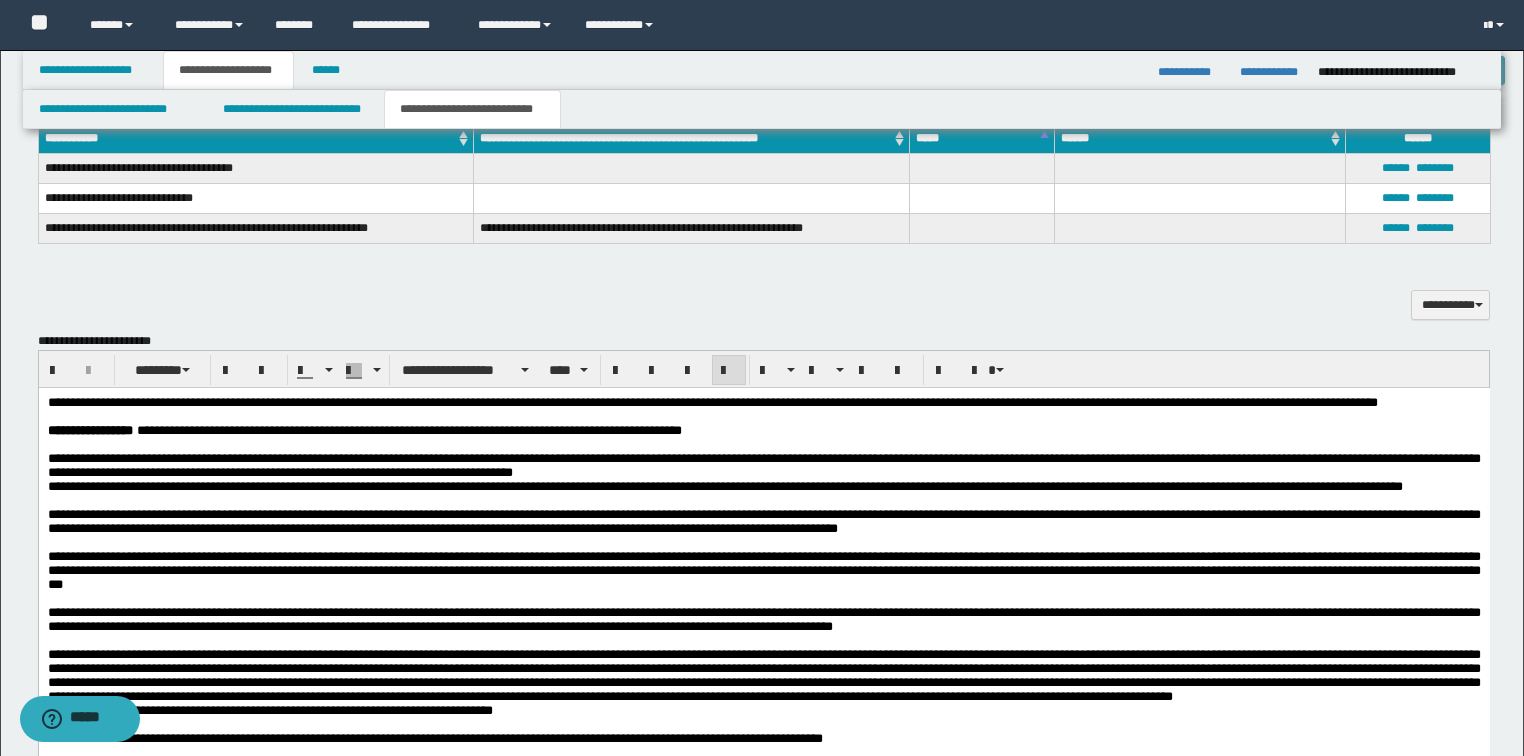 scroll, scrollTop: 1120, scrollLeft: 0, axis: vertical 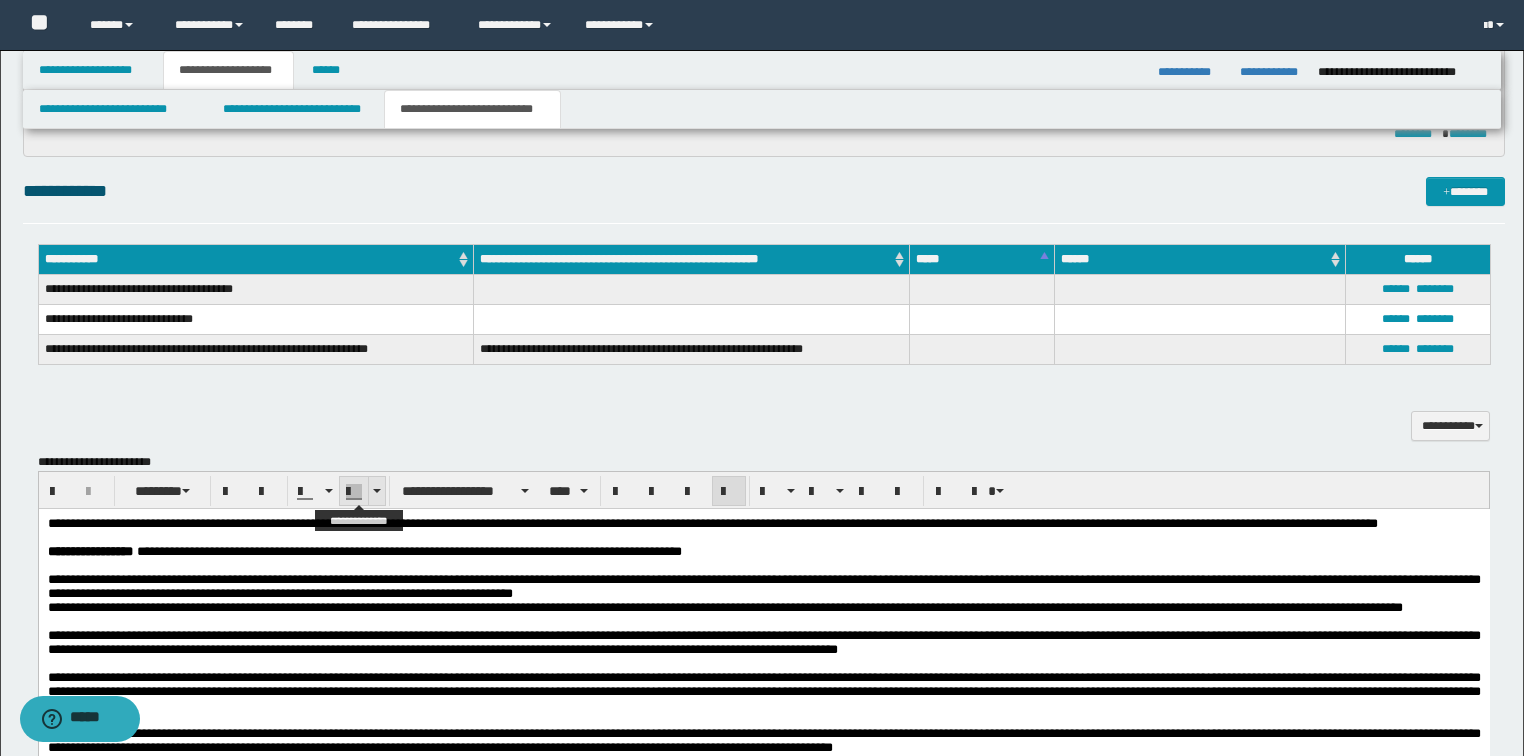 click at bounding box center (376, 491) 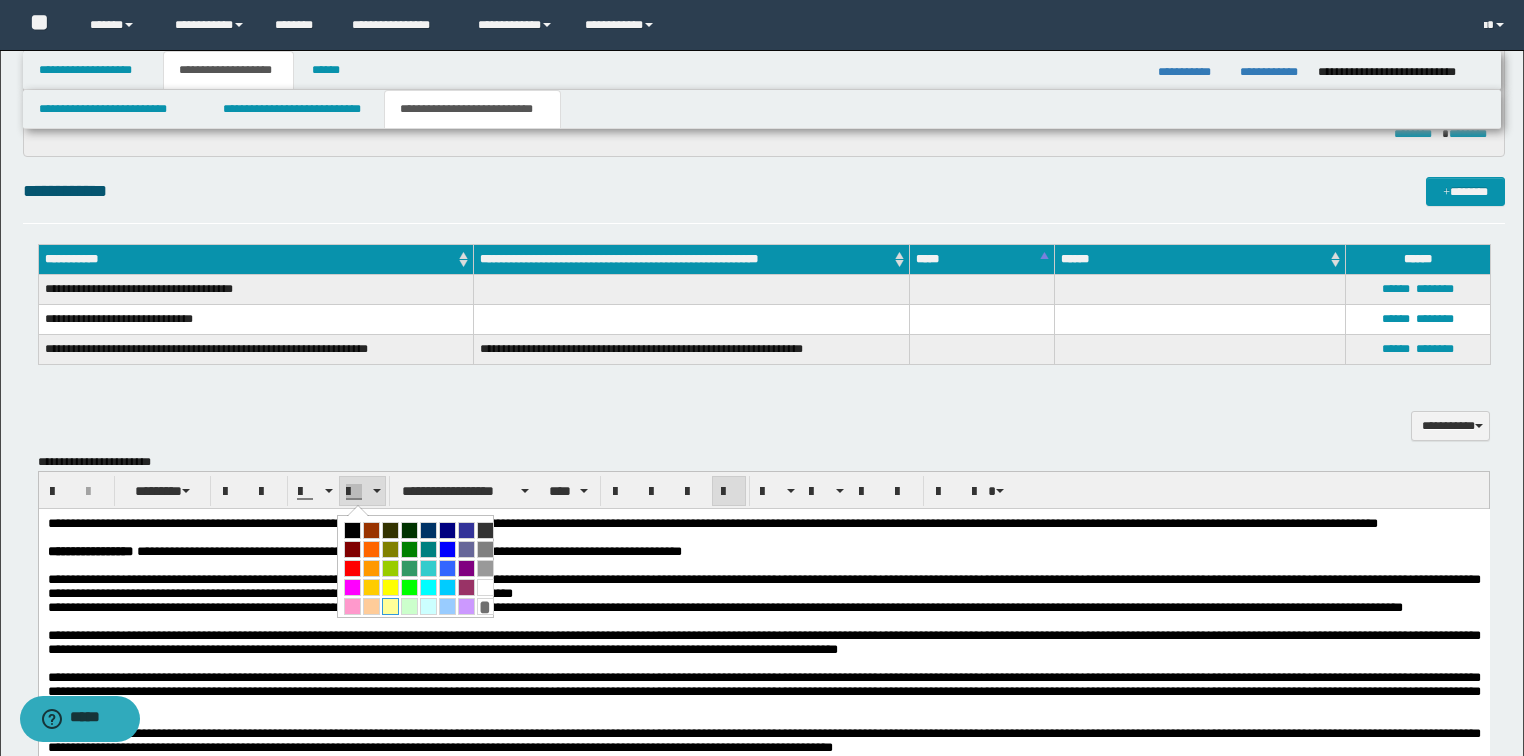 click at bounding box center [390, 606] 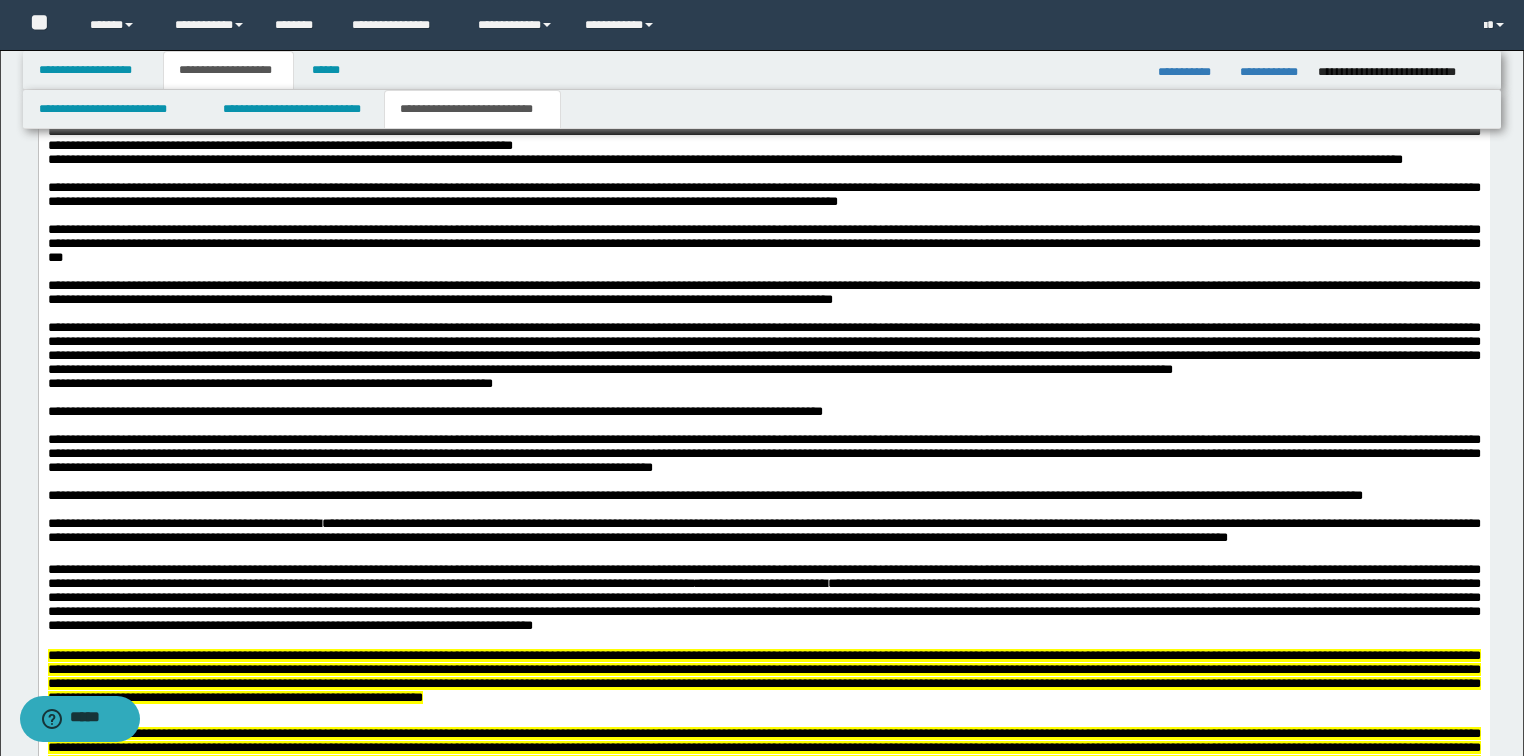 scroll, scrollTop: 1760, scrollLeft: 0, axis: vertical 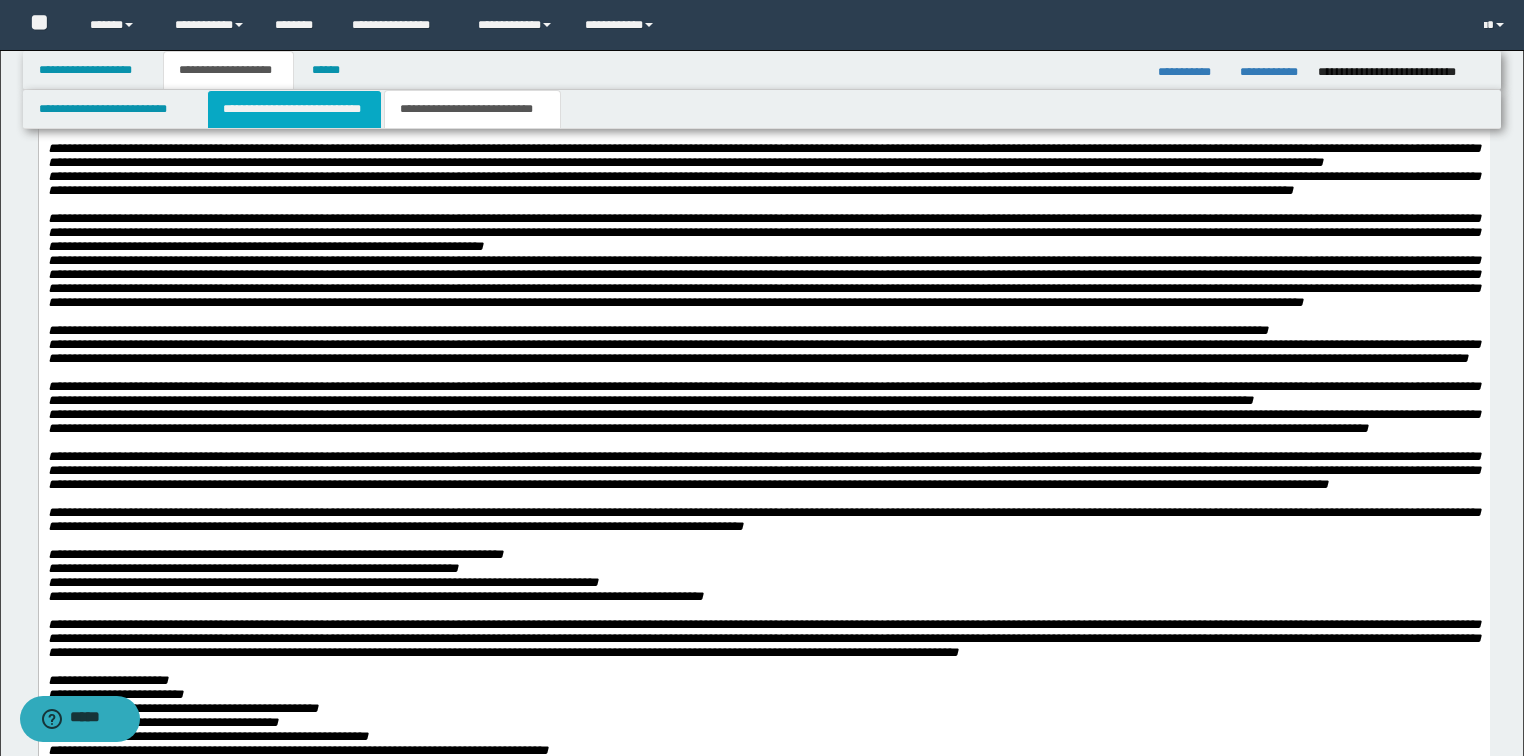 click on "**********" at bounding box center (294, 109) 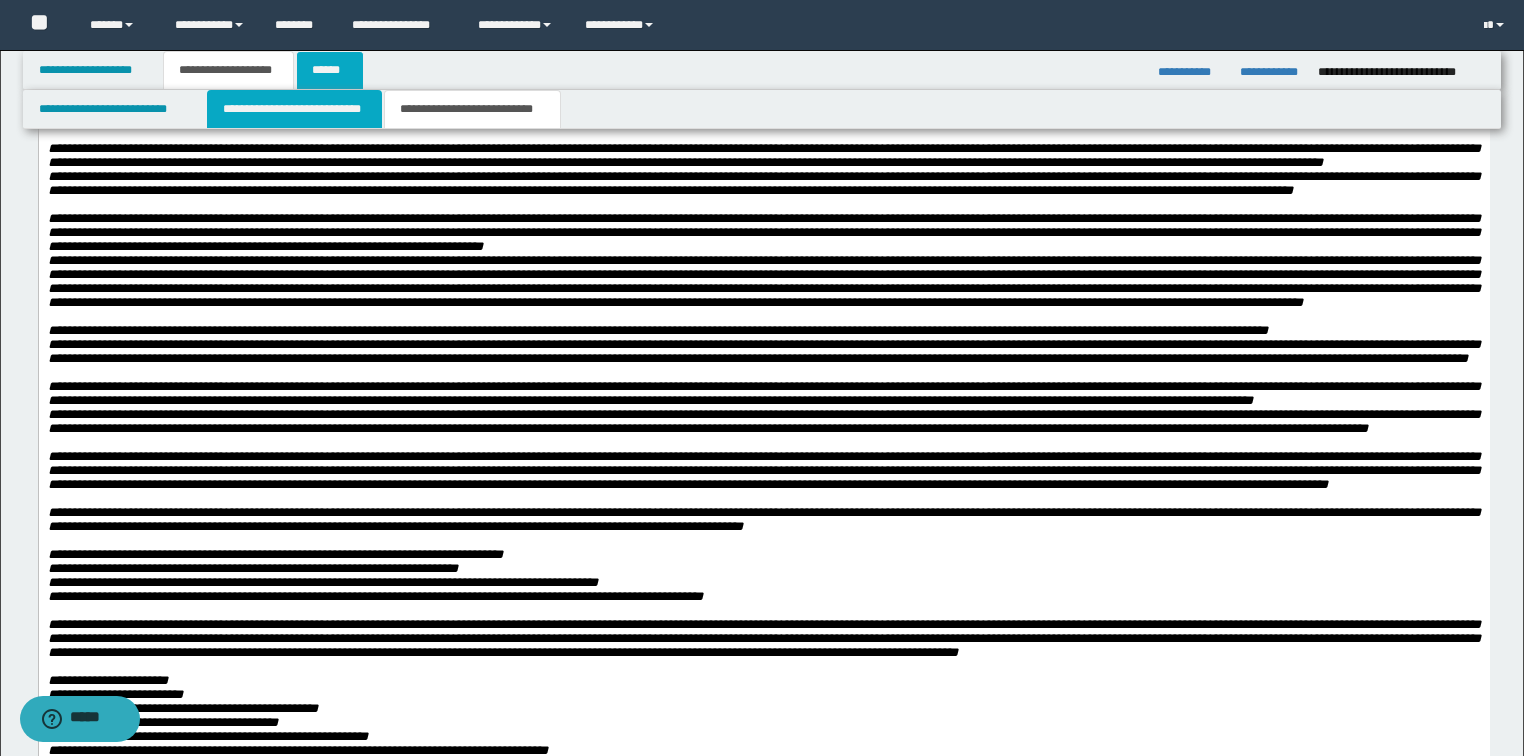 type 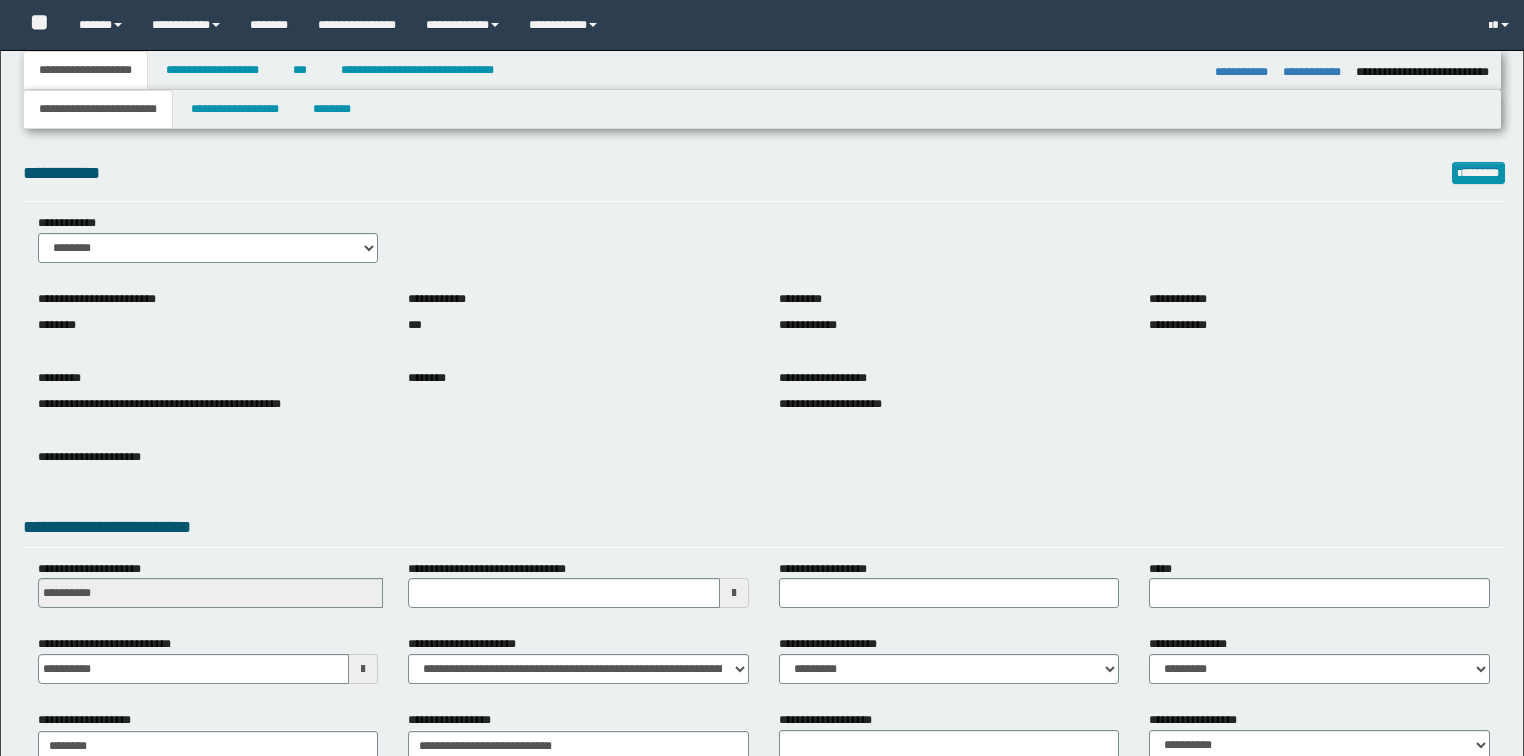 select on "*" 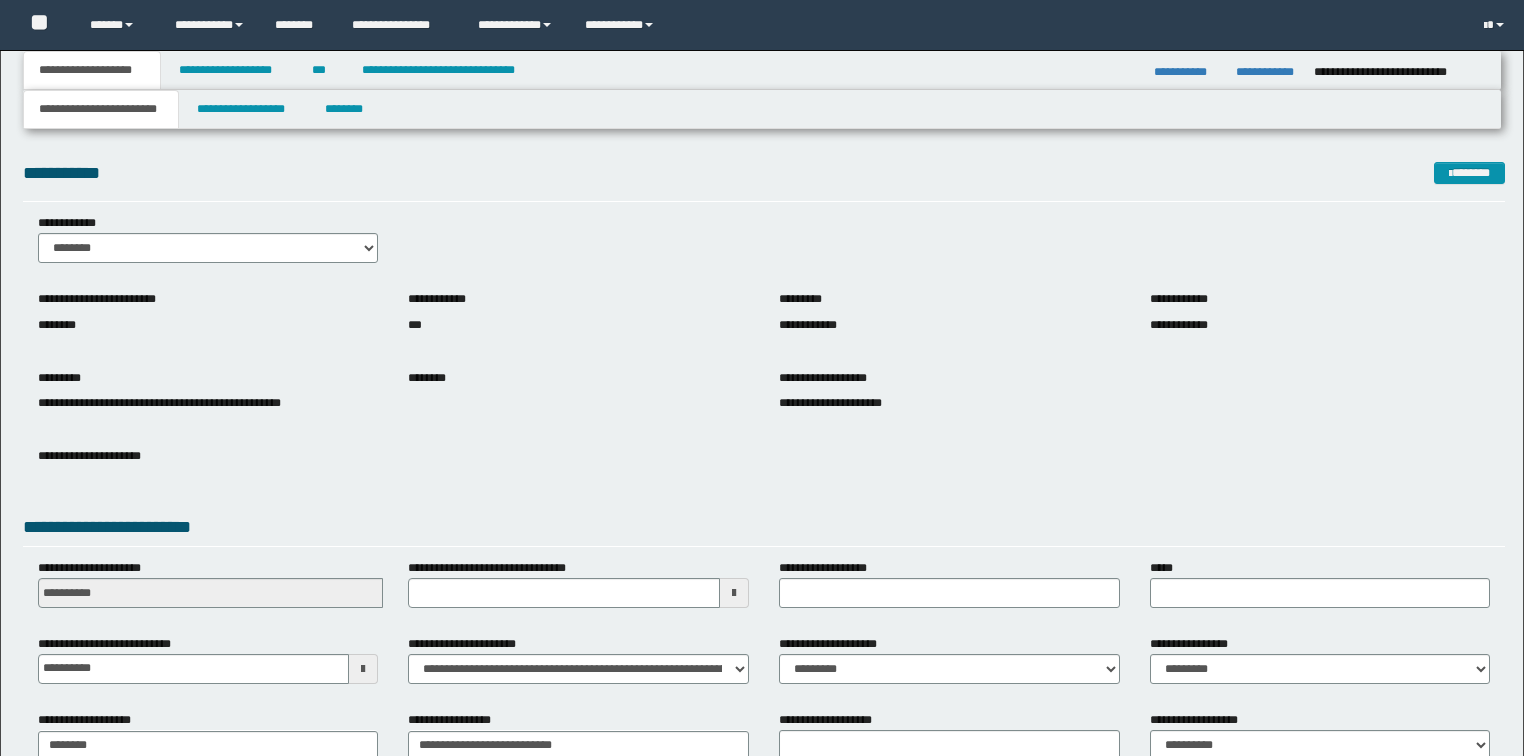 scroll, scrollTop: 0, scrollLeft: 0, axis: both 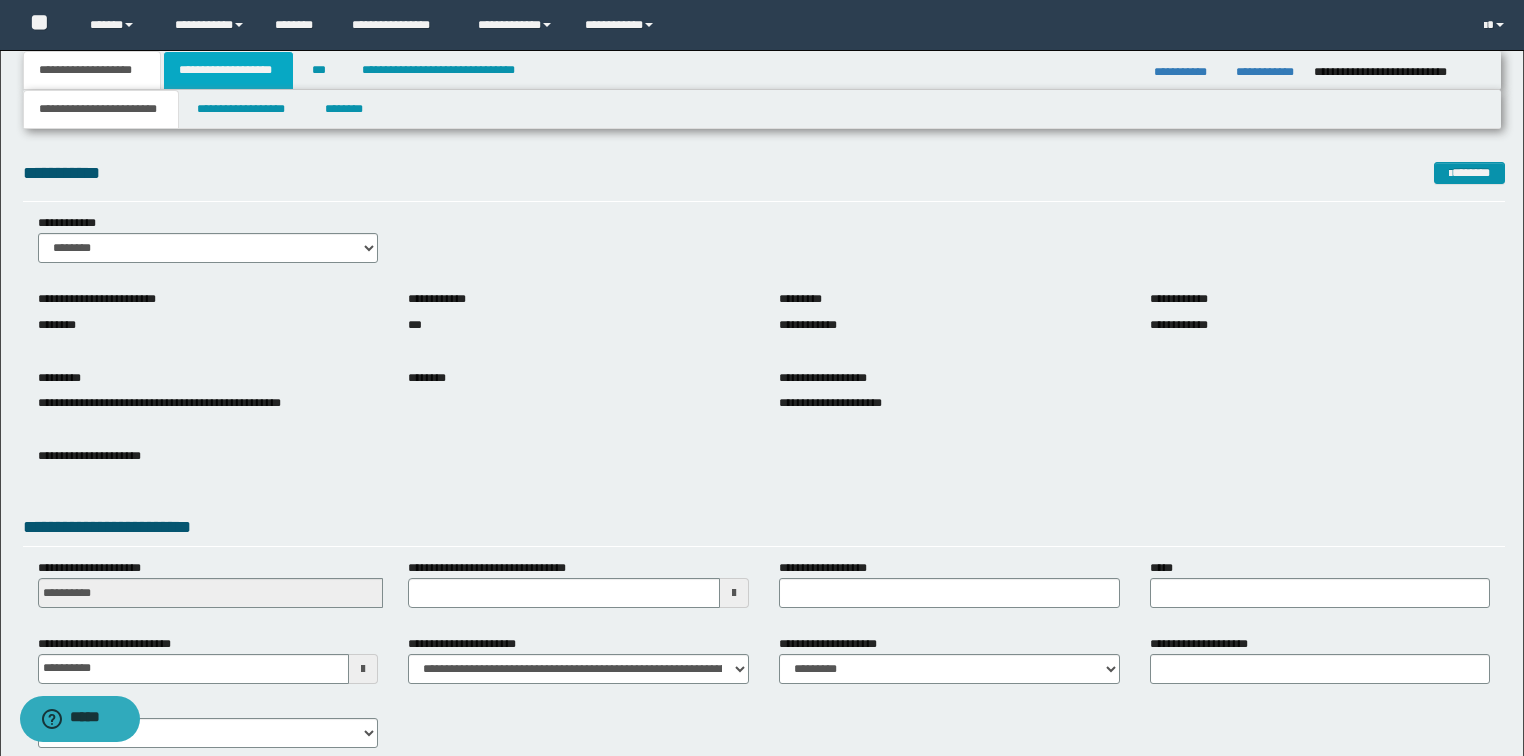 click on "**********" at bounding box center (228, 70) 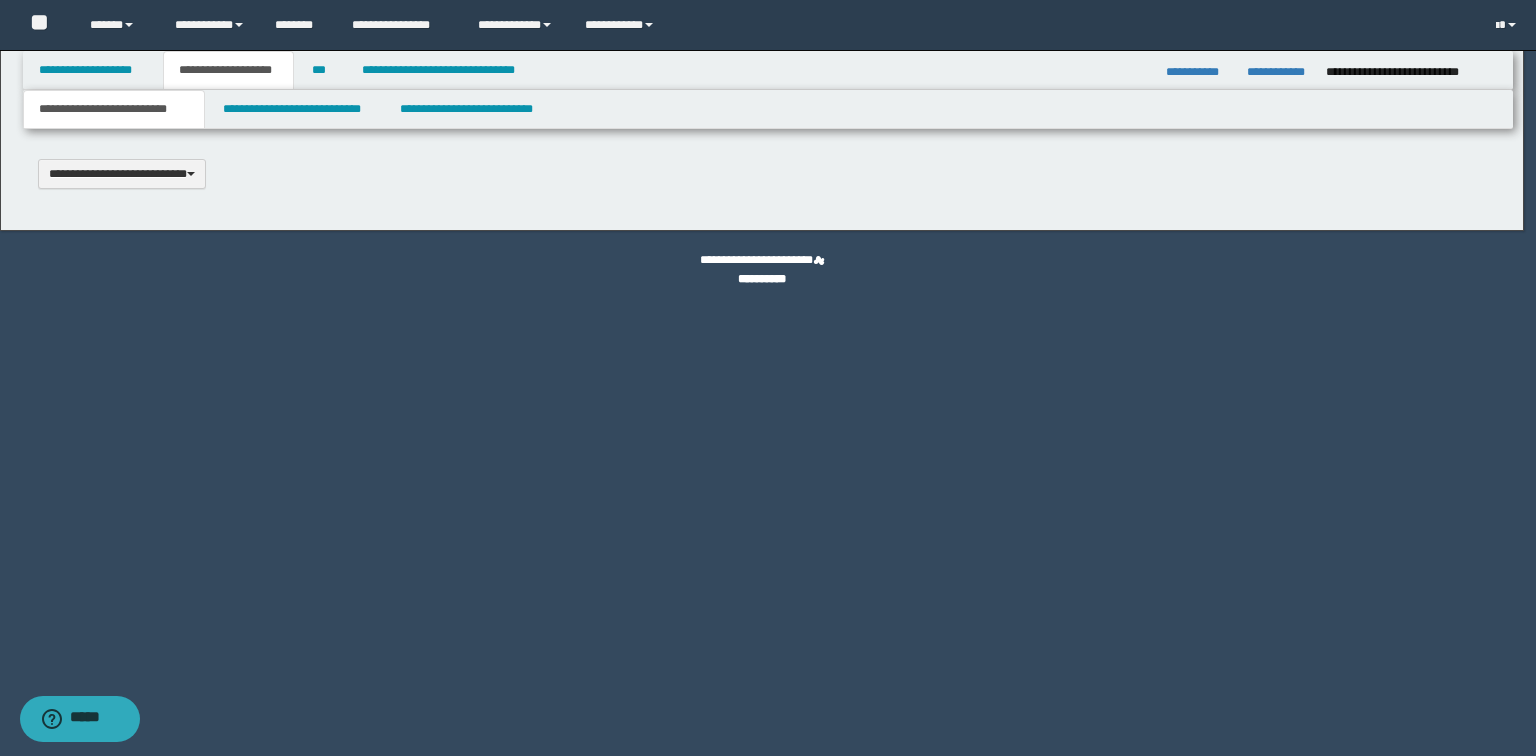 scroll, scrollTop: 0, scrollLeft: 0, axis: both 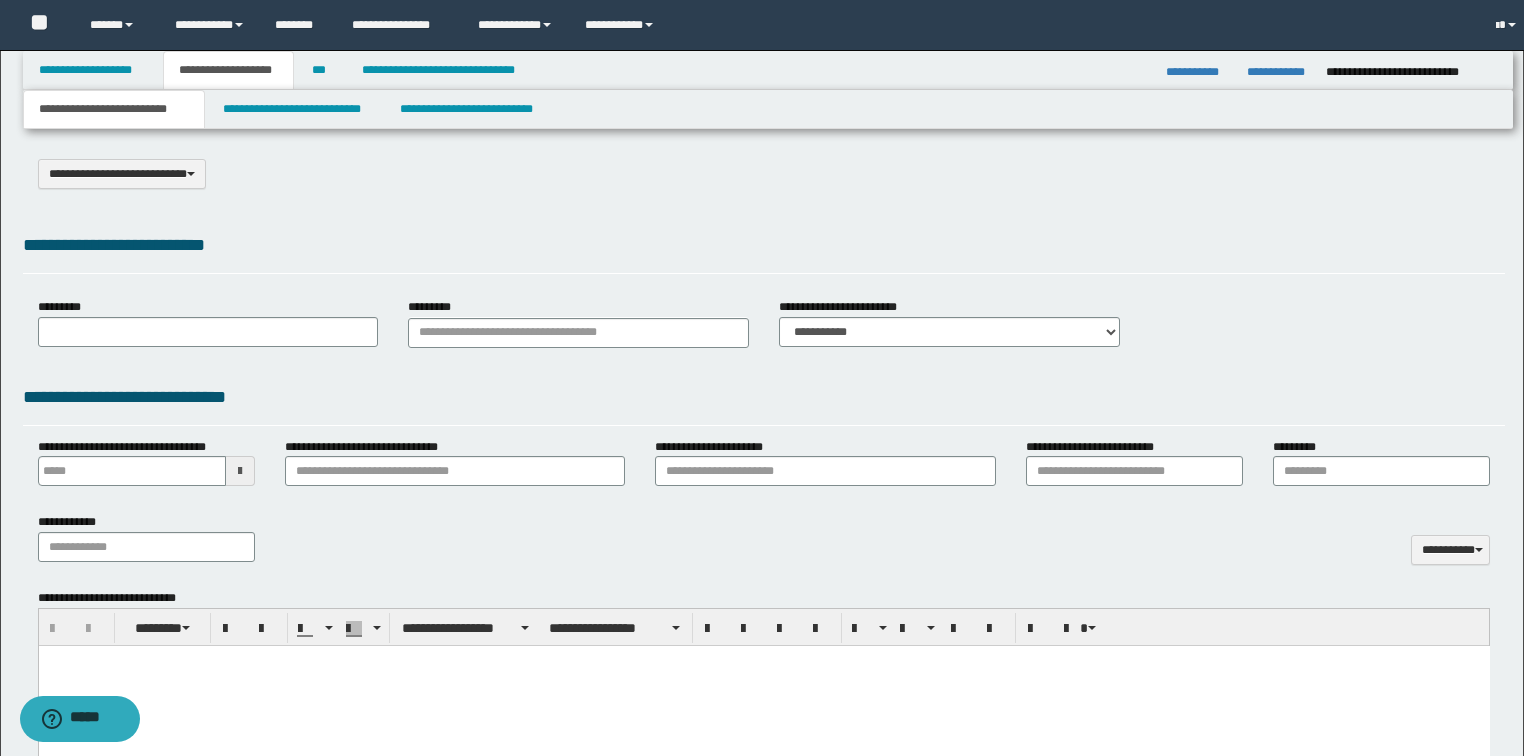 select on "*" 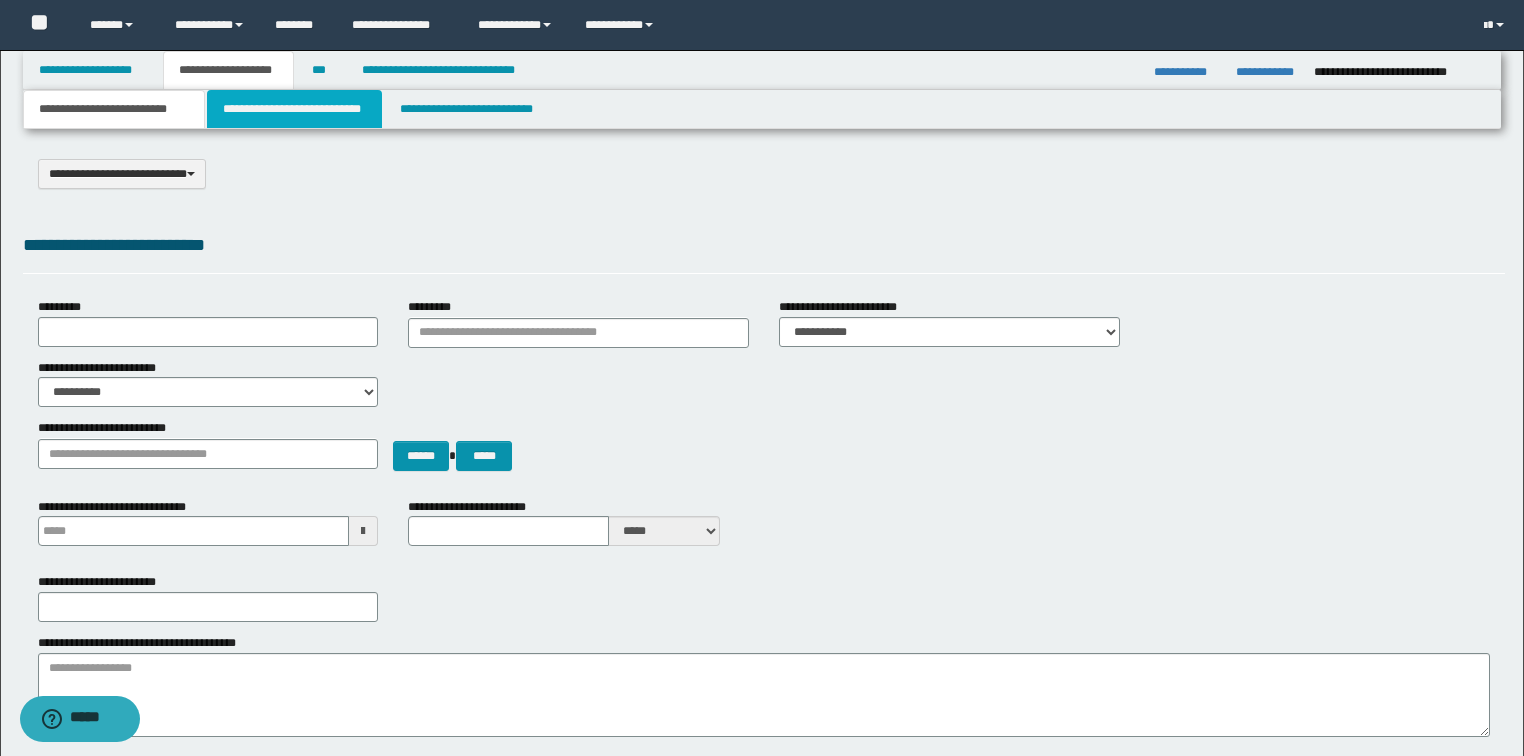 click on "**********" at bounding box center (294, 109) 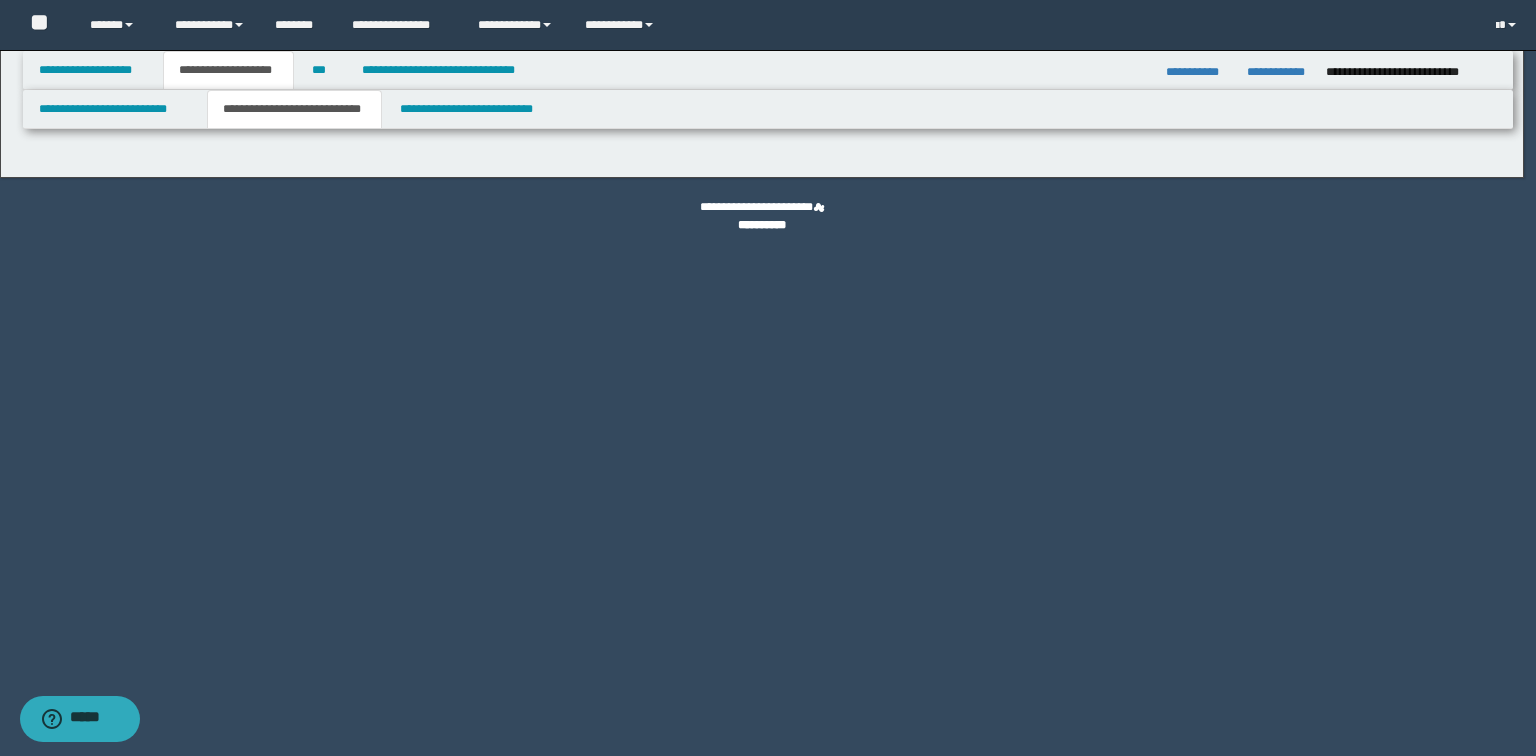 select on "*" 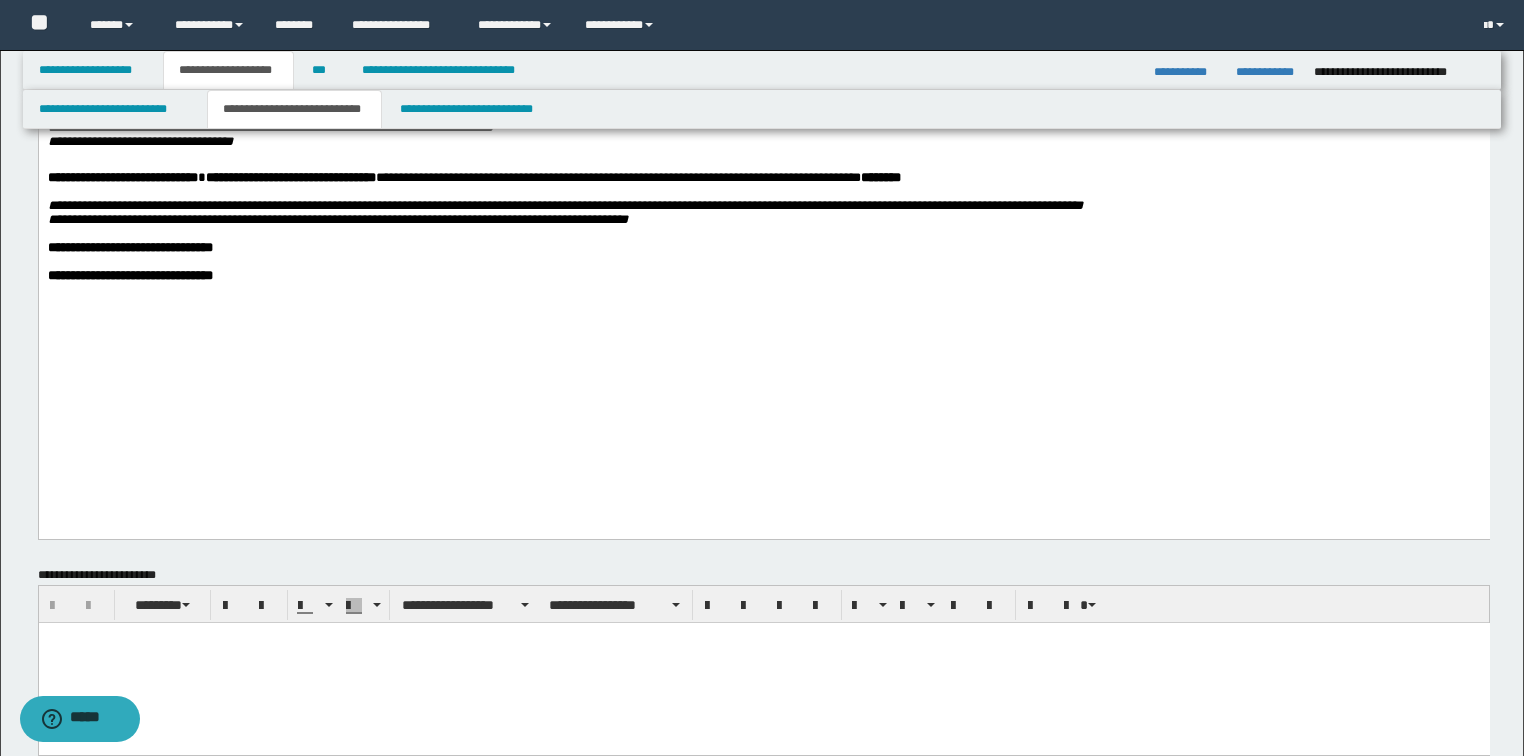 scroll, scrollTop: 720, scrollLeft: 0, axis: vertical 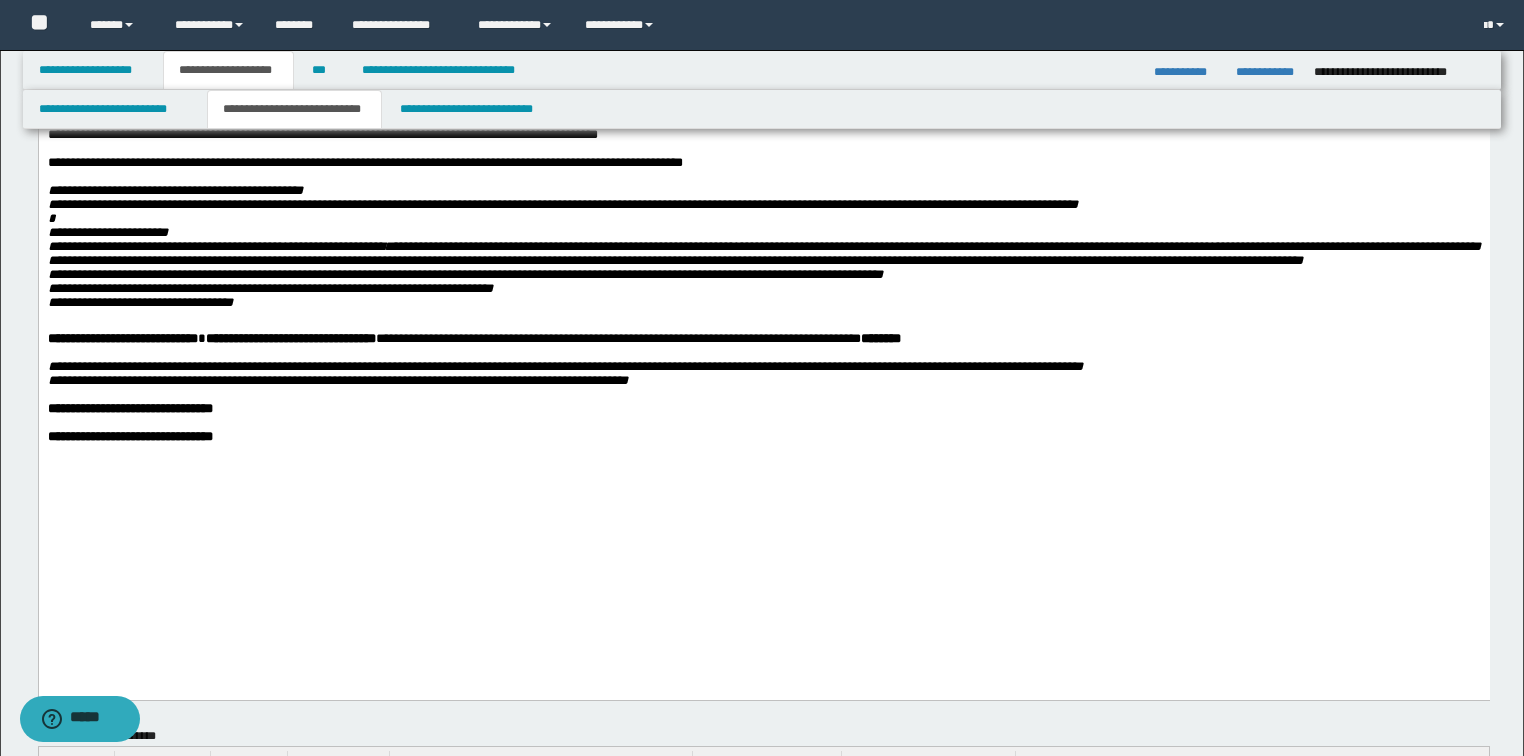 click on "**********" at bounding box center [763, 437] 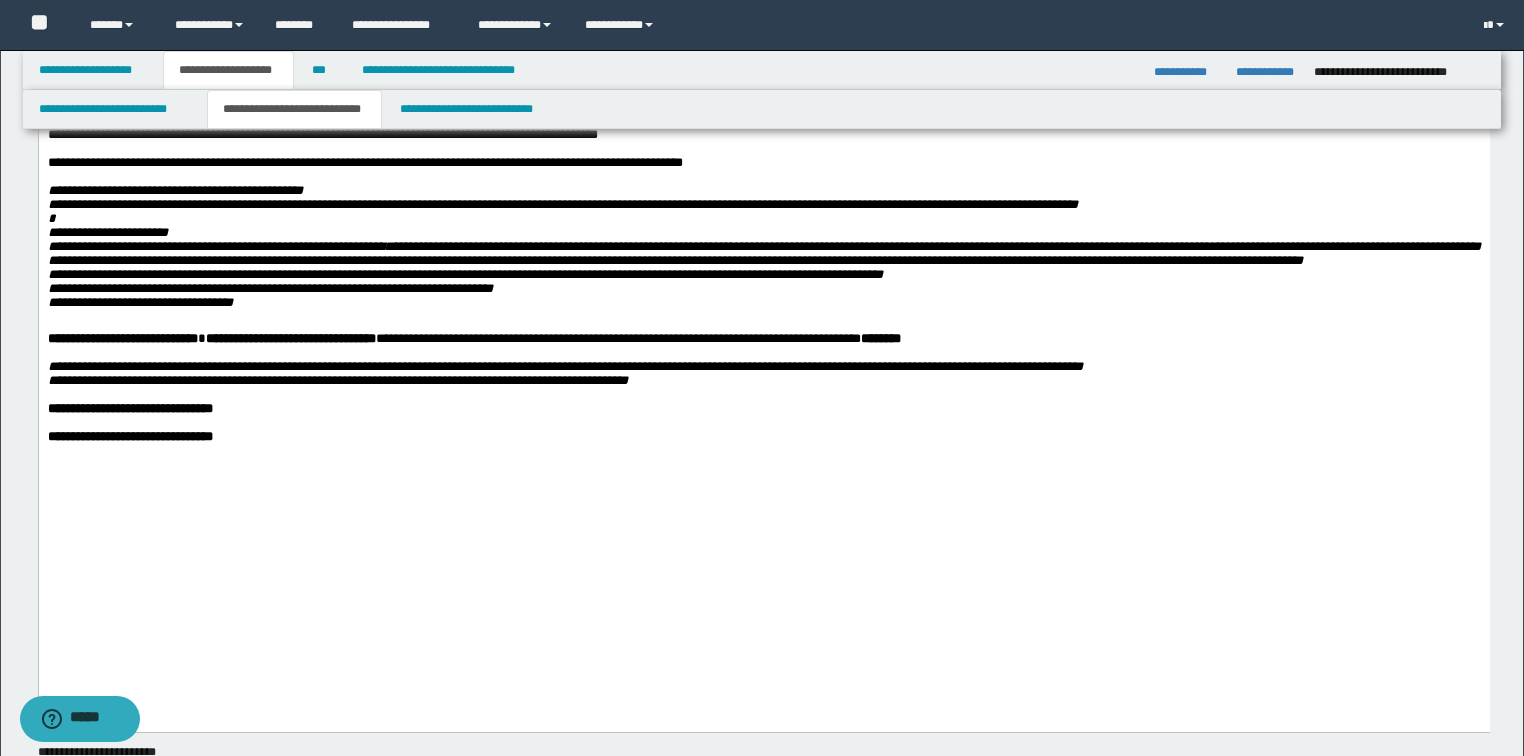 paste 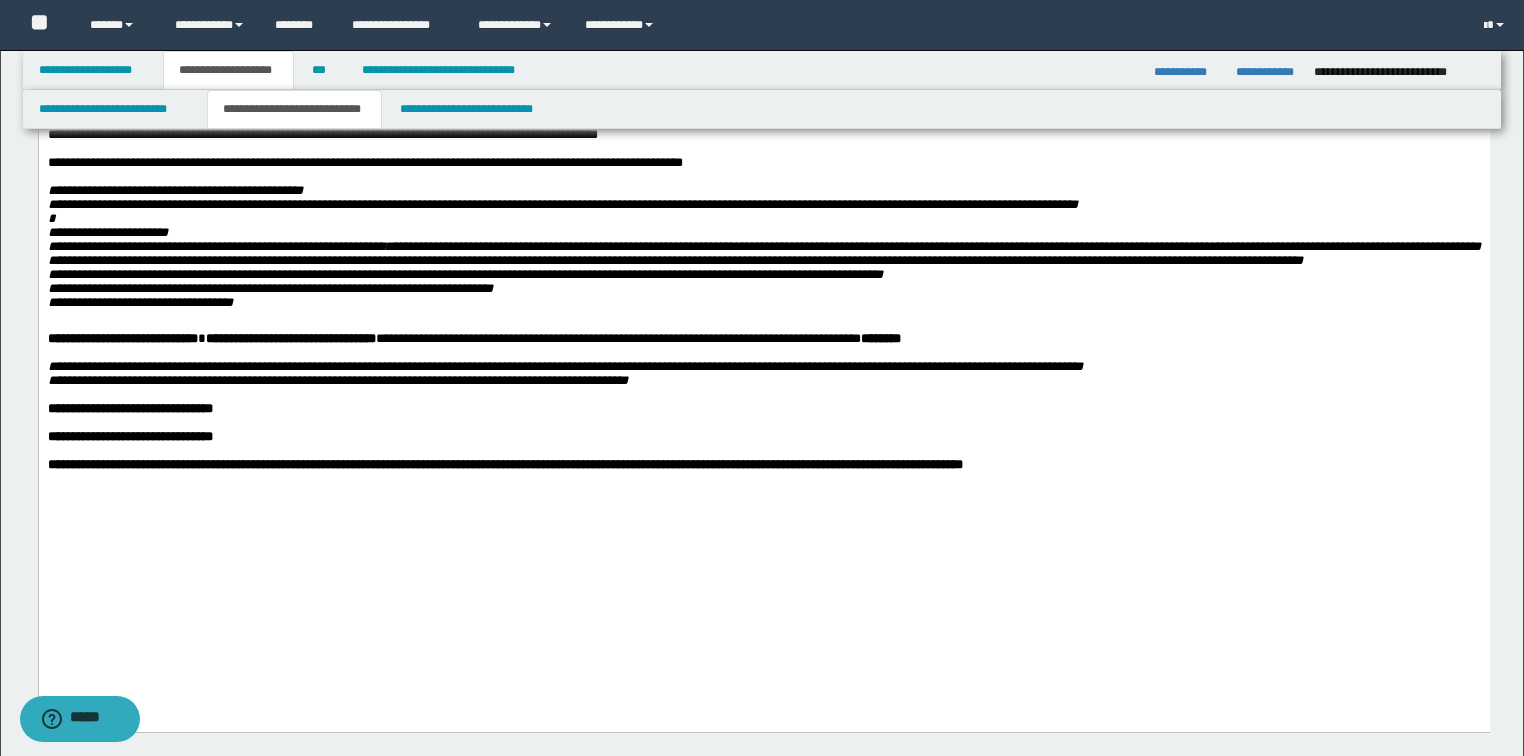 click on "**********" at bounding box center (763, 13) 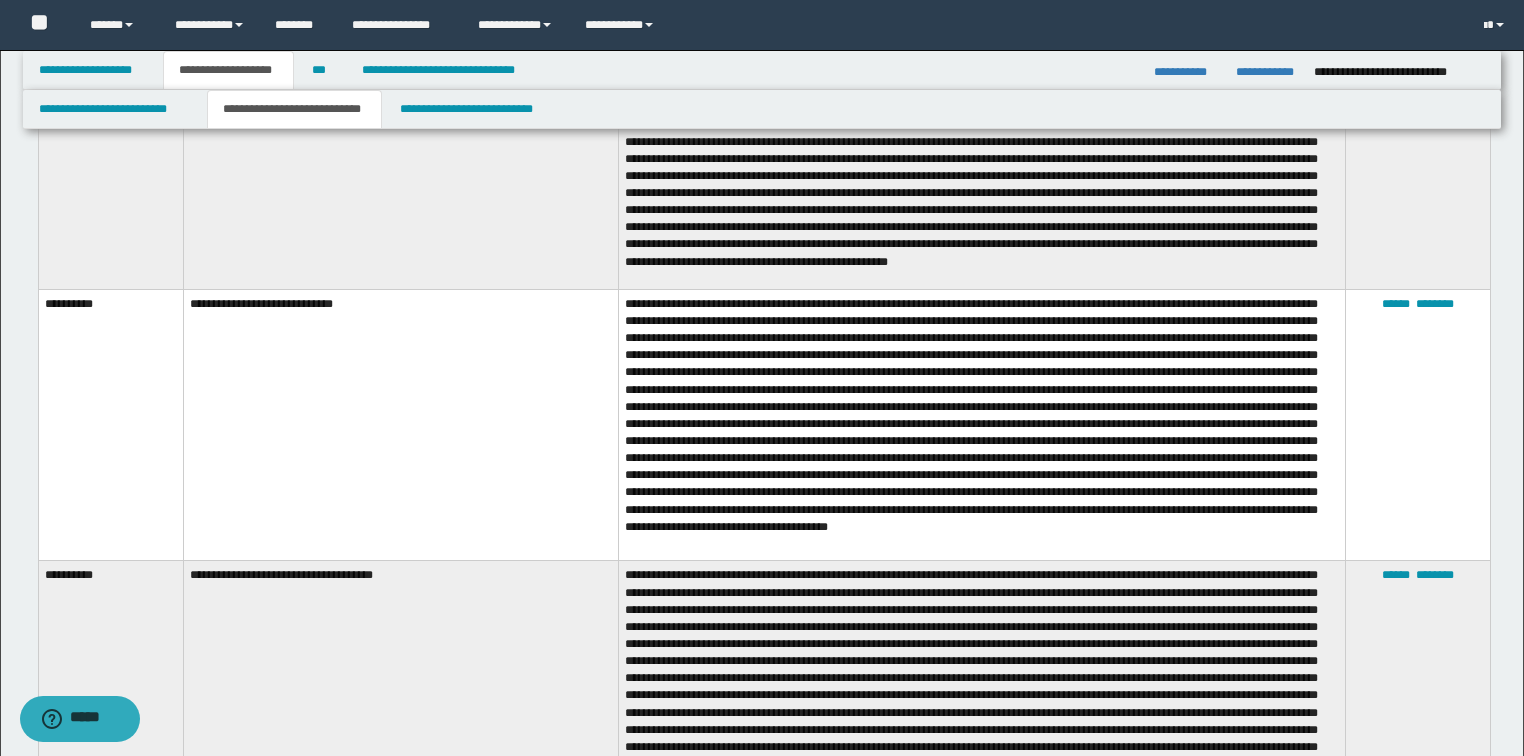 scroll, scrollTop: 2320, scrollLeft: 0, axis: vertical 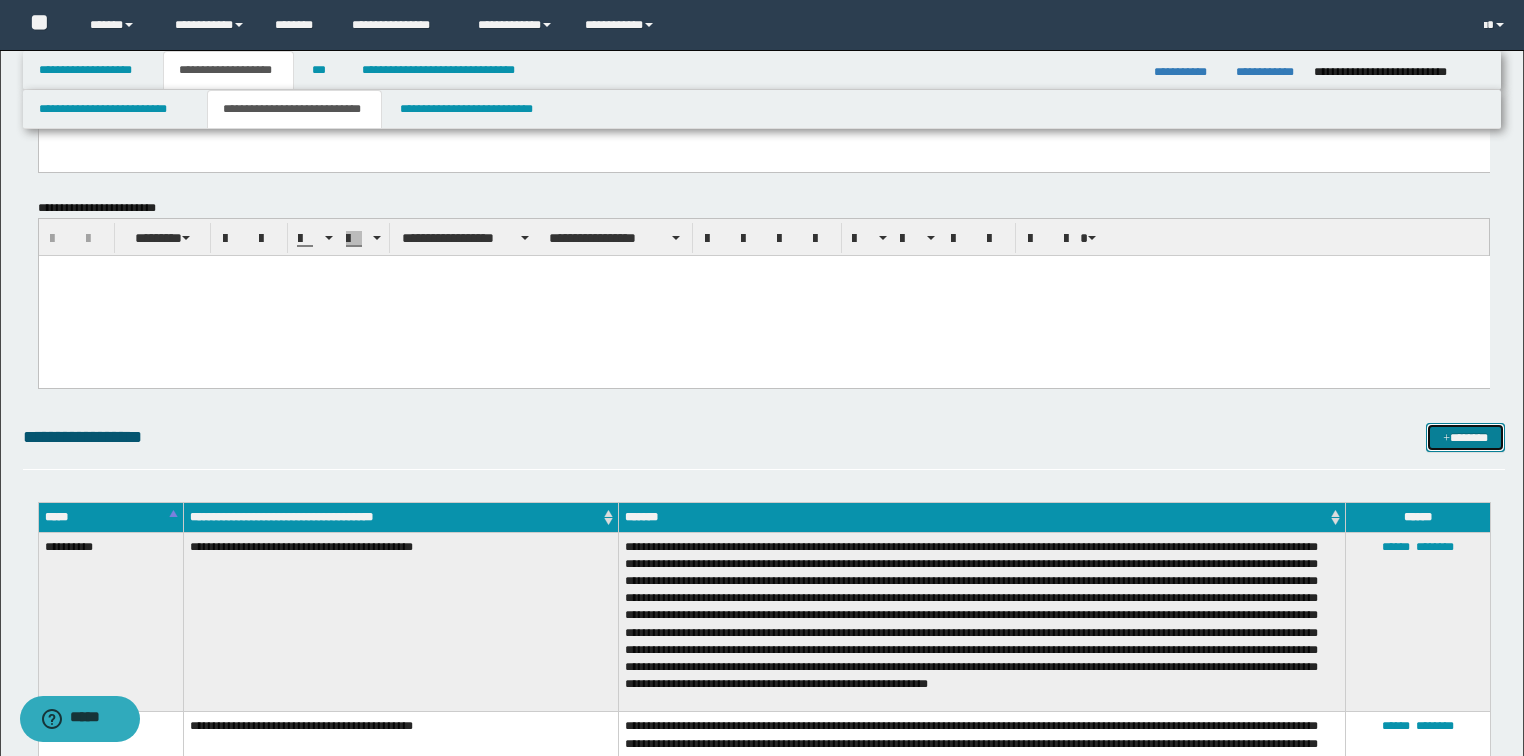 drag, startPoint x: 1456, startPoint y: 433, endPoint x: 1215, endPoint y: 388, distance: 245.16525 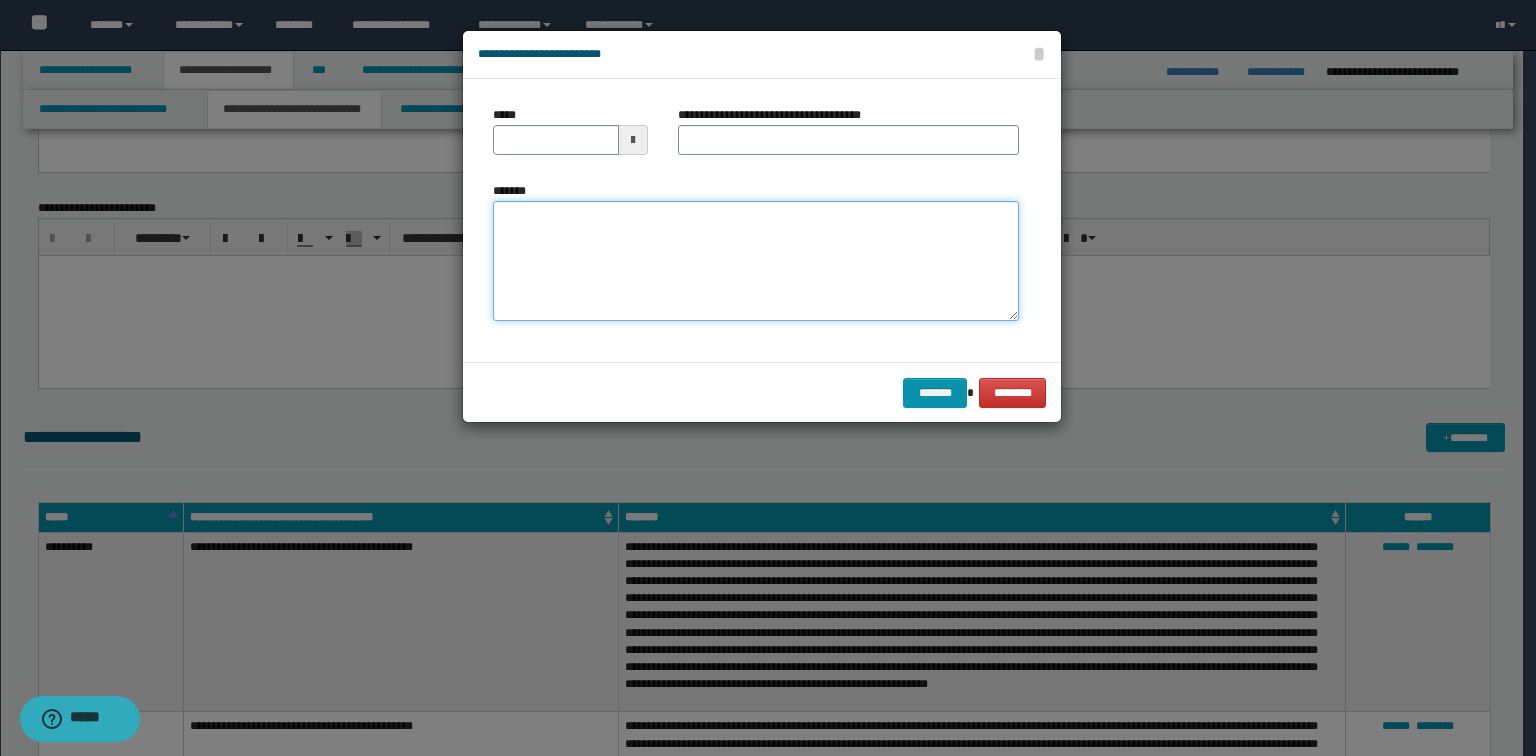 click on "*******" at bounding box center (756, 261) 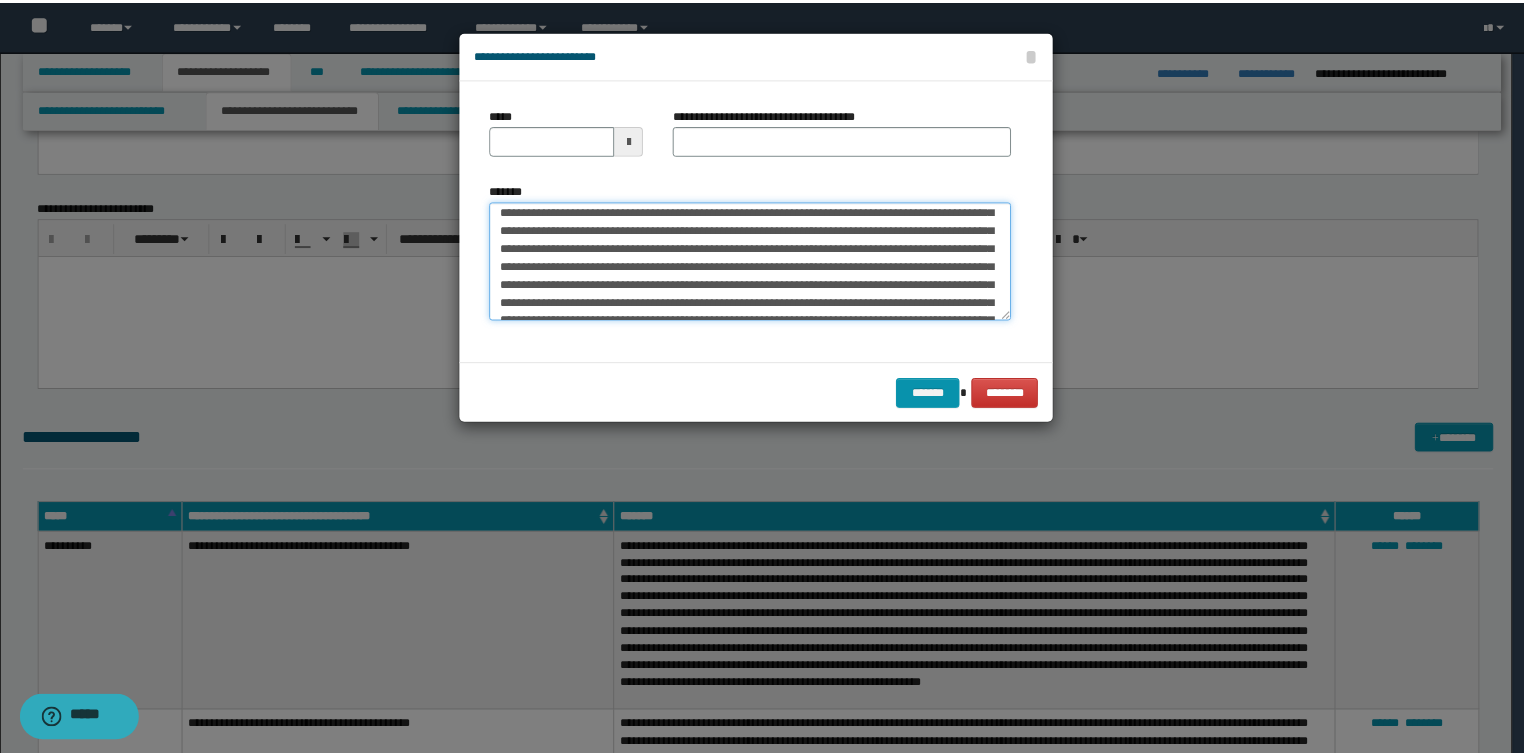 scroll, scrollTop: 0, scrollLeft: 0, axis: both 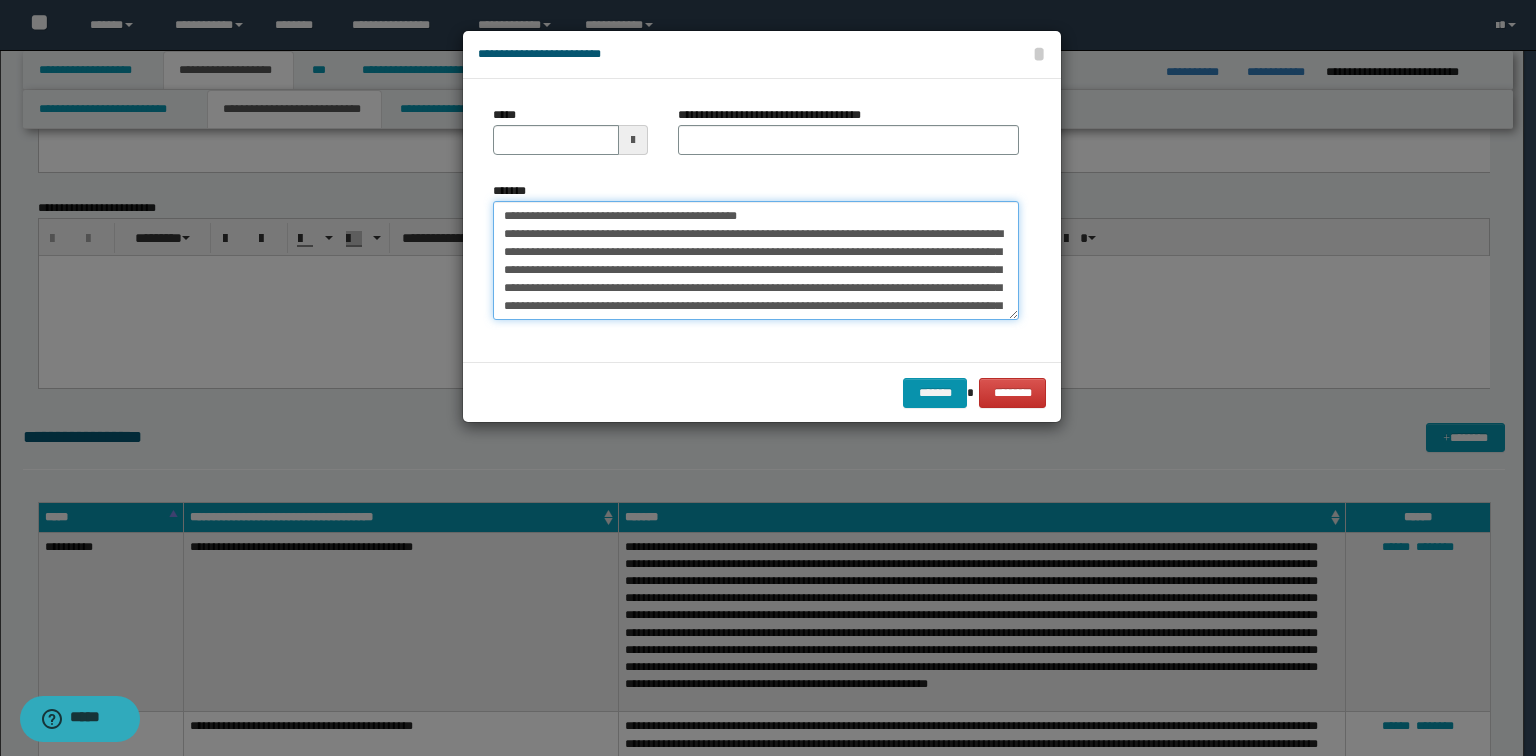 drag, startPoint x: 743, startPoint y: 207, endPoint x: 567, endPoint y: 200, distance: 176.13914 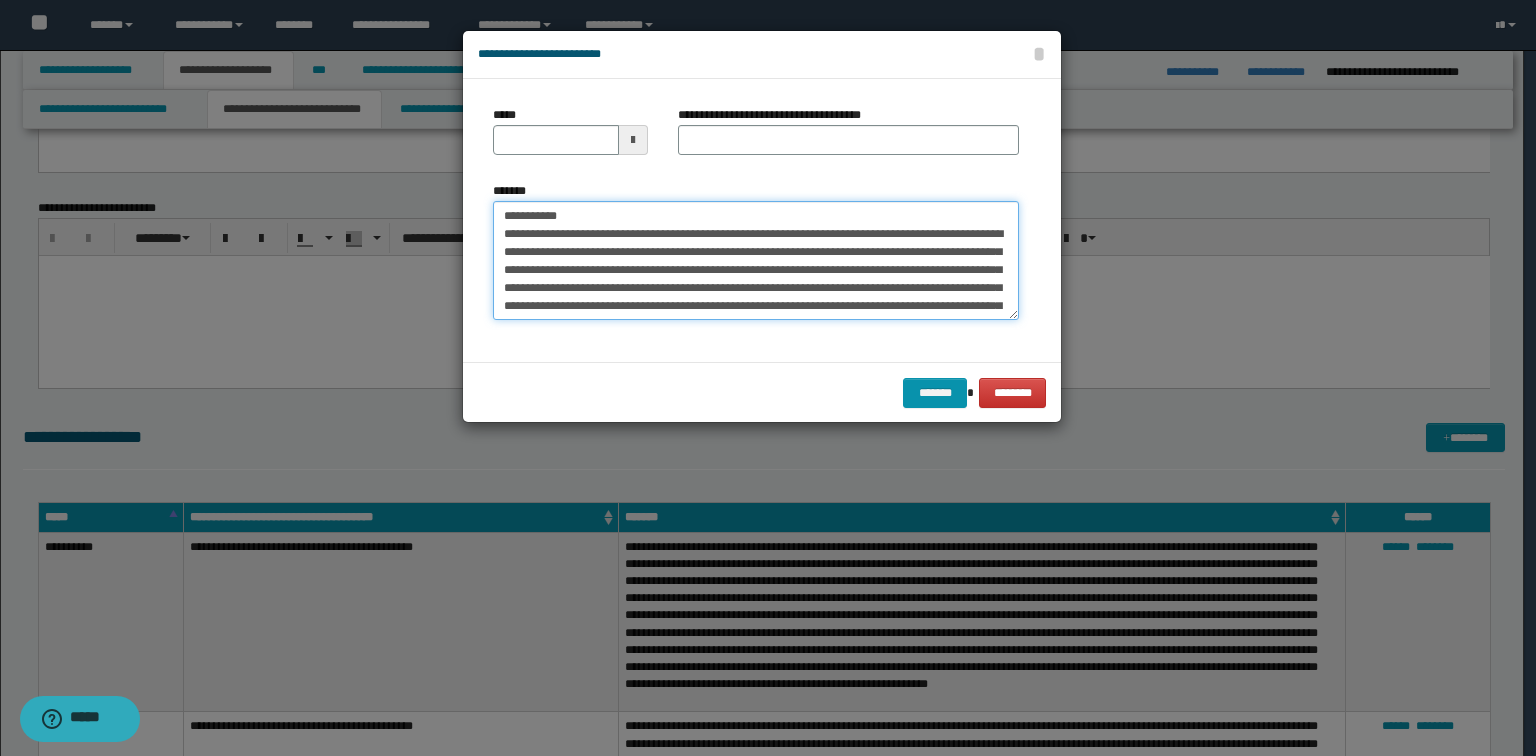 type on "**********" 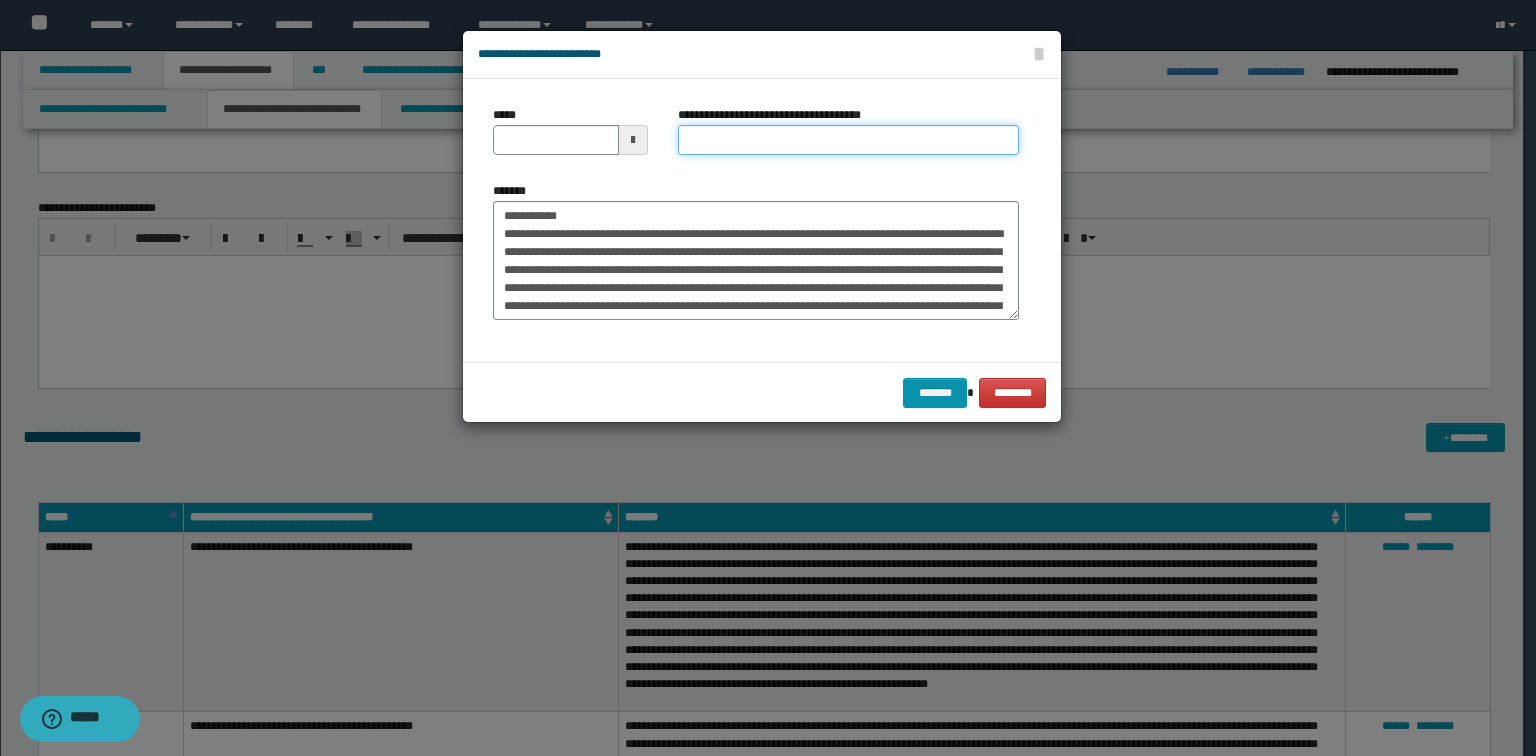 click on "**********" at bounding box center [848, 140] 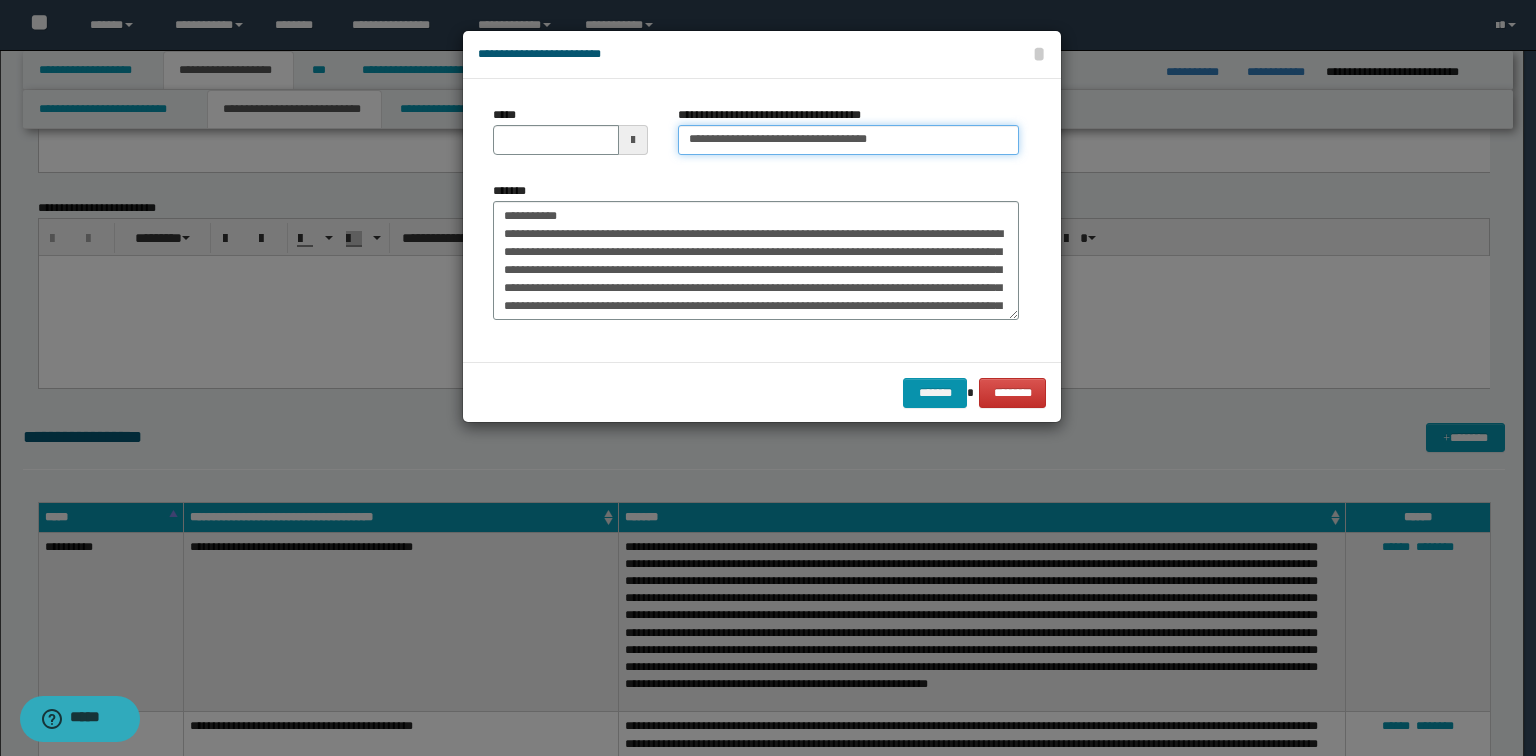 type 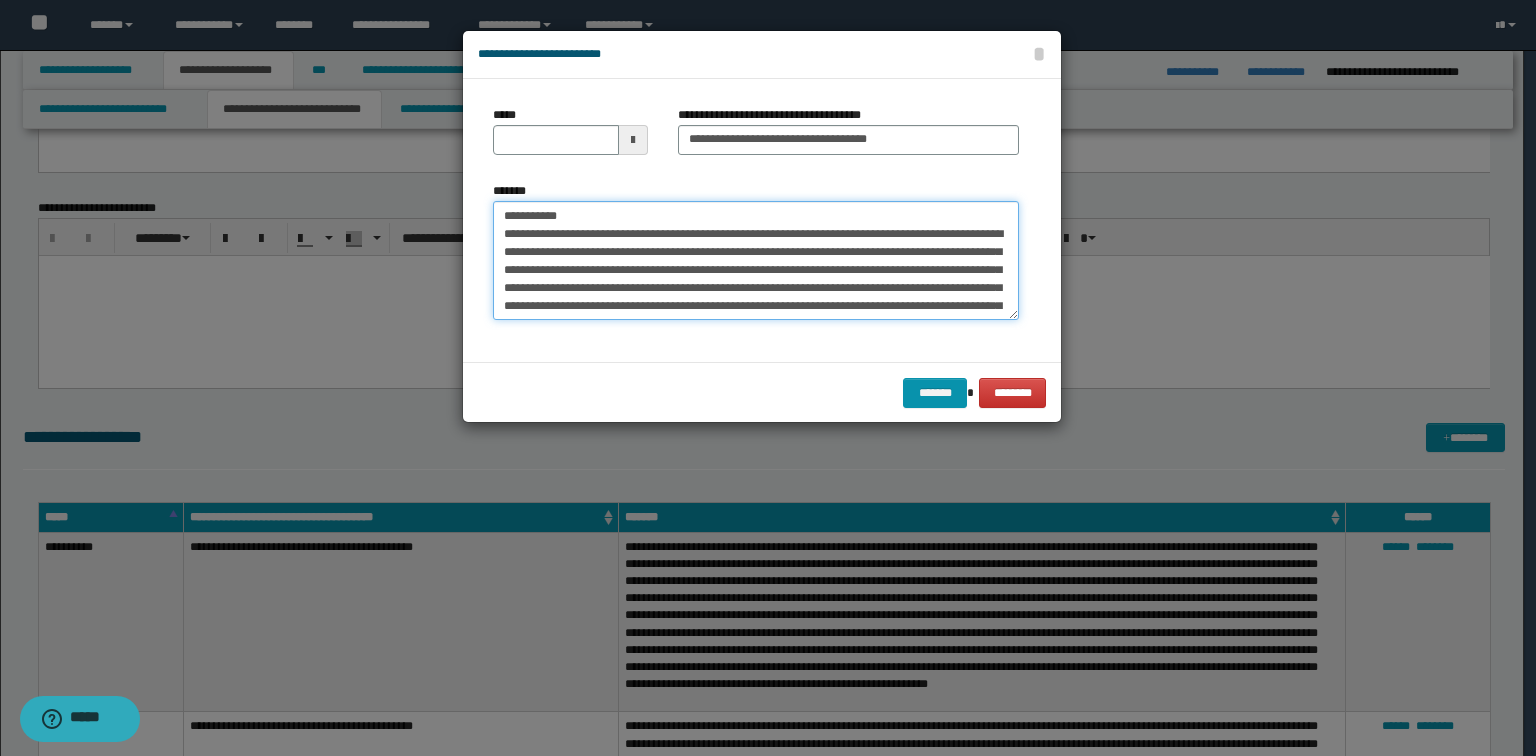 drag, startPoint x: 629, startPoint y: 209, endPoint x: 4, endPoint y: 191, distance: 625.25916 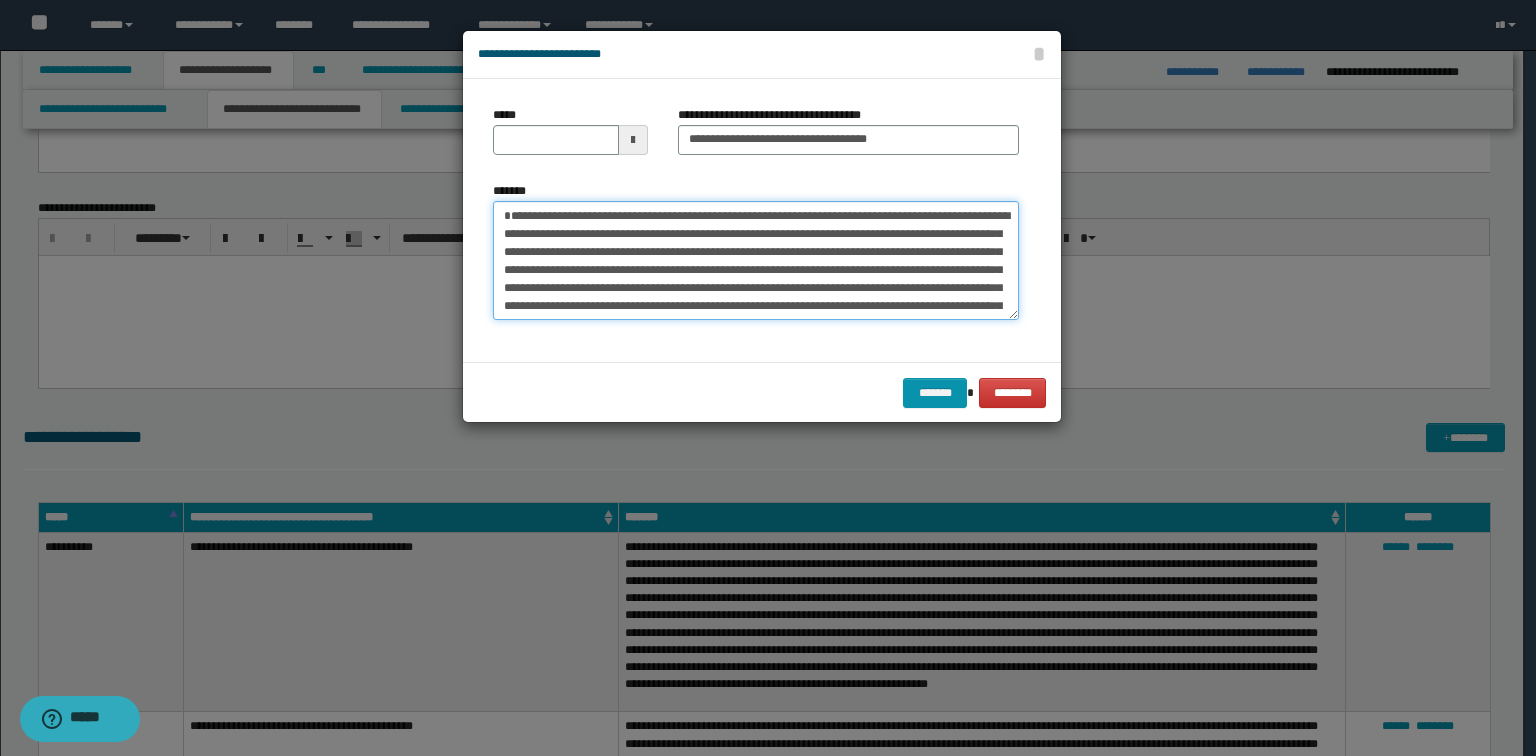 type 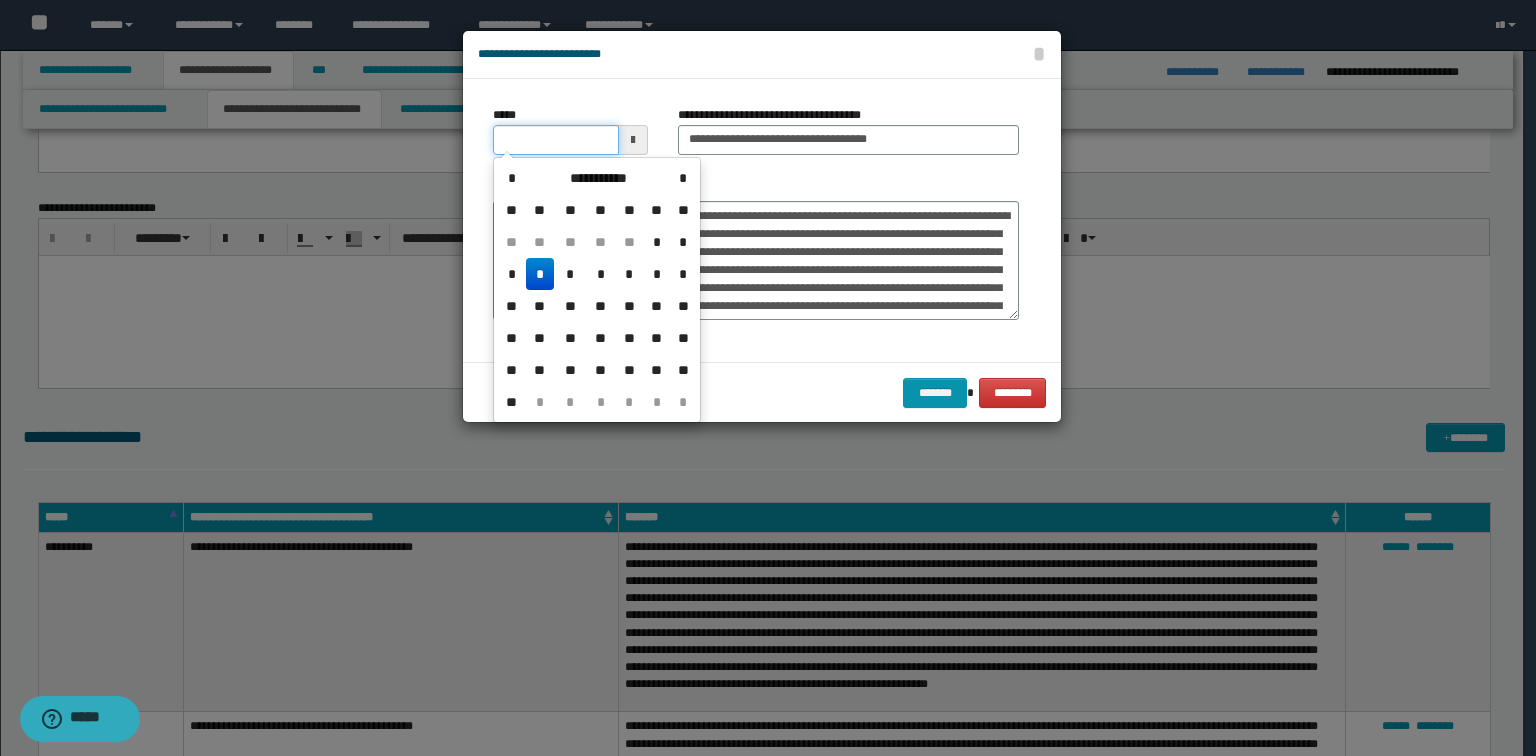 click on "*****" at bounding box center [556, 140] 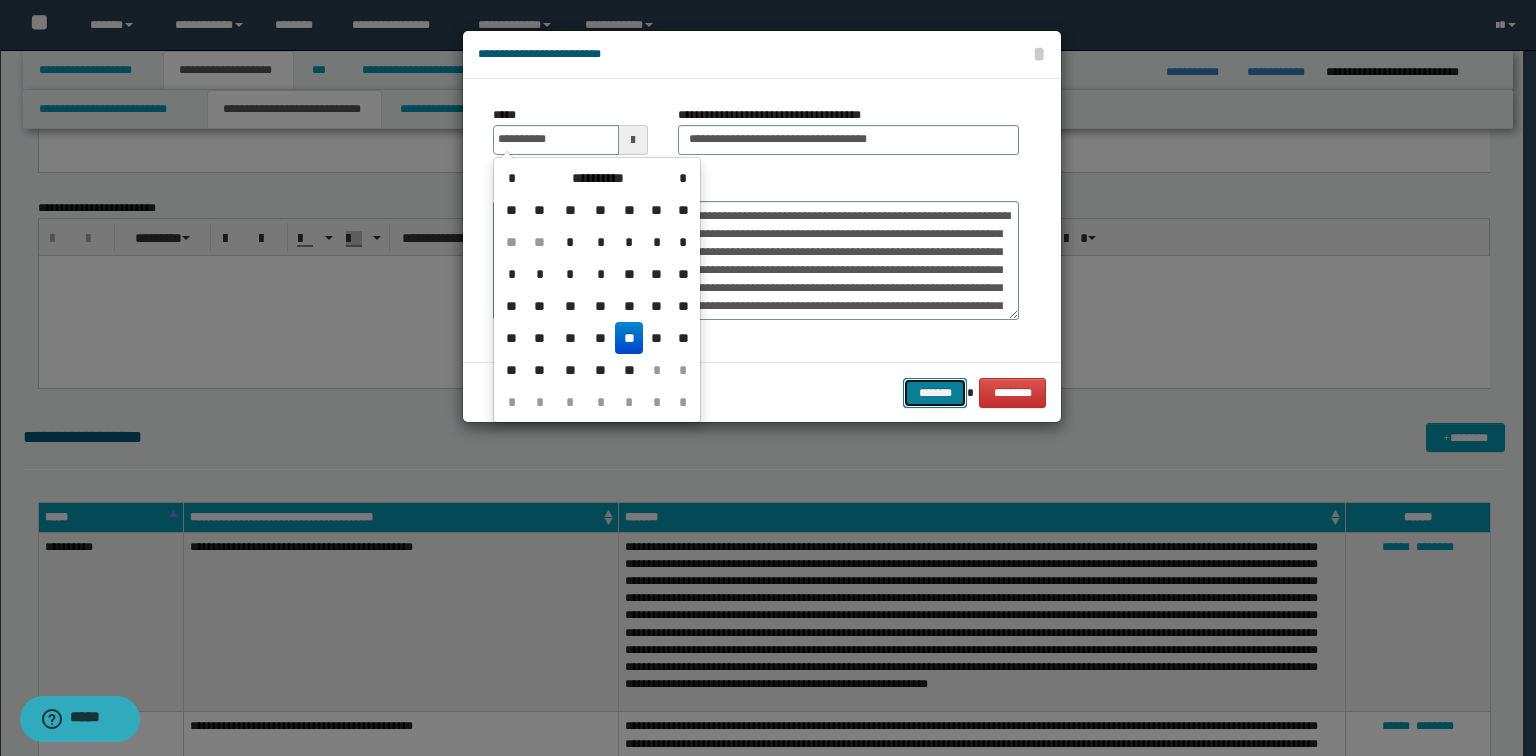 type on "**********" 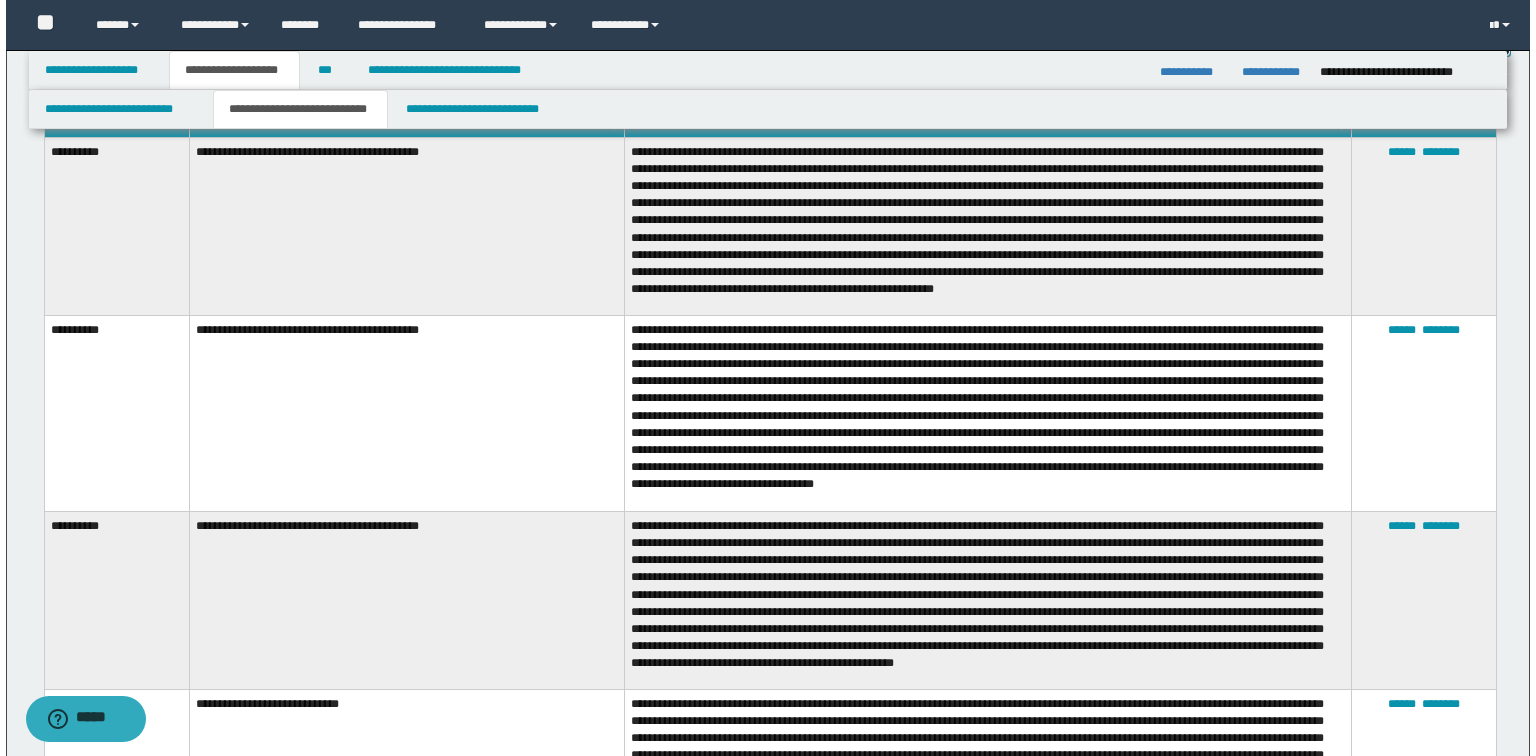 scroll, scrollTop: 1440, scrollLeft: 0, axis: vertical 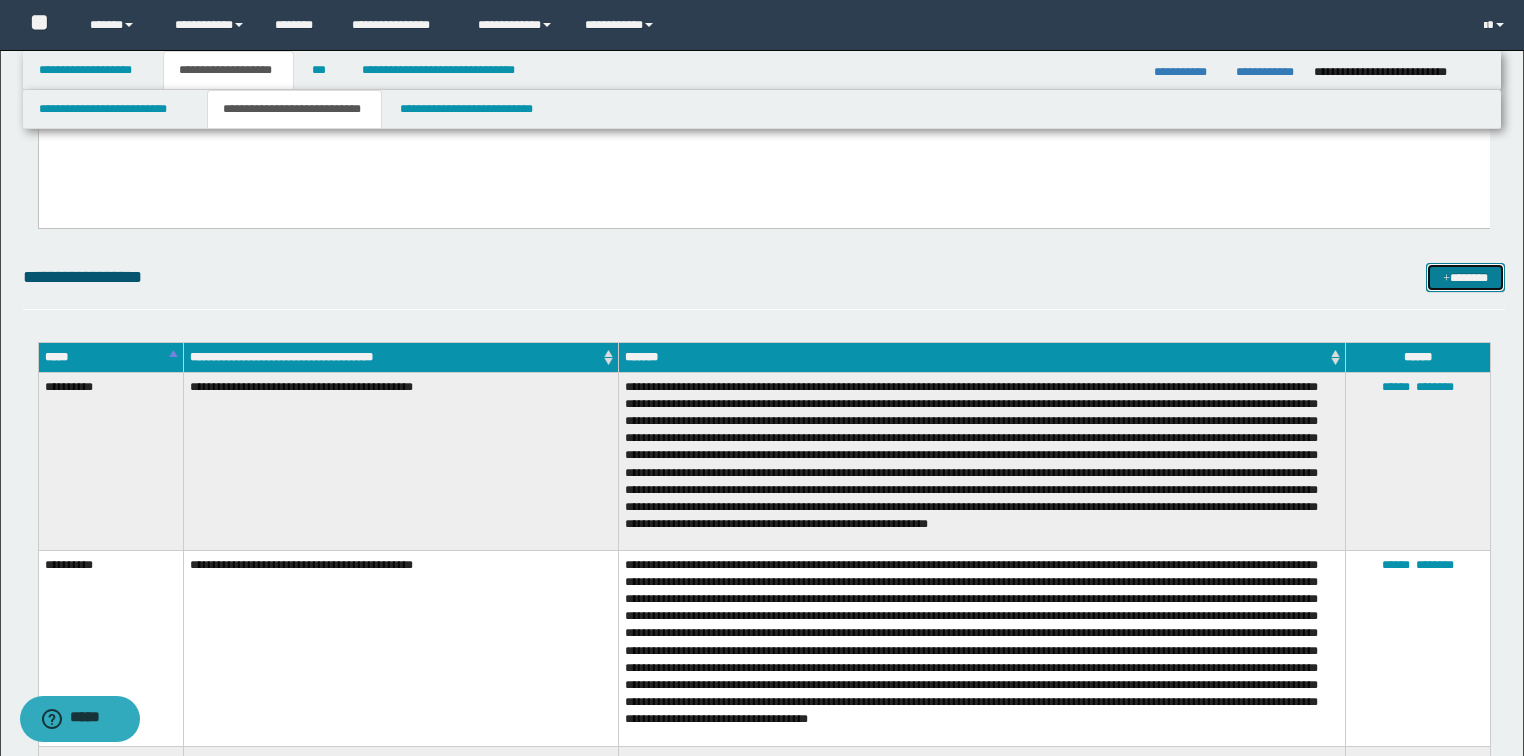 click on "*******" at bounding box center [1465, 278] 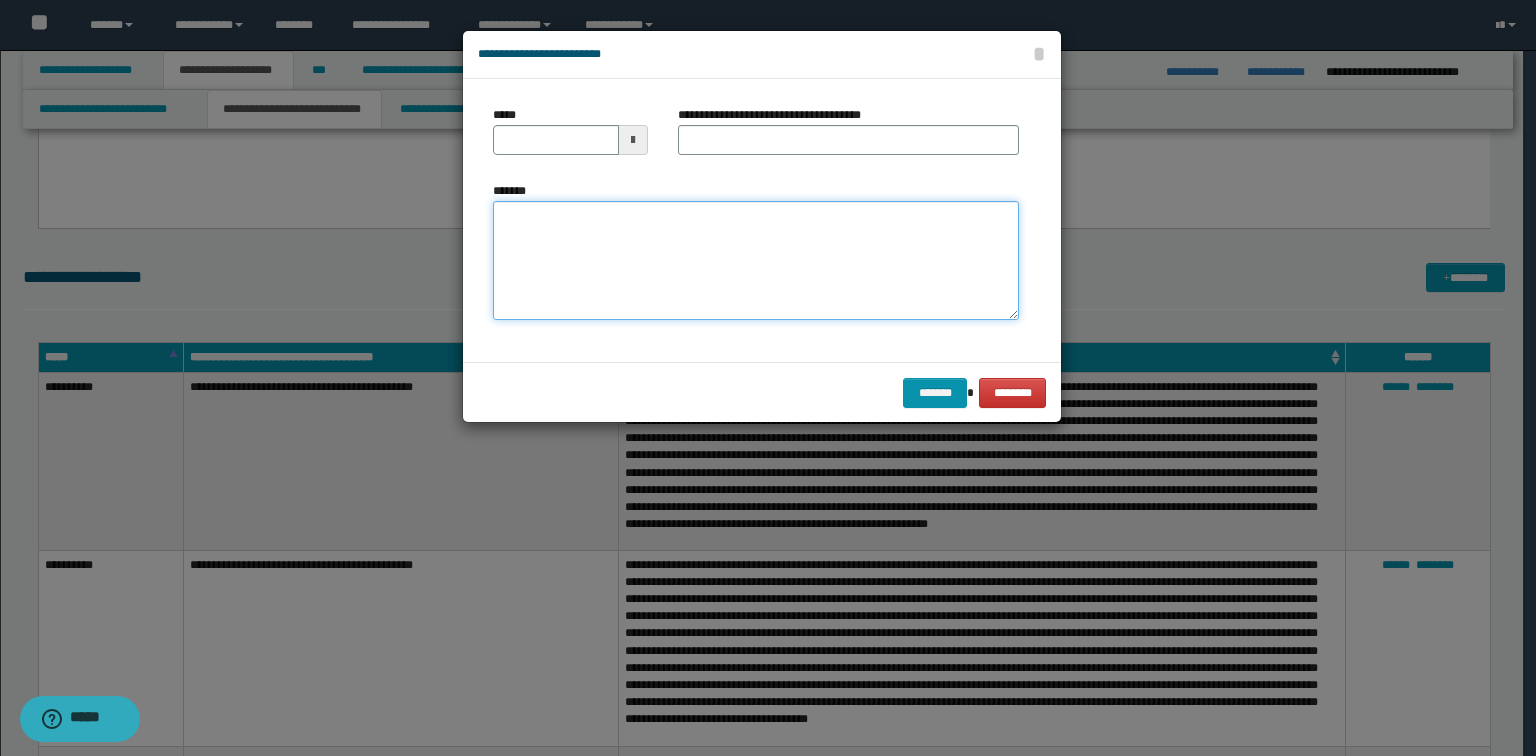 click on "*******" at bounding box center (756, 261) 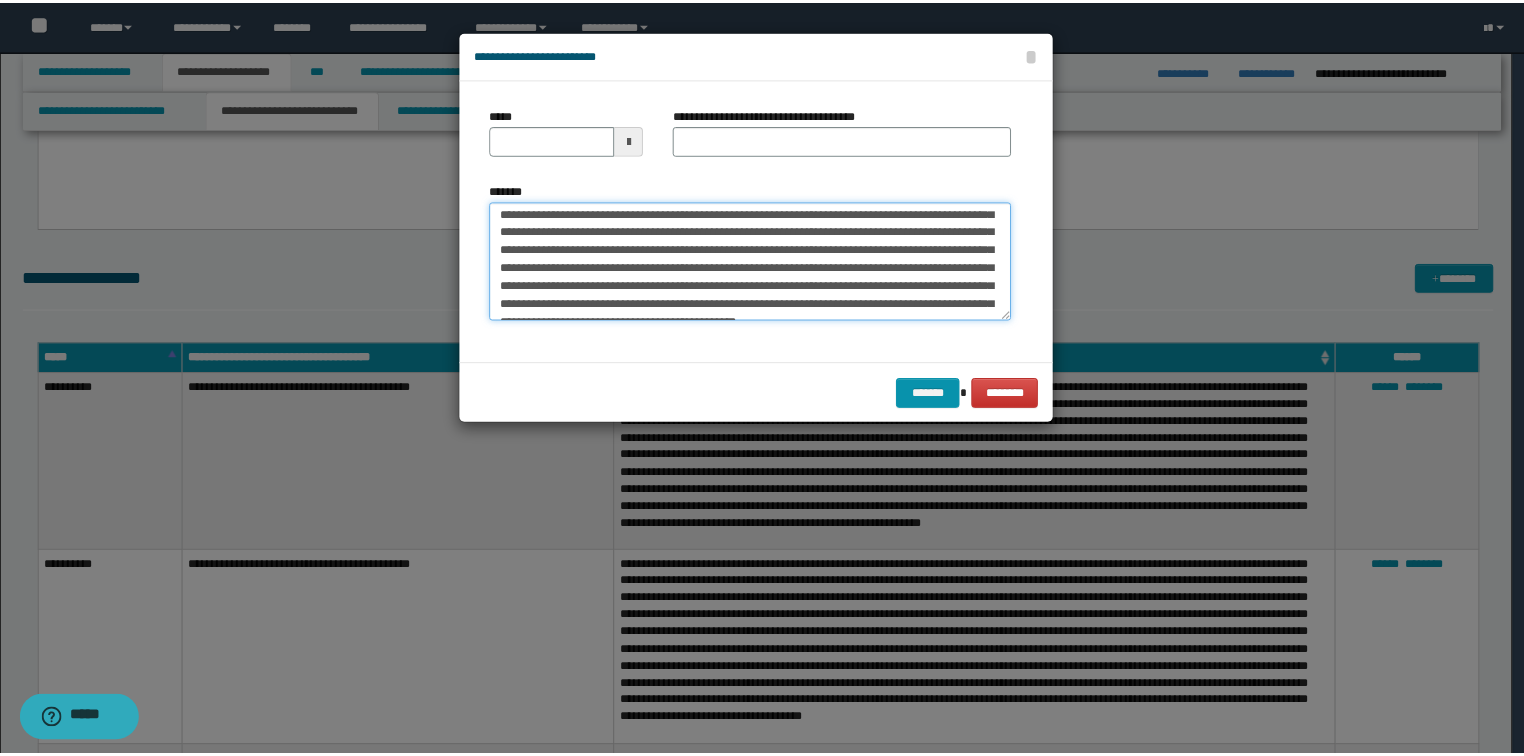 scroll, scrollTop: 0, scrollLeft: 0, axis: both 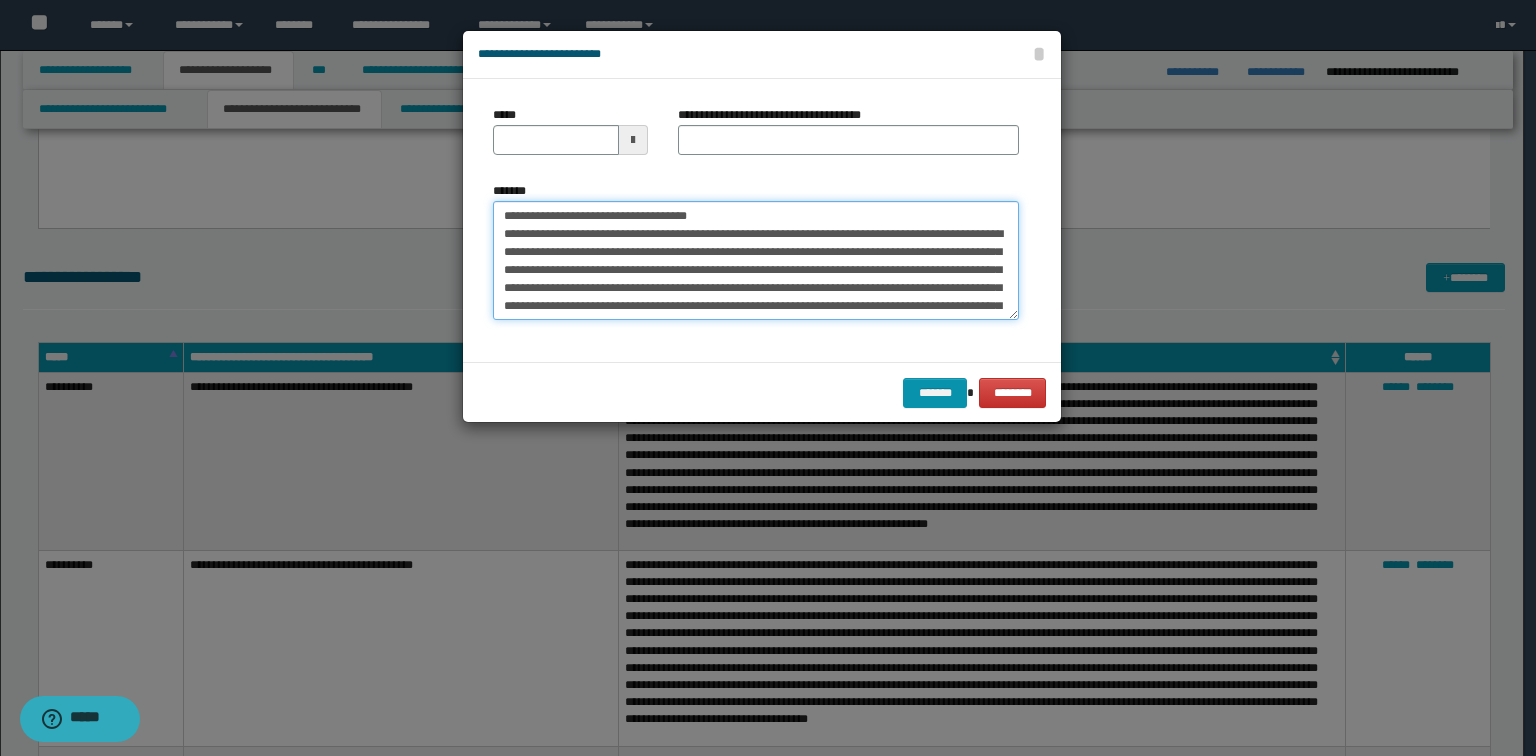 drag, startPoint x: 778, startPoint y: 219, endPoint x: 566, endPoint y: 216, distance: 212.02122 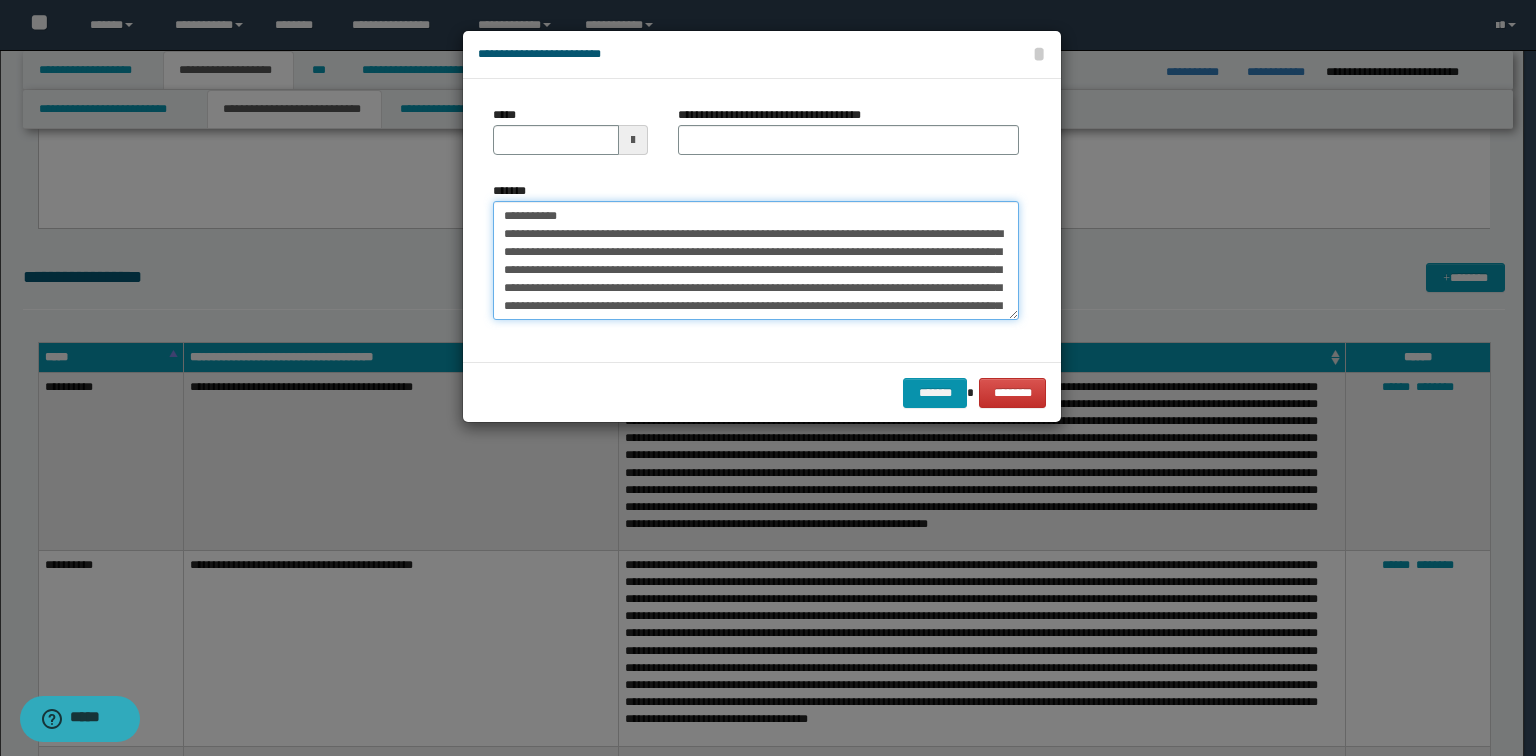 type on "**********" 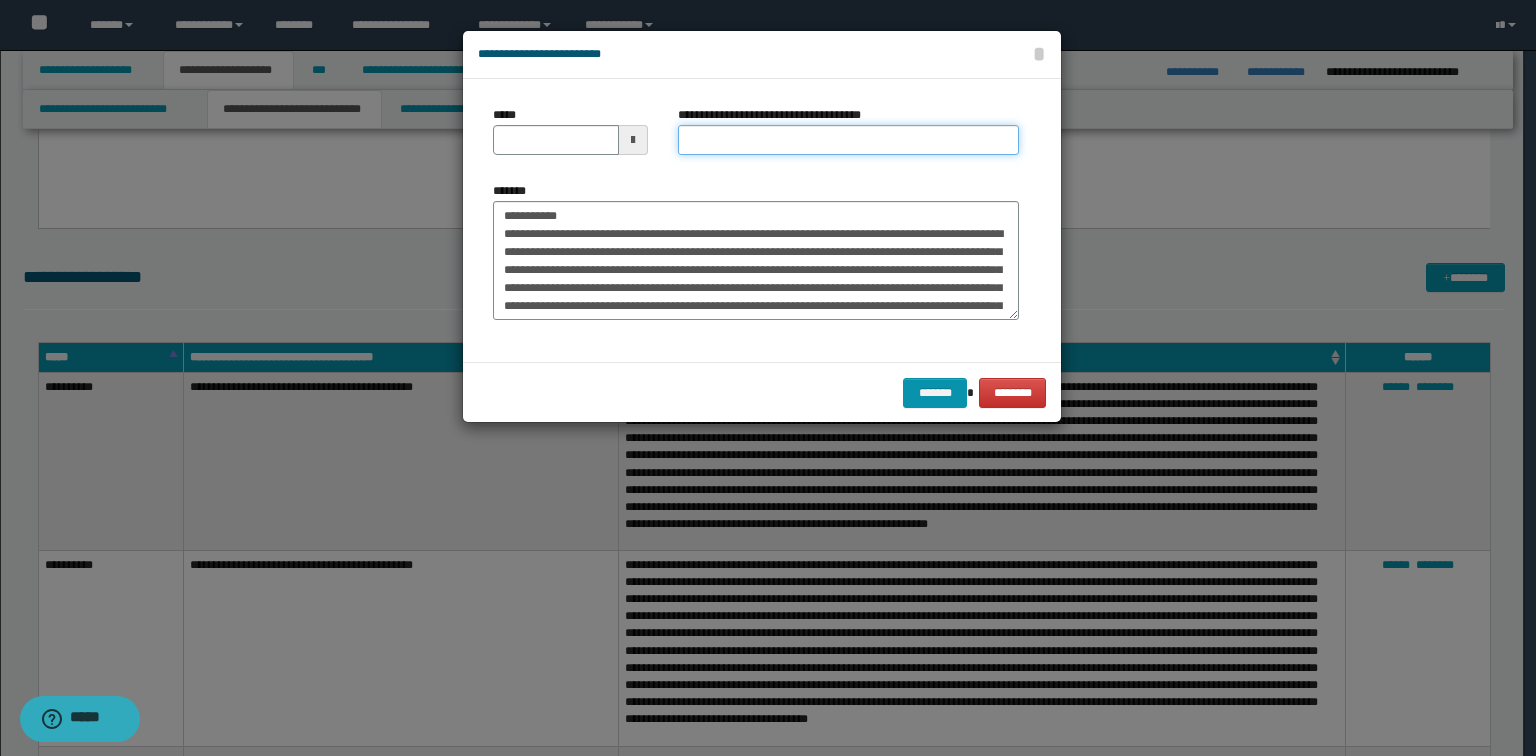 click on "**********" at bounding box center [848, 140] 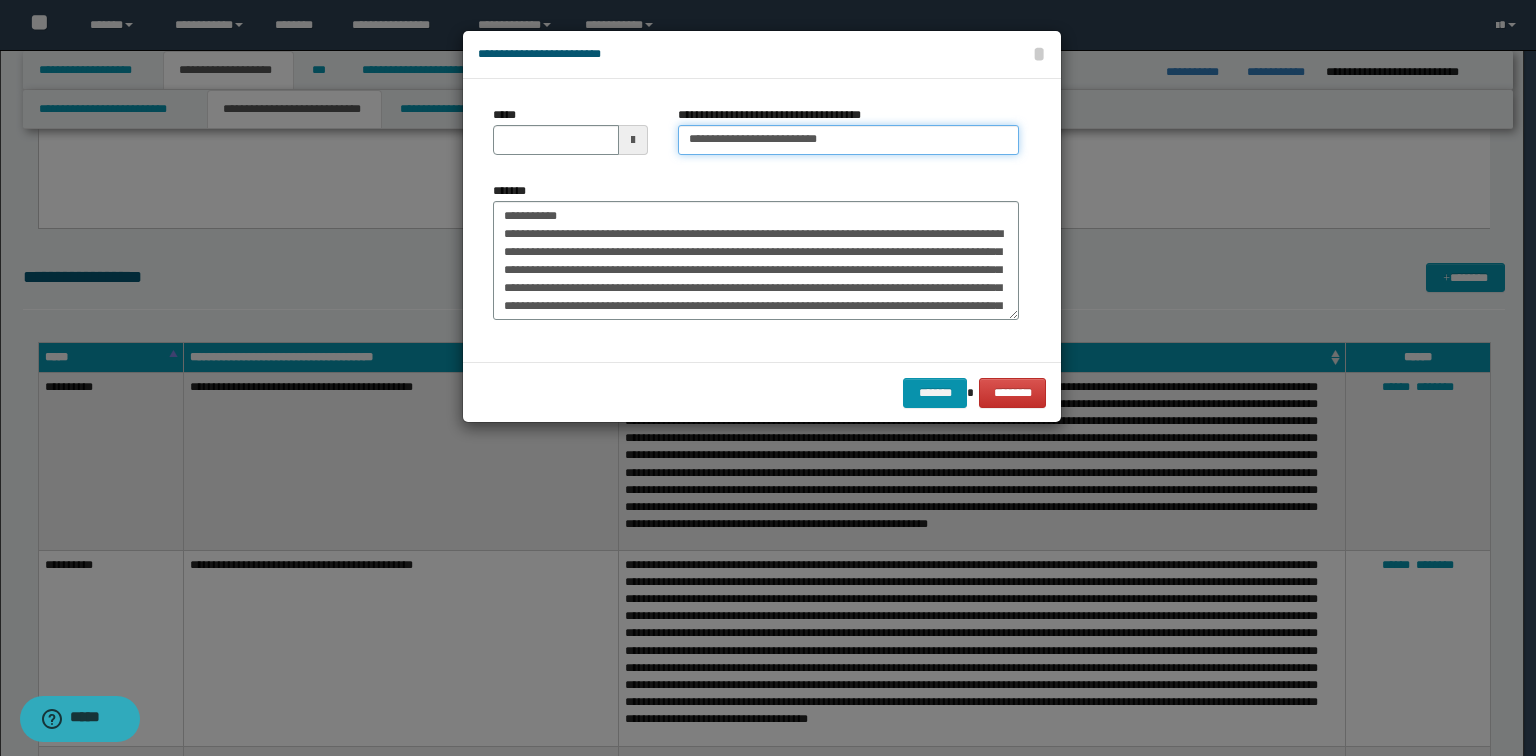 type on "**********" 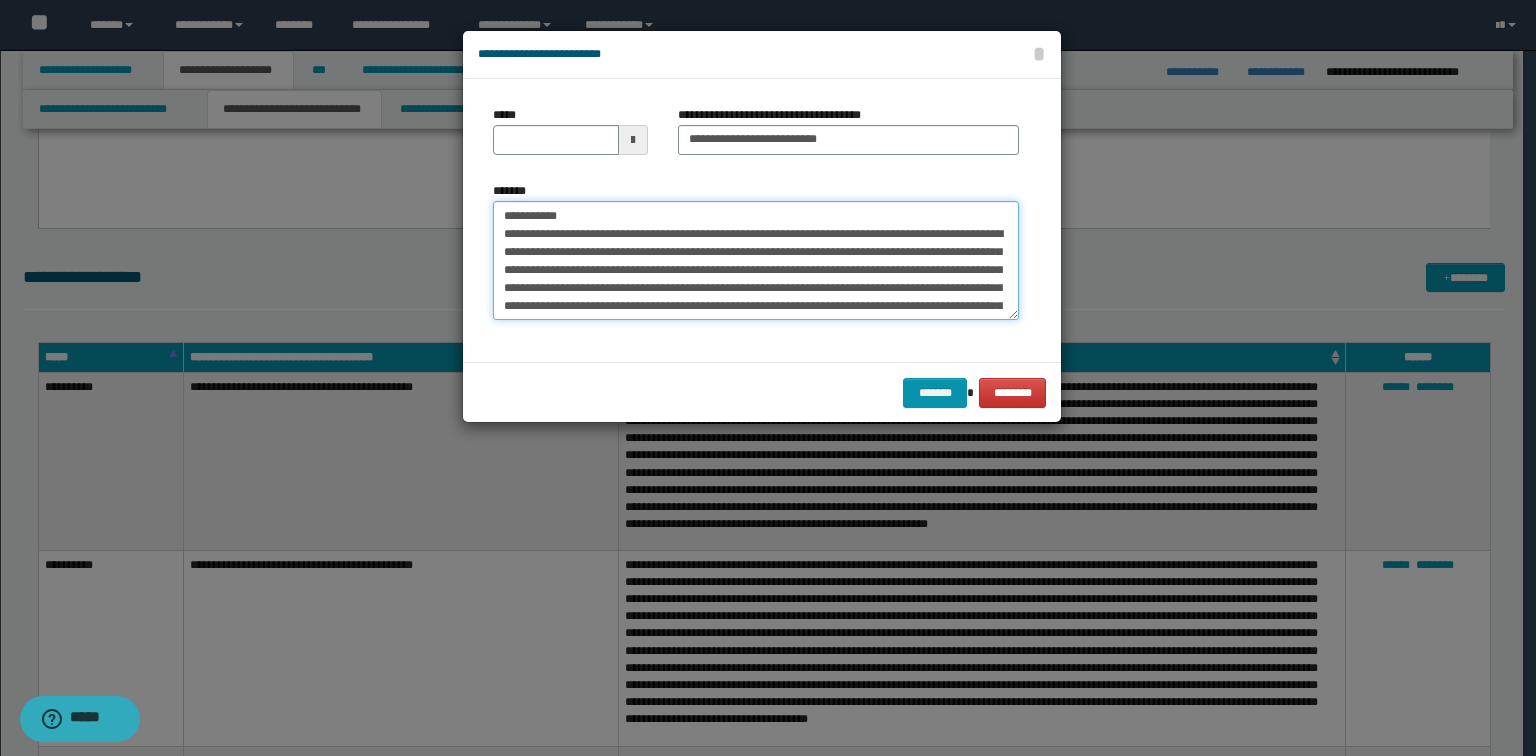 drag, startPoint x: 592, startPoint y: 217, endPoint x: 3, endPoint y: 164, distance: 591.37976 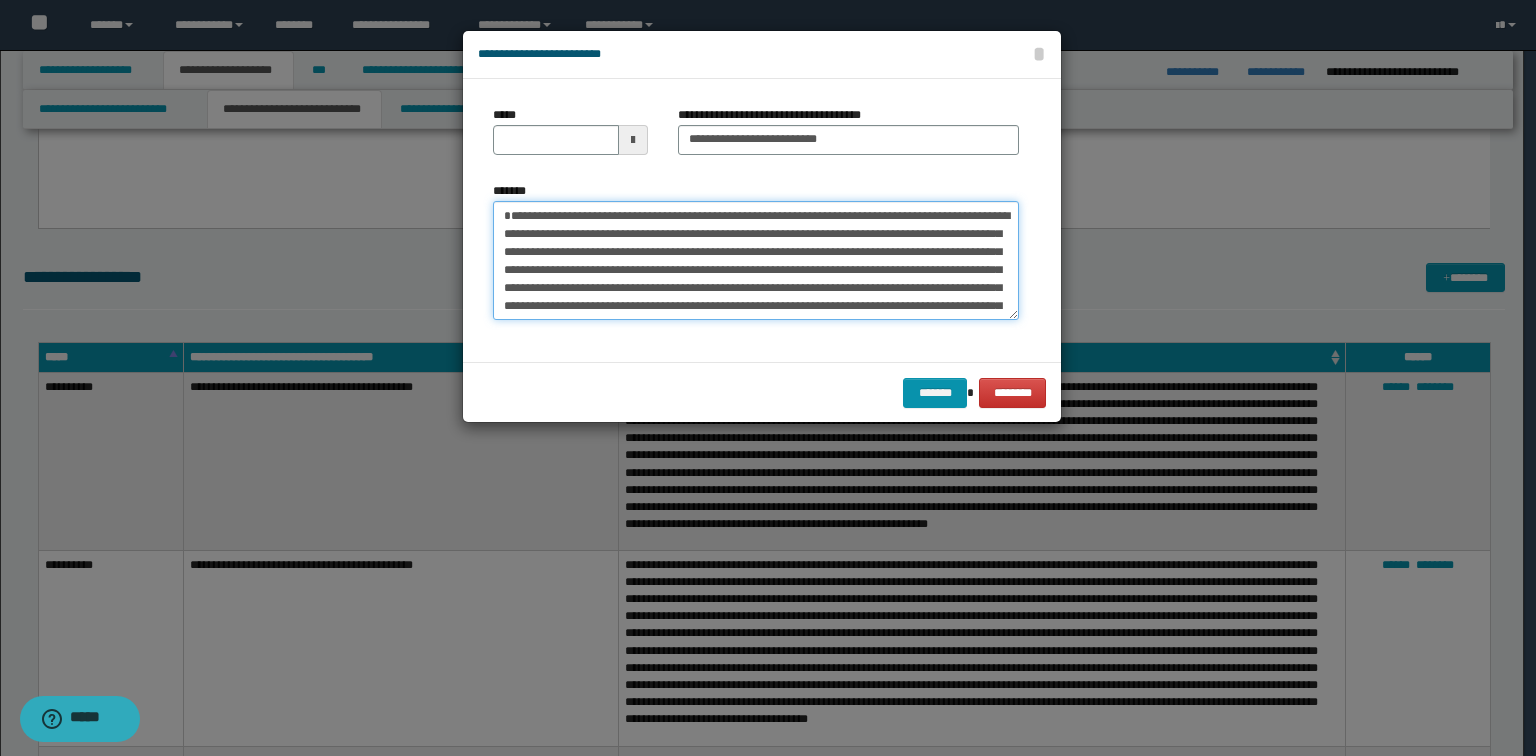 type 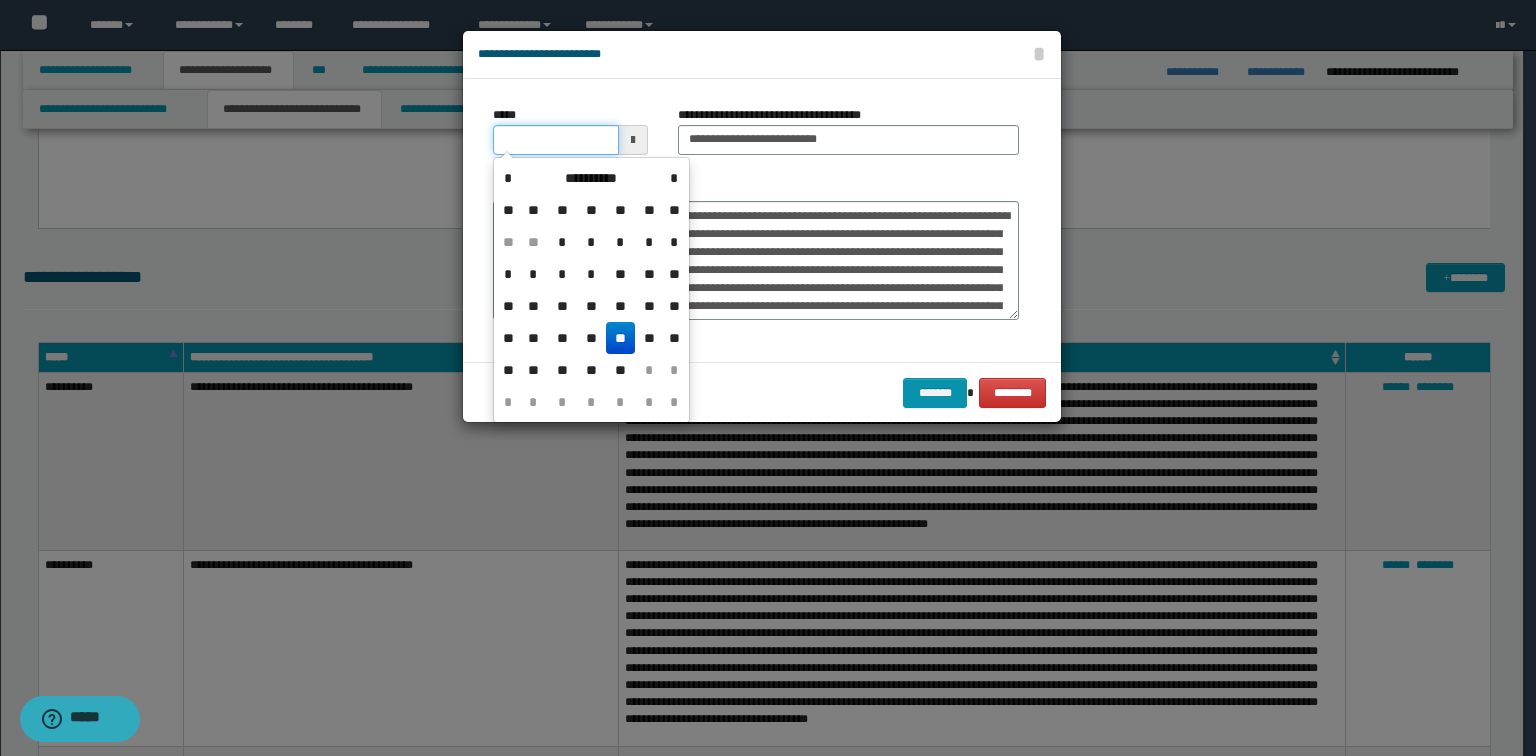 drag, startPoint x: 588, startPoint y: 134, endPoint x: 591, endPoint y: 148, distance: 14.3178215 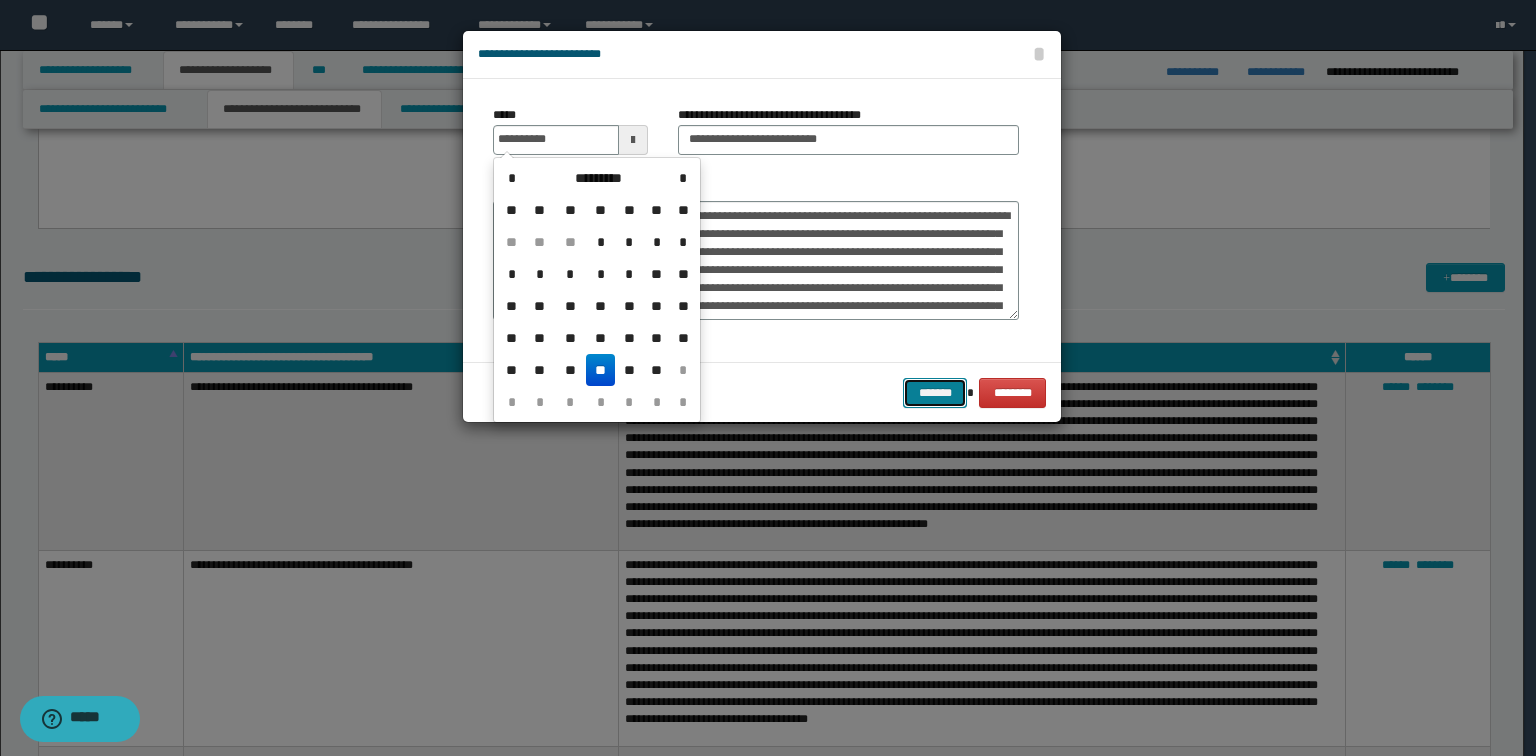 type on "**********" 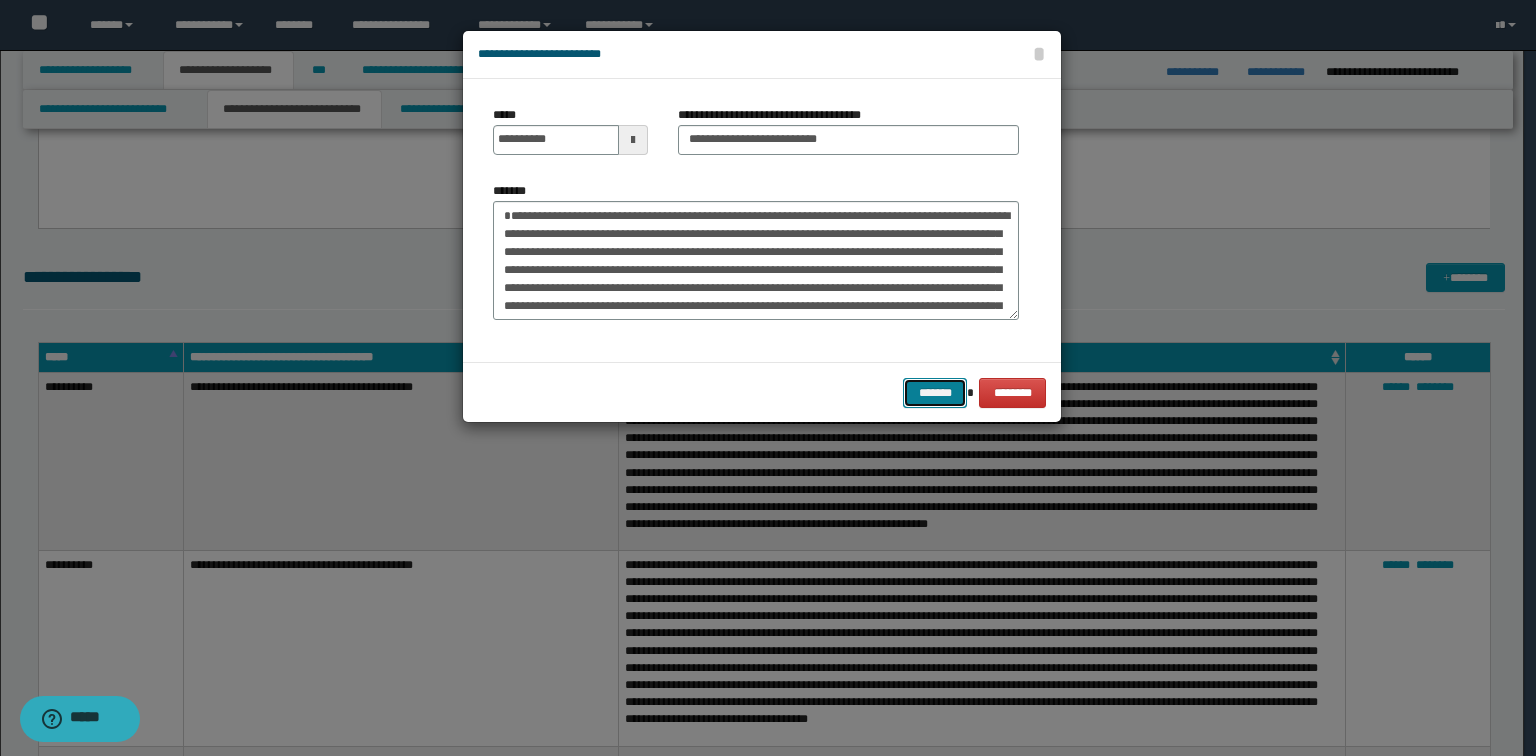 click on "*******" at bounding box center (935, 393) 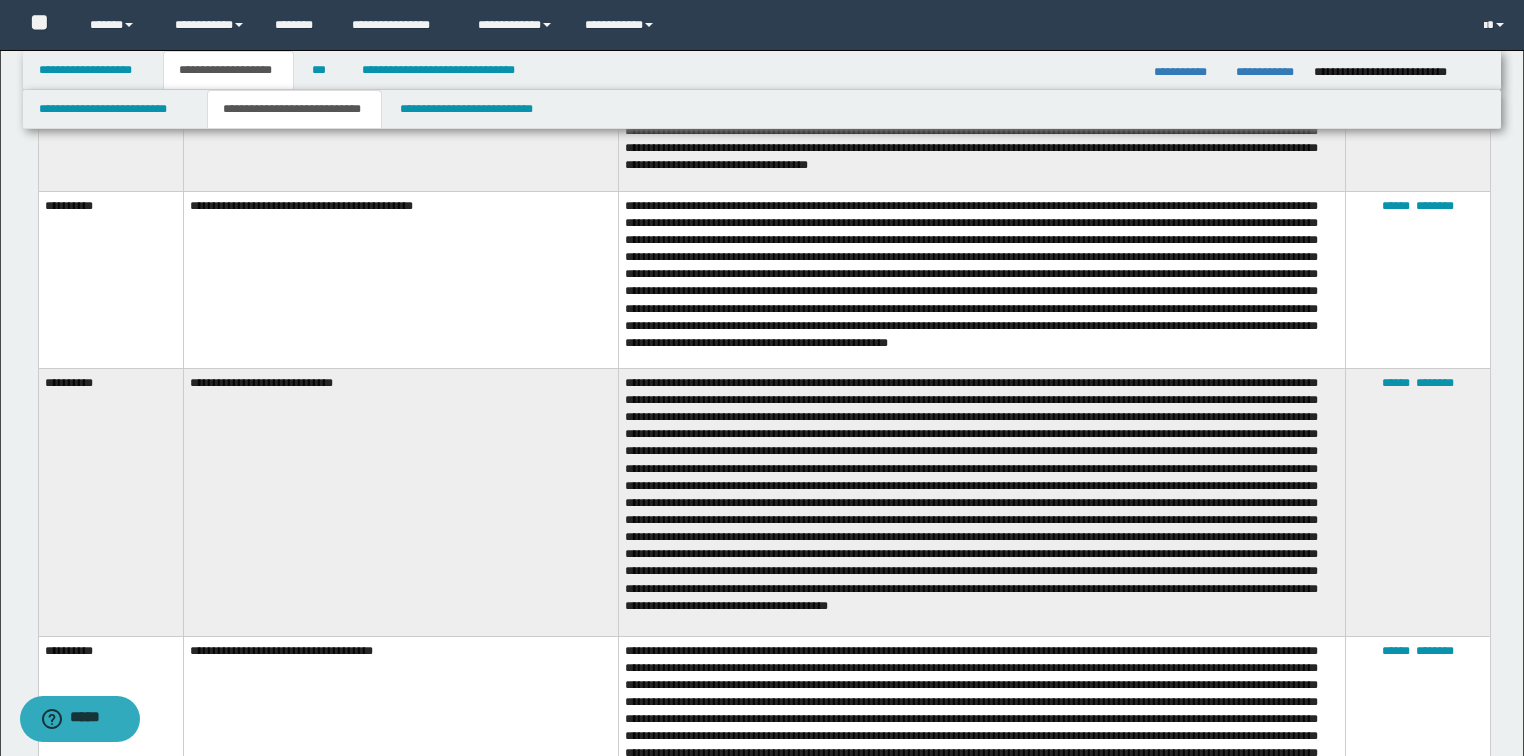 scroll, scrollTop: 2080, scrollLeft: 0, axis: vertical 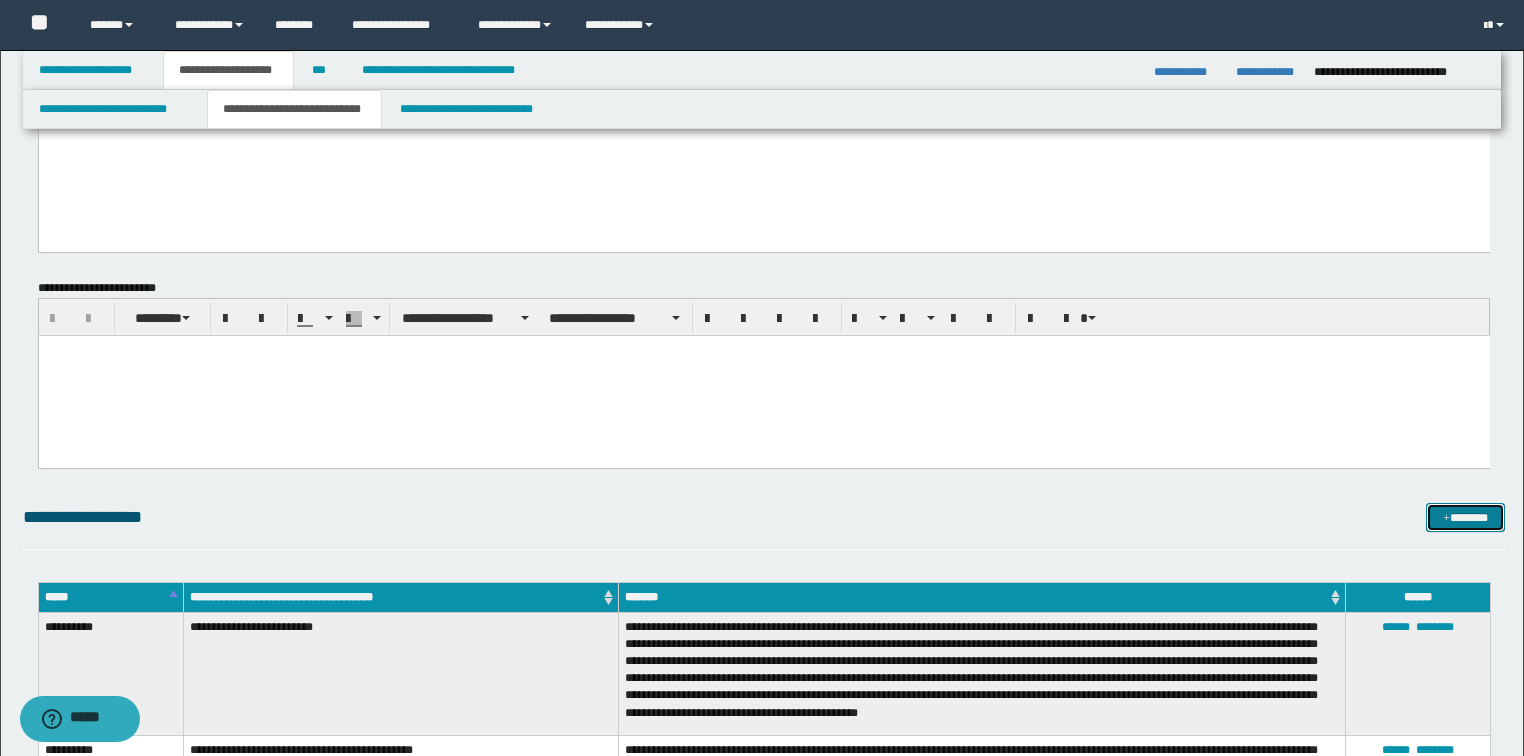 click on "*******" at bounding box center (1465, 518) 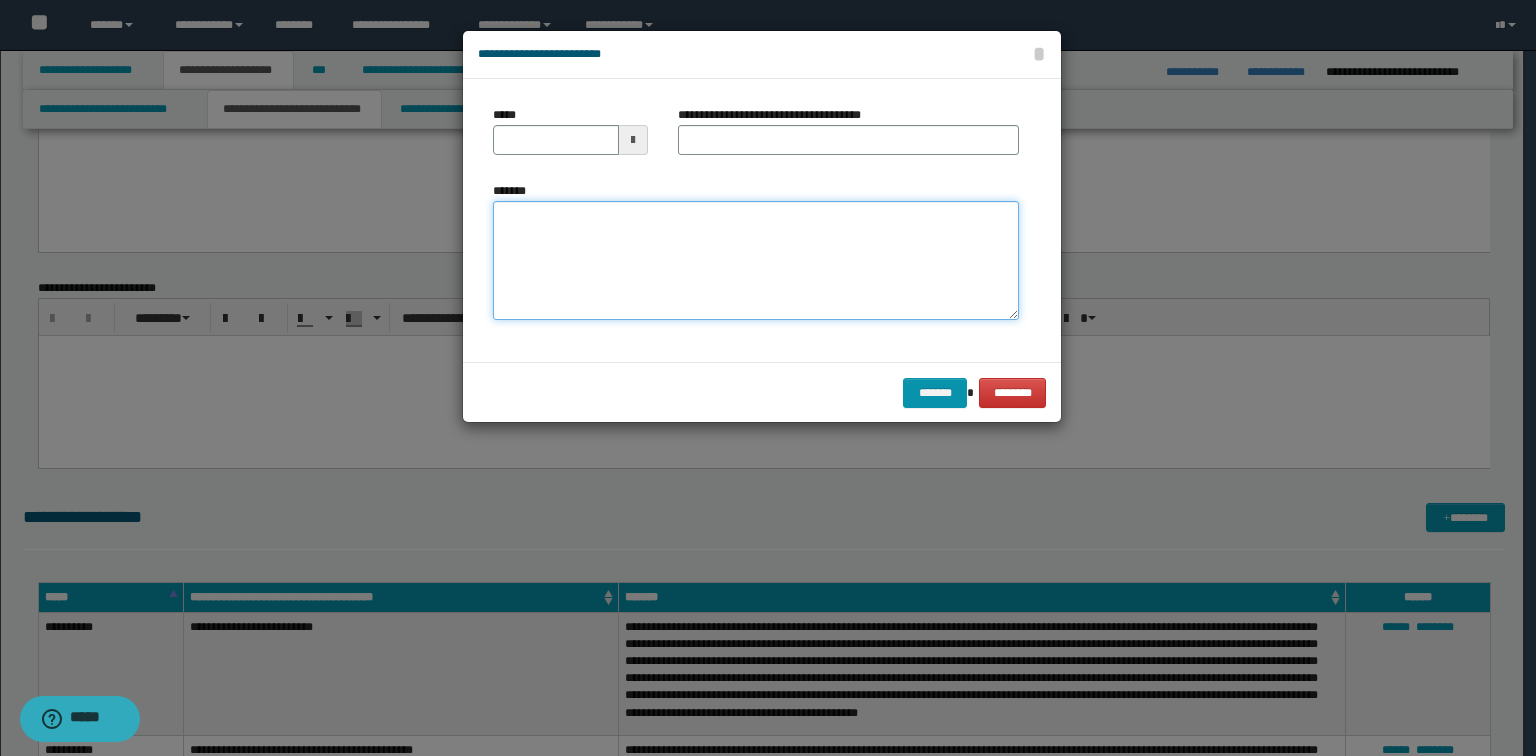 click on "*******" at bounding box center [756, 261] 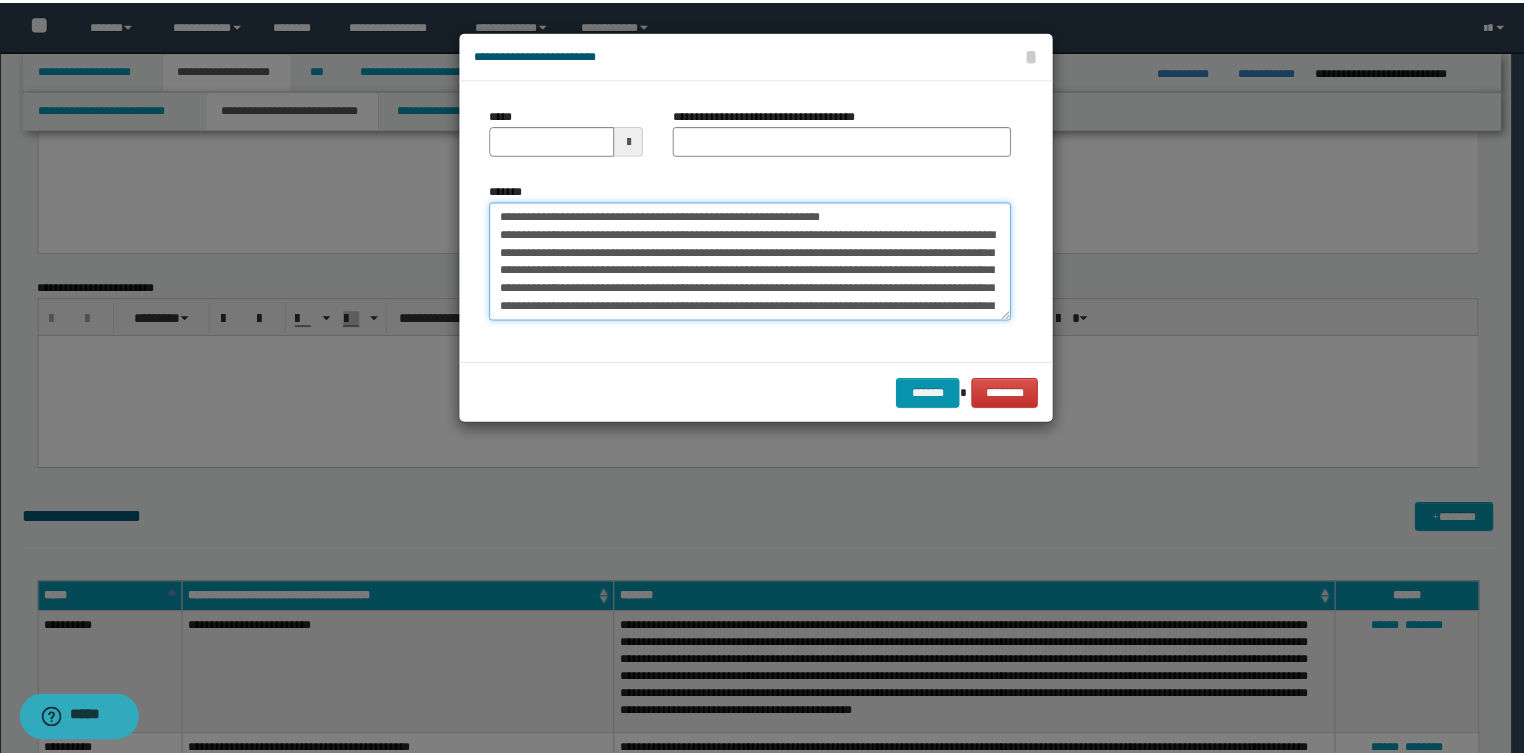 scroll, scrollTop: 0, scrollLeft: 0, axis: both 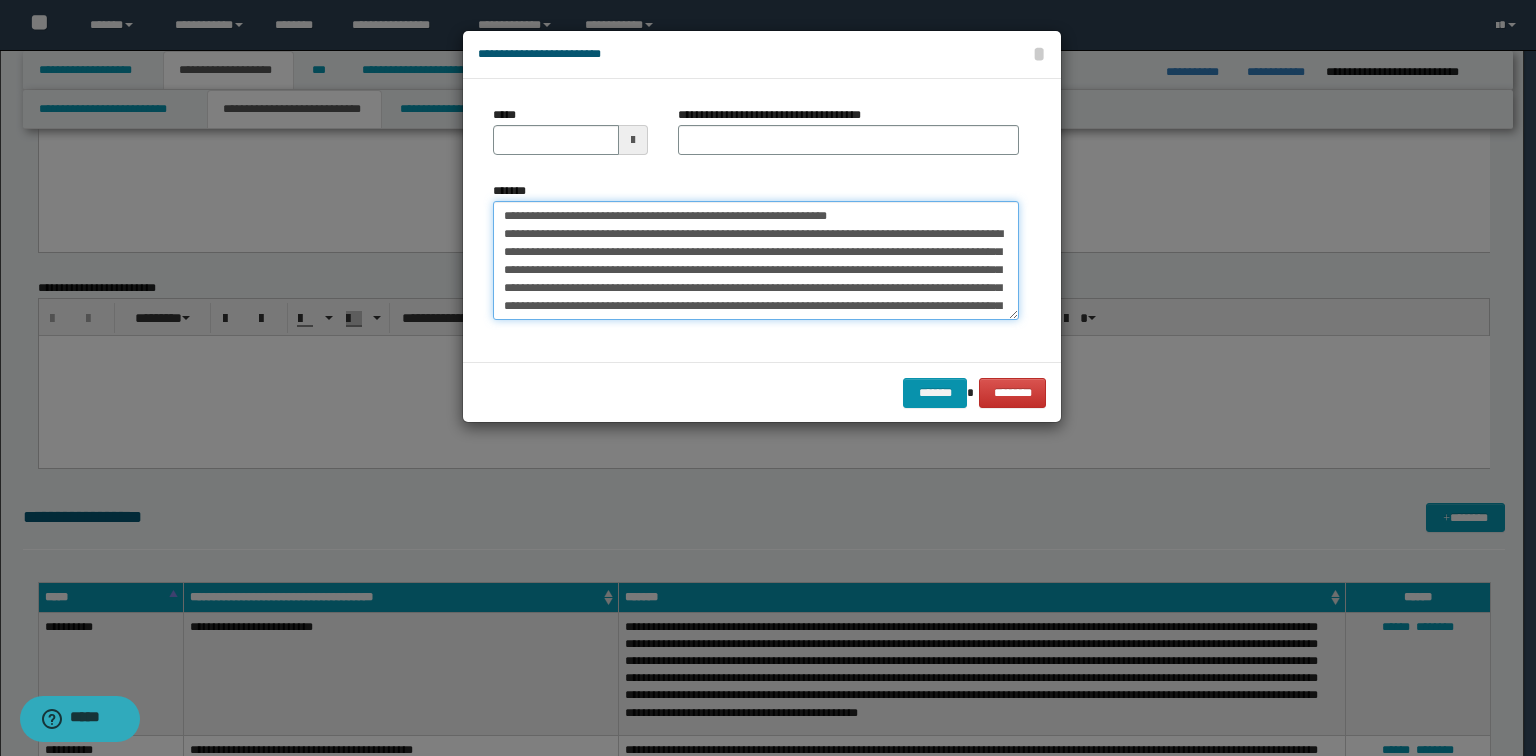 drag, startPoint x: 909, startPoint y: 207, endPoint x: 568, endPoint y: 193, distance: 341.28726 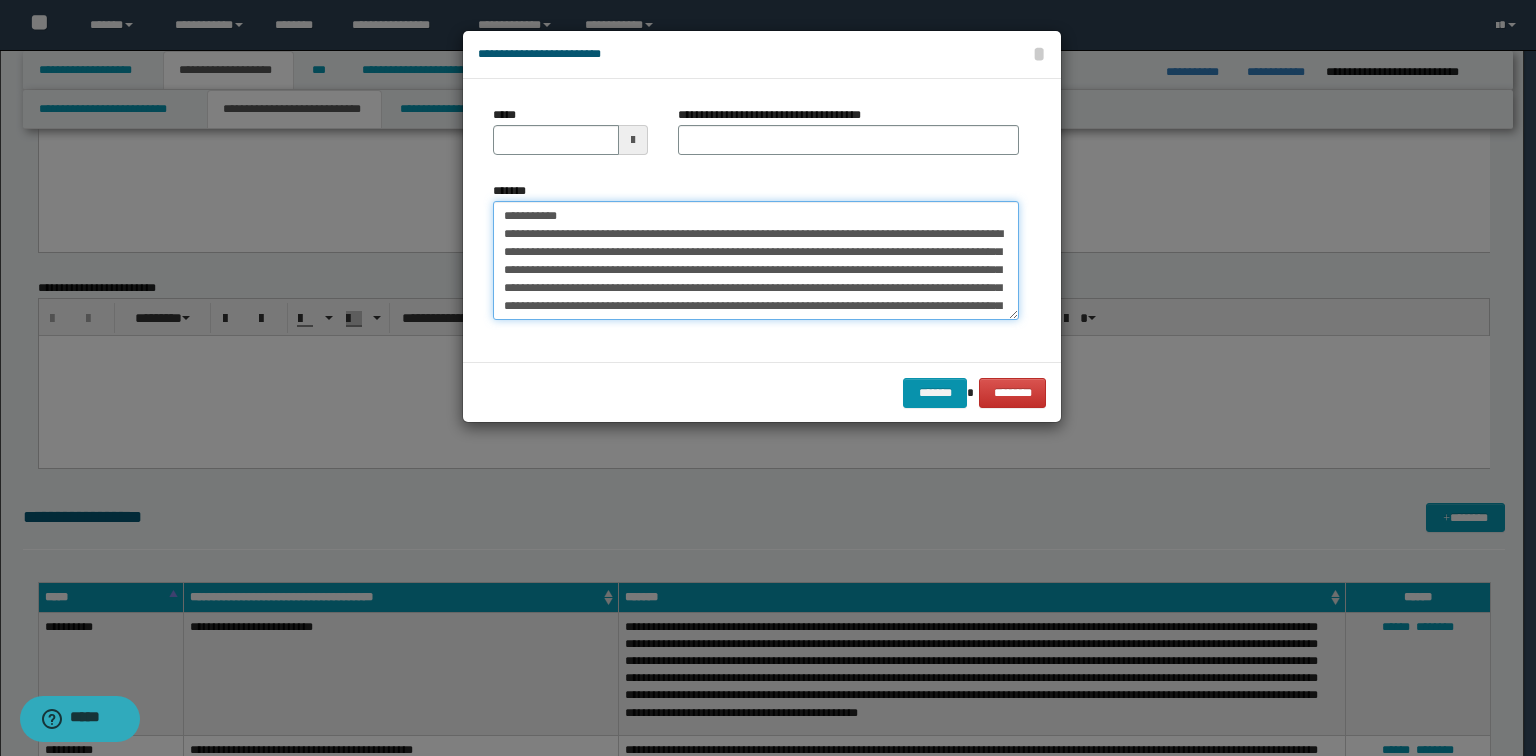 type on "**********" 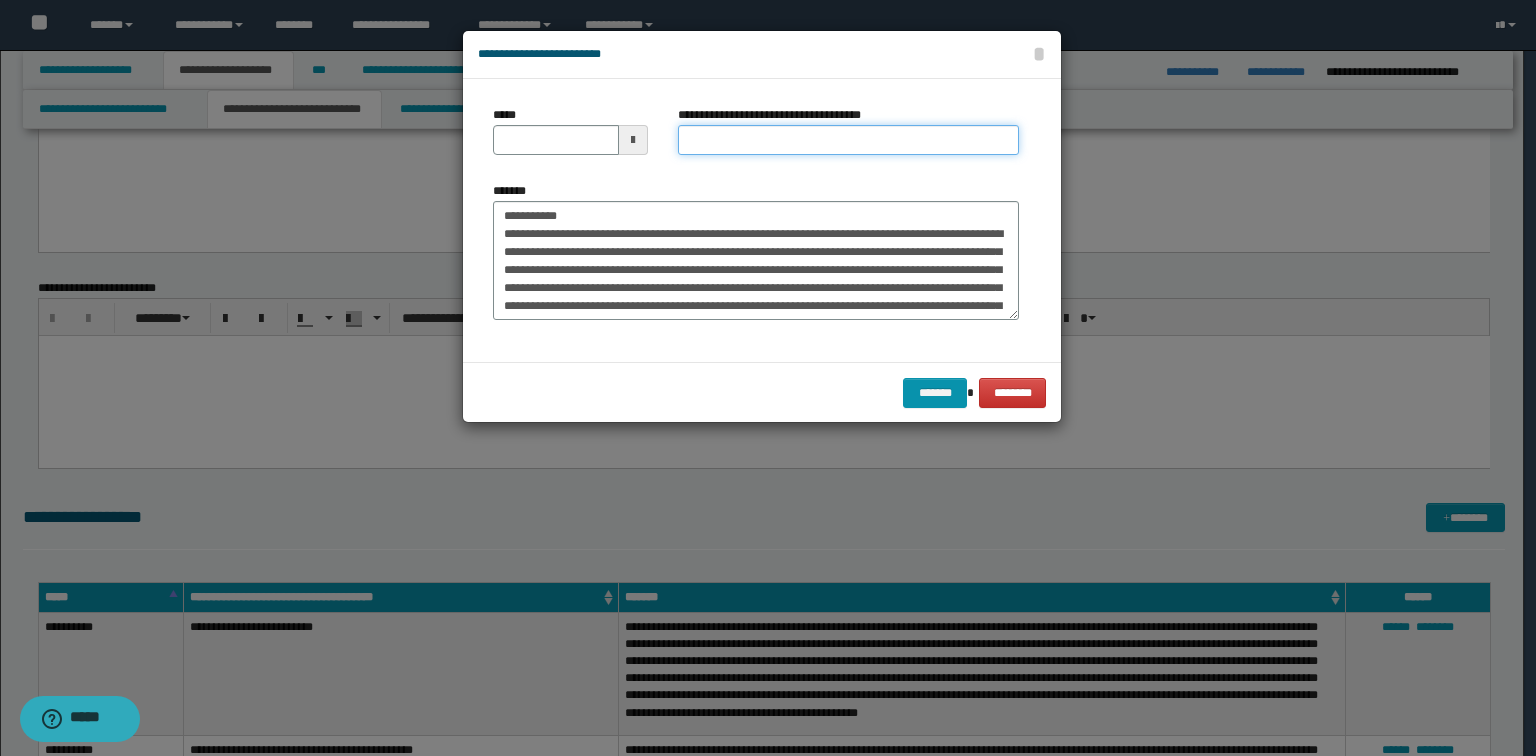click on "**********" at bounding box center [848, 140] 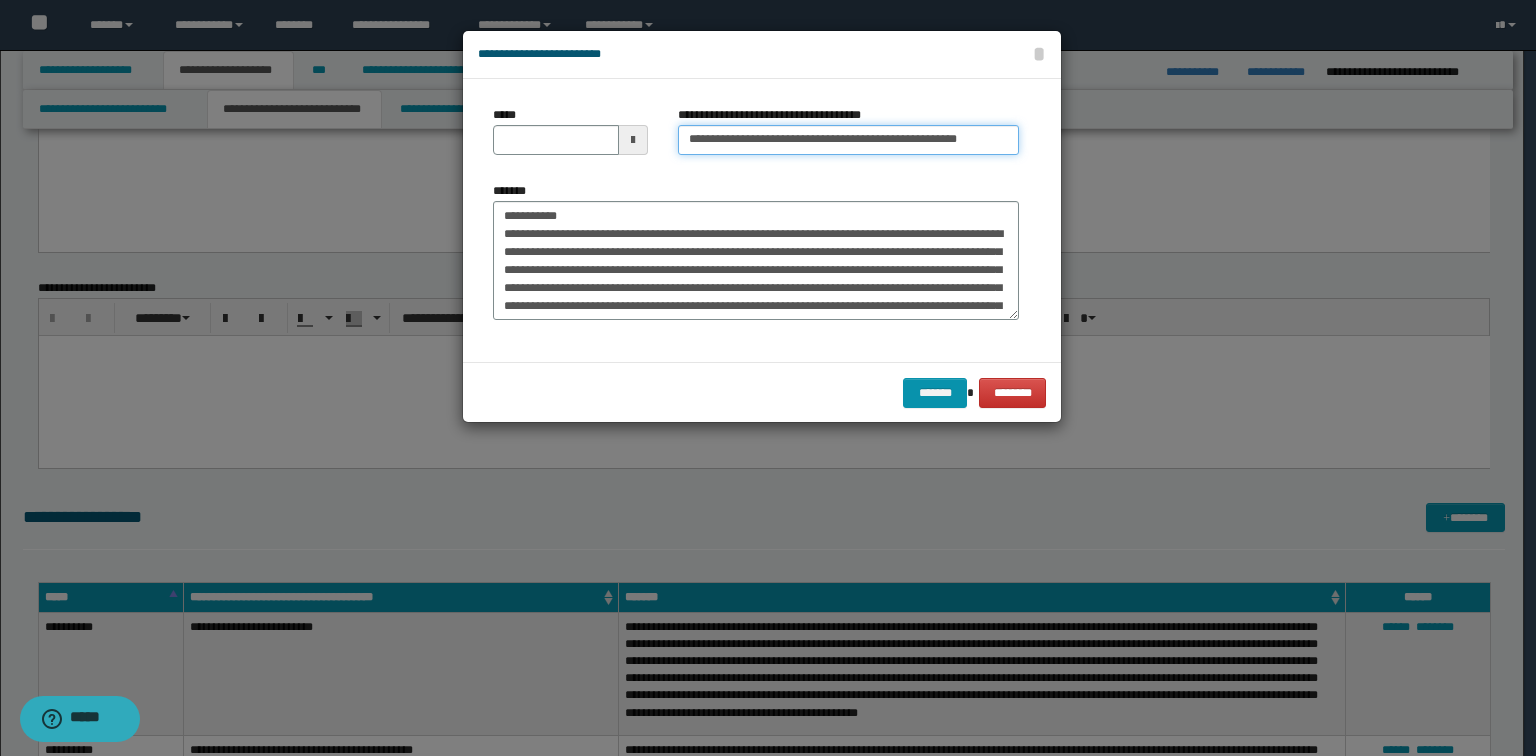 type on "**********" 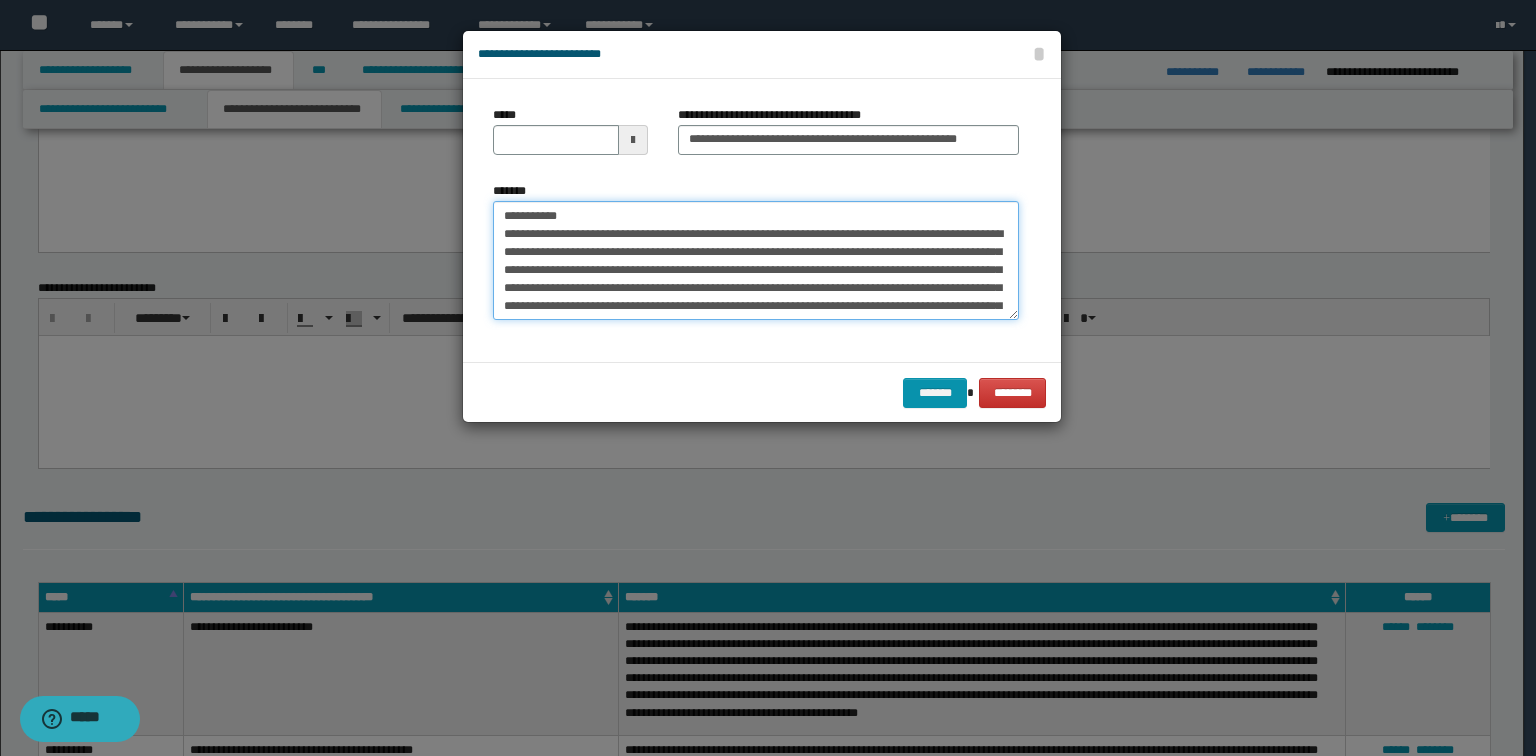 drag, startPoint x: 576, startPoint y: 215, endPoint x: 328, endPoint y: 190, distance: 249.2569 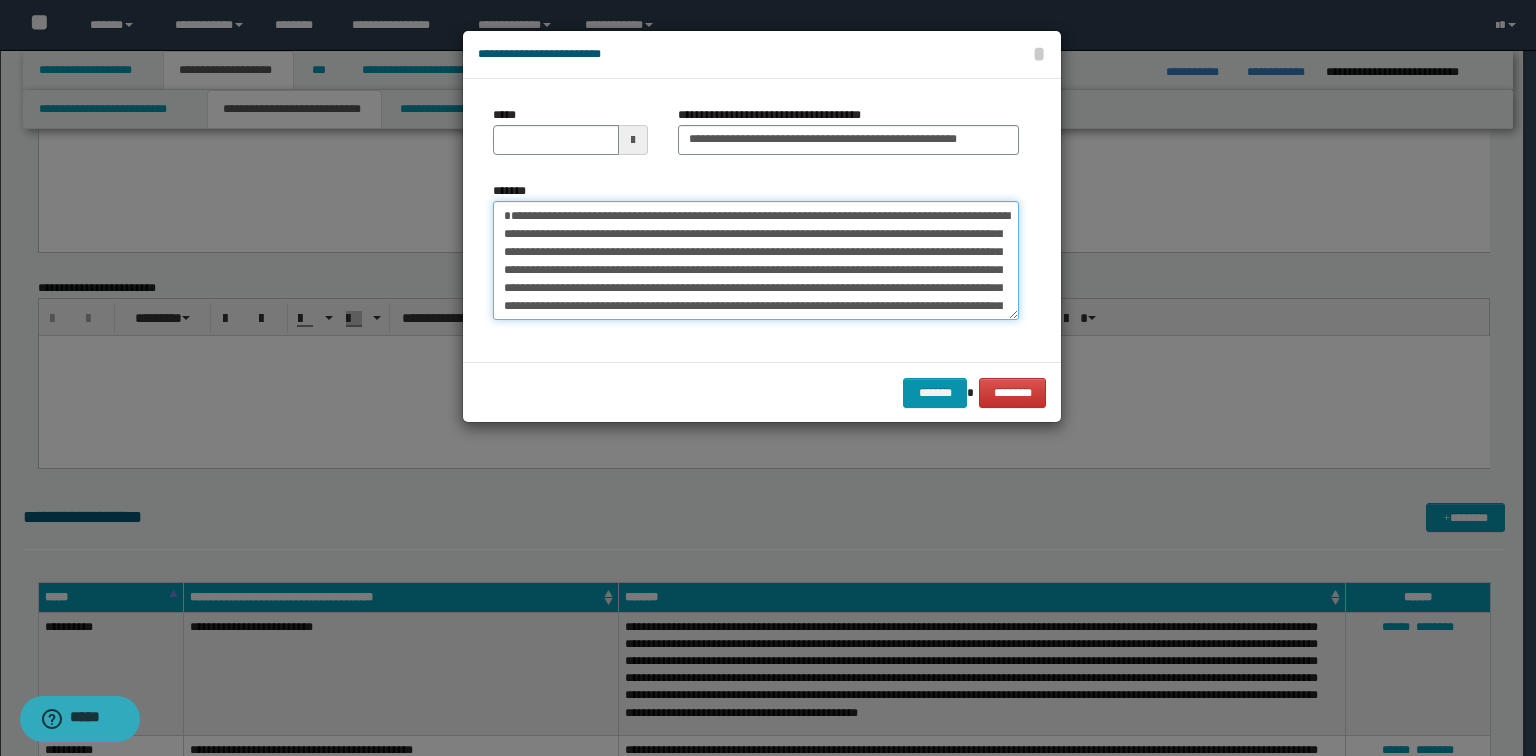 type 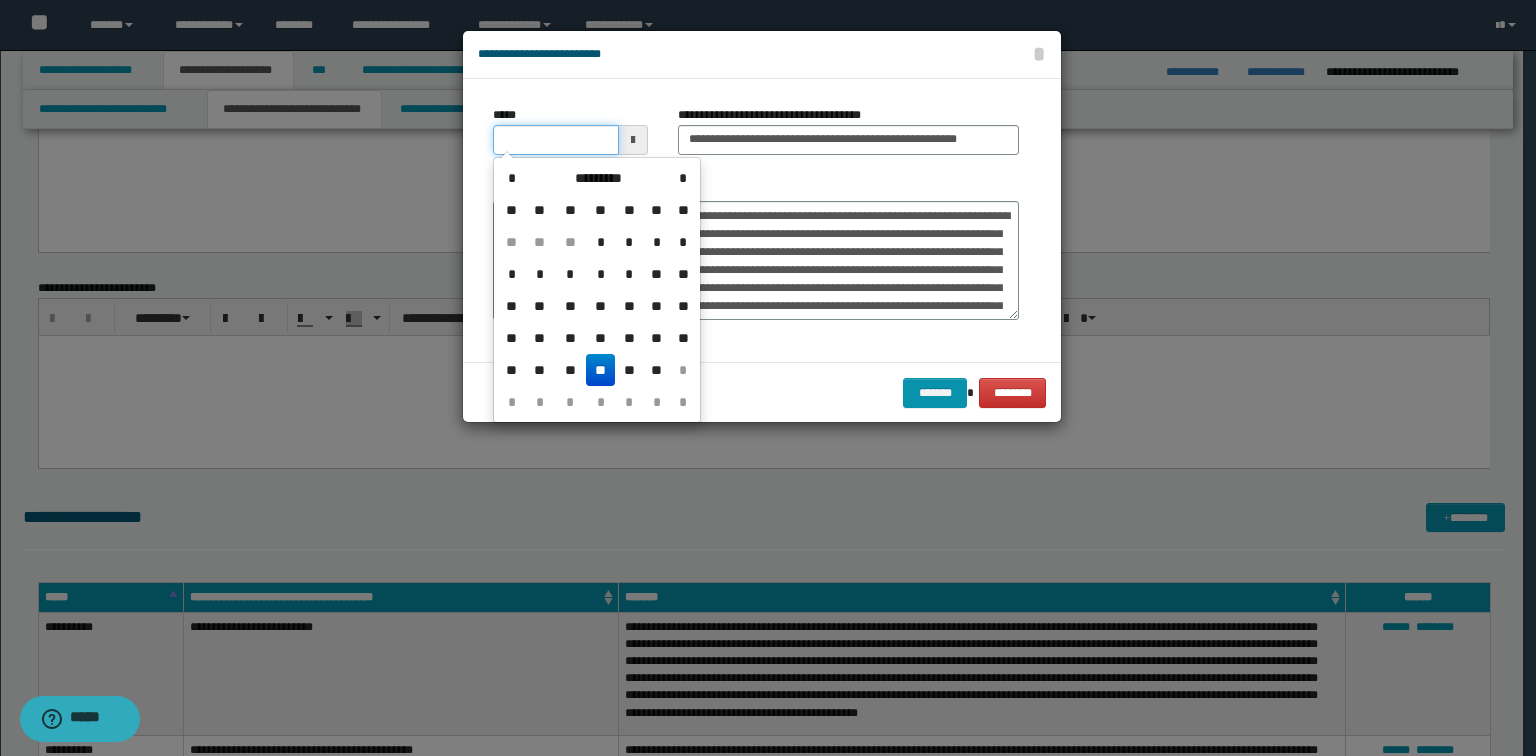 click on "*****" at bounding box center (556, 140) 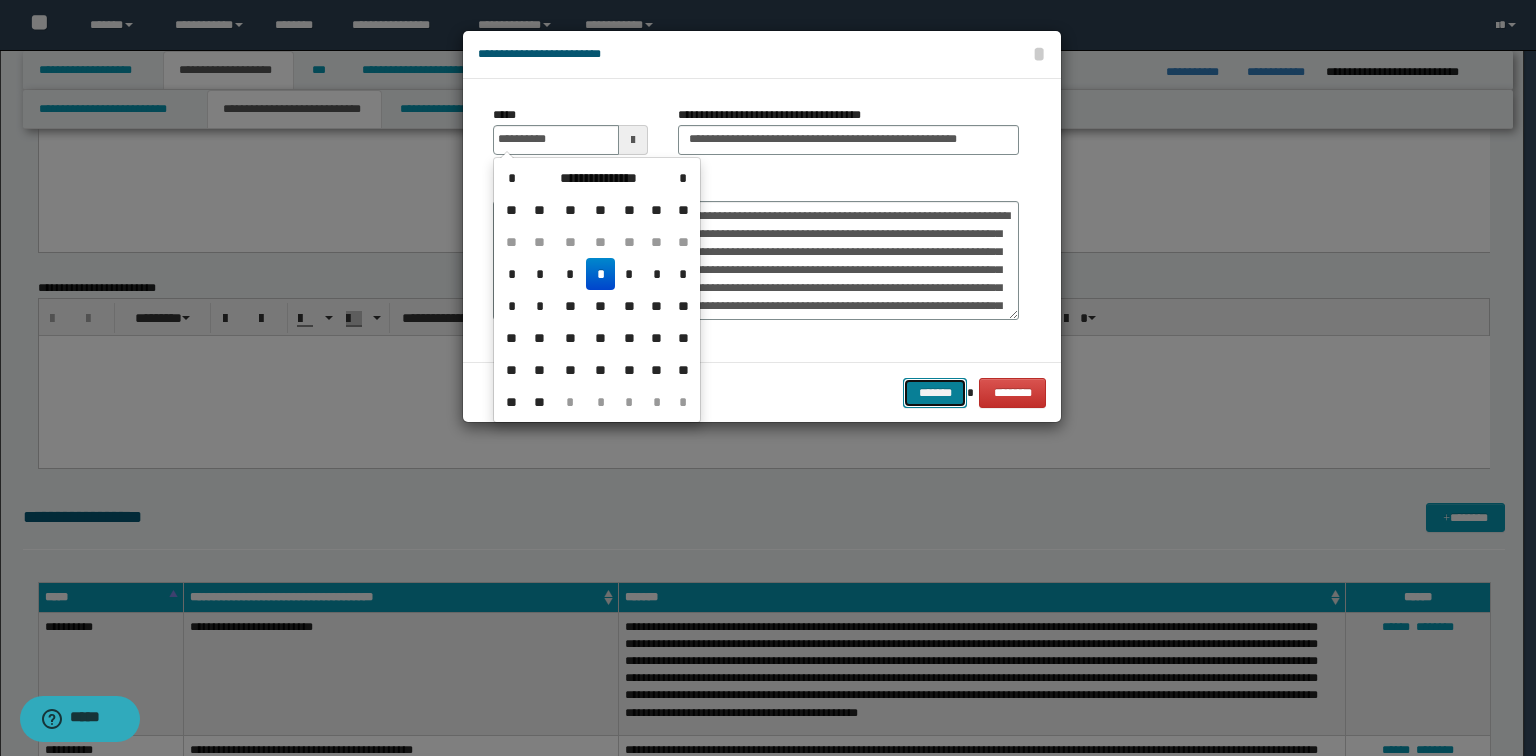 type on "**********" 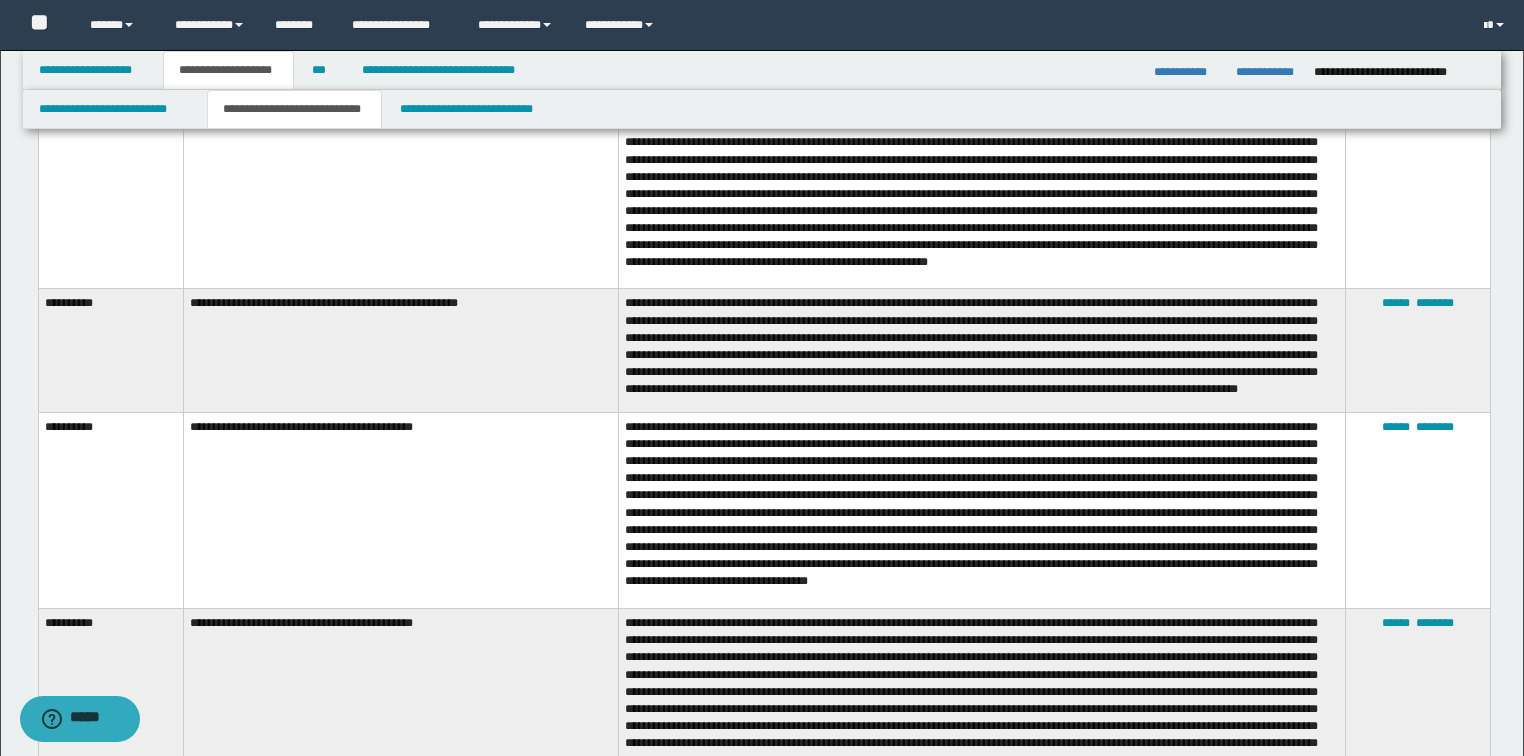 scroll, scrollTop: 1840, scrollLeft: 0, axis: vertical 